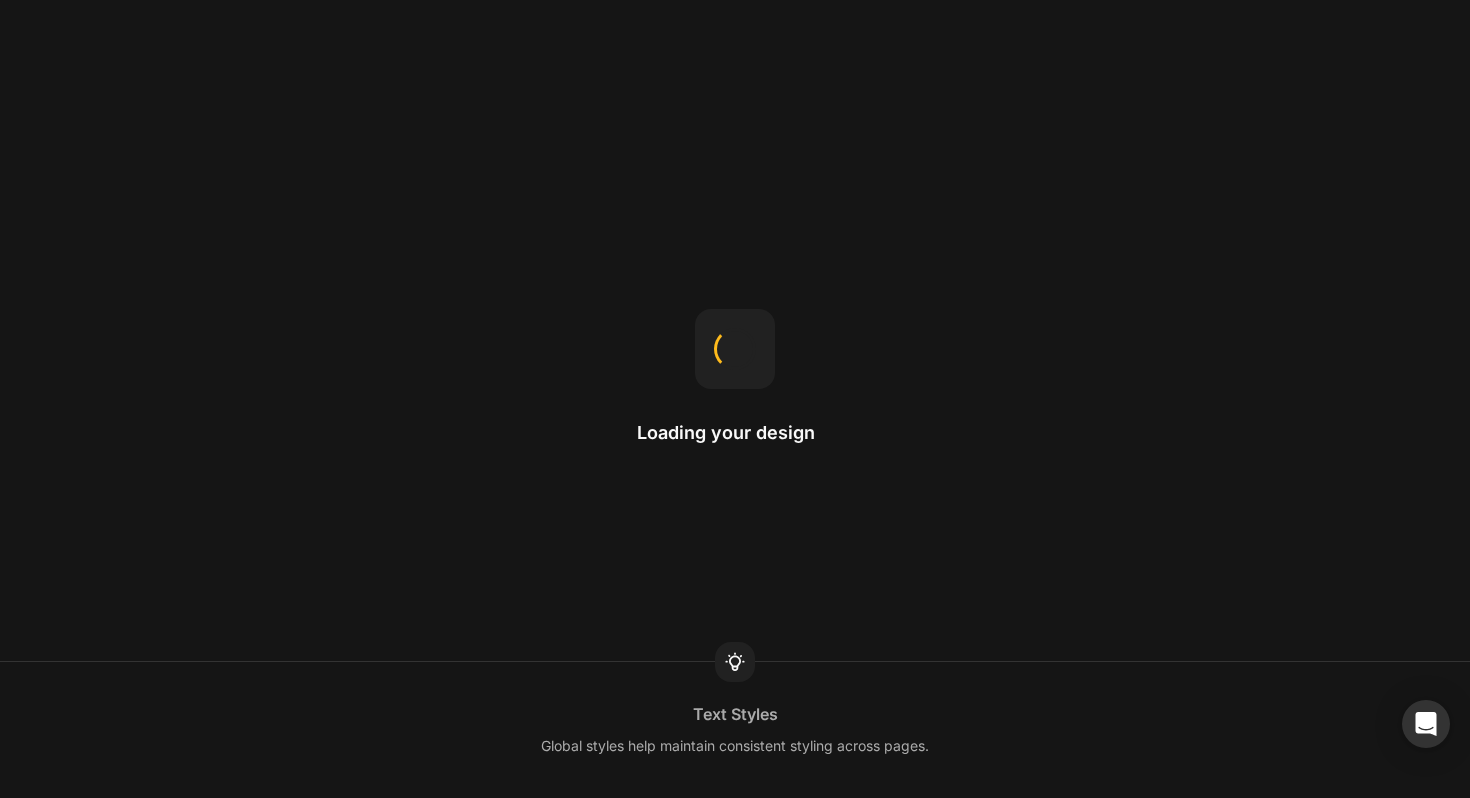 scroll, scrollTop: 0, scrollLeft: 0, axis: both 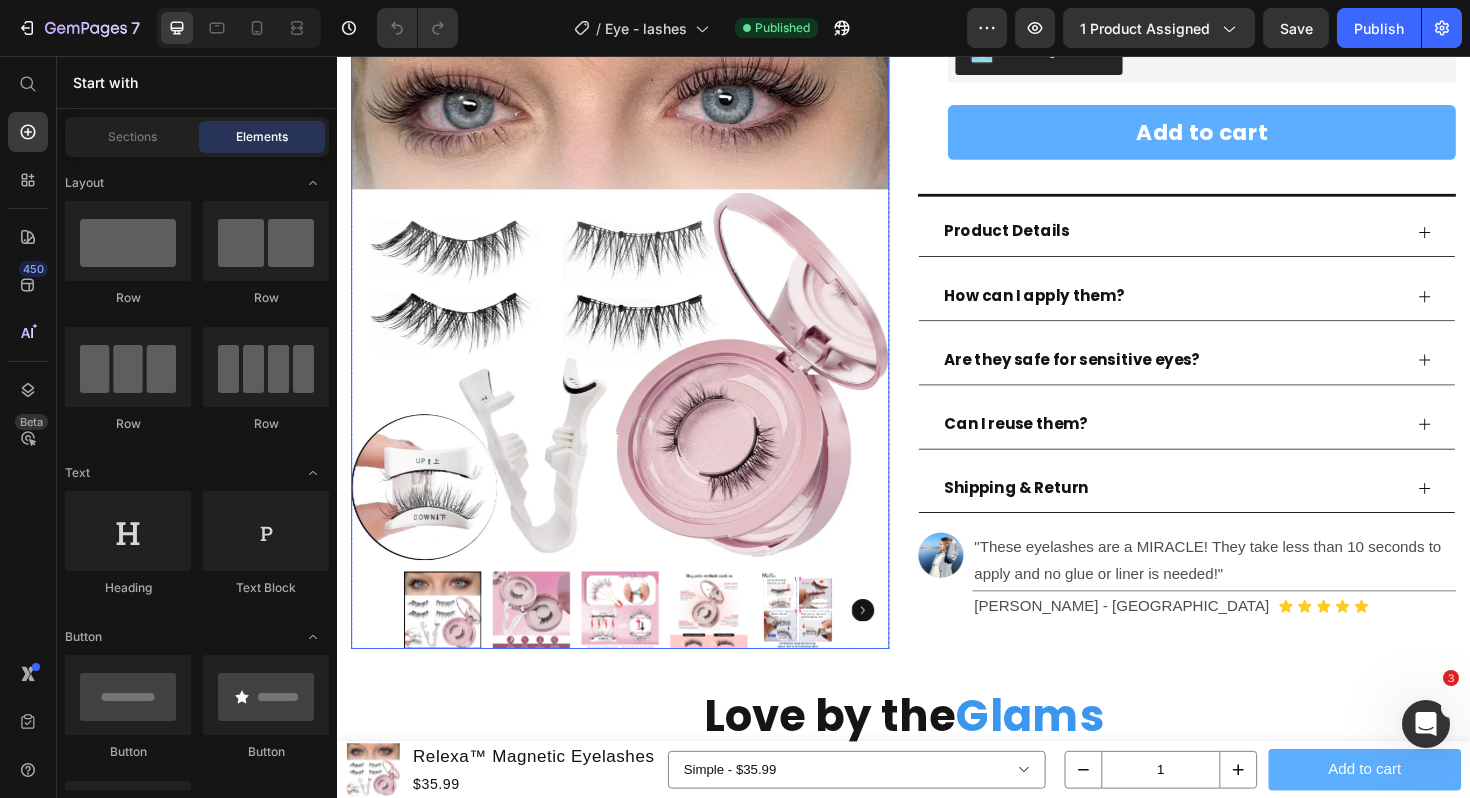 click at bounding box center (543, 643) 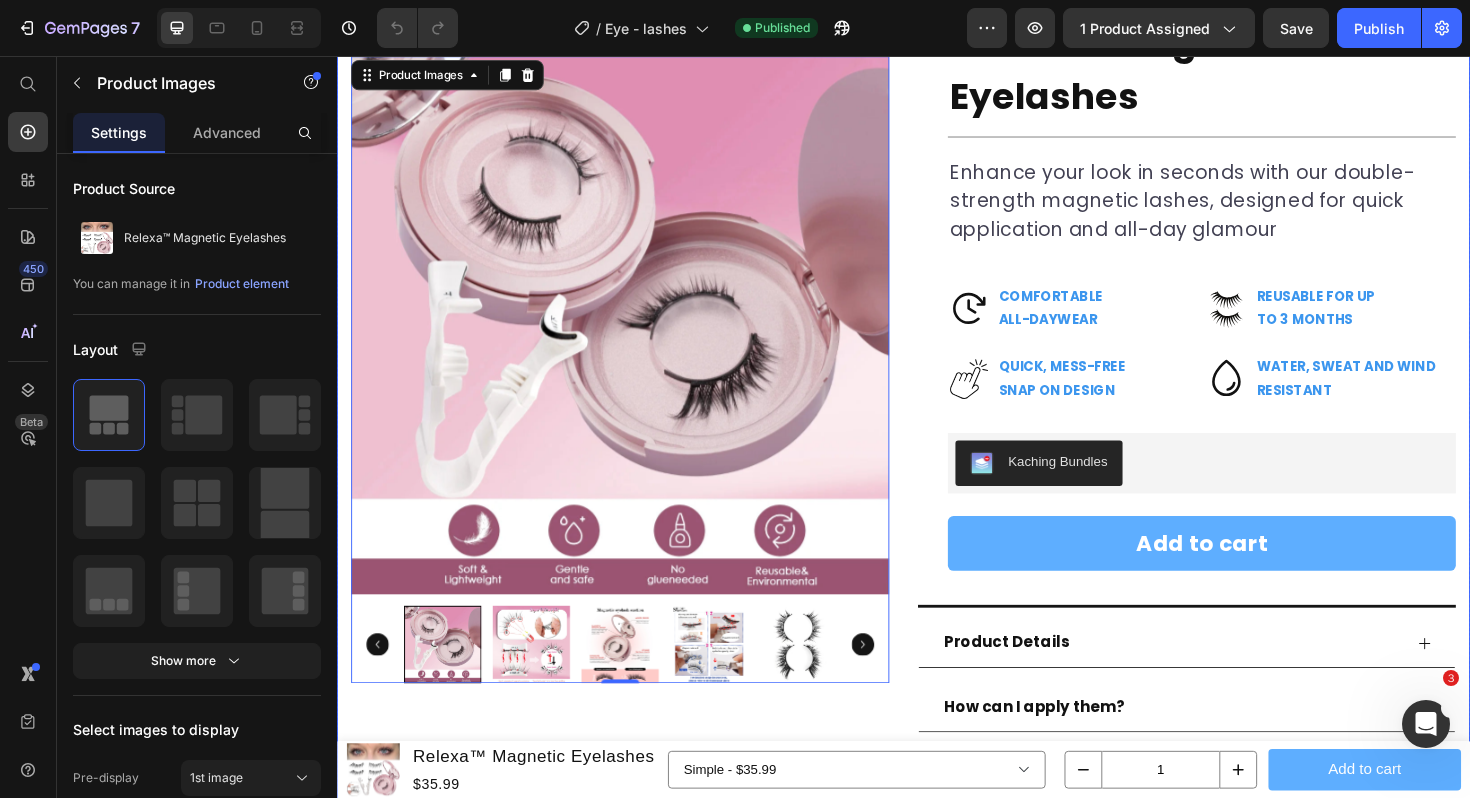 scroll, scrollTop: 0, scrollLeft: 0, axis: both 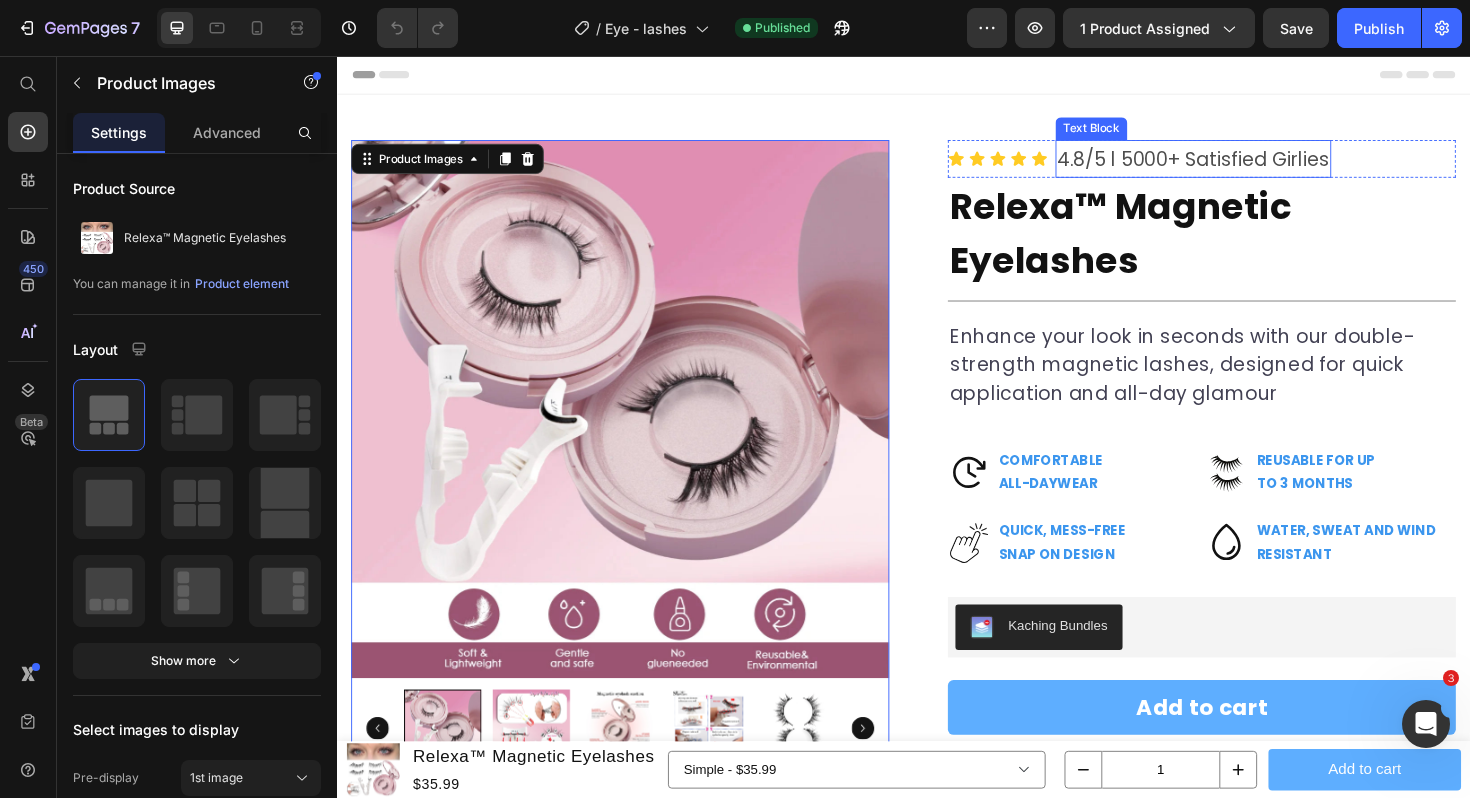 click on "4.8/5 l 5000+ Satisfied Girlies" at bounding box center [1244, 165] 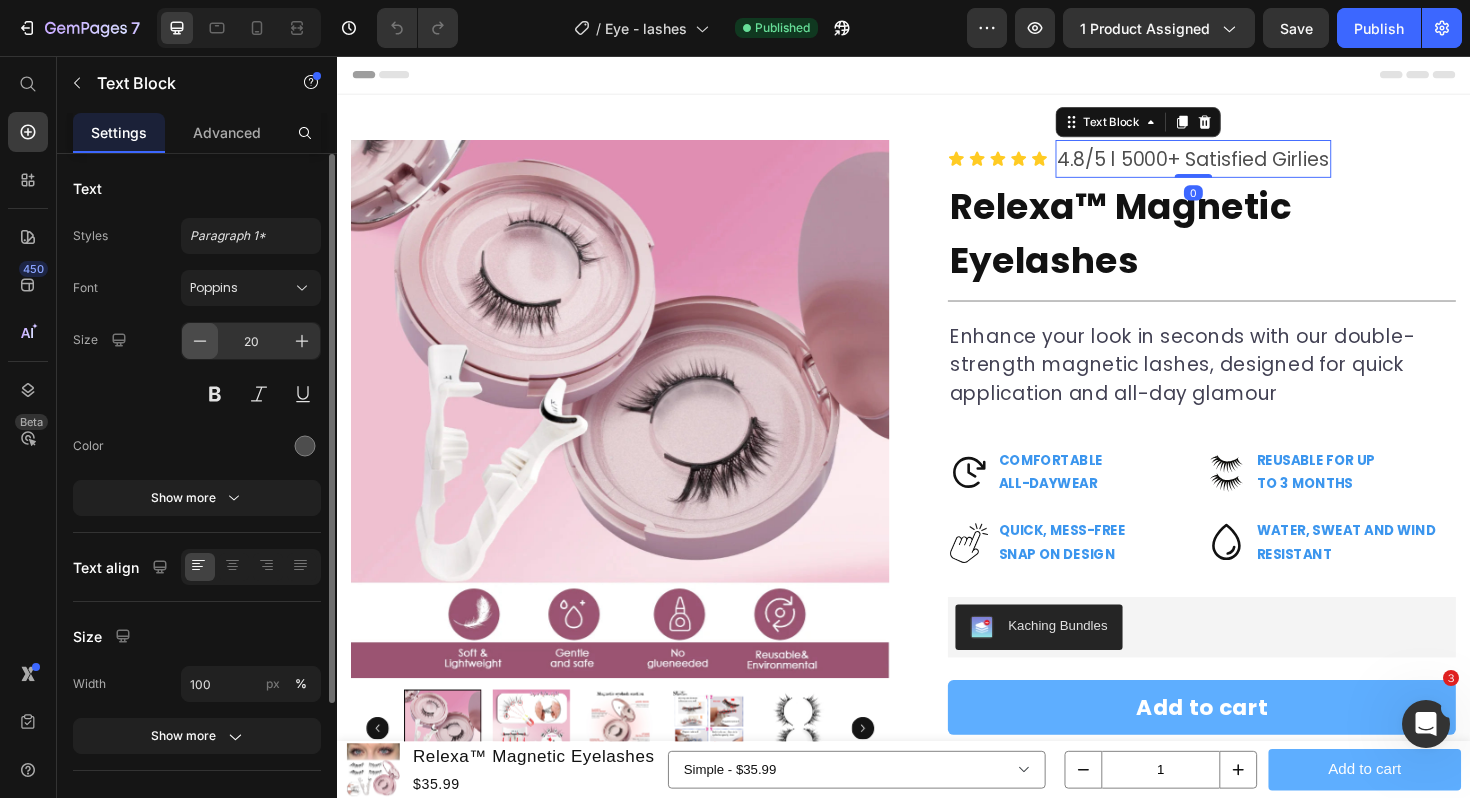 click 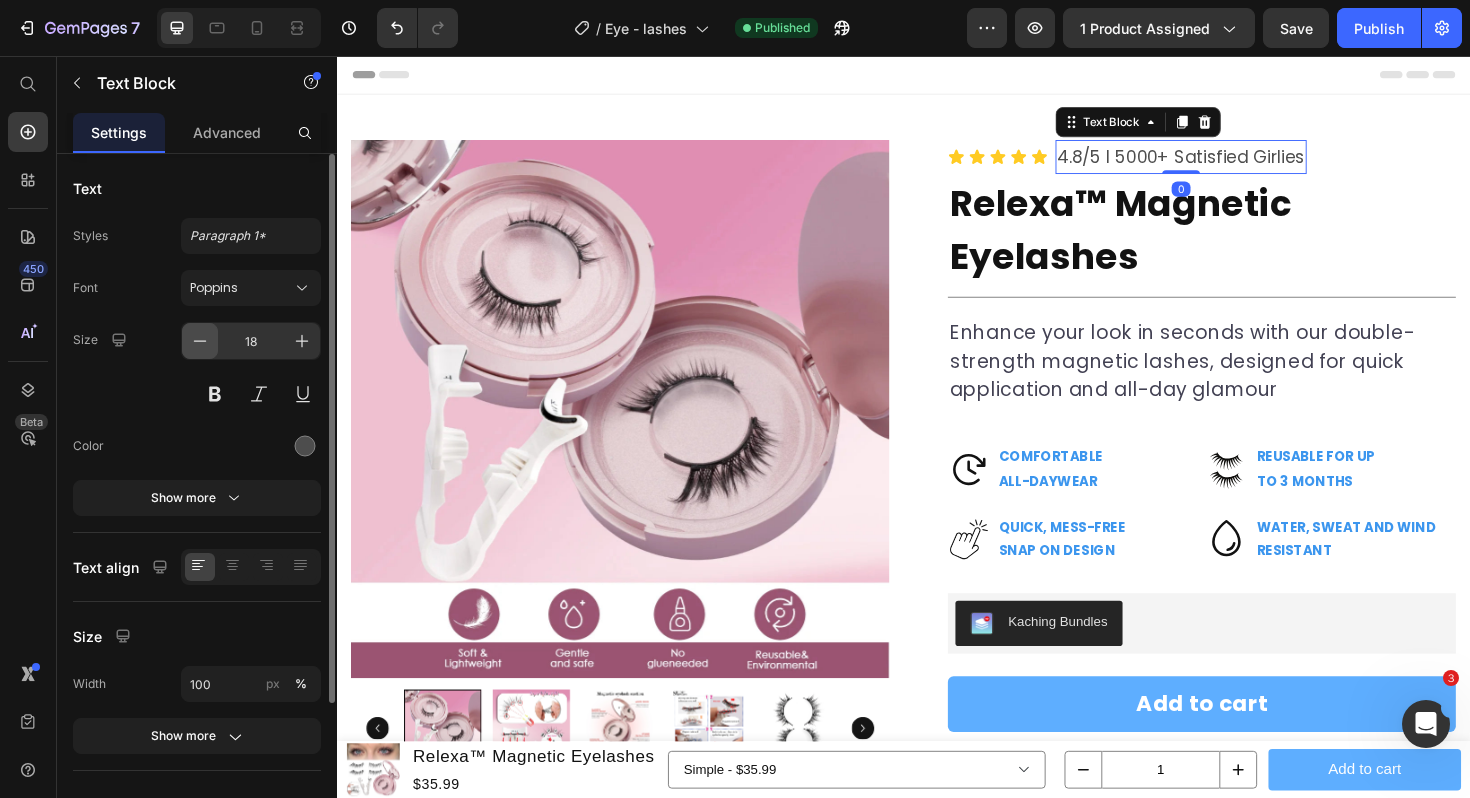 click 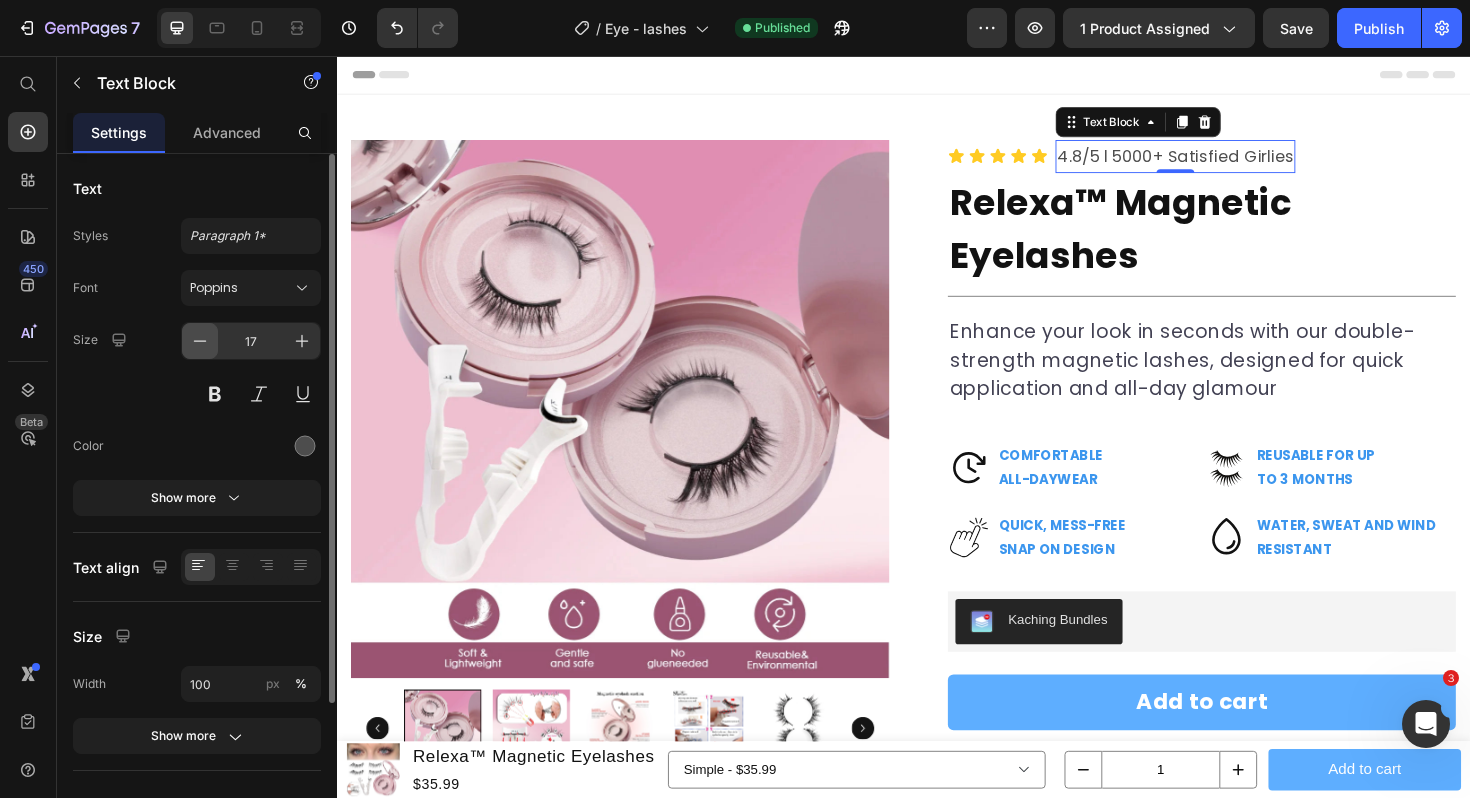 click 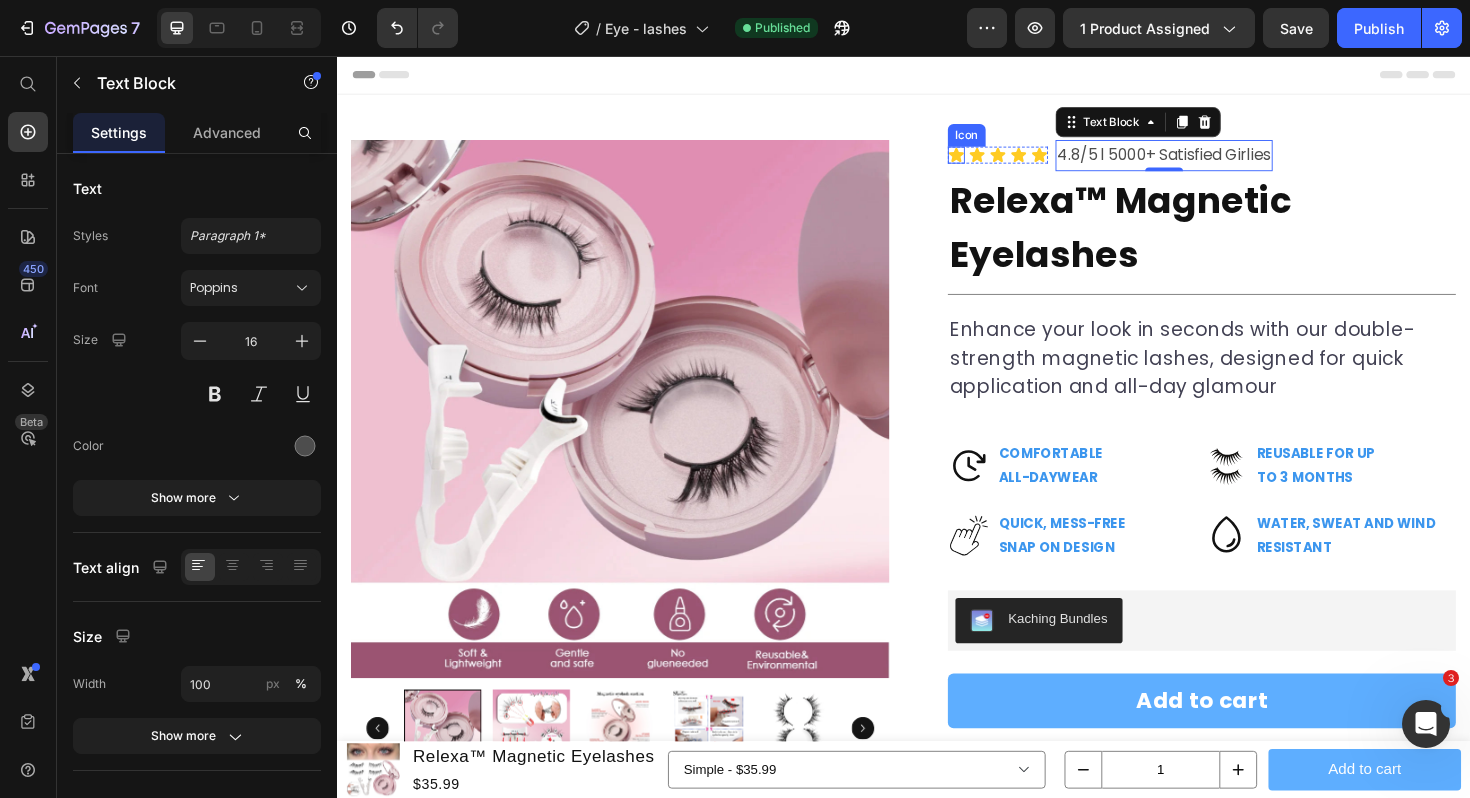 click 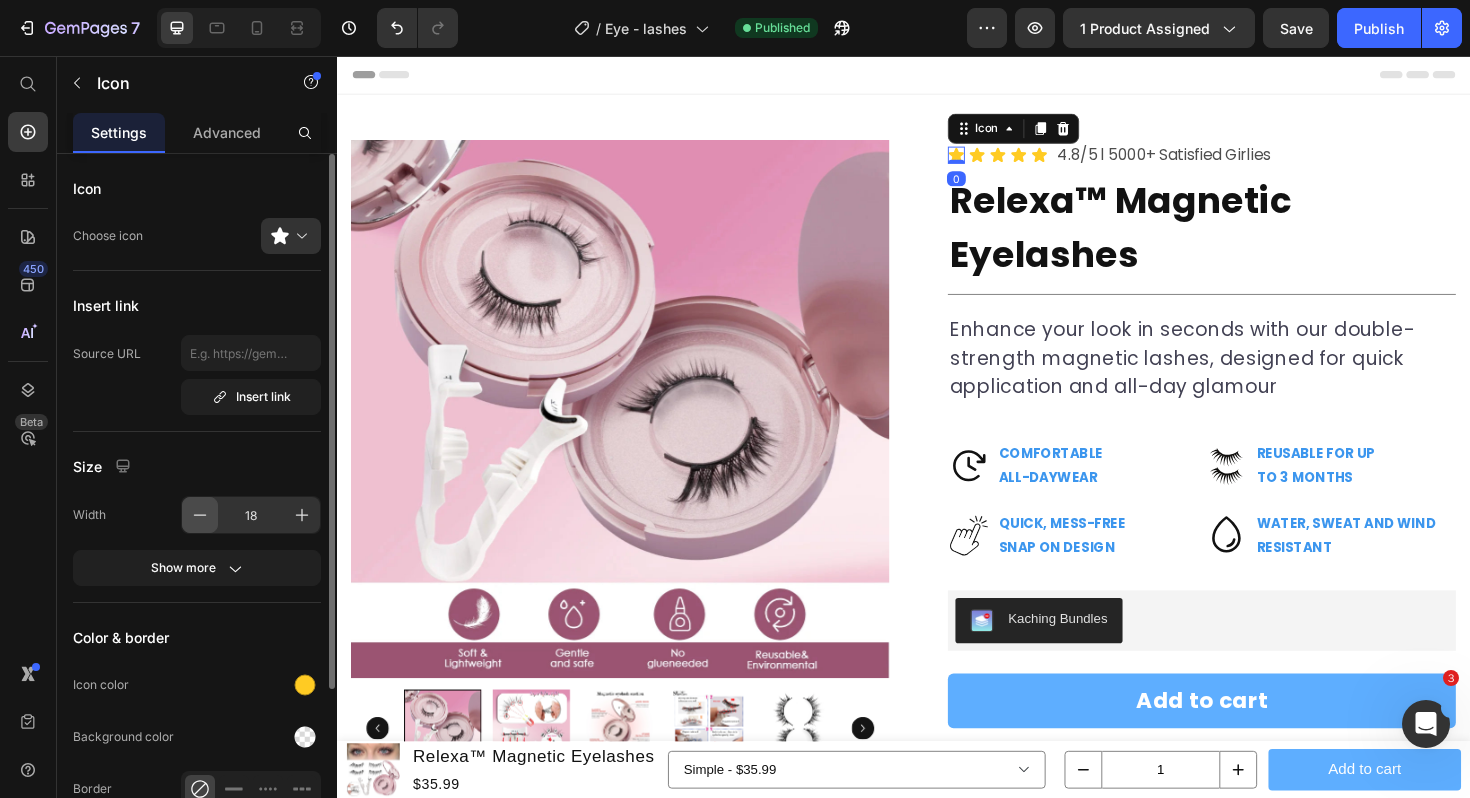click 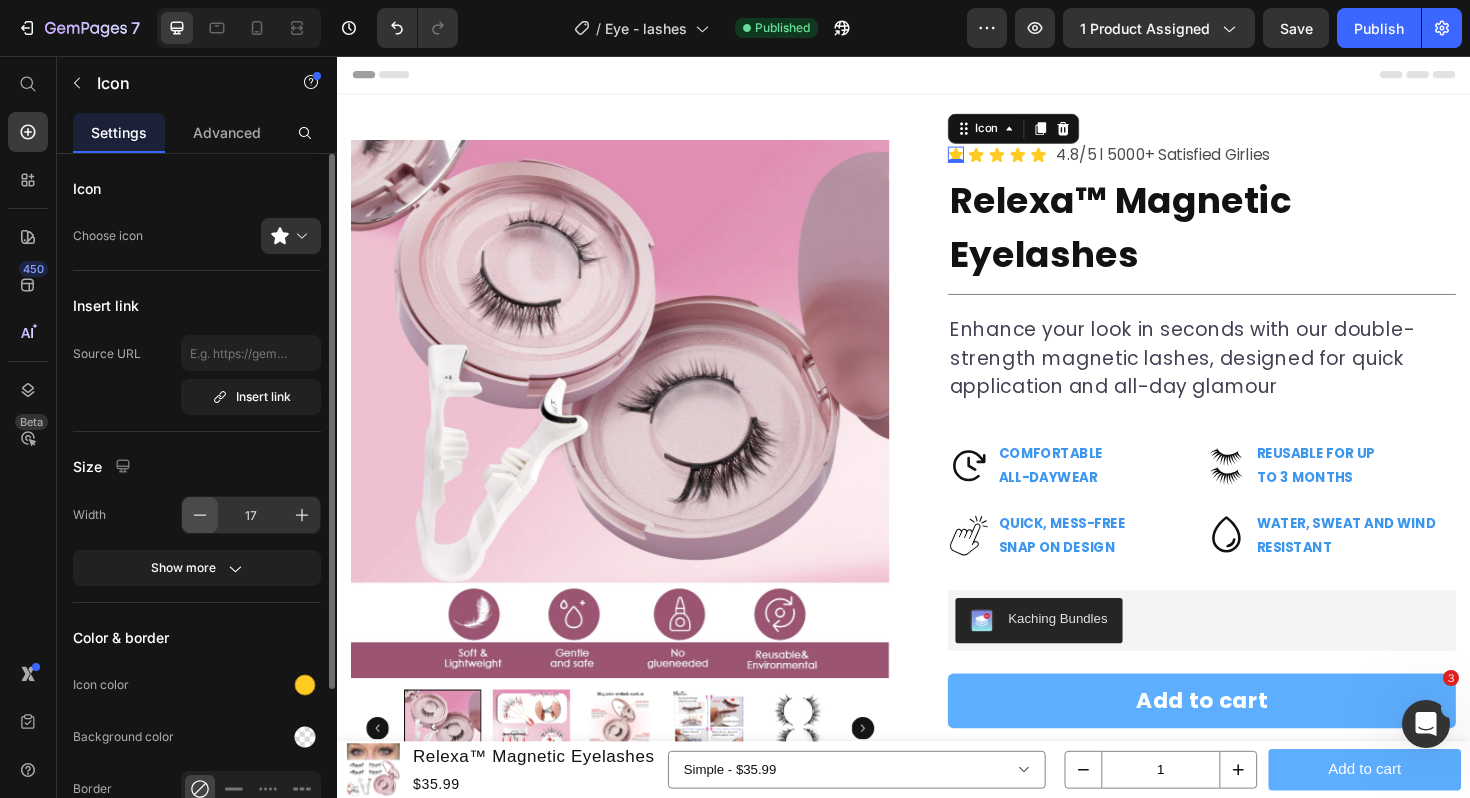 click 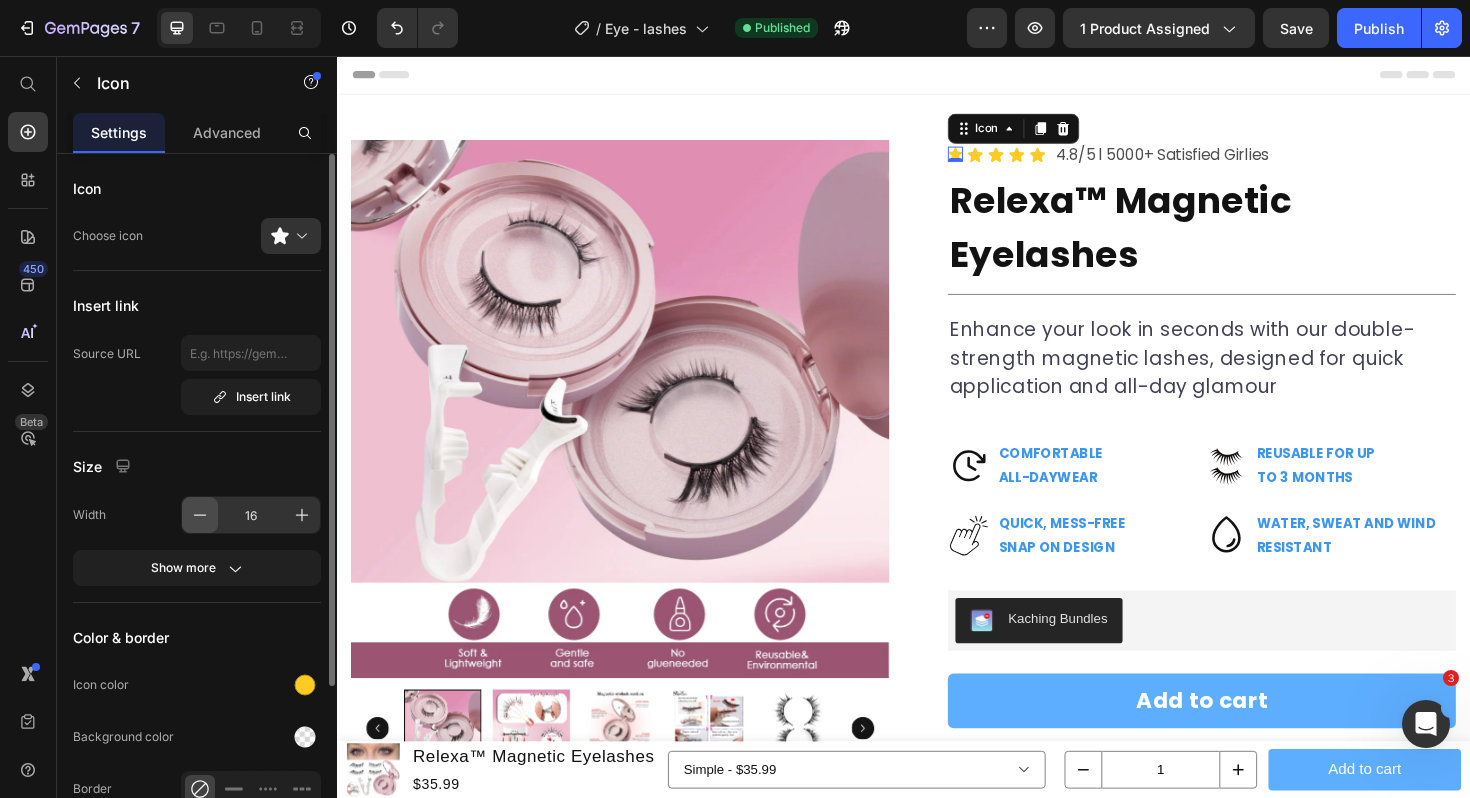click 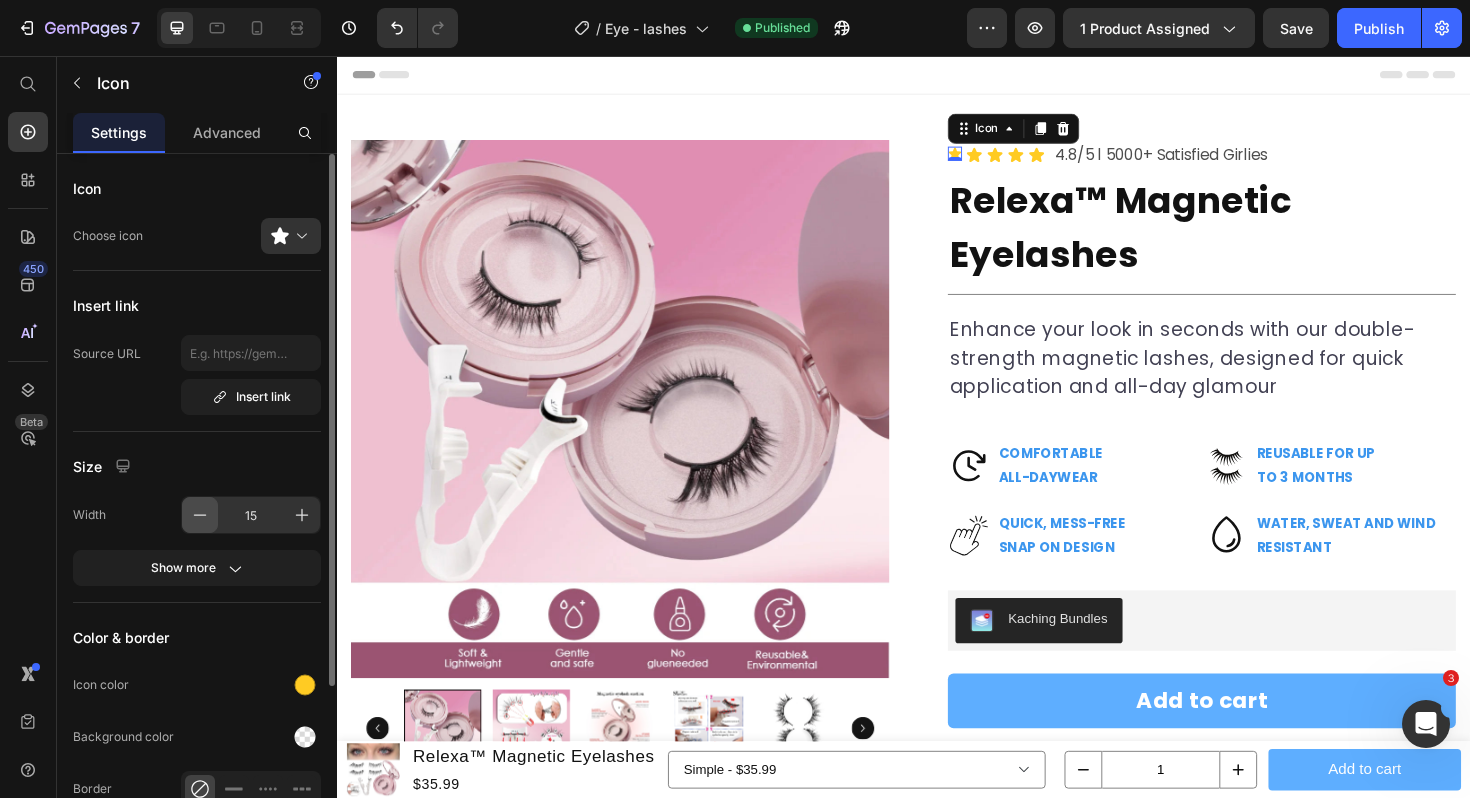 click 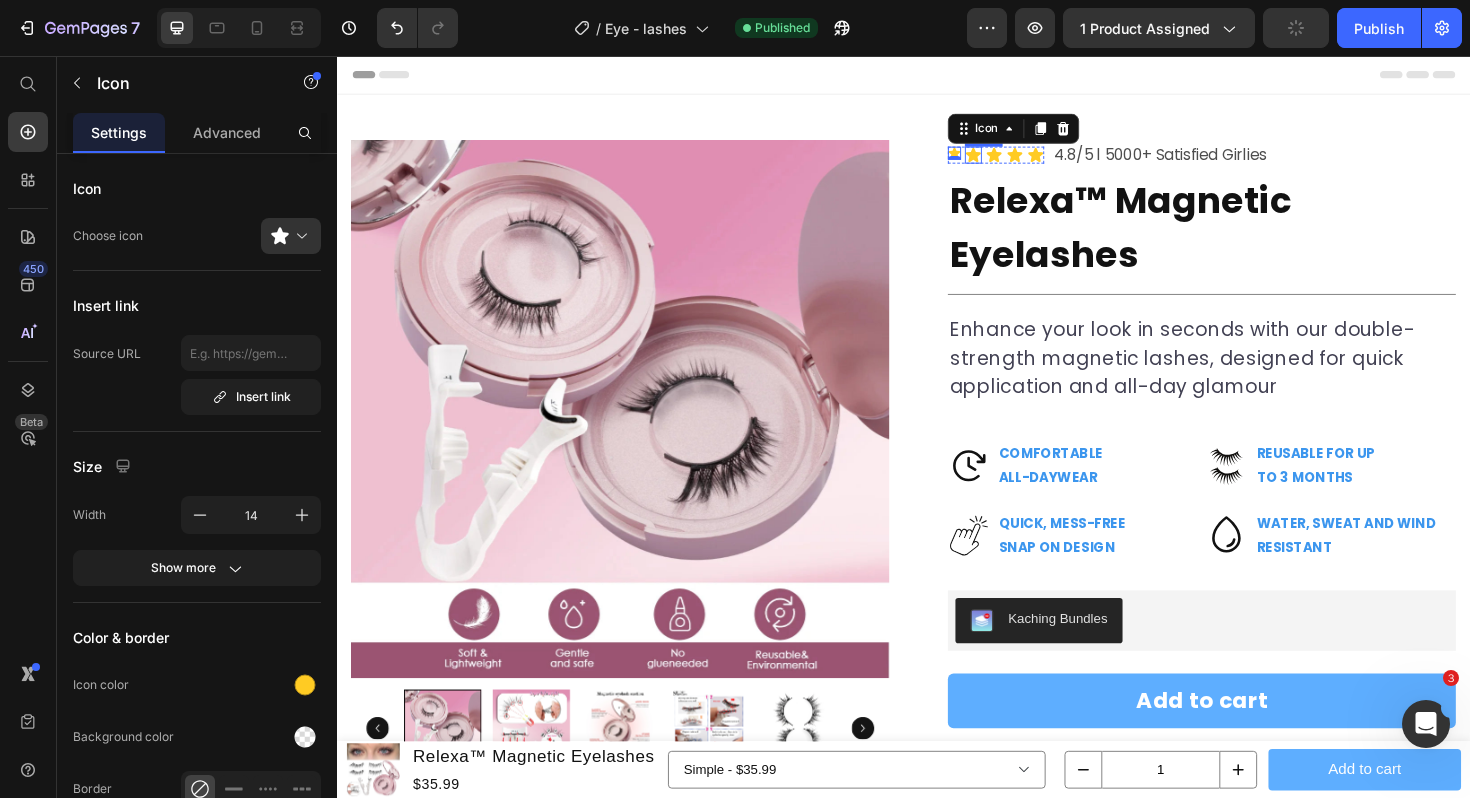 click 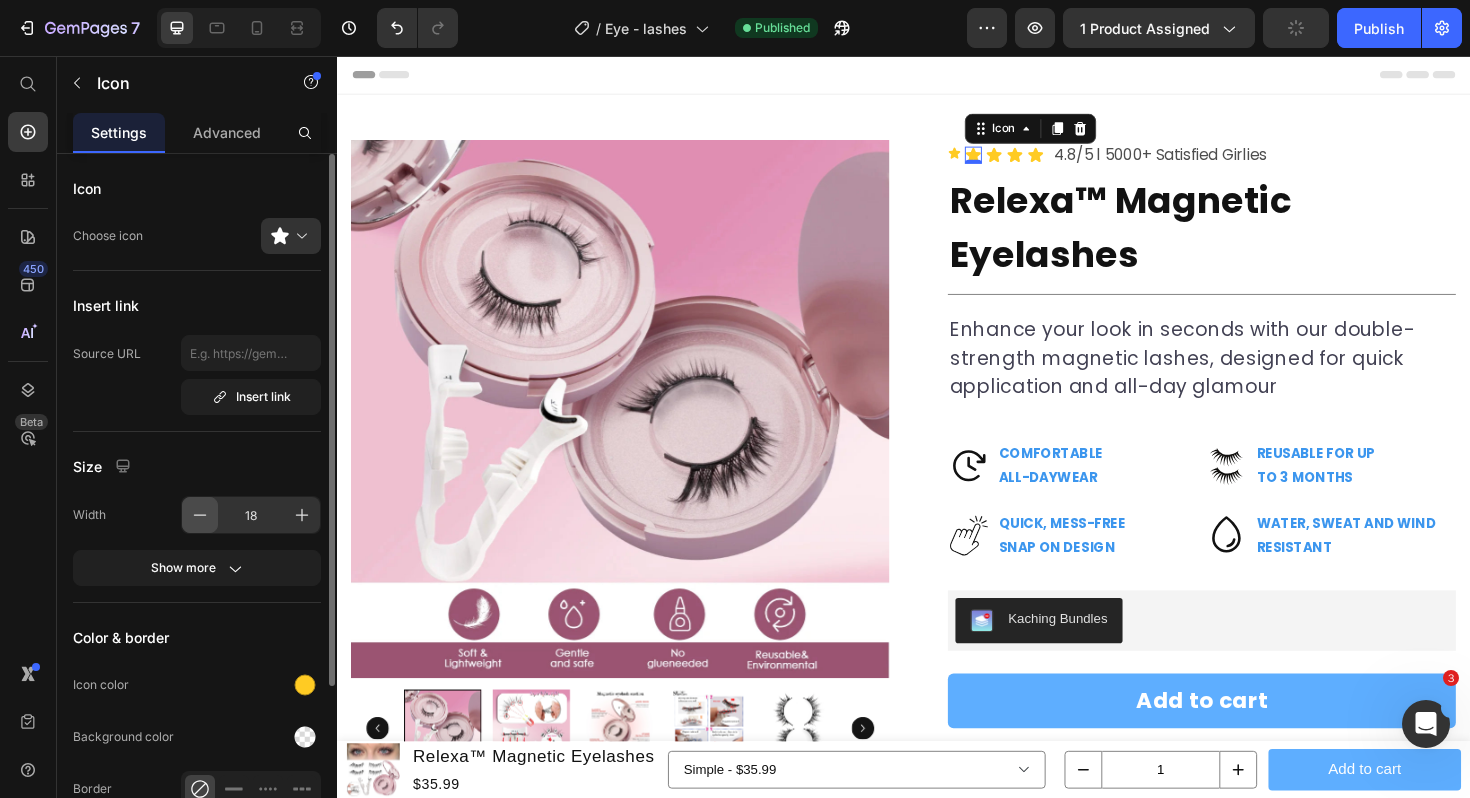 click at bounding box center [200, 515] 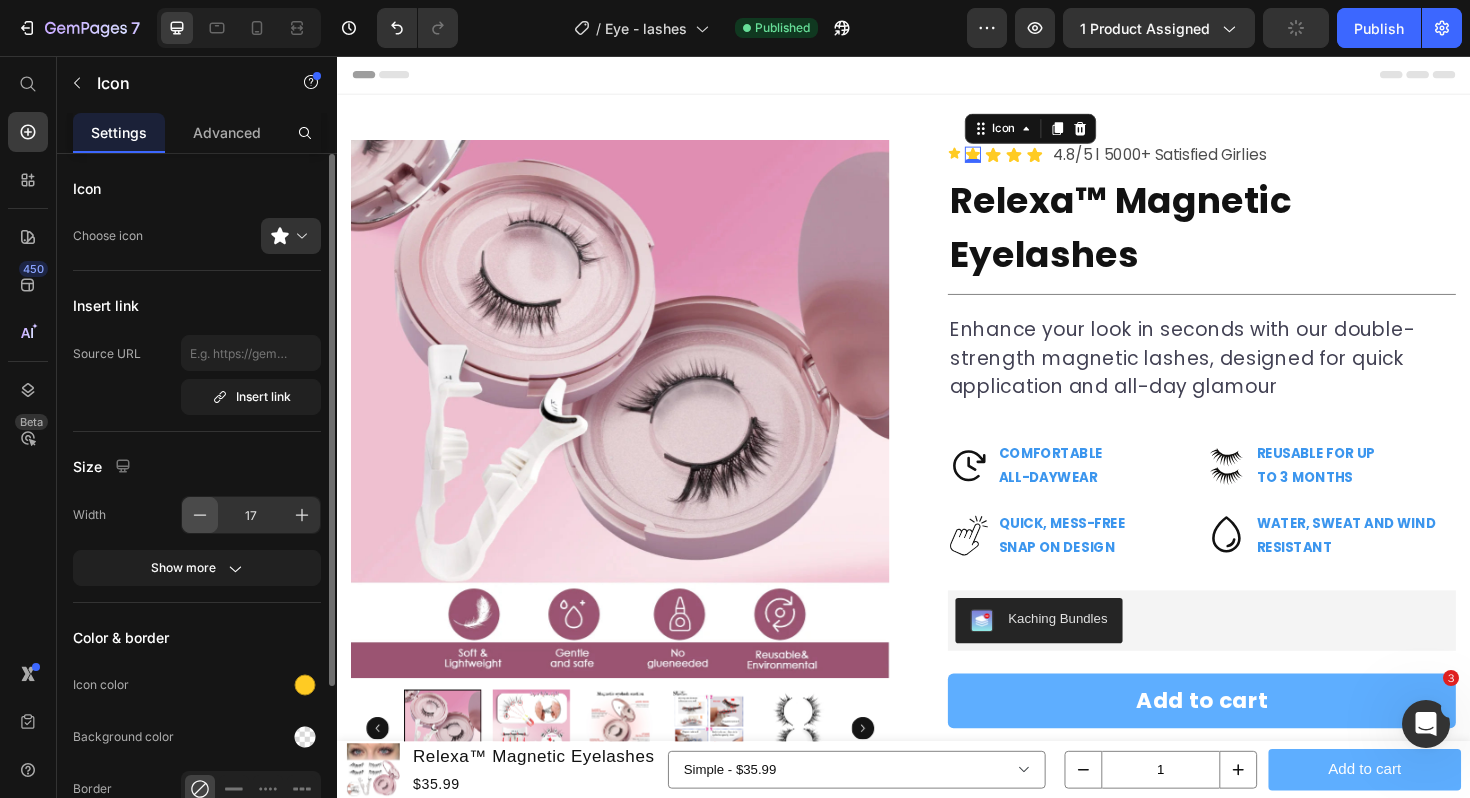 click at bounding box center [200, 515] 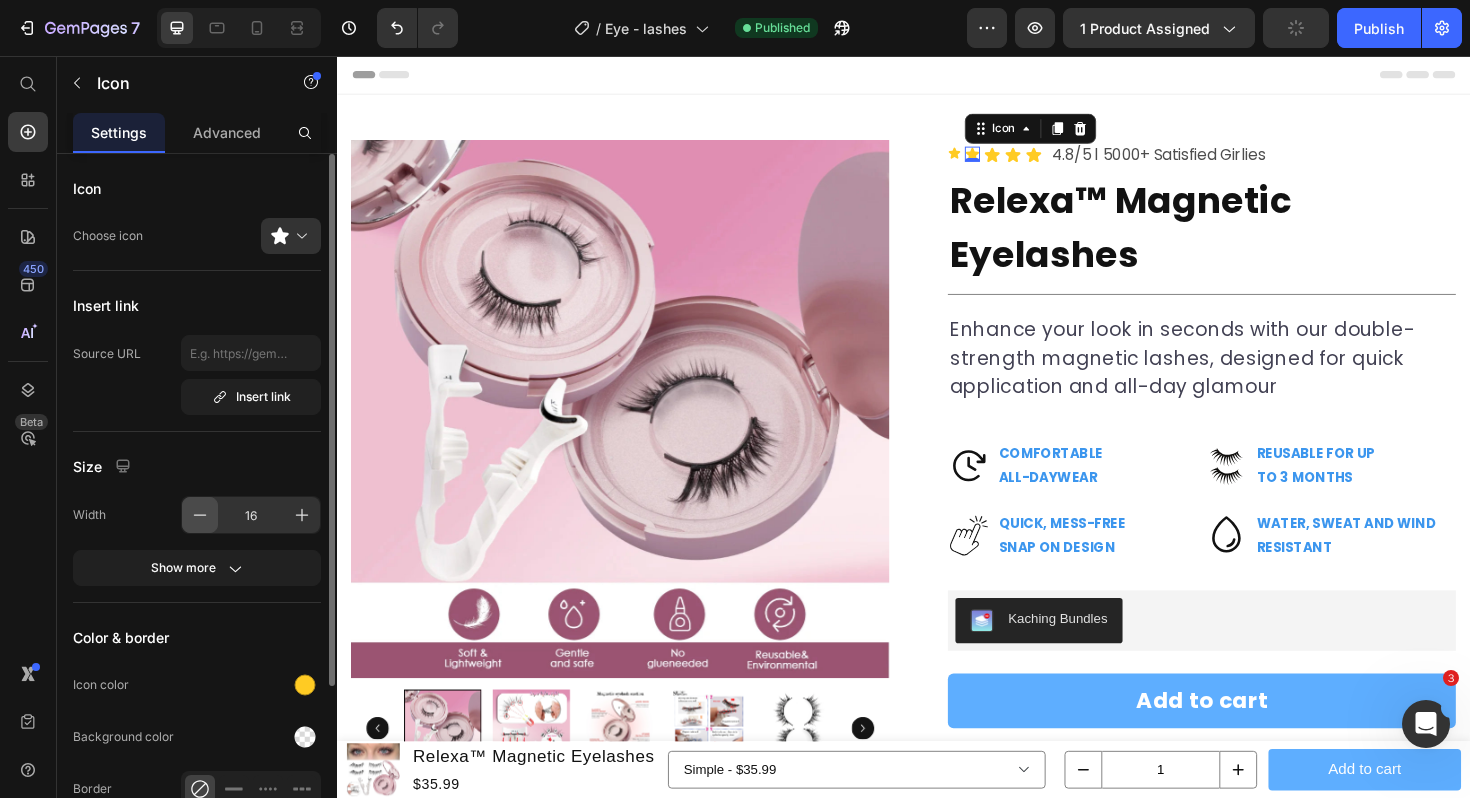 click at bounding box center [200, 515] 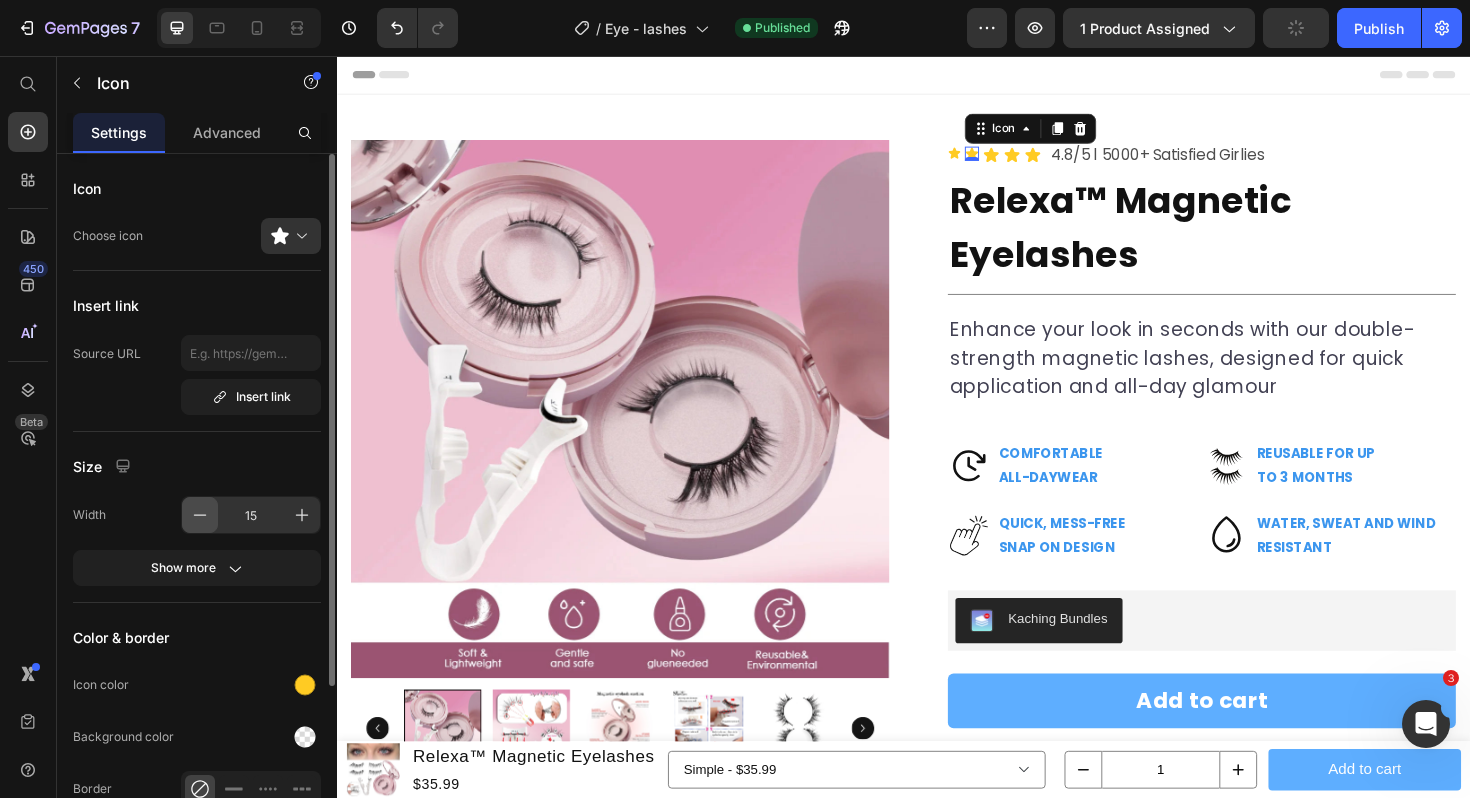 click at bounding box center (200, 515) 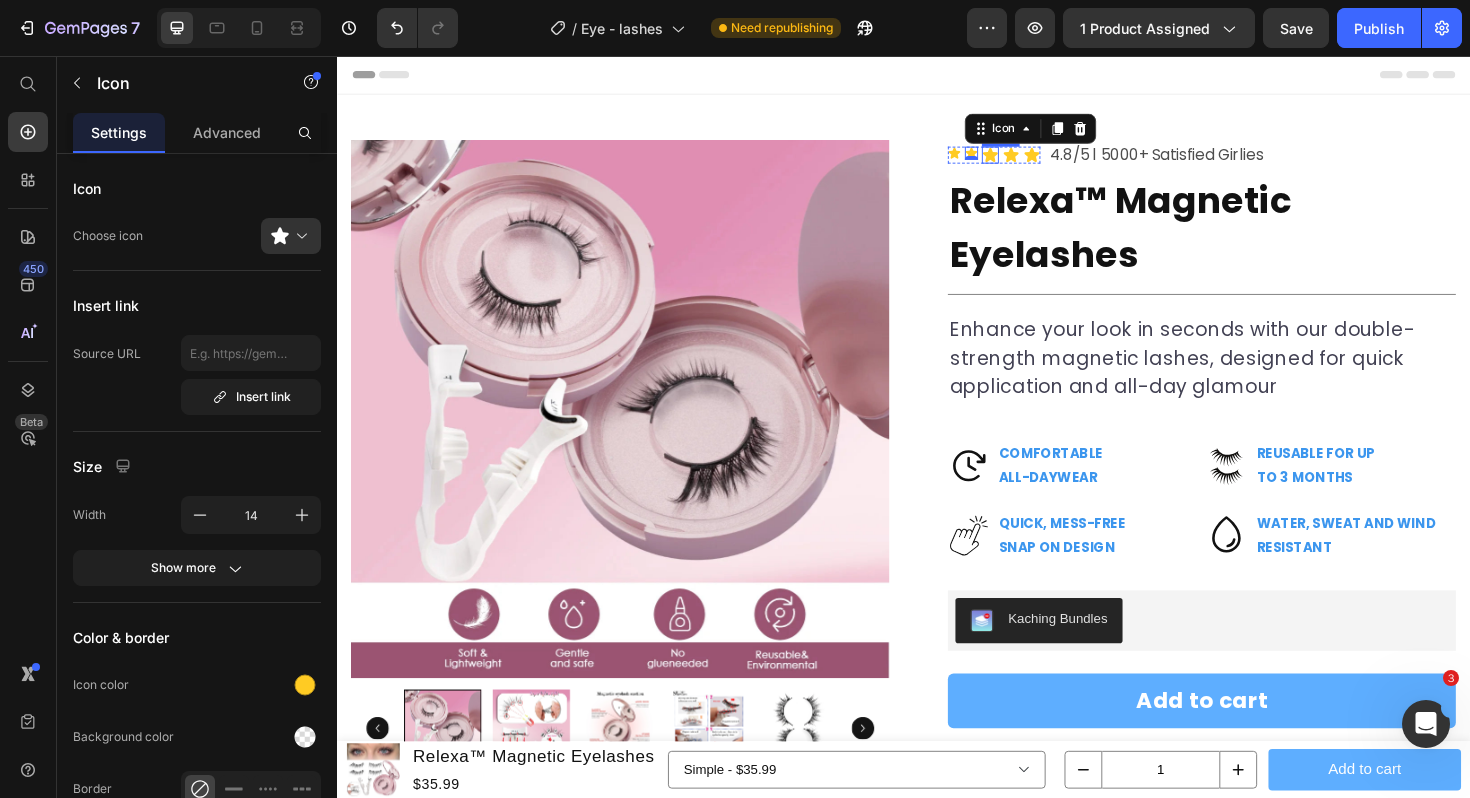 click 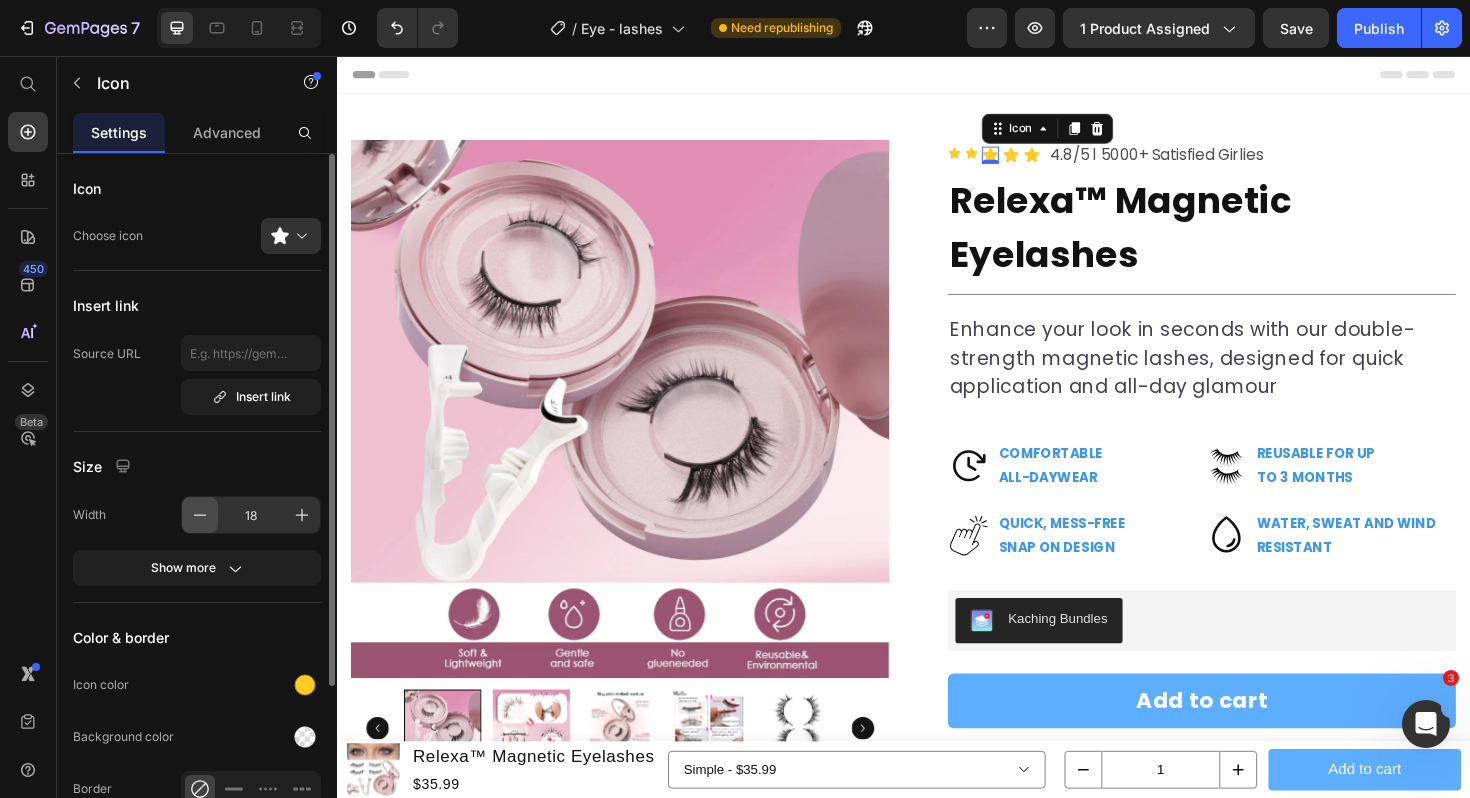 click 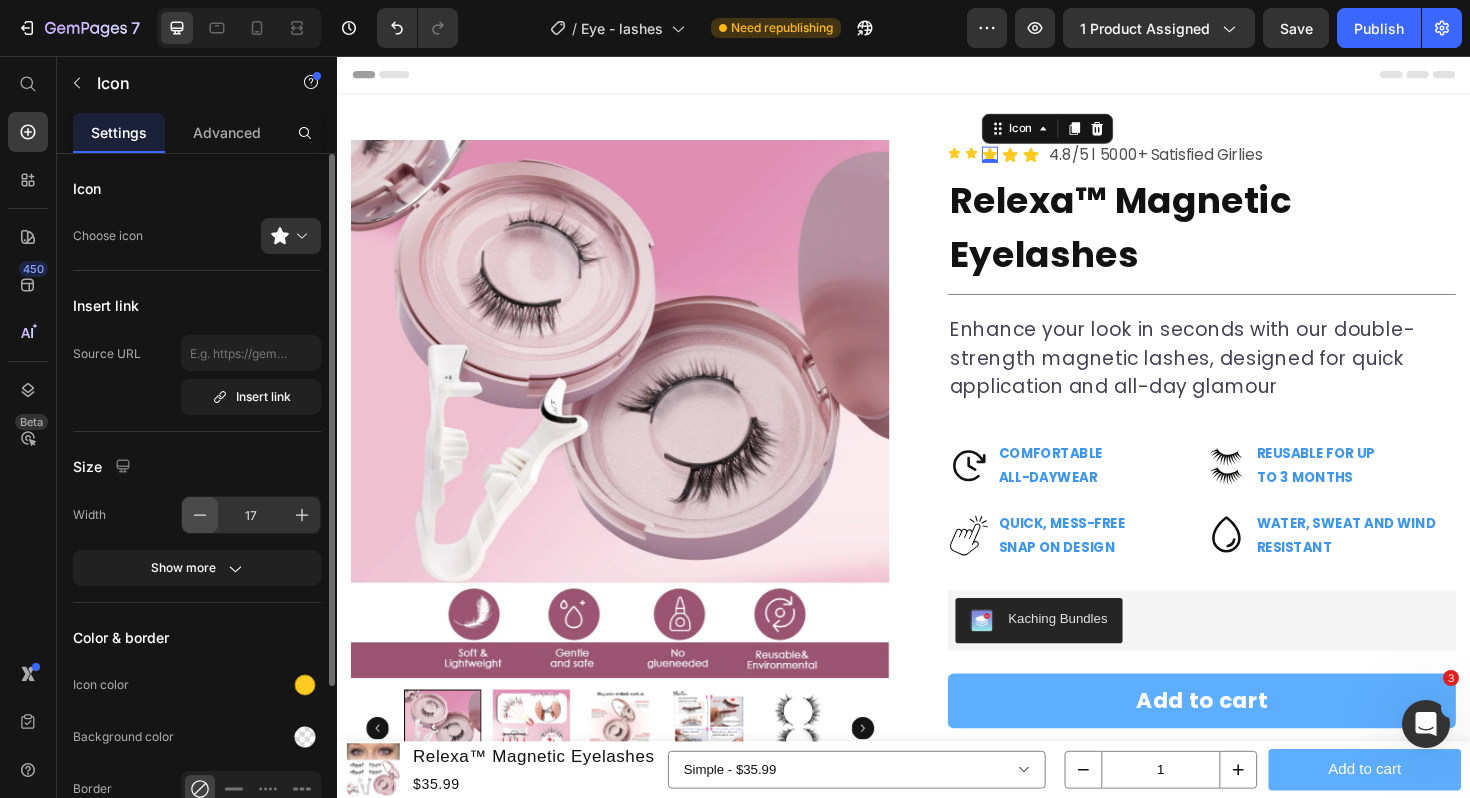 click 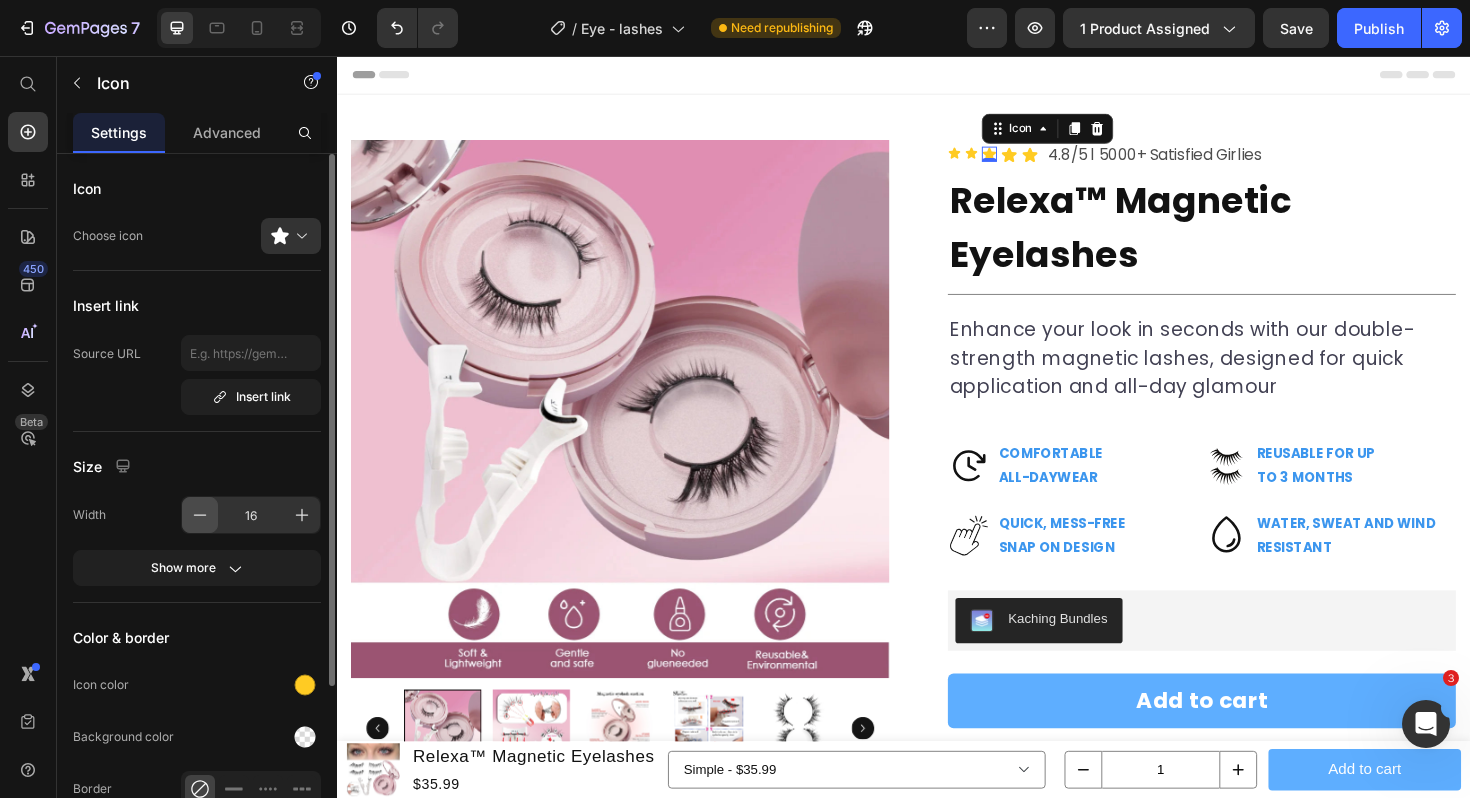 click 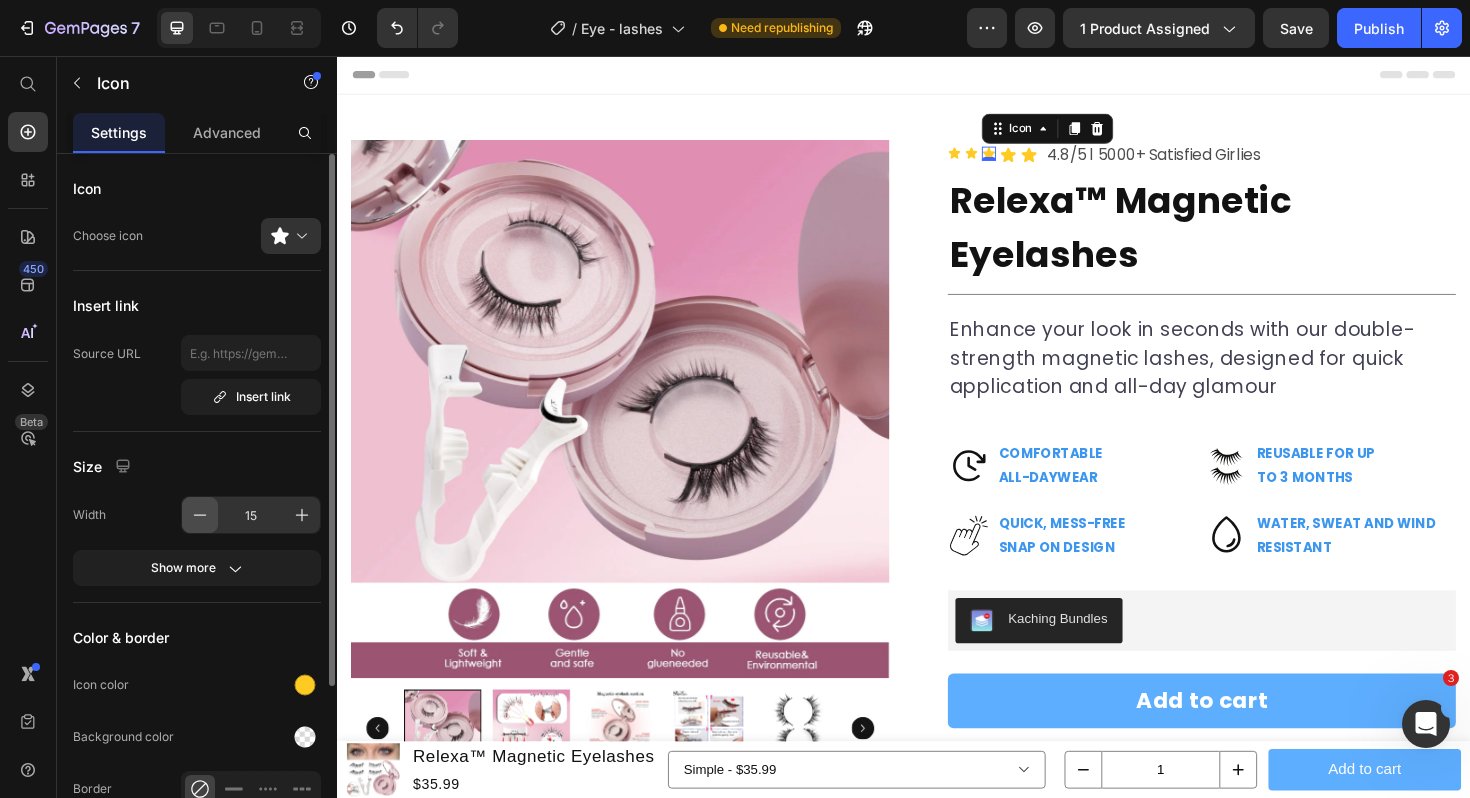 click 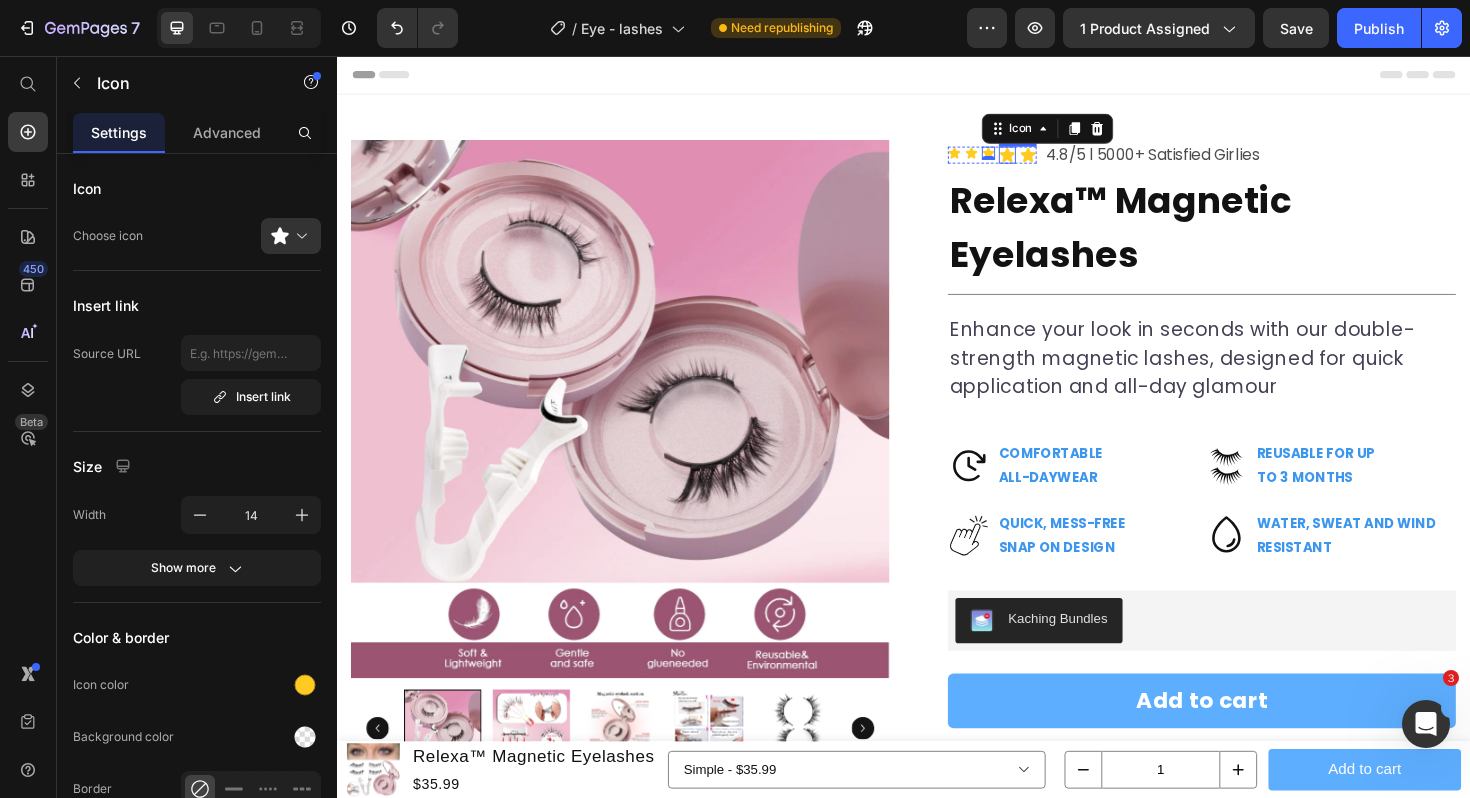 click 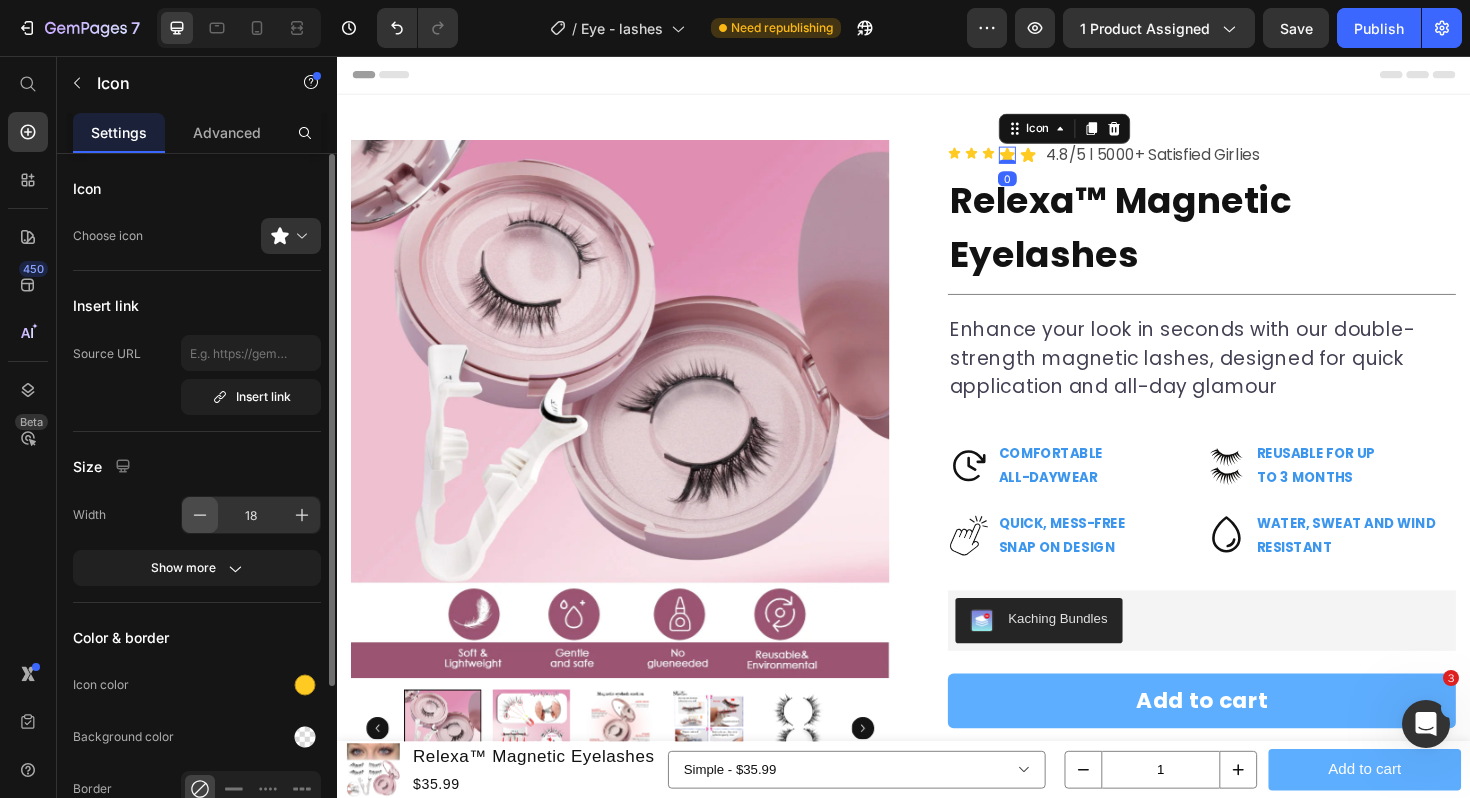 click 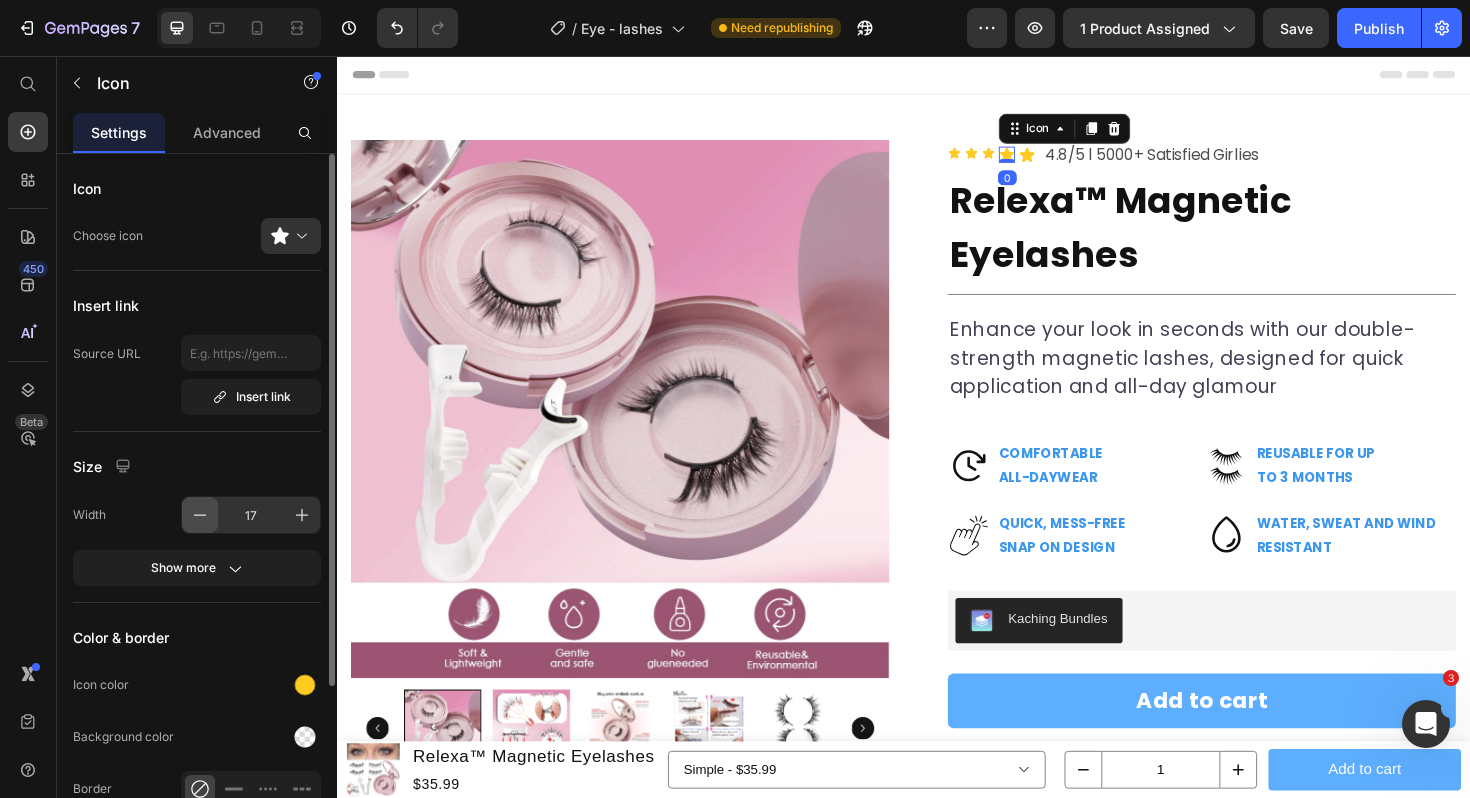 click 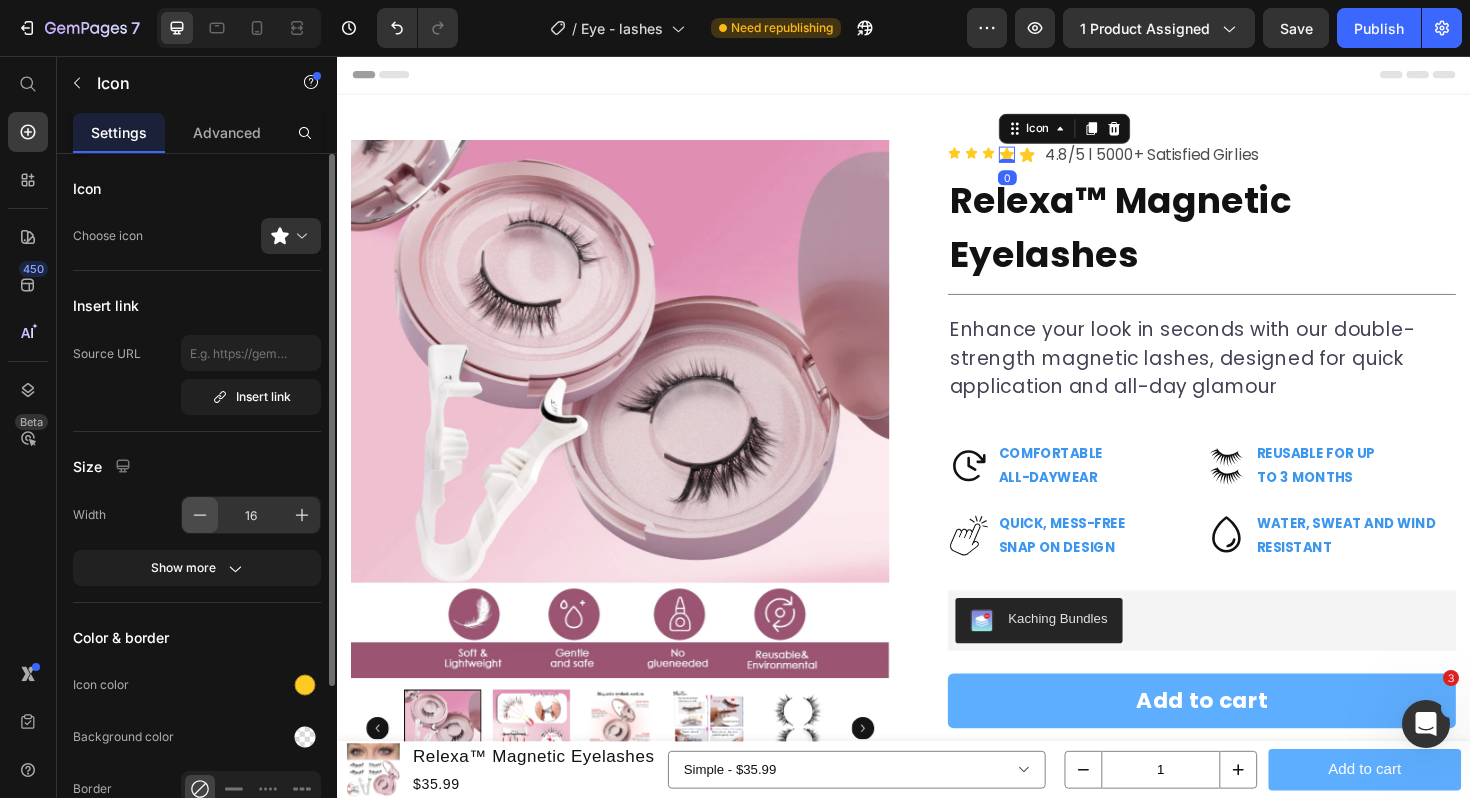 click 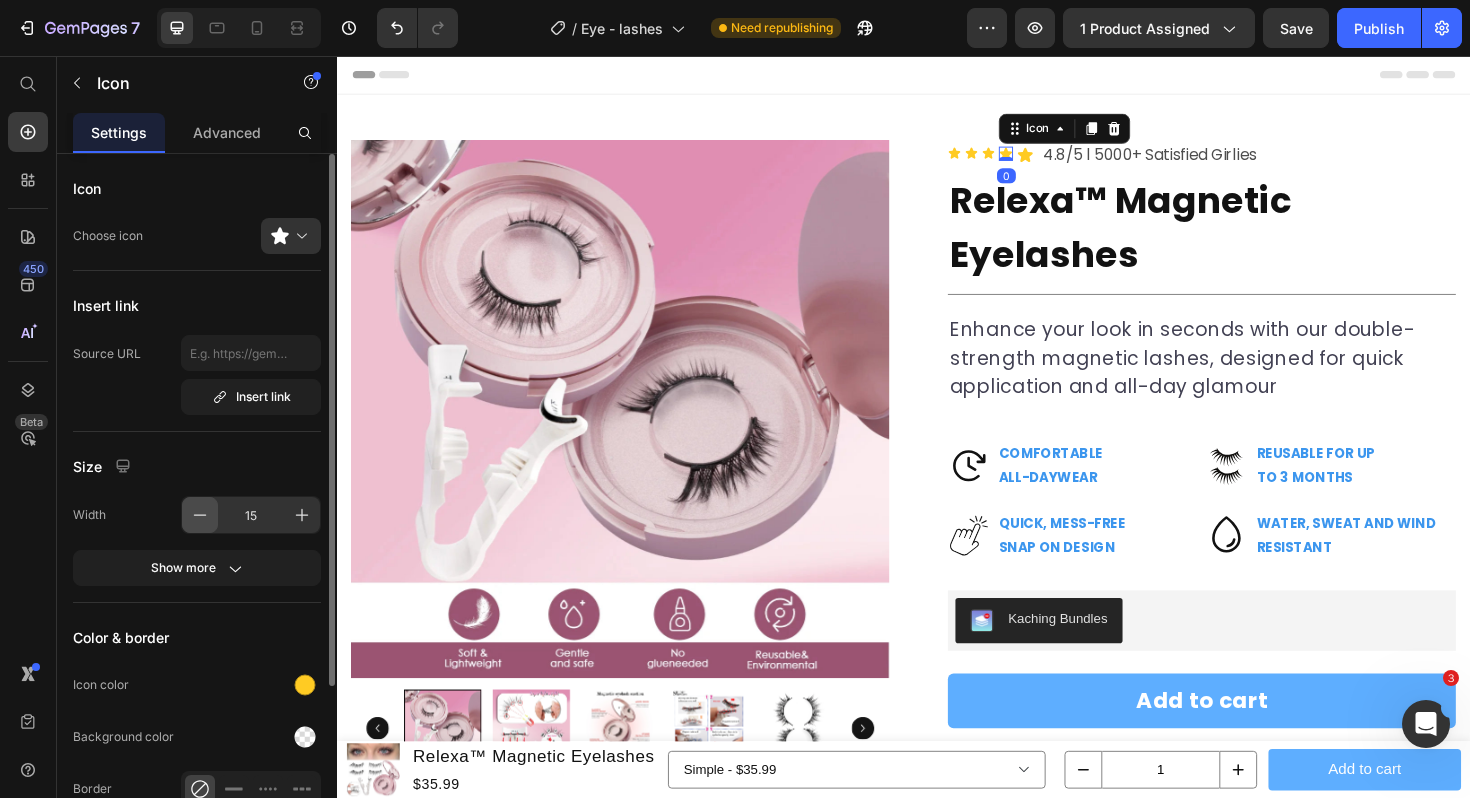 click 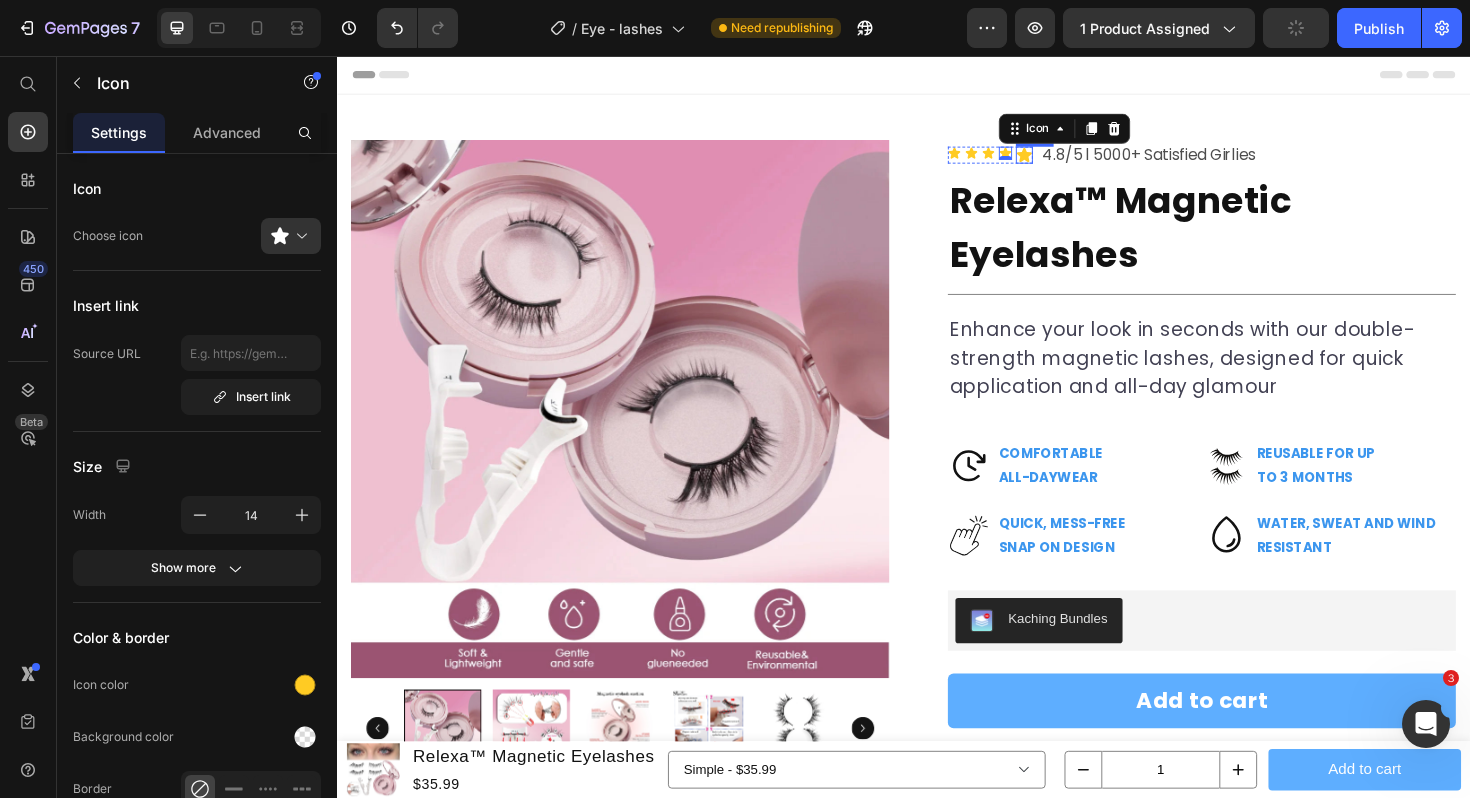 click 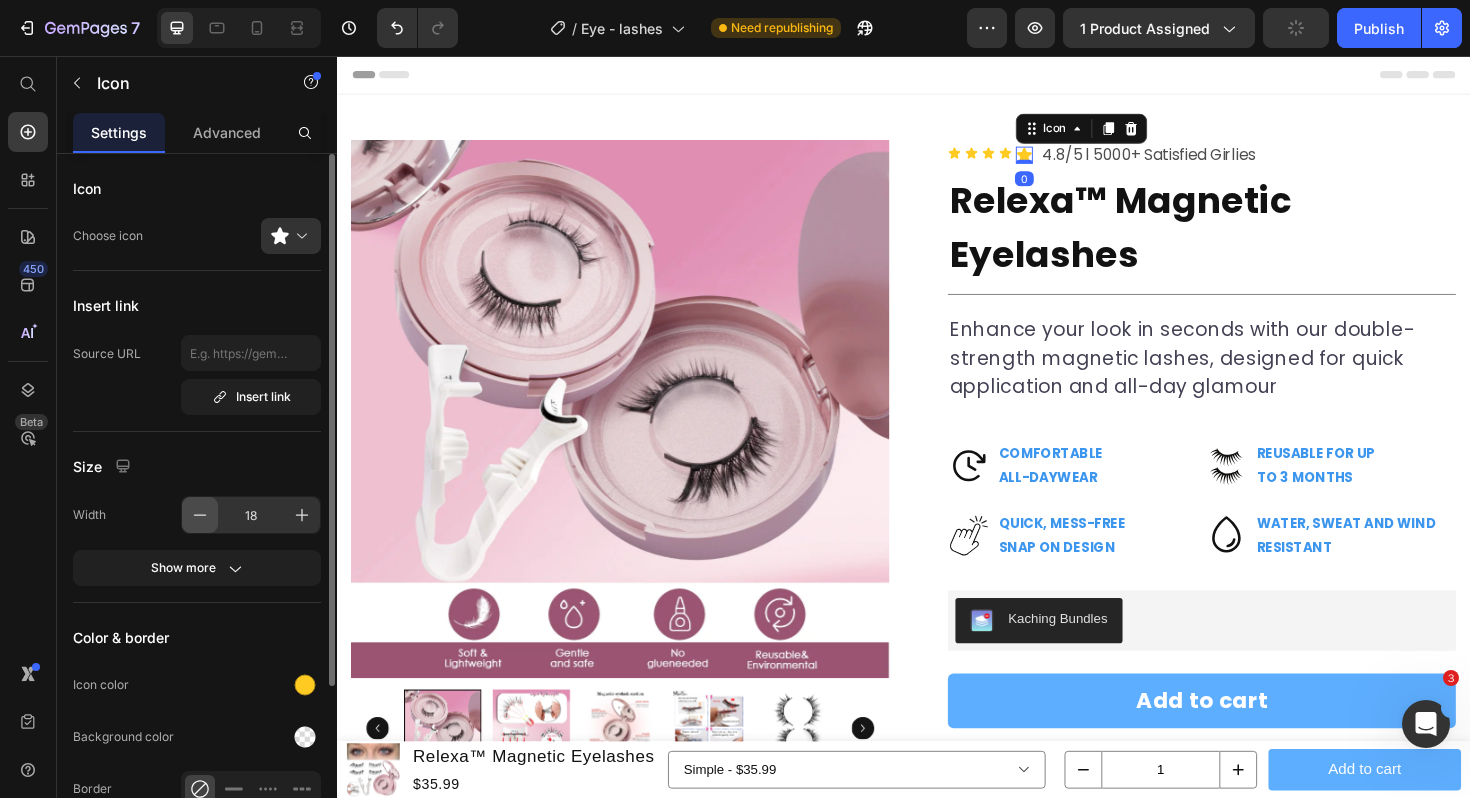 click 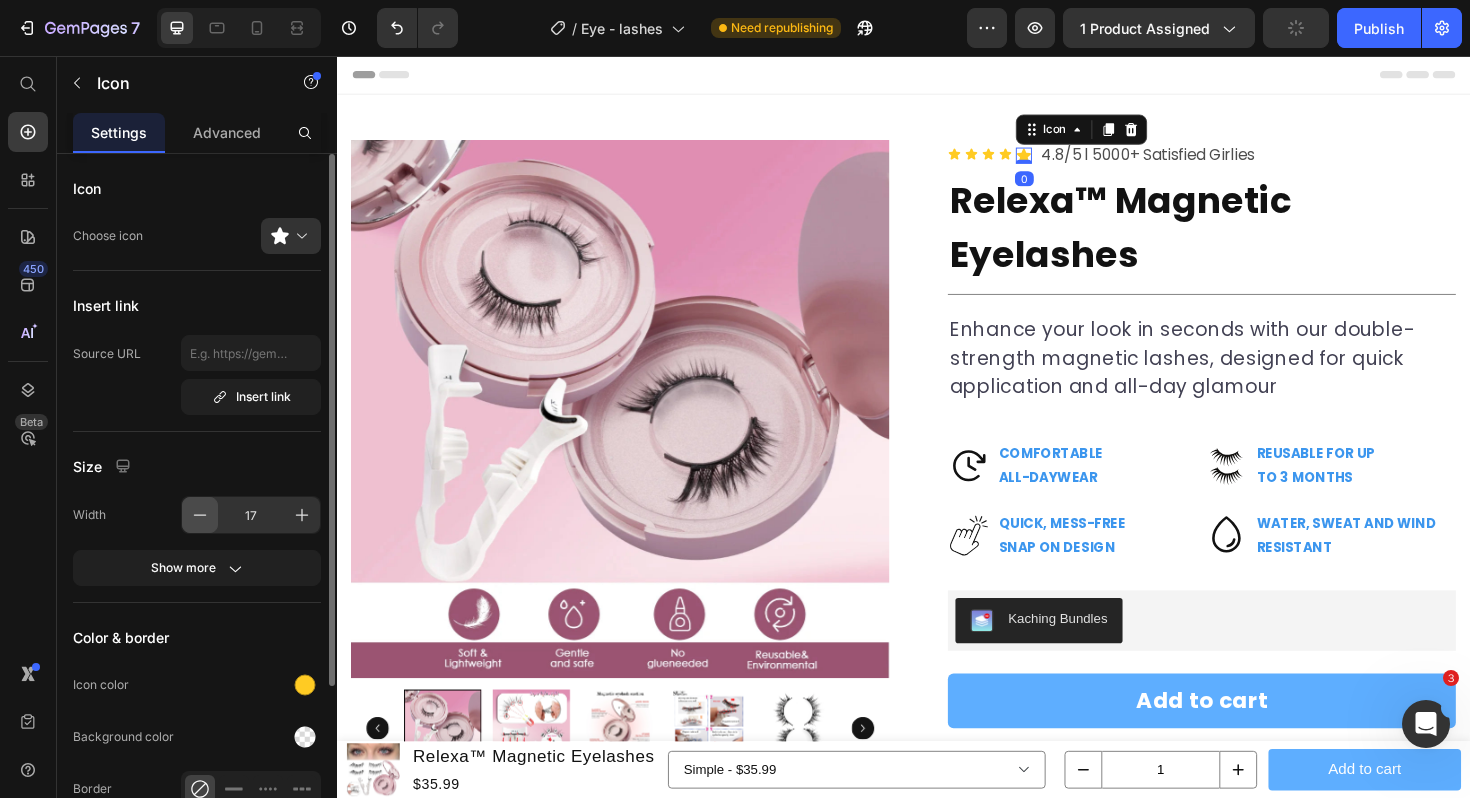 click 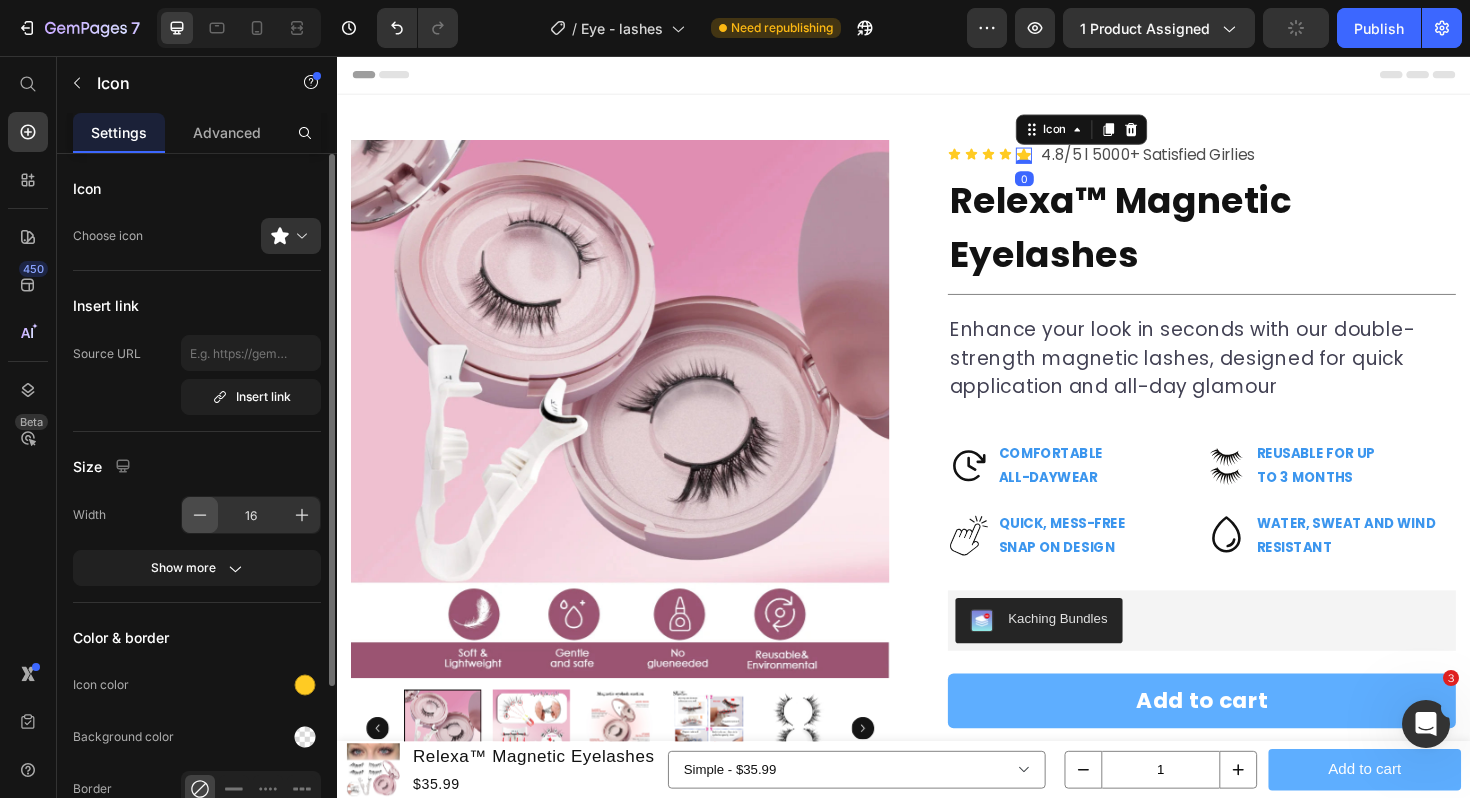 click 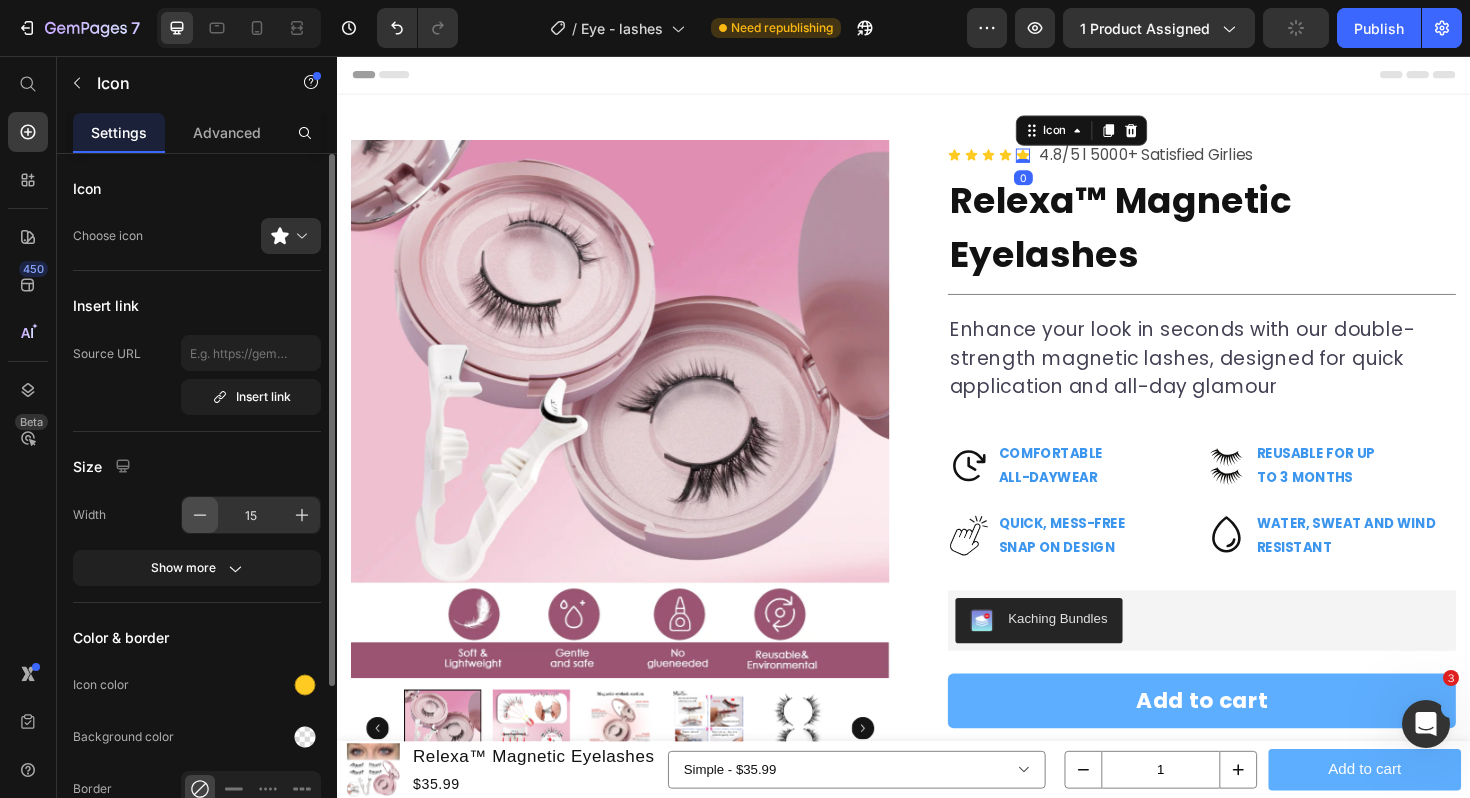 click 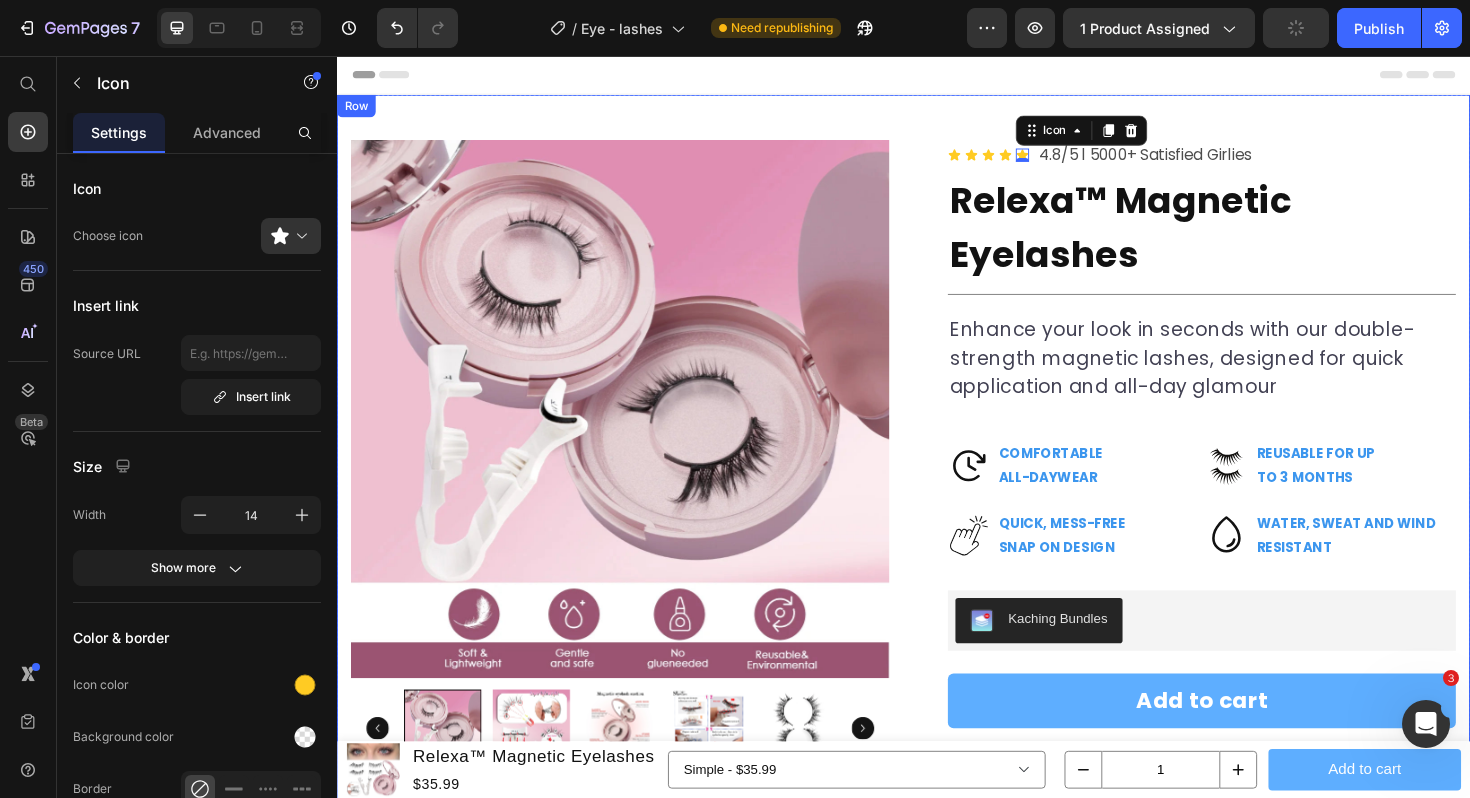 click on "Product Images Row Row Icon Icon Icon Icon Icon   0 Icon List 4.8/5 l 5000+ Satisfied Girlies Text Block Row Relexa™ Magnetic Eyelashes Product Title                Title Line Enhance your look in seconds with our double-strength magnetic lashes, designed for quick application and all-day glamour Text Block Enhance your look in seconds with our double-strength magnetic lashes, designed for quick application and all-day glamour Text block
Icon COMFORTABLE  ALL-DAYWEAR Text Block Row Icon REUSABLE FOR UP  TO 3 MONTHS Text Block Row Row Icon QUICK, MESS-FREE SNAP ON DESIGN Text Block Row
Icon WATER, SWEAT AND WIND RESISTANT Text Block Row Row Kaching Bundles Kaching Bundles Add to cart Product Cart Button Row                Title Line
Product Details
How can I apply them?
Are they safe for sensitive eyes?
Line" at bounding box center [937, 691] 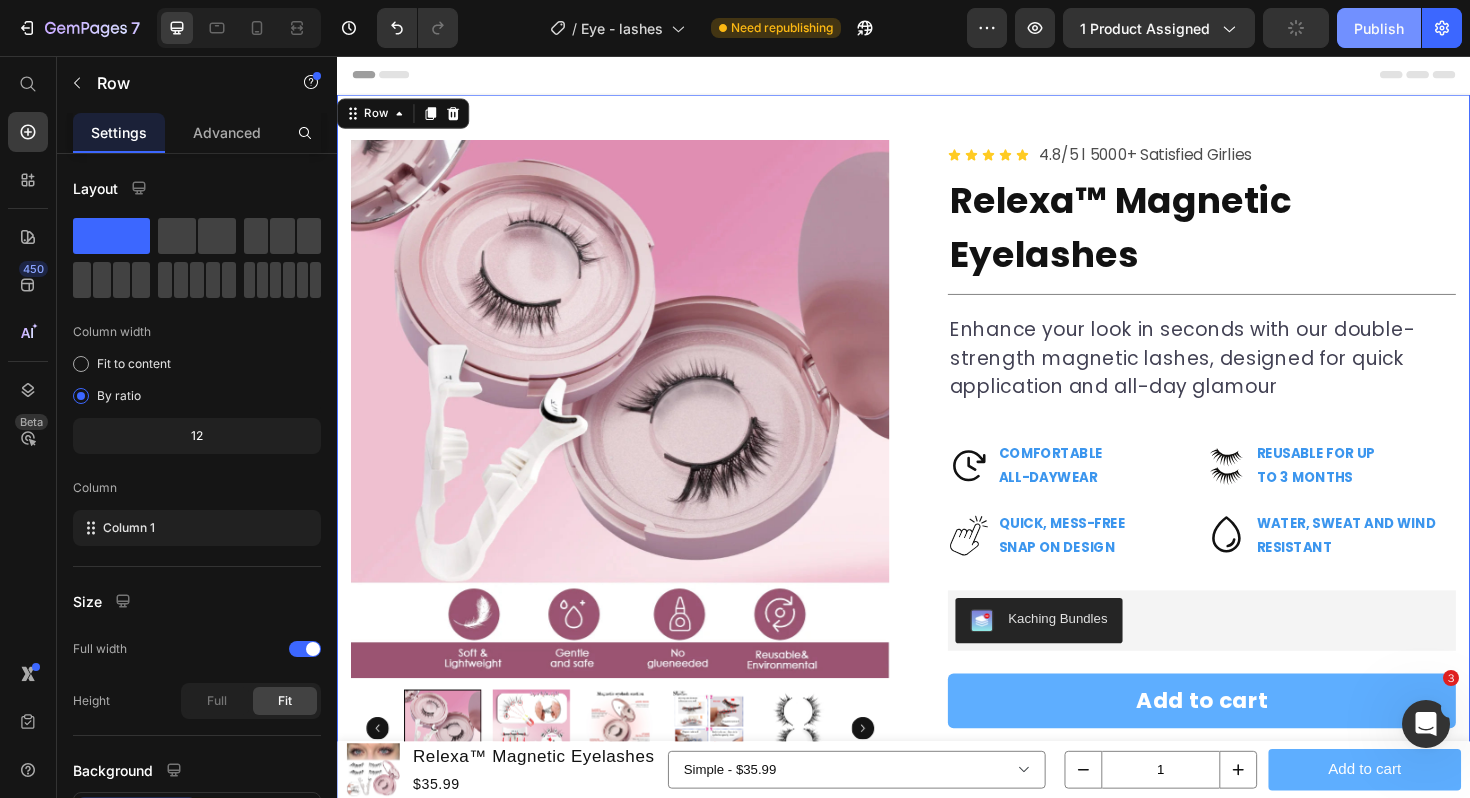 click on "Publish" at bounding box center (1379, 28) 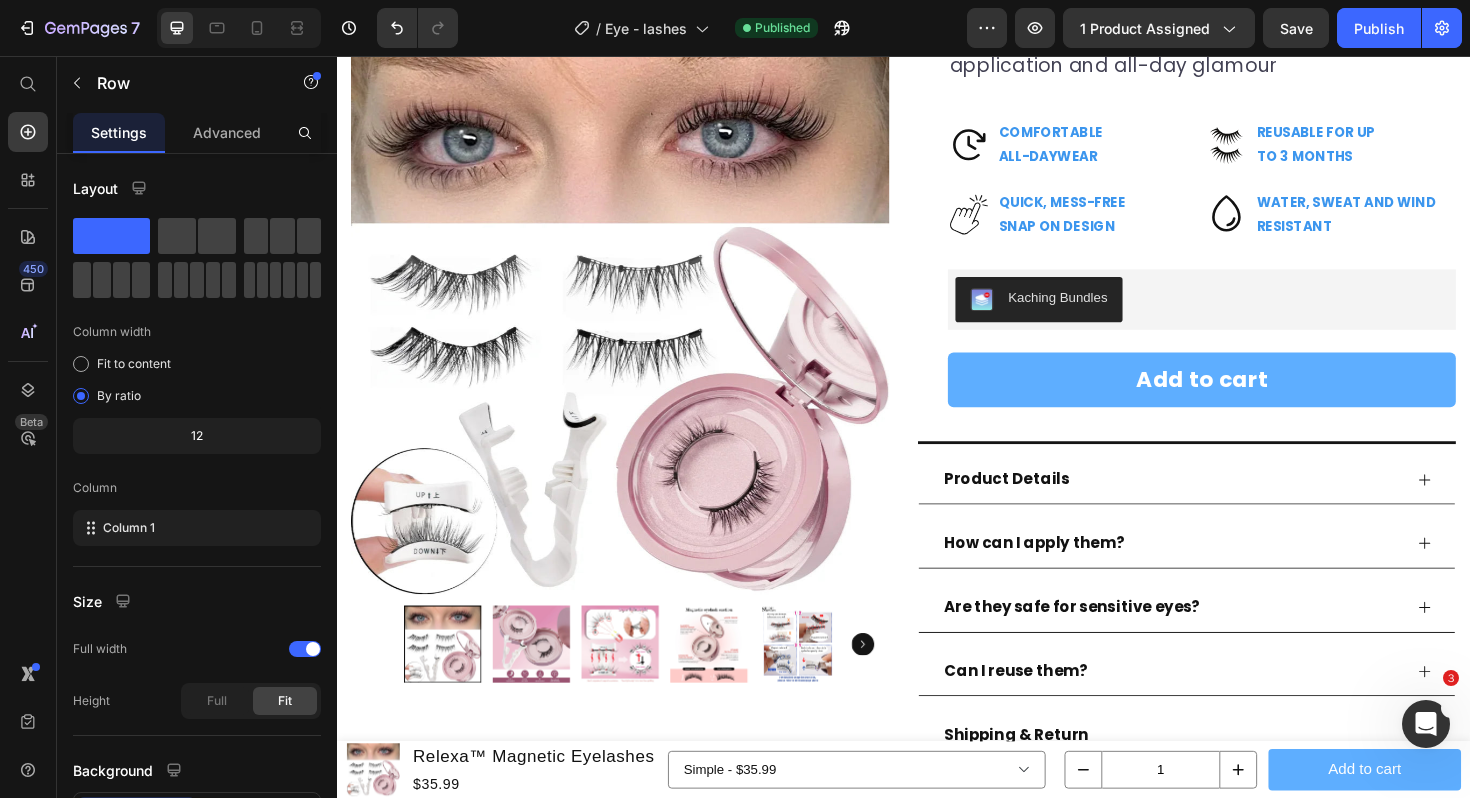 scroll, scrollTop: 348, scrollLeft: 0, axis: vertical 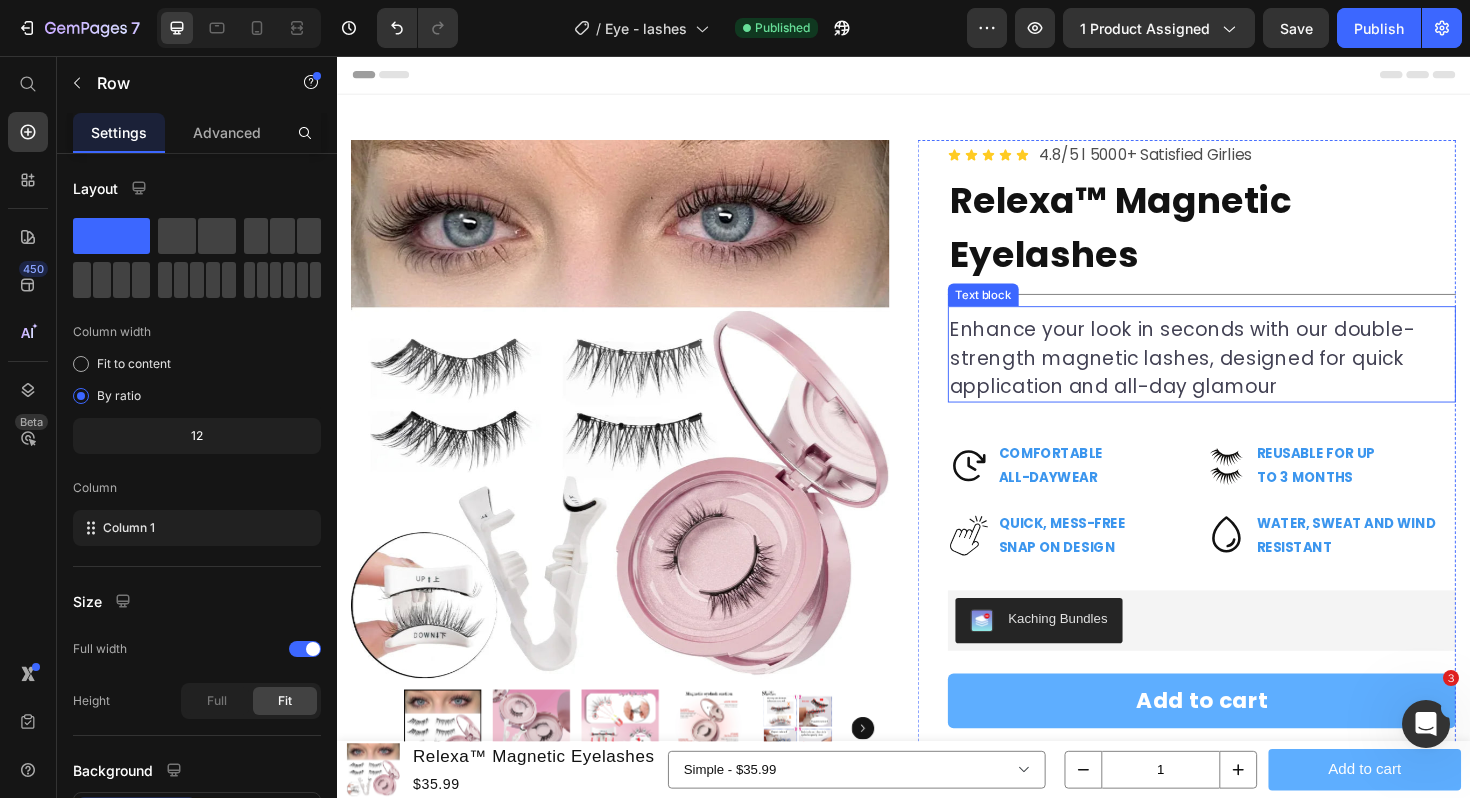 click on "Enhance your look in seconds with our double-strength magnetic lashes, designed for quick application and all-day glamour" at bounding box center (1253, 376) 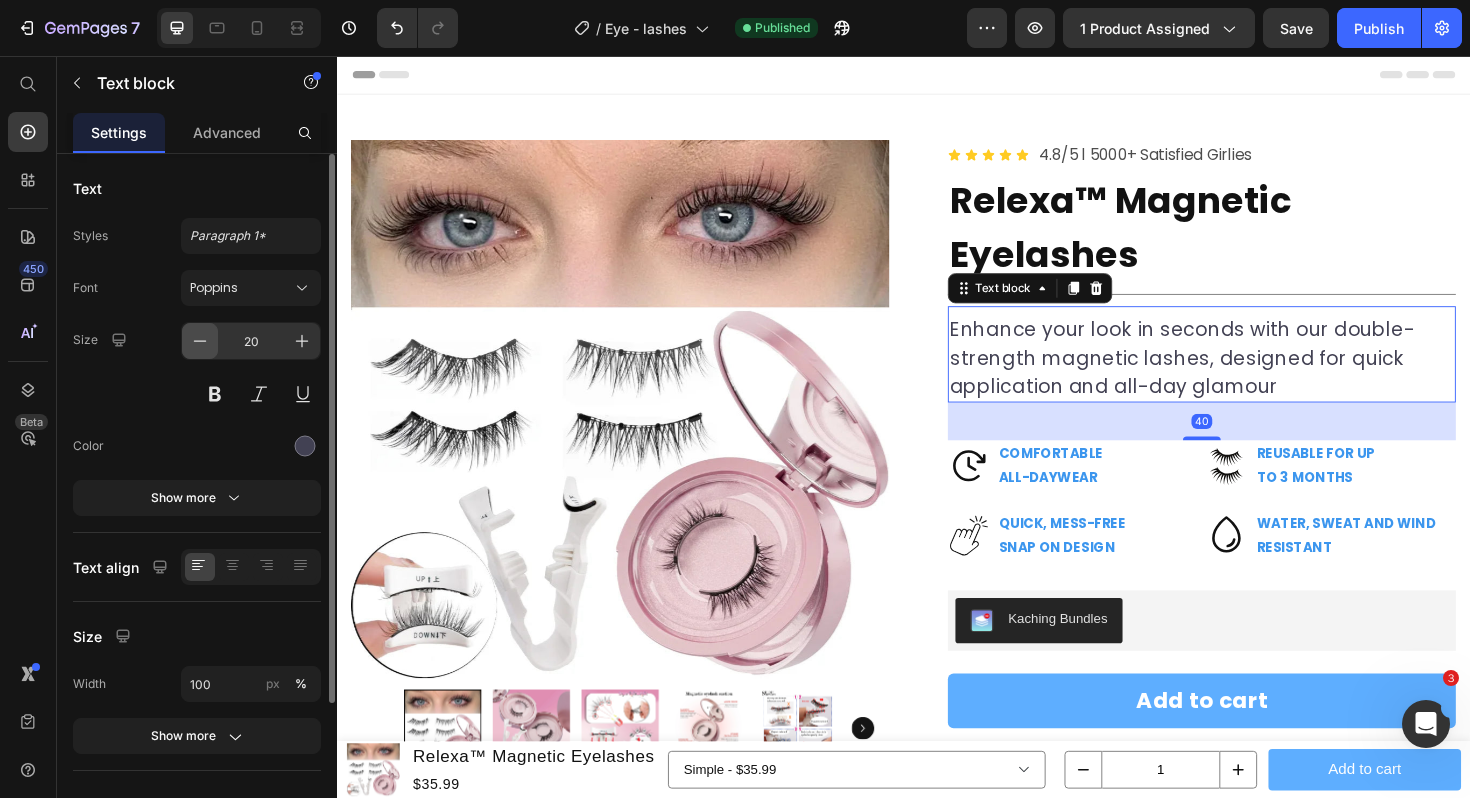 click 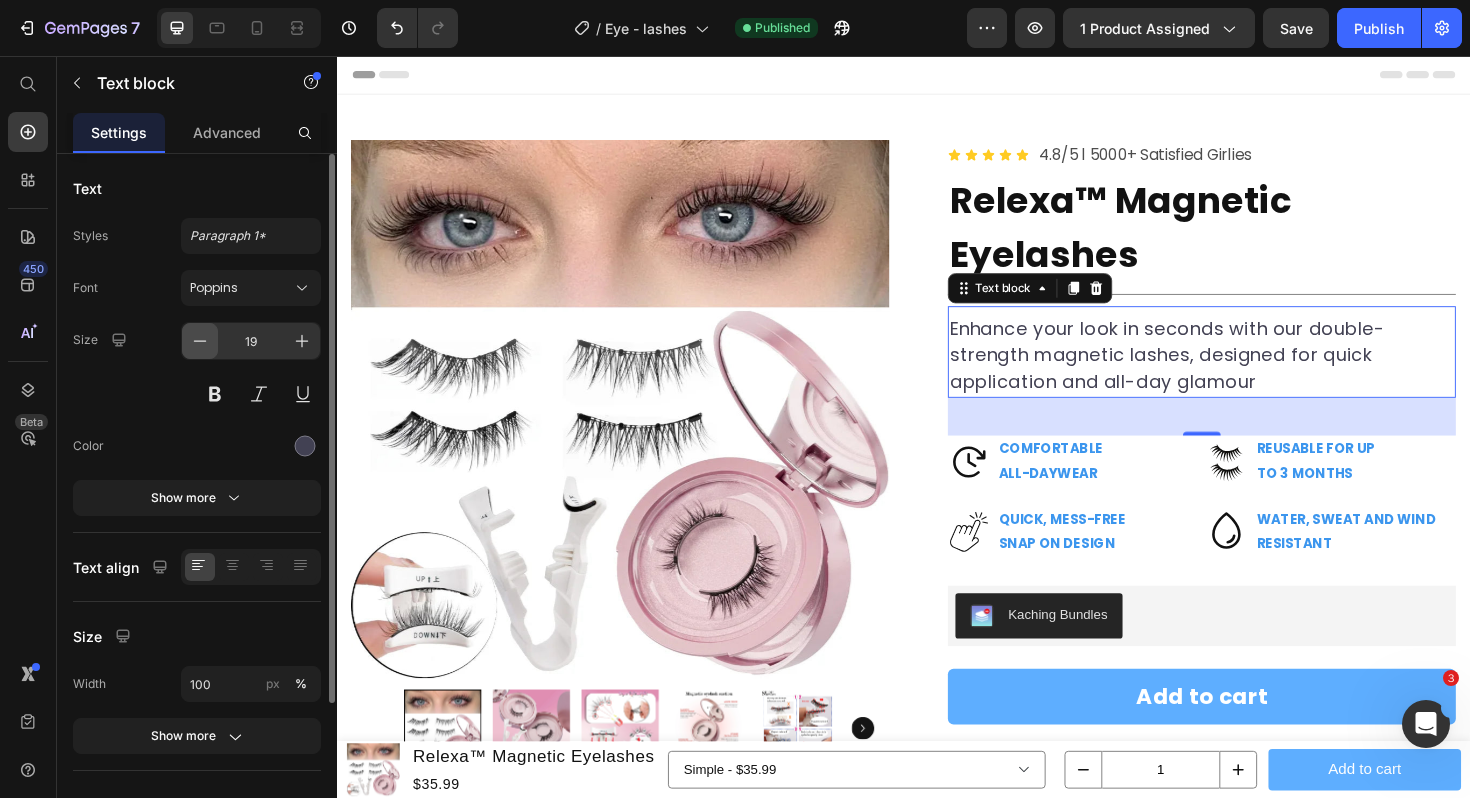 click 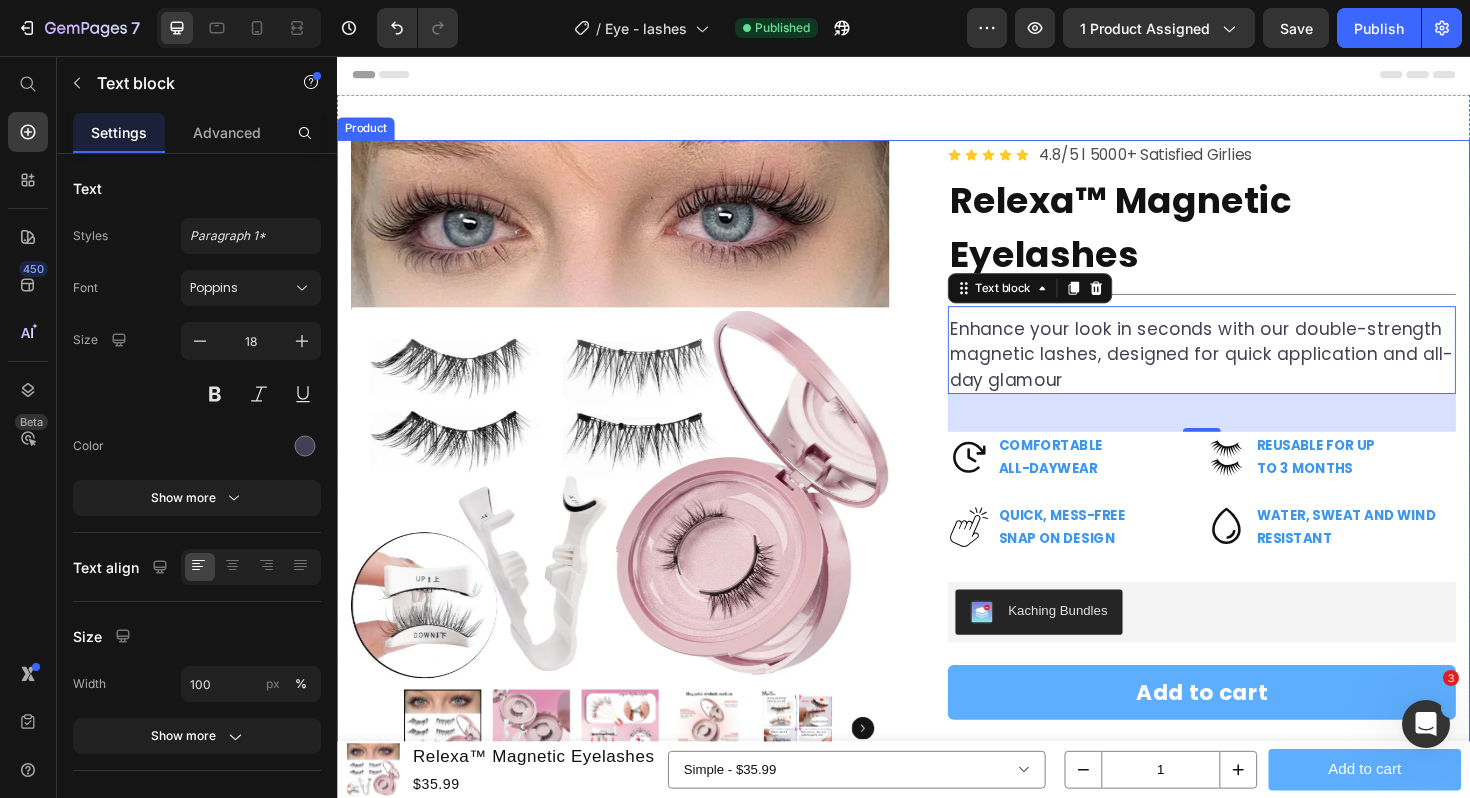 click on "Product Images Row Row Icon Icon Icon Icon Icon Icon List 4.8/5 l 5000+ Satisfied Girlies Text Block Row Relexa™ Magnetic Eyelashes Product Title                Title Line Enhance your look in seconds with our double-strength magnetic lashes, designed for quick application and all-day glamour Text Block Enhance your look in seconds with our double-strength magnetic lashes, designed for quick application and all-day glamour Text block   40
Icon COMFORTABLE  ALL-DAYWEAR Text Block Row Icon REUSABLE FOR UP  TO 3 MONTHS Text Block Row Row Icon QUICK, MESS-FREE SNAP ON DESIGN Text Block Row
Icon WATER, SWEAT AND WIND RESISTANT Text Block Row Row Kaching Bundles Kaching Bundles Add to cart Product Cart Button Row                Title Line
Product Details
How can I apply them?
Are they safe for sensitive eyes?
Row" at bounding box center [937, 711] 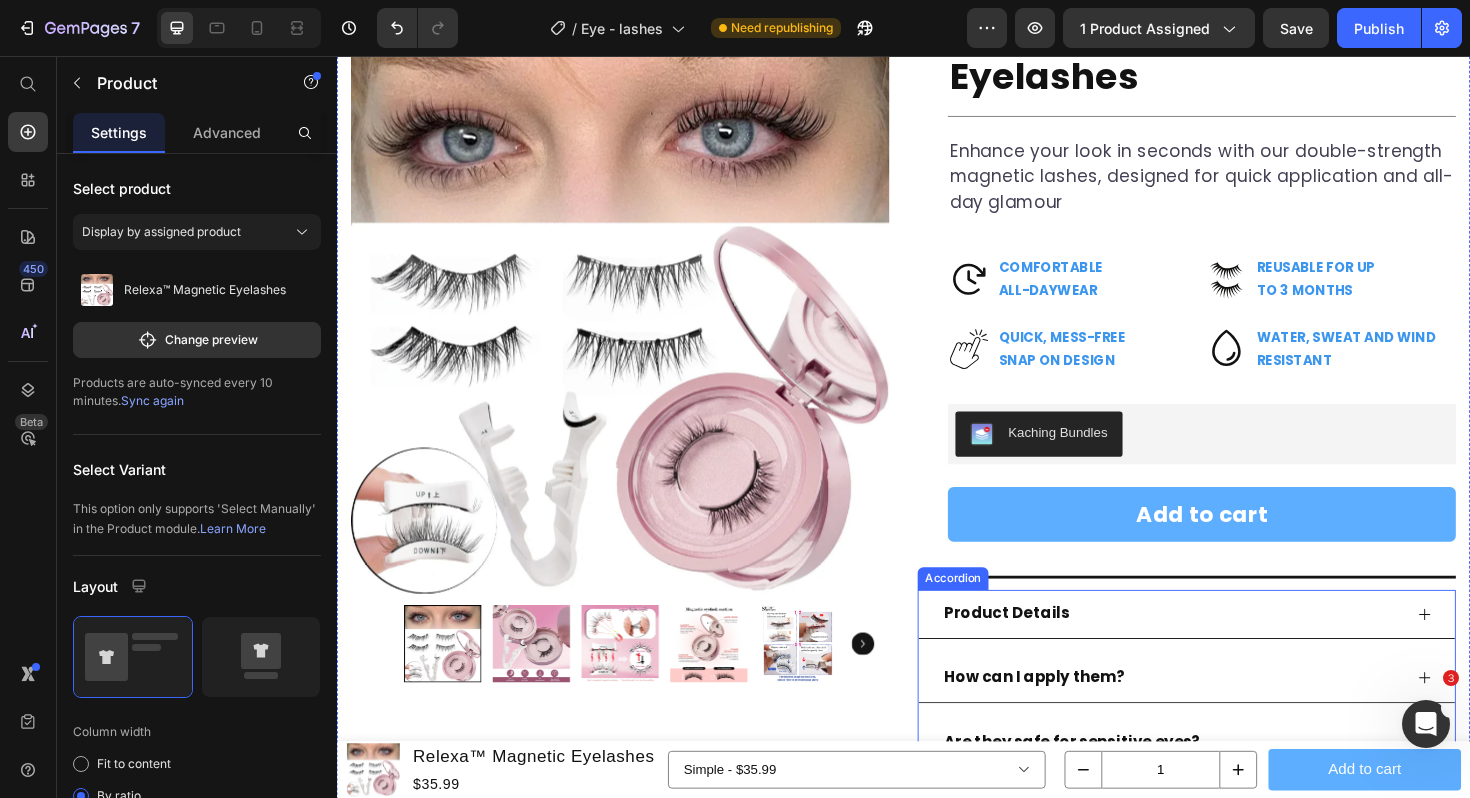 scroll, scrollTop: 0, scrollLeft: 0, axis: both 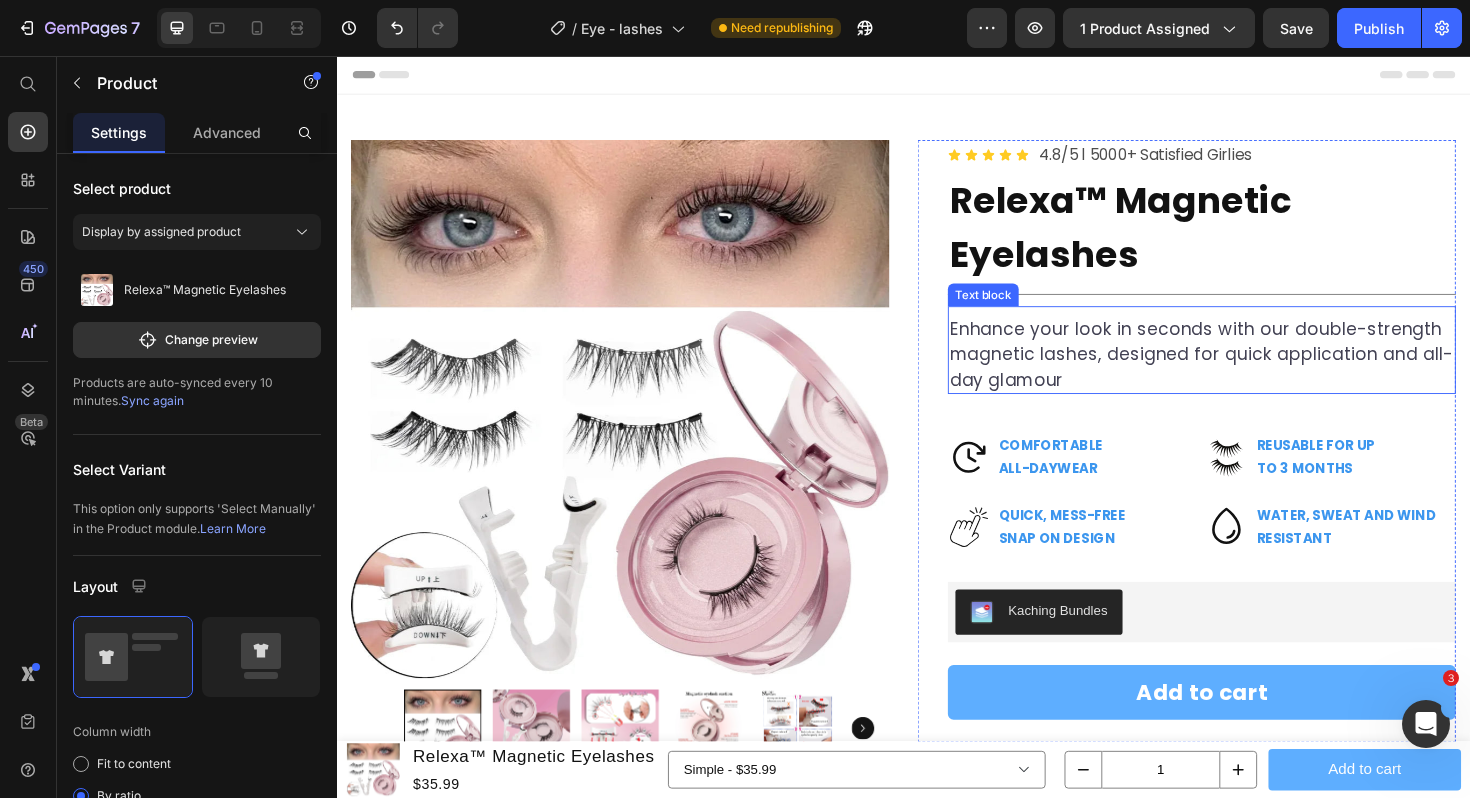 click on "Enhance your look in seconds with our double-strength magnetic lashes, designed for quick application and all-day glamour" at bounding box center [1253, 371] 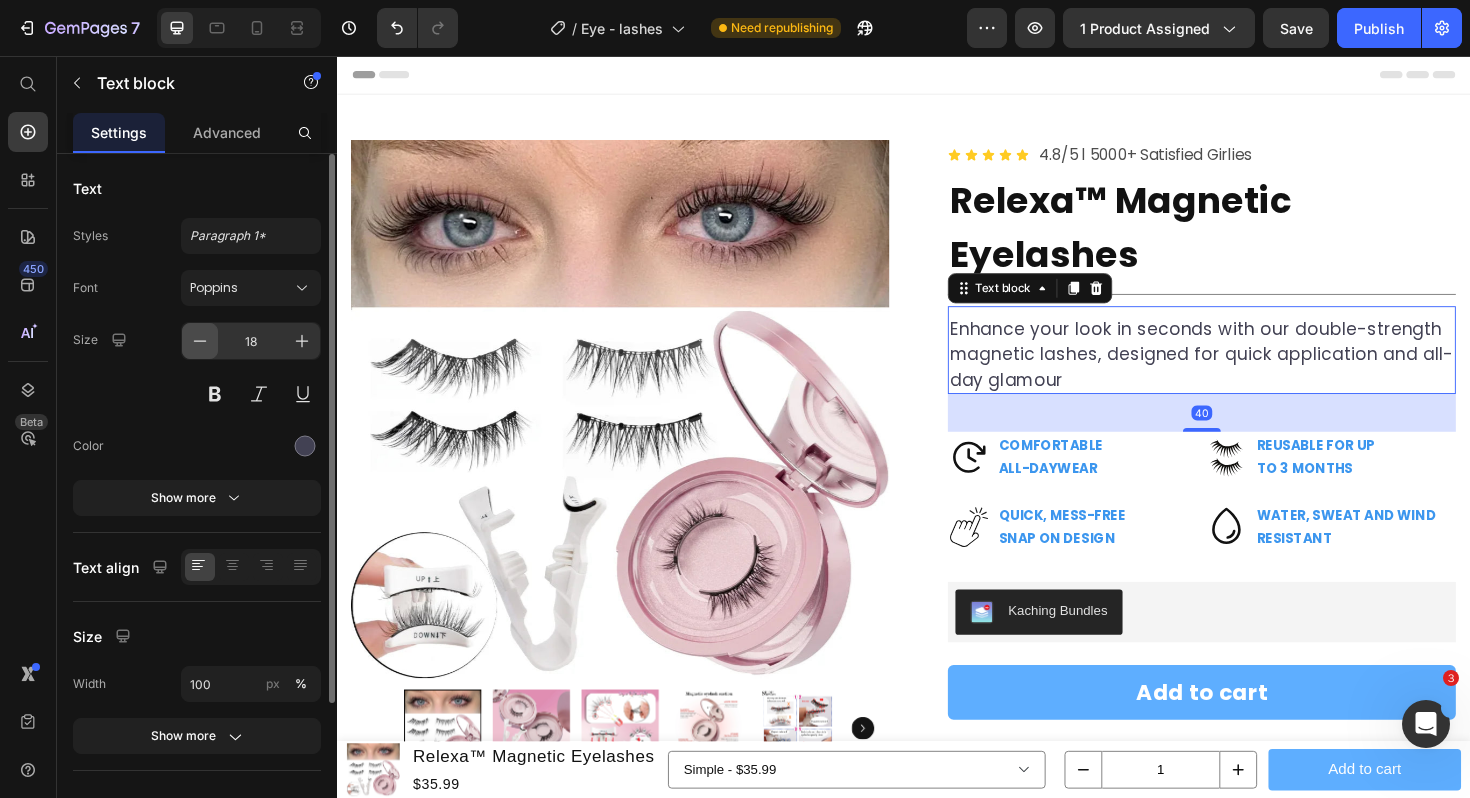 click 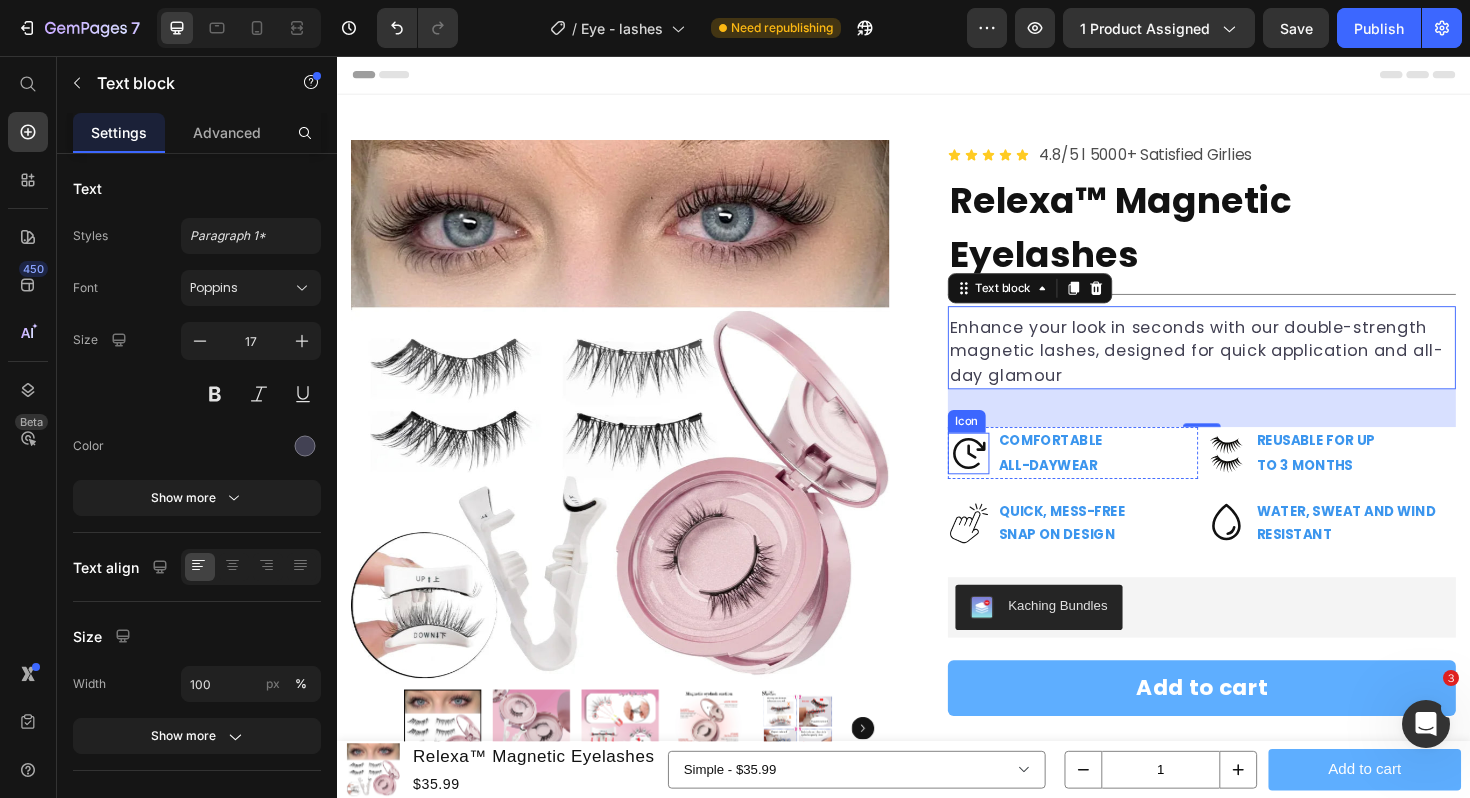 click 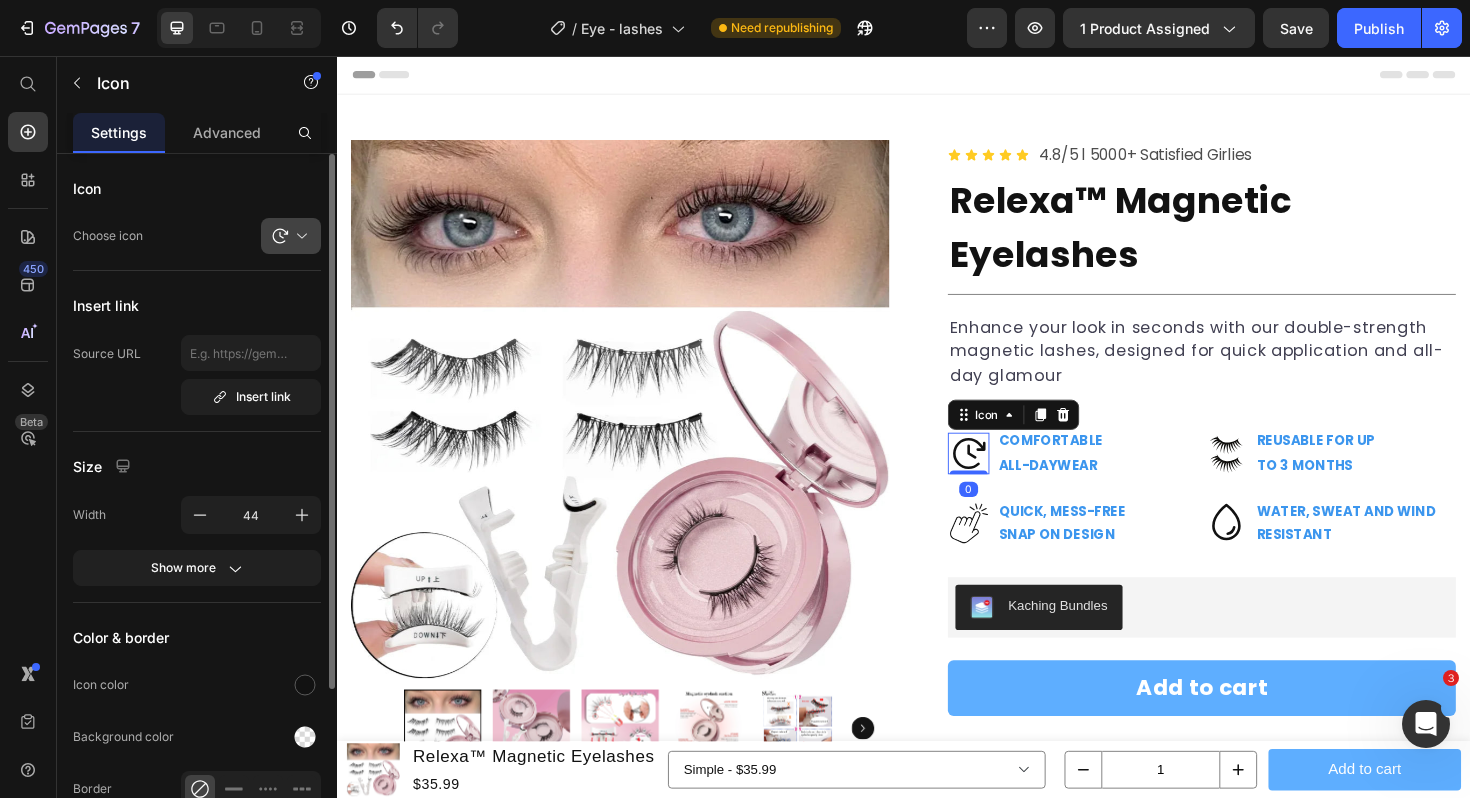 click at bounding box center (299, 236) 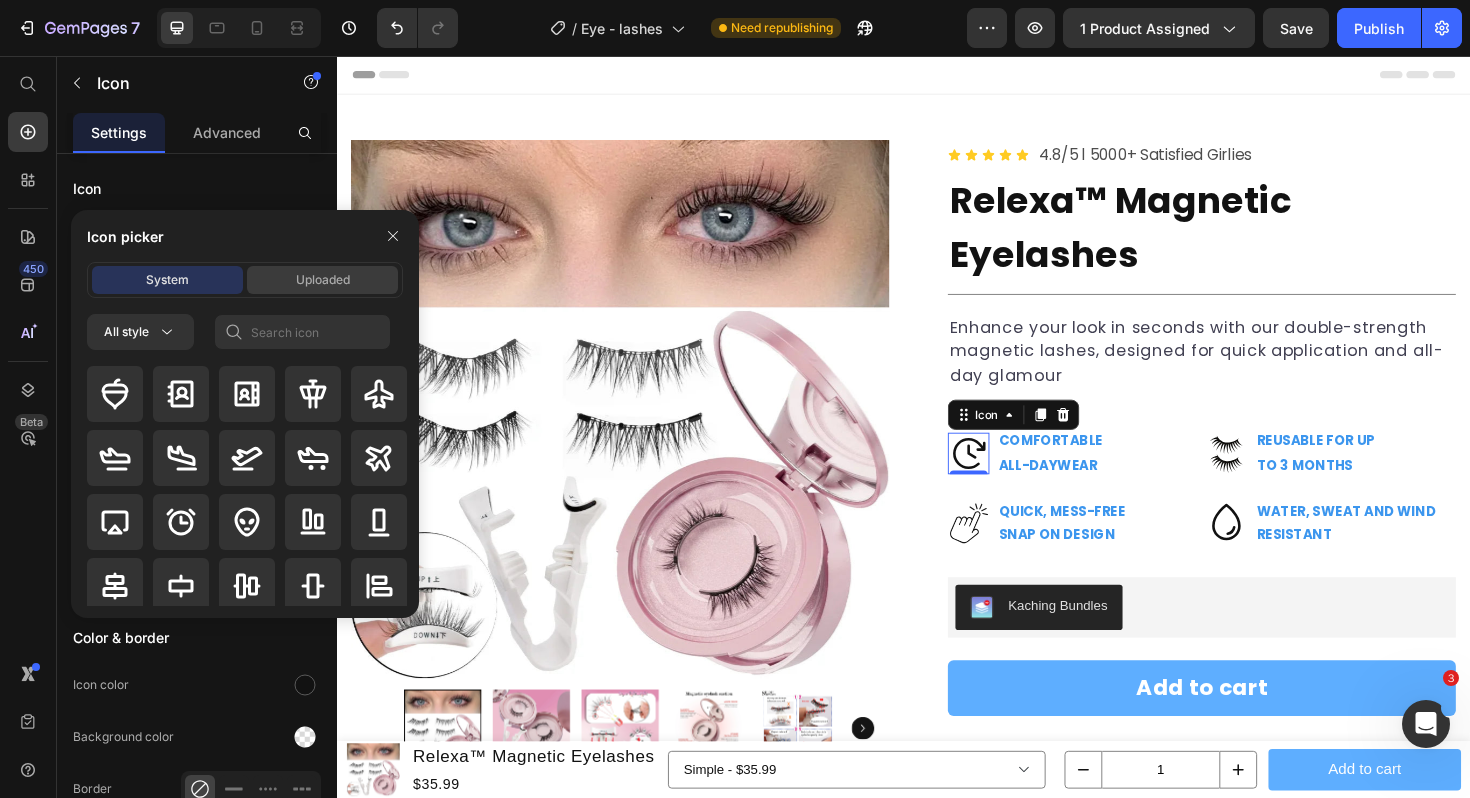 click on "Uploaded" at bounding box center (323, 280) 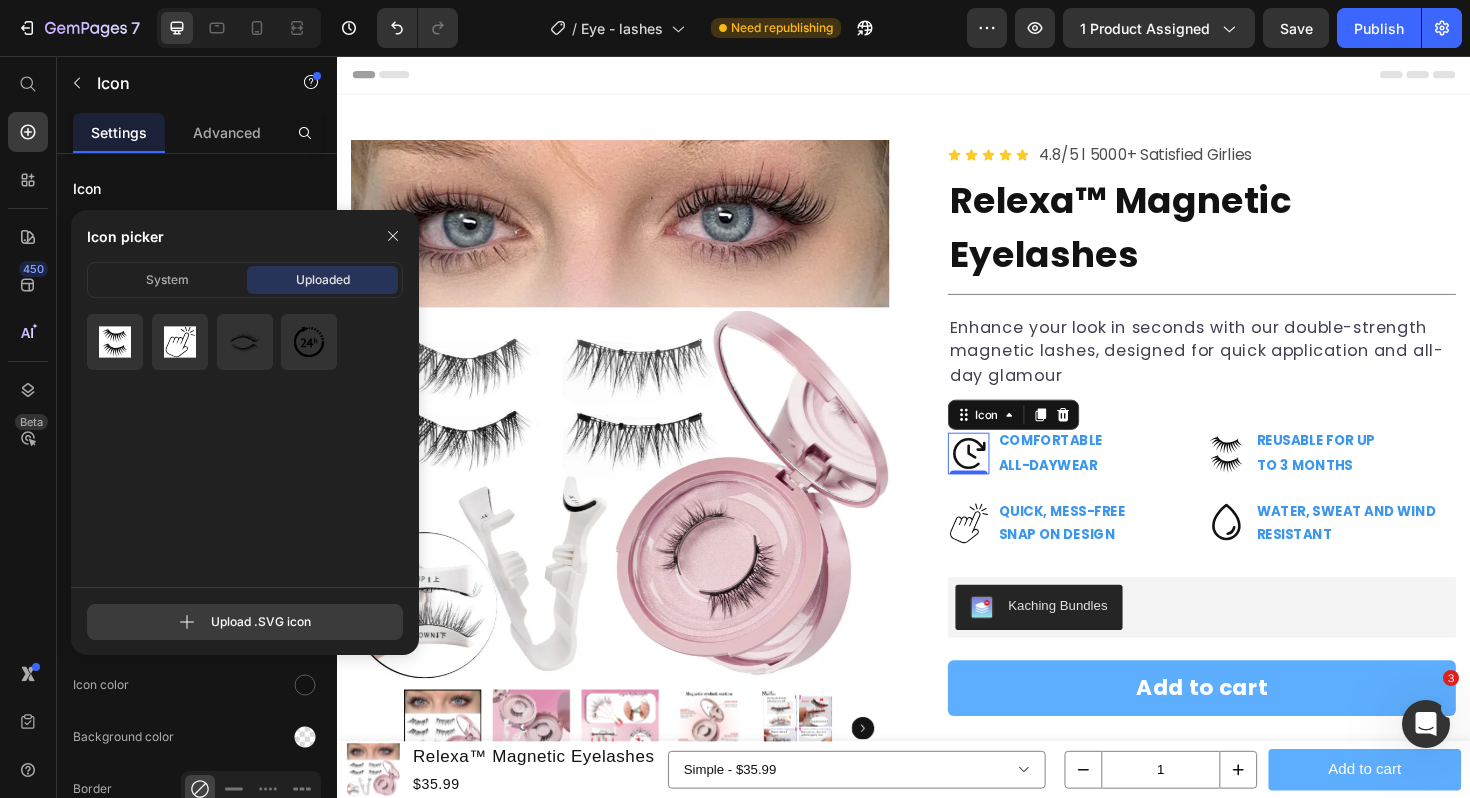 click 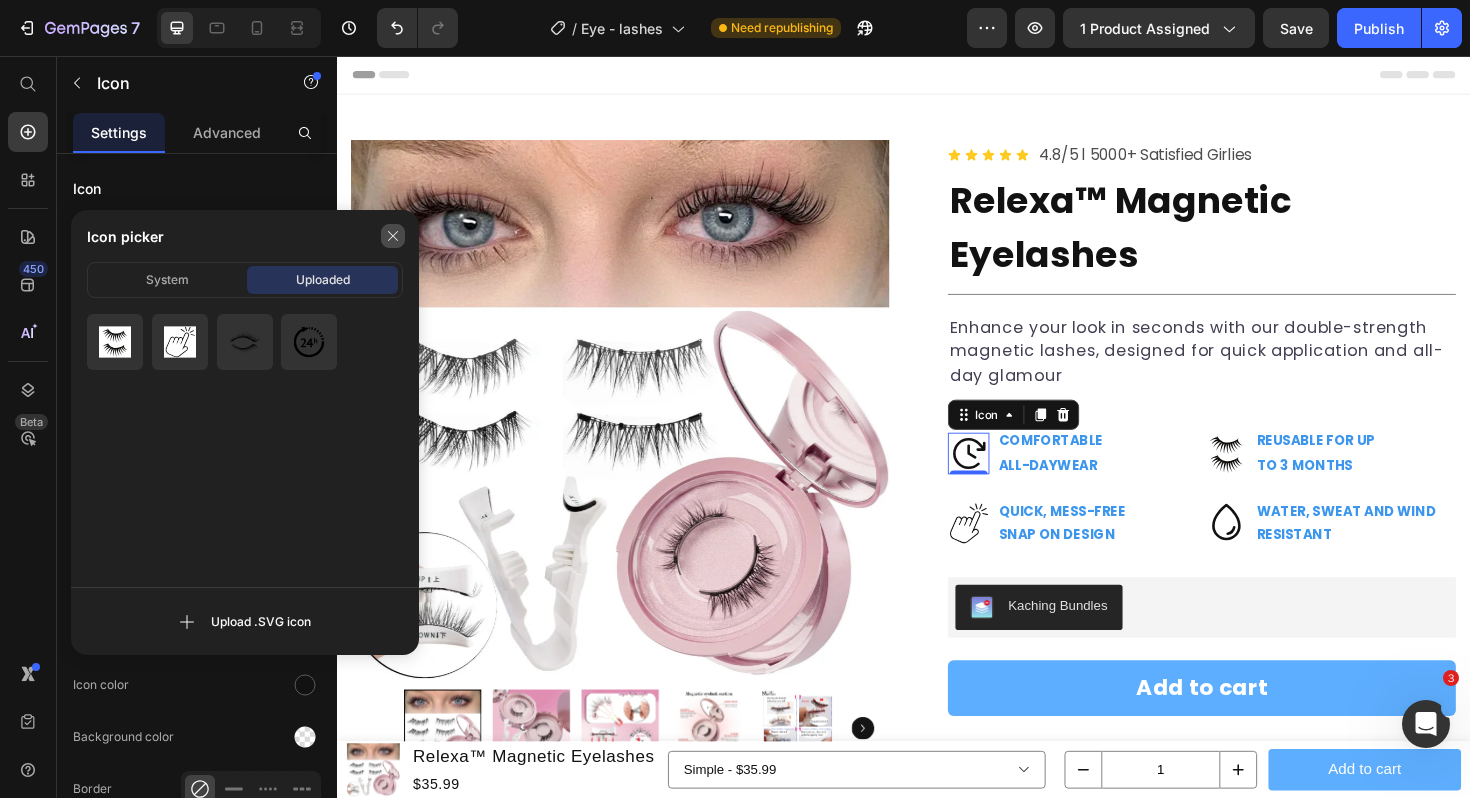 click at bounding box center [393, 236] 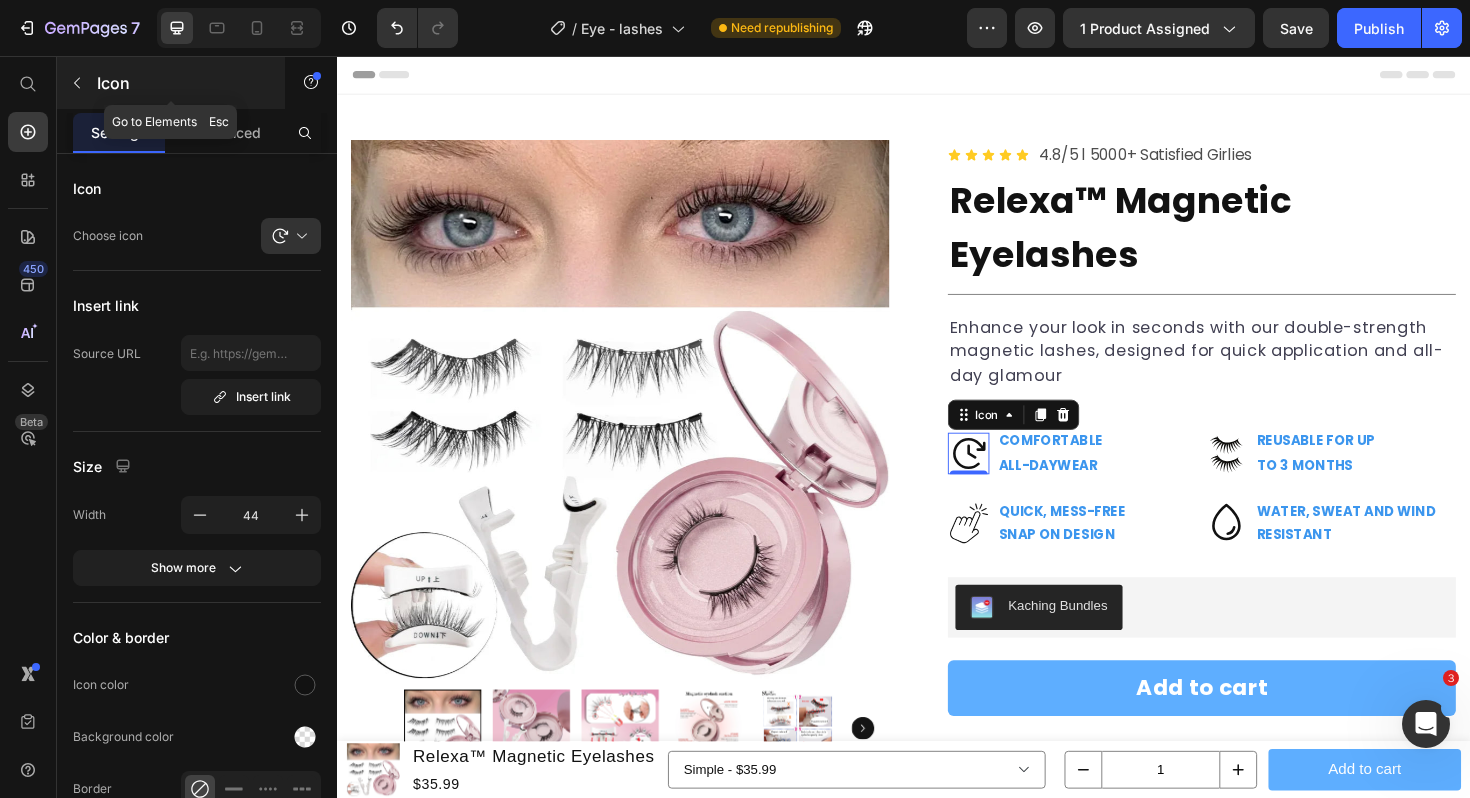 click at bounding box center [77, 83] 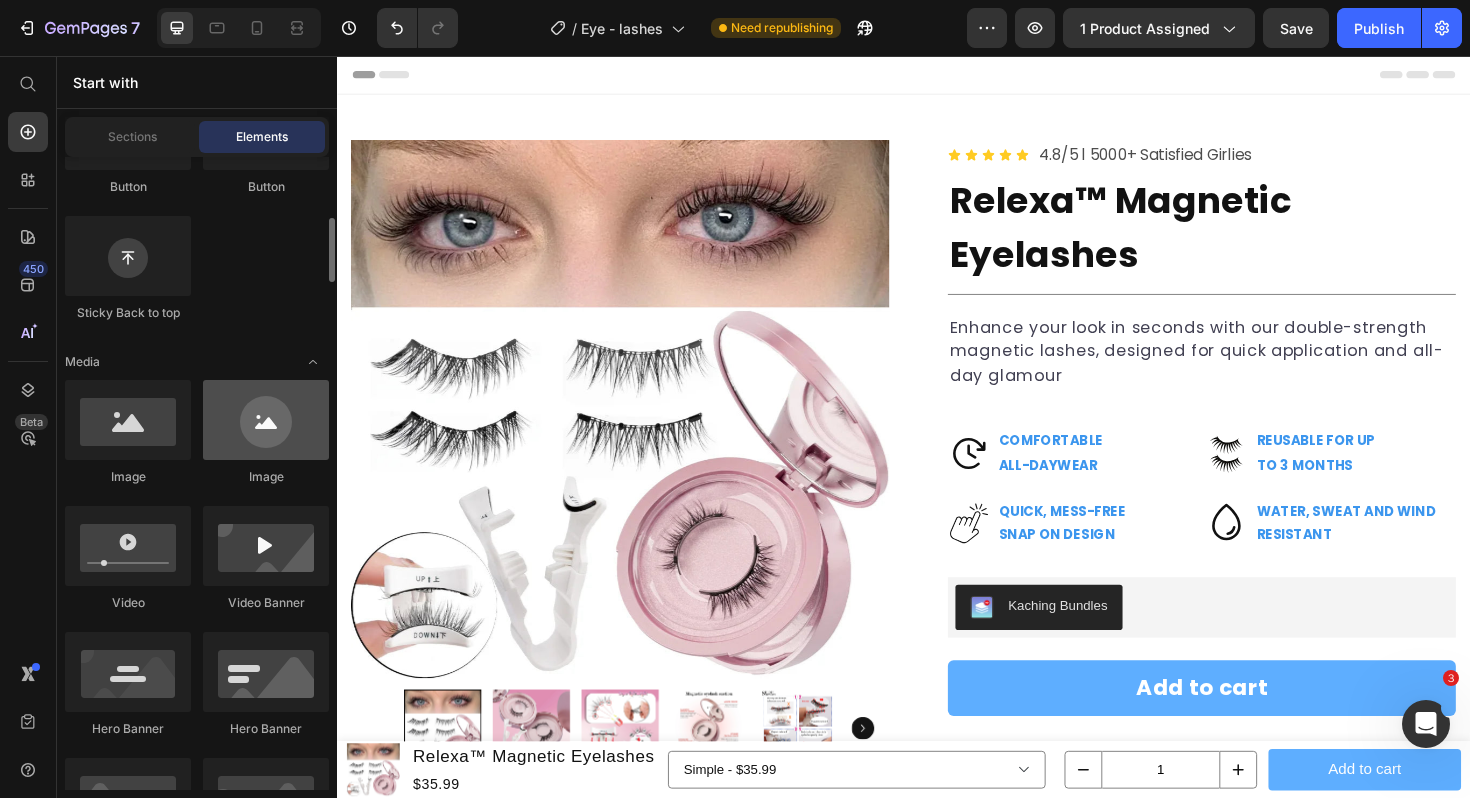 scroll, scrollTop: 568, scrollLeft: 0, axis: vertical 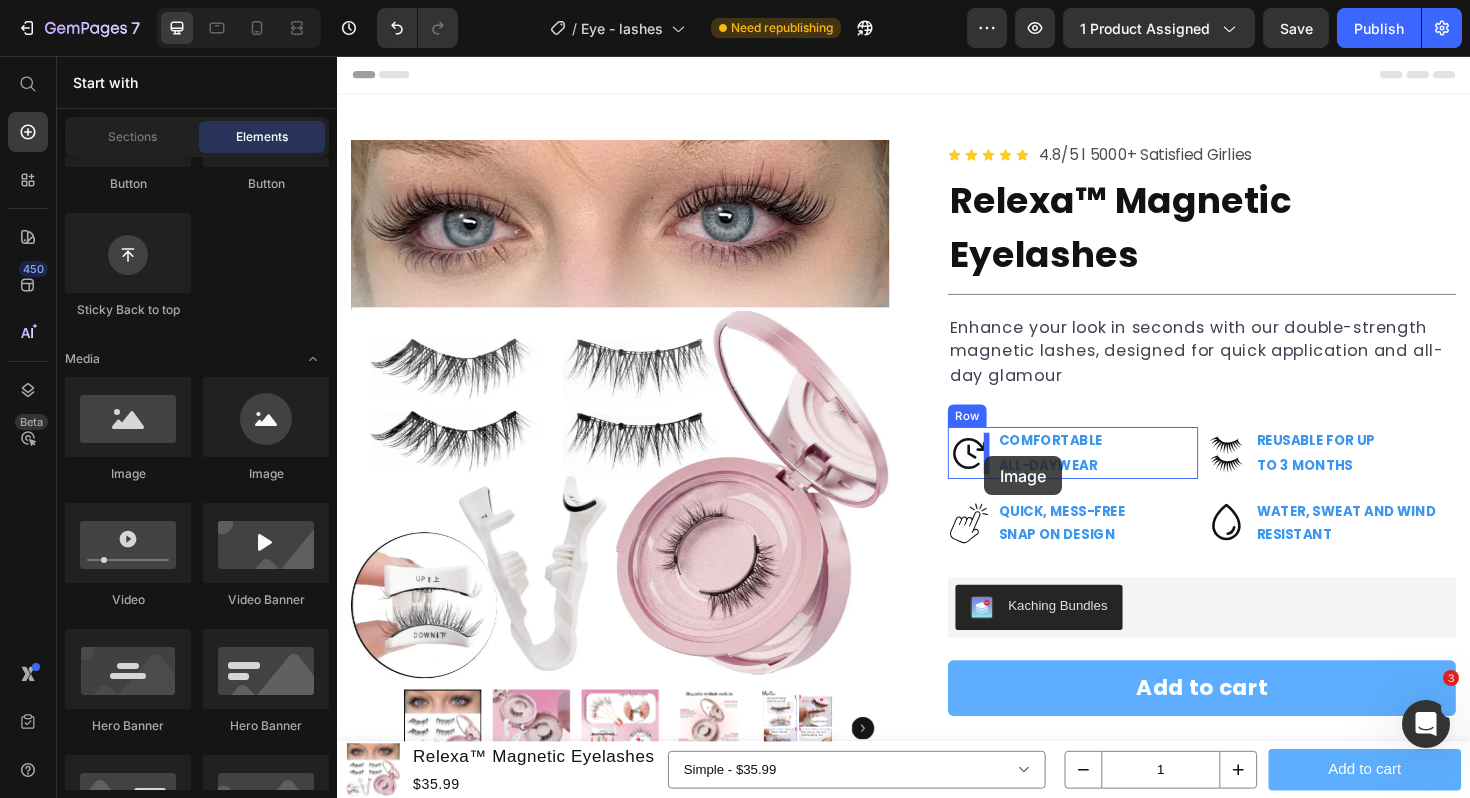 drag, startPoint x: 602, startPoint y: 474, endPoint x: 1022, endPoint y: 480, distance: 420.04285 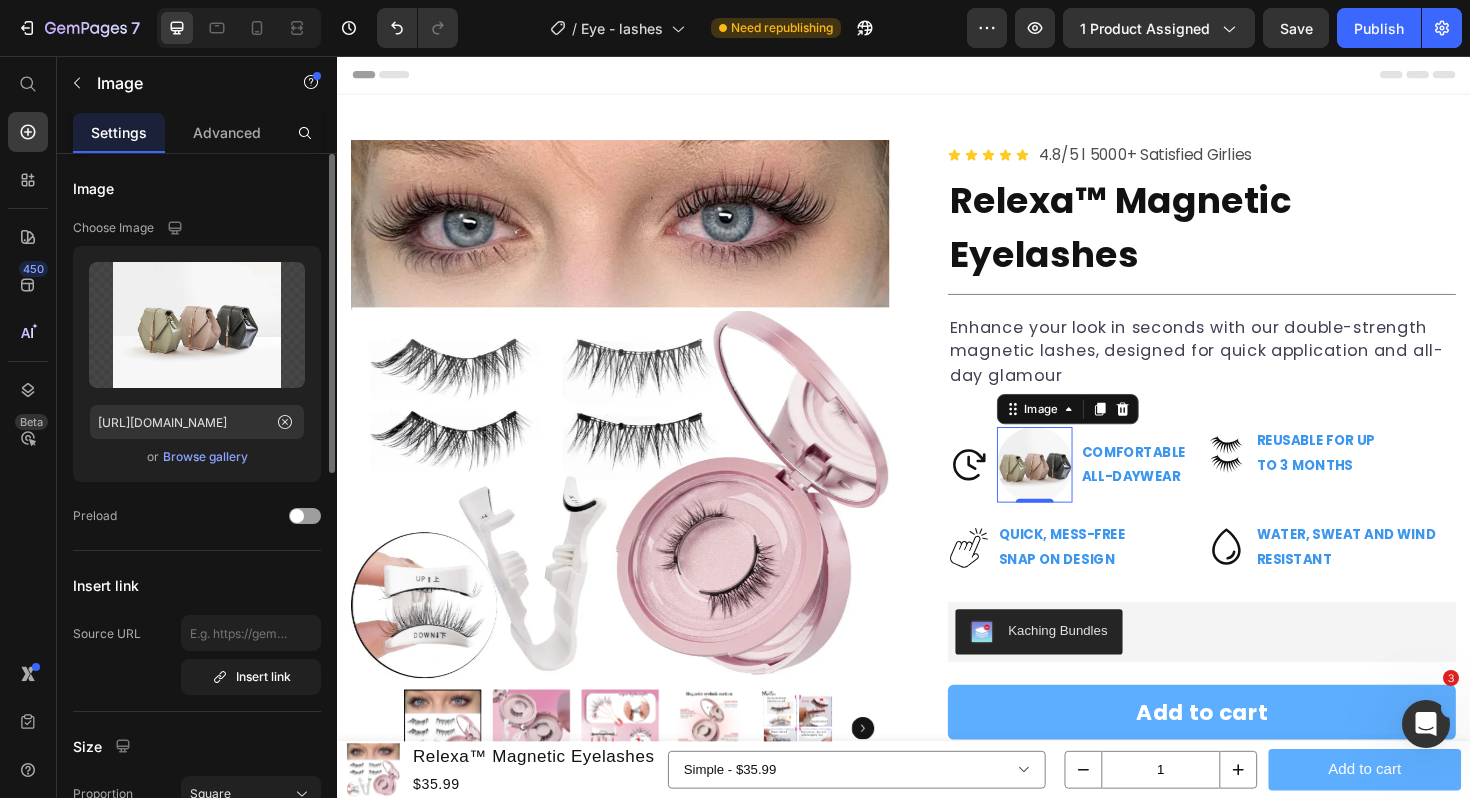 click on "Browse gallery" at bounding box center (205, 457) 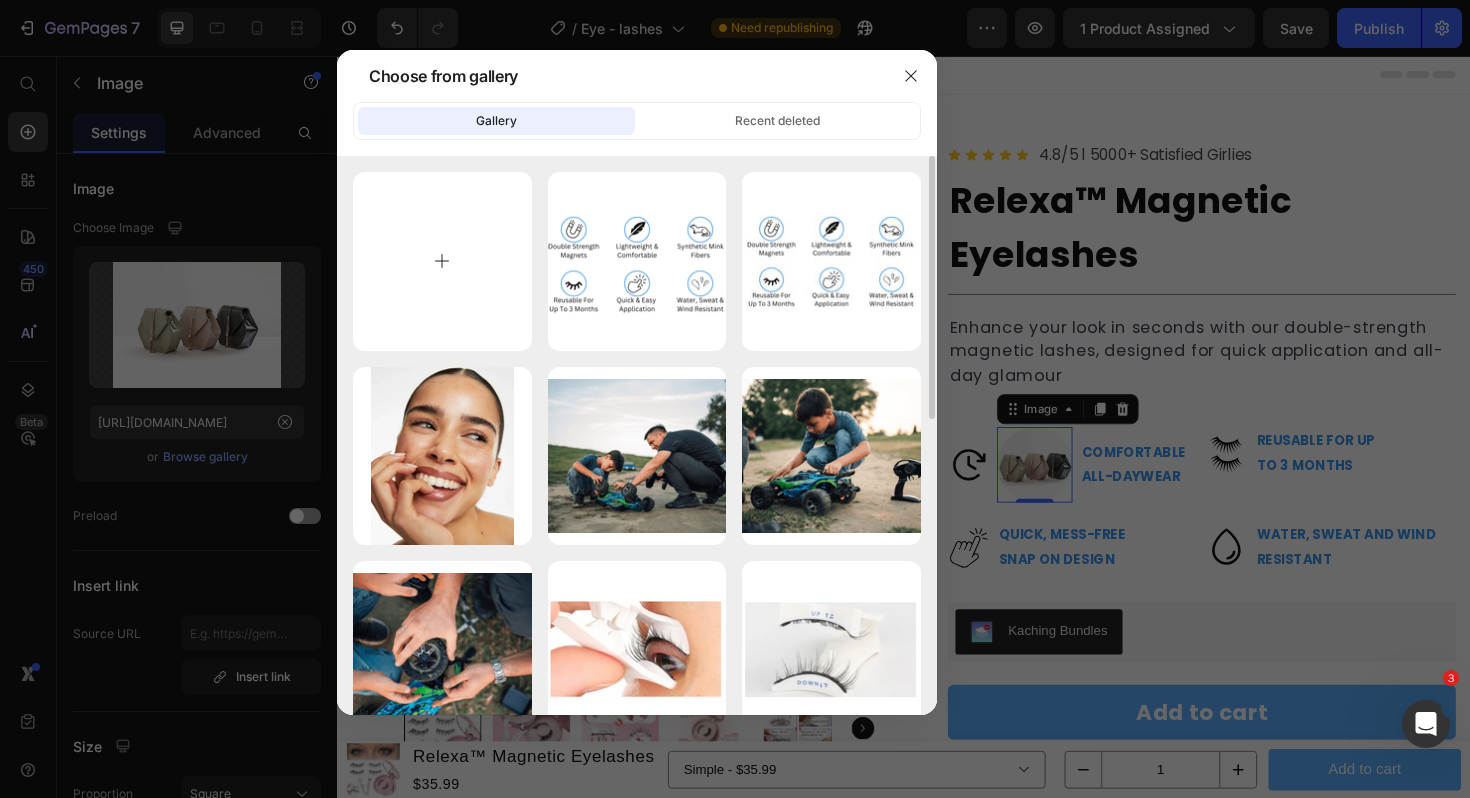 click at bounding box center (442, 261) 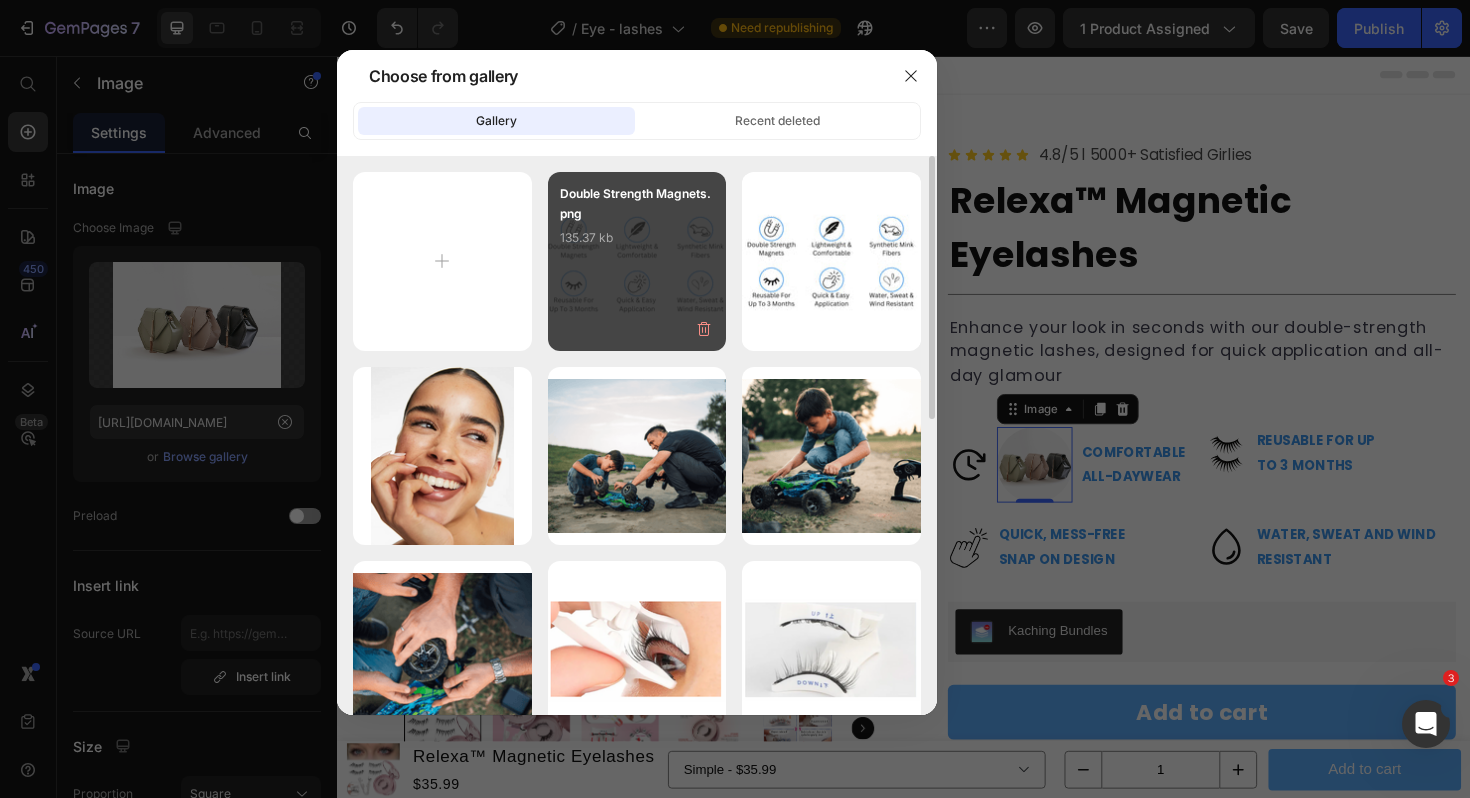type on "C:\fakepath\3.png" 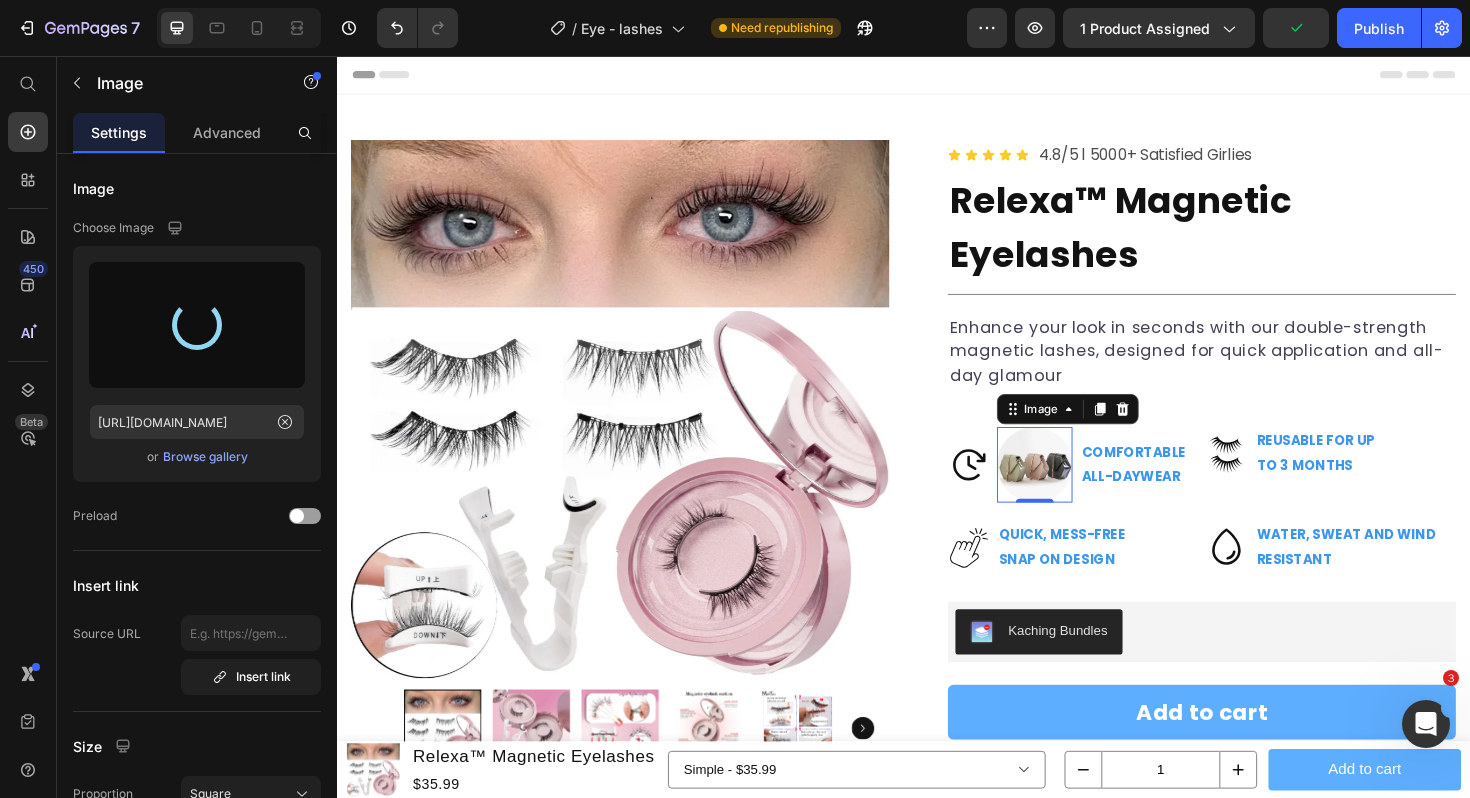 type on "https://cdn.shopify.com/s/files/1/0654/5473/5433/files/gempages_553762635250664510-7021ed73-4e45-4b31-b26e-eafac851fe4b.png" 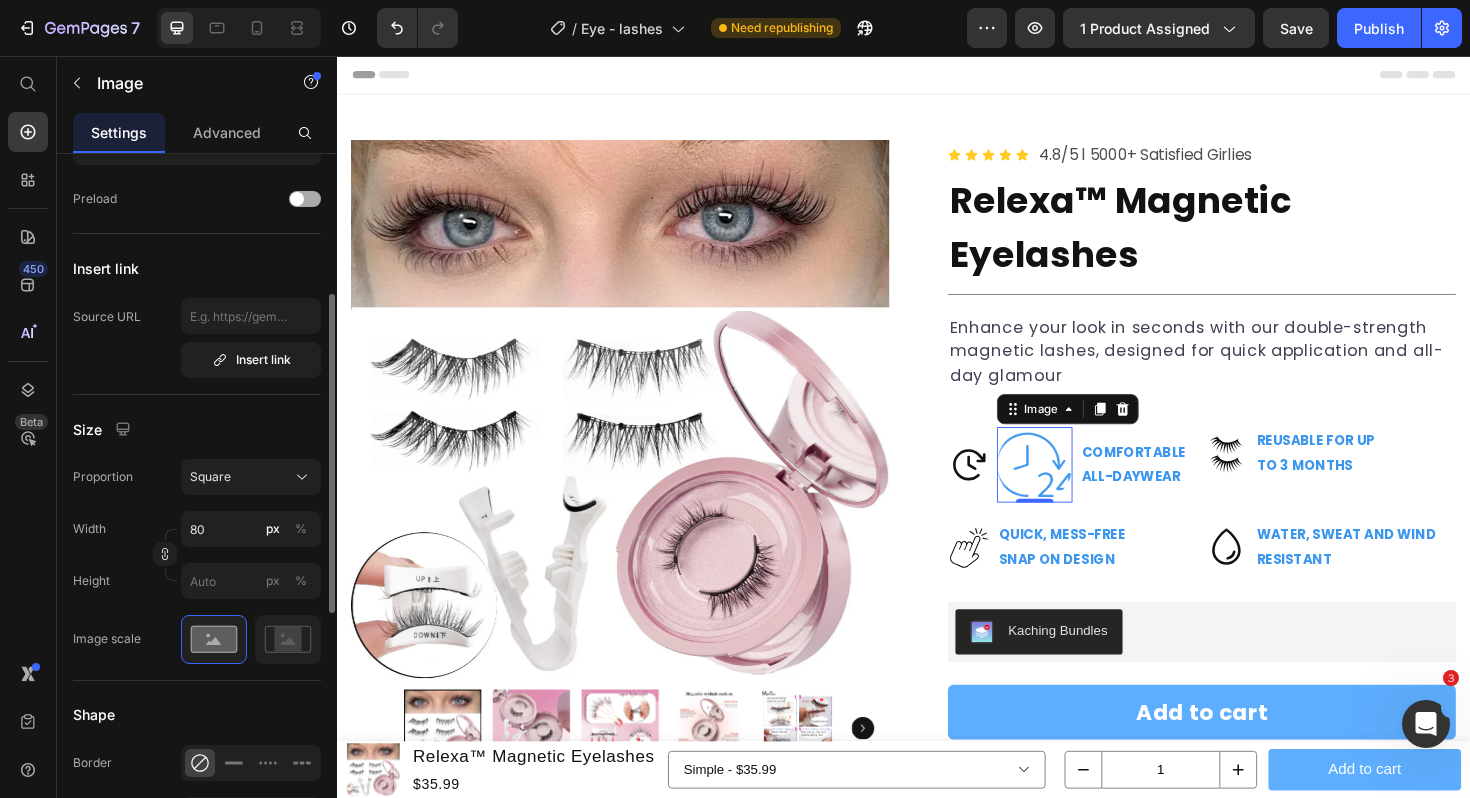 scroll, scrollTop: 318, scrollLeft: 0, axis: vertical 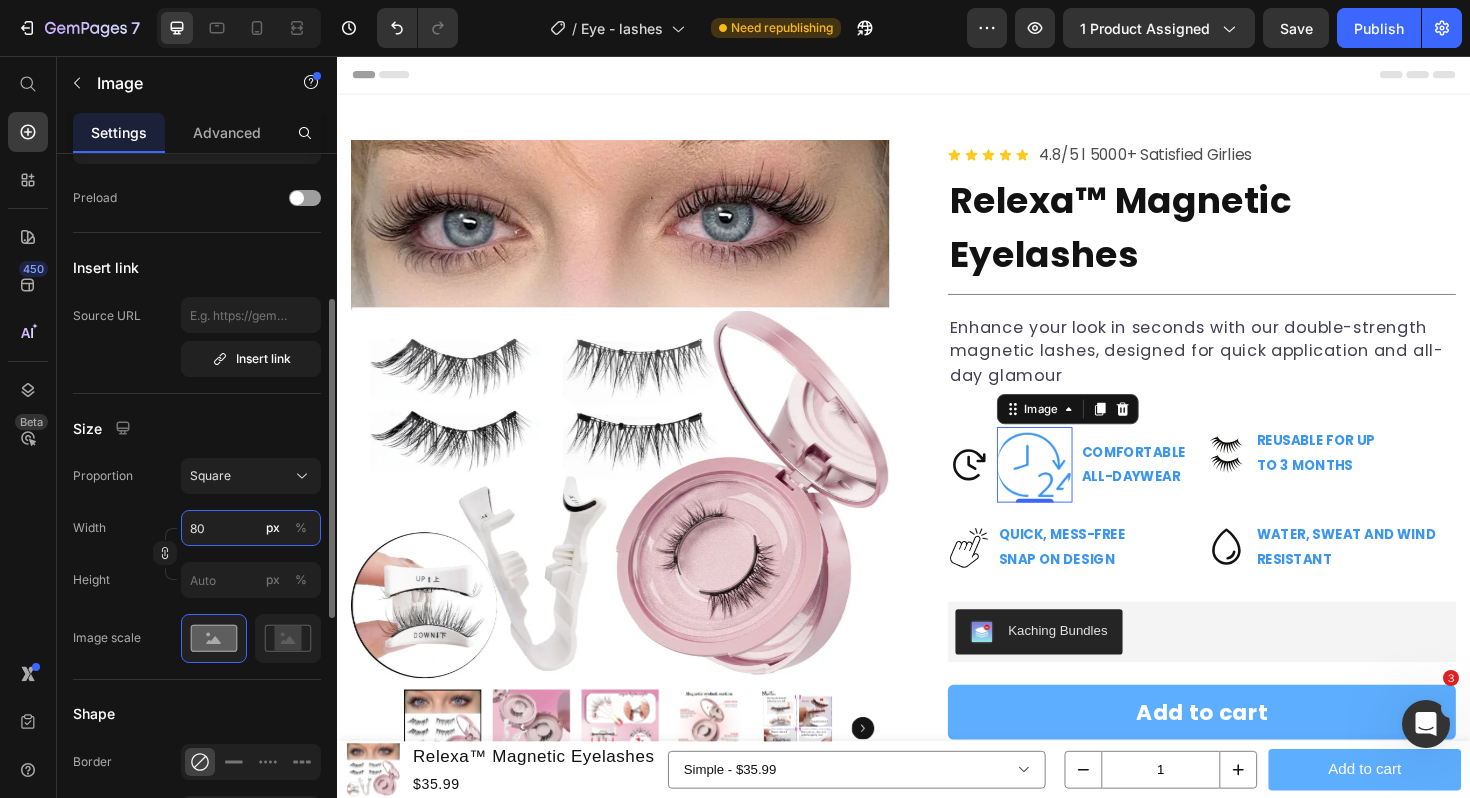 click on "80" at bounding box center (251, 528) 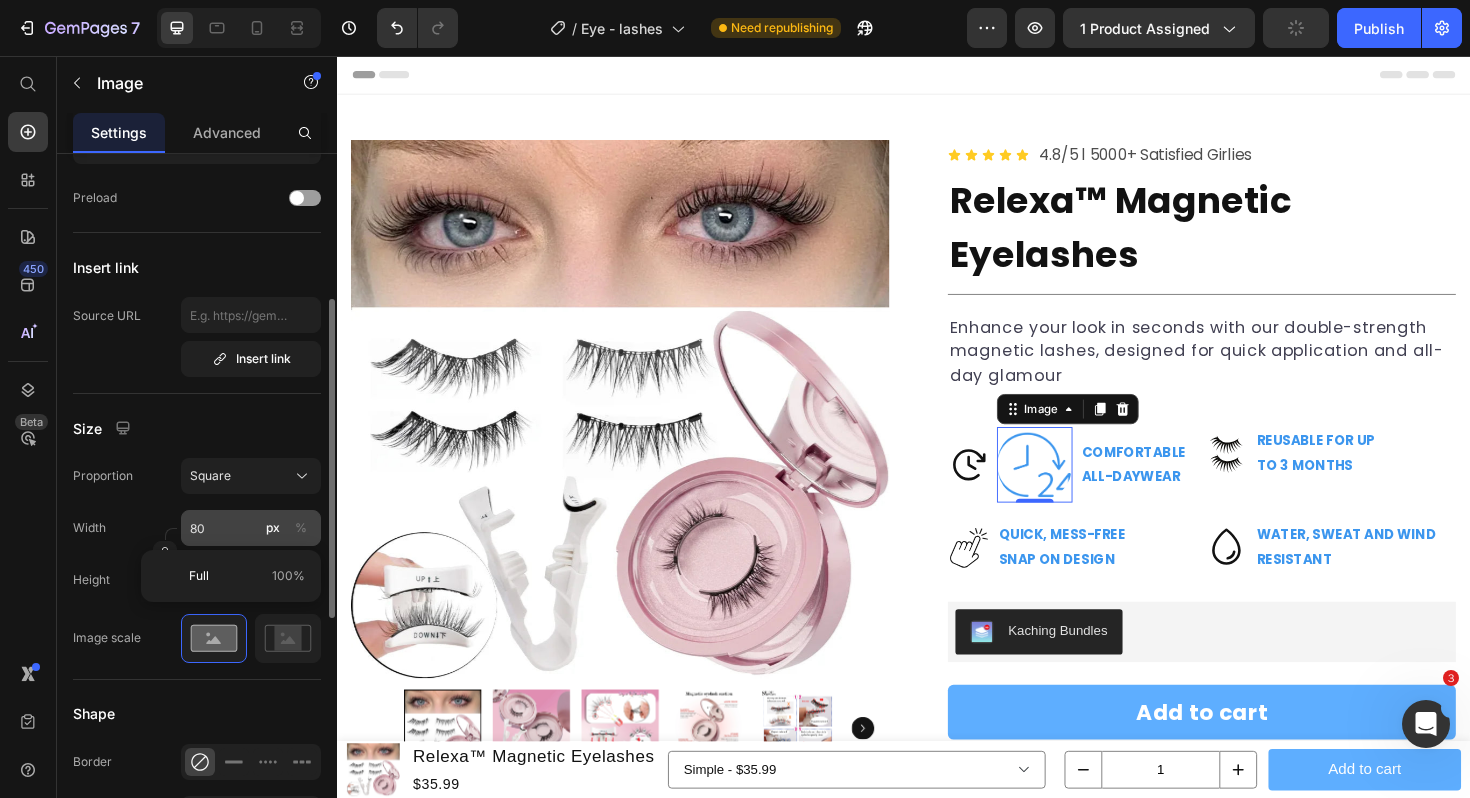 click on "%" at bounding box center [301, 528] 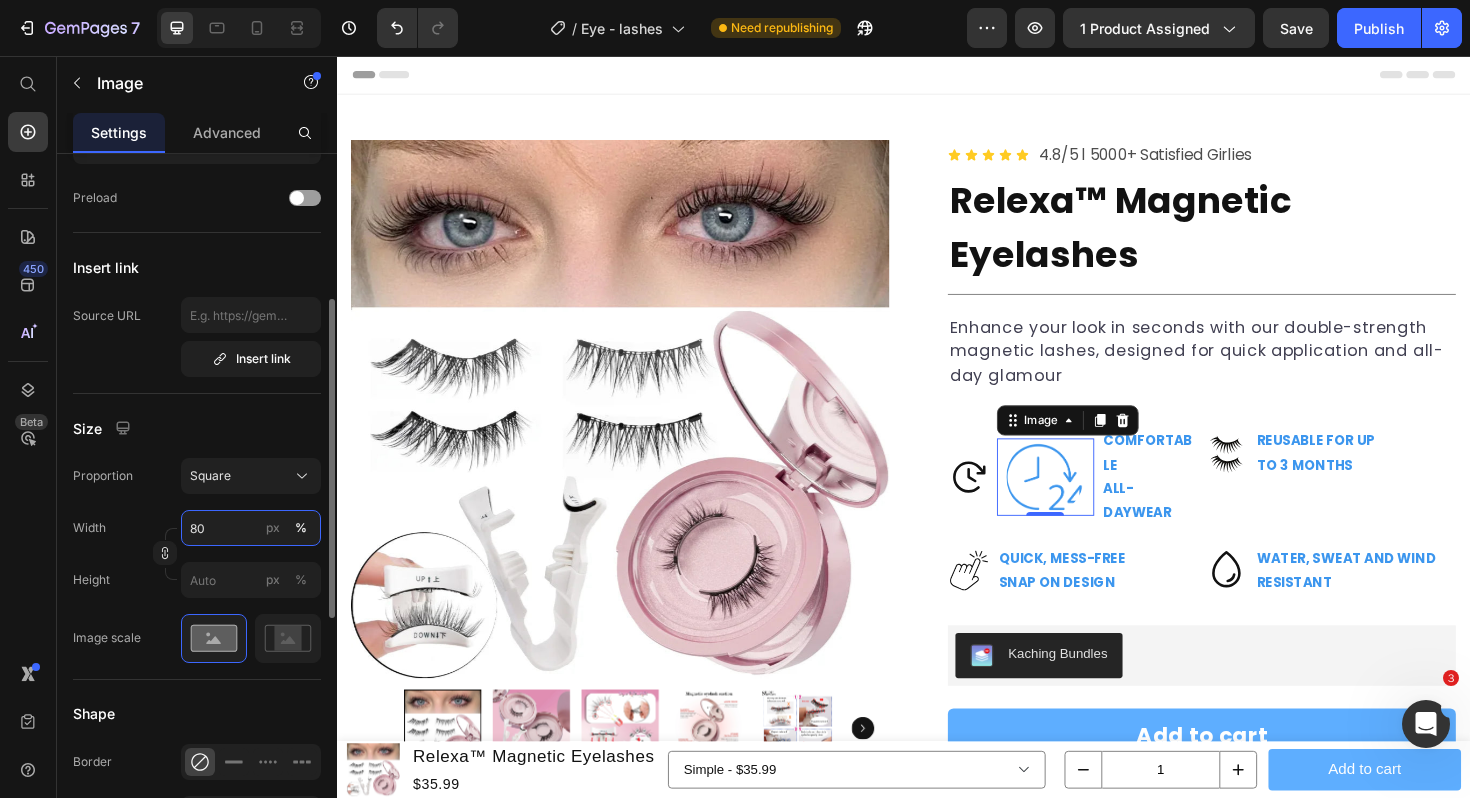 click on "80" at bounding box center (251, 528) 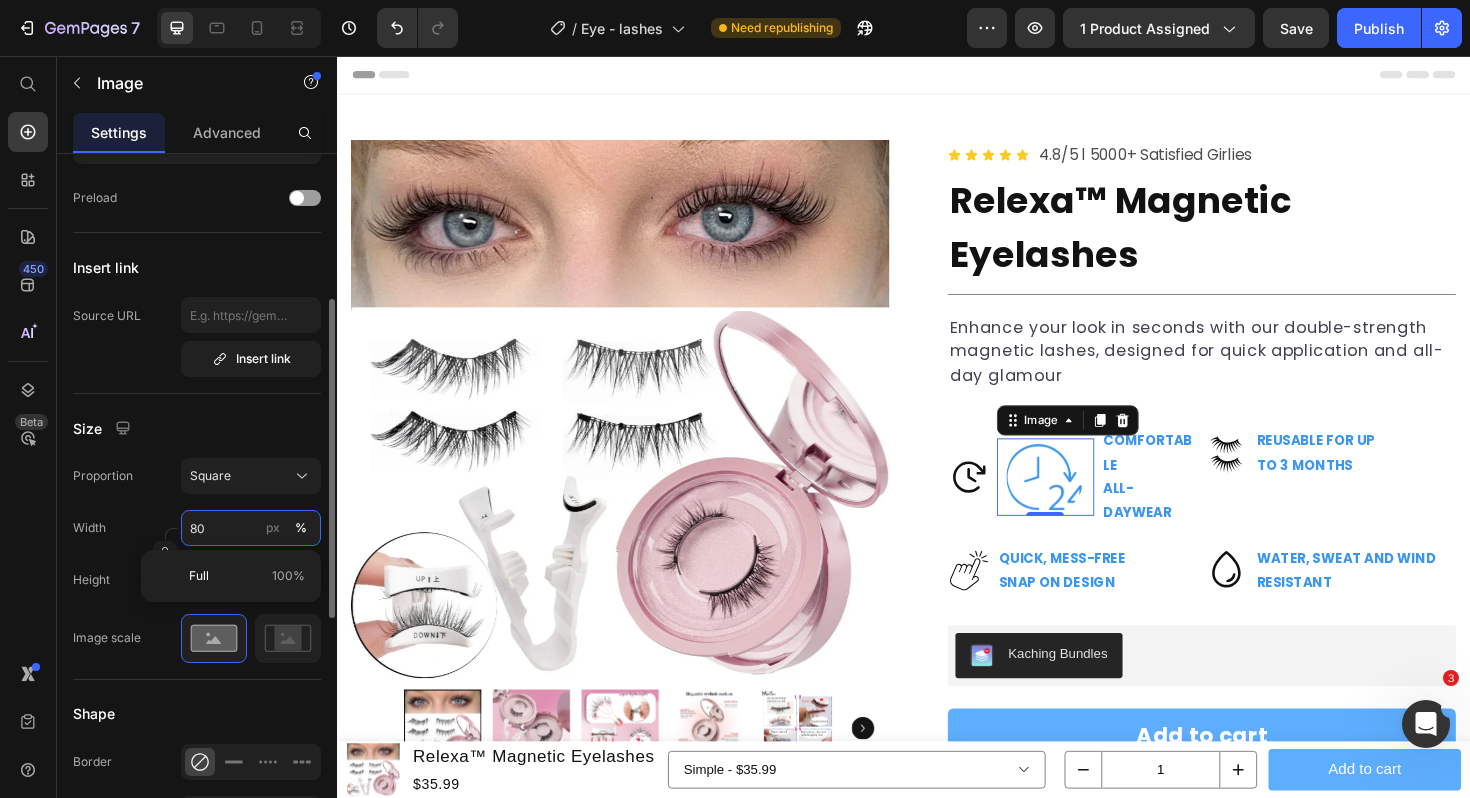 type on "8" 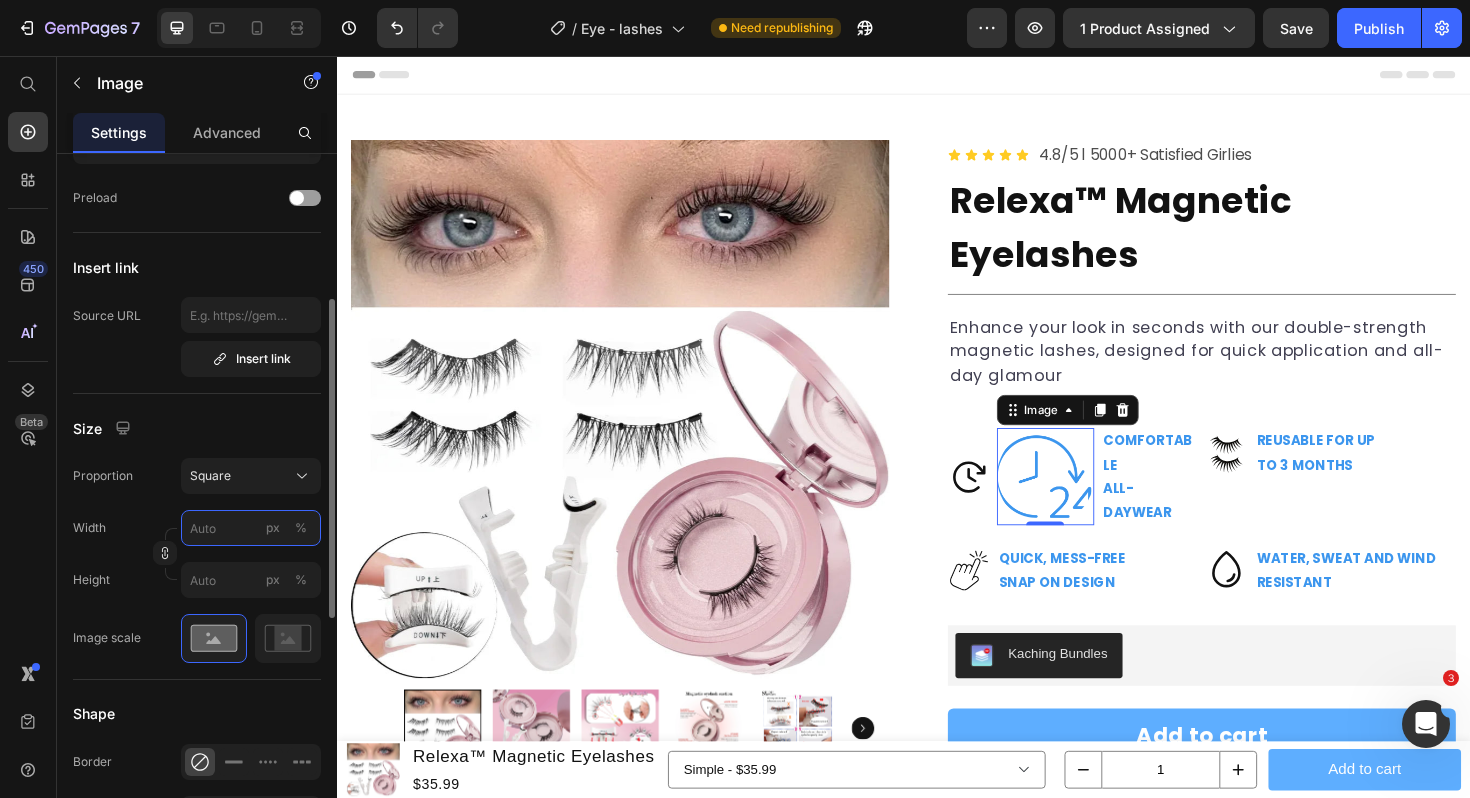 type on "4" 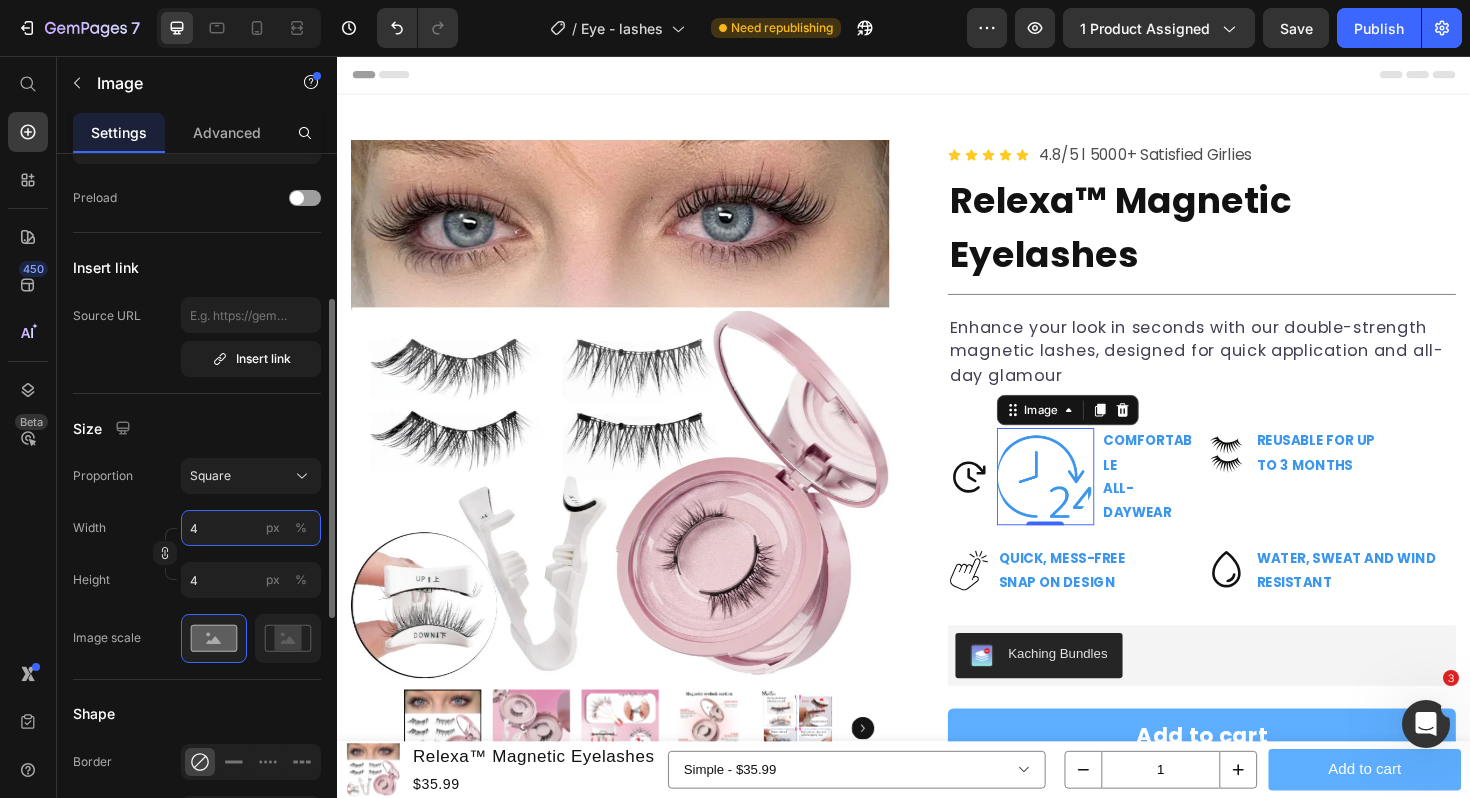 type on "40" 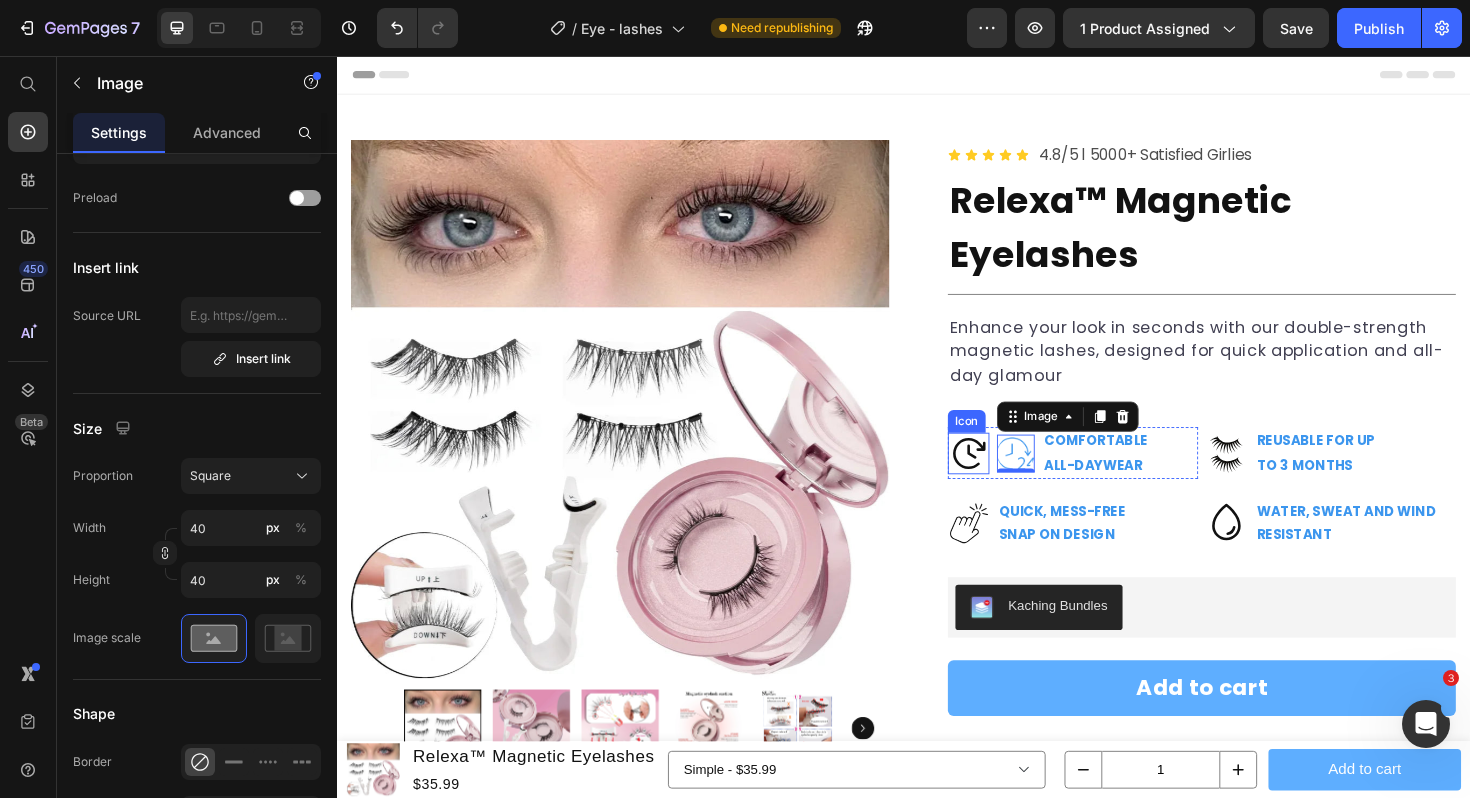 click 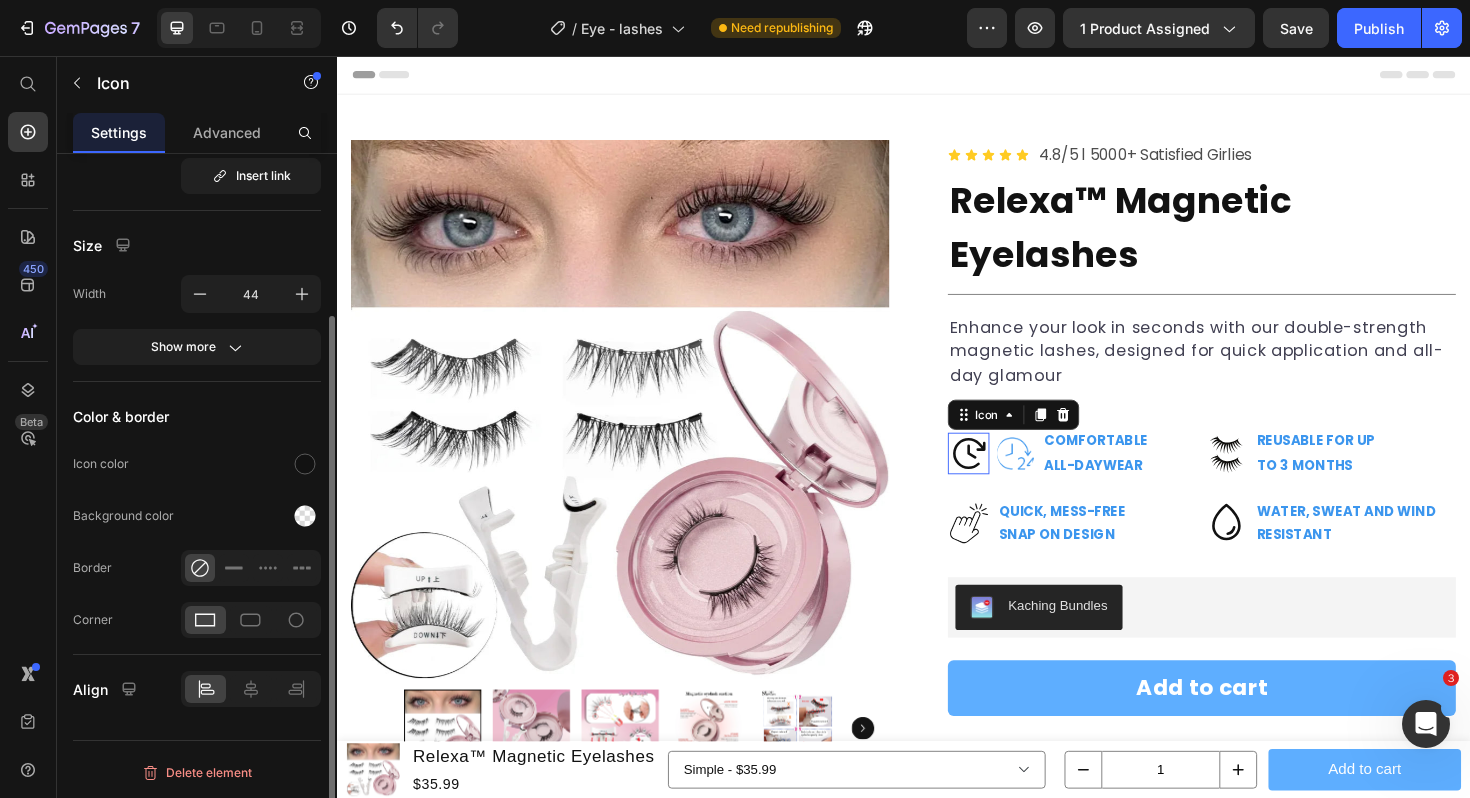 scroll, scrollTop: 0, scrollLeft: 0, axis: both 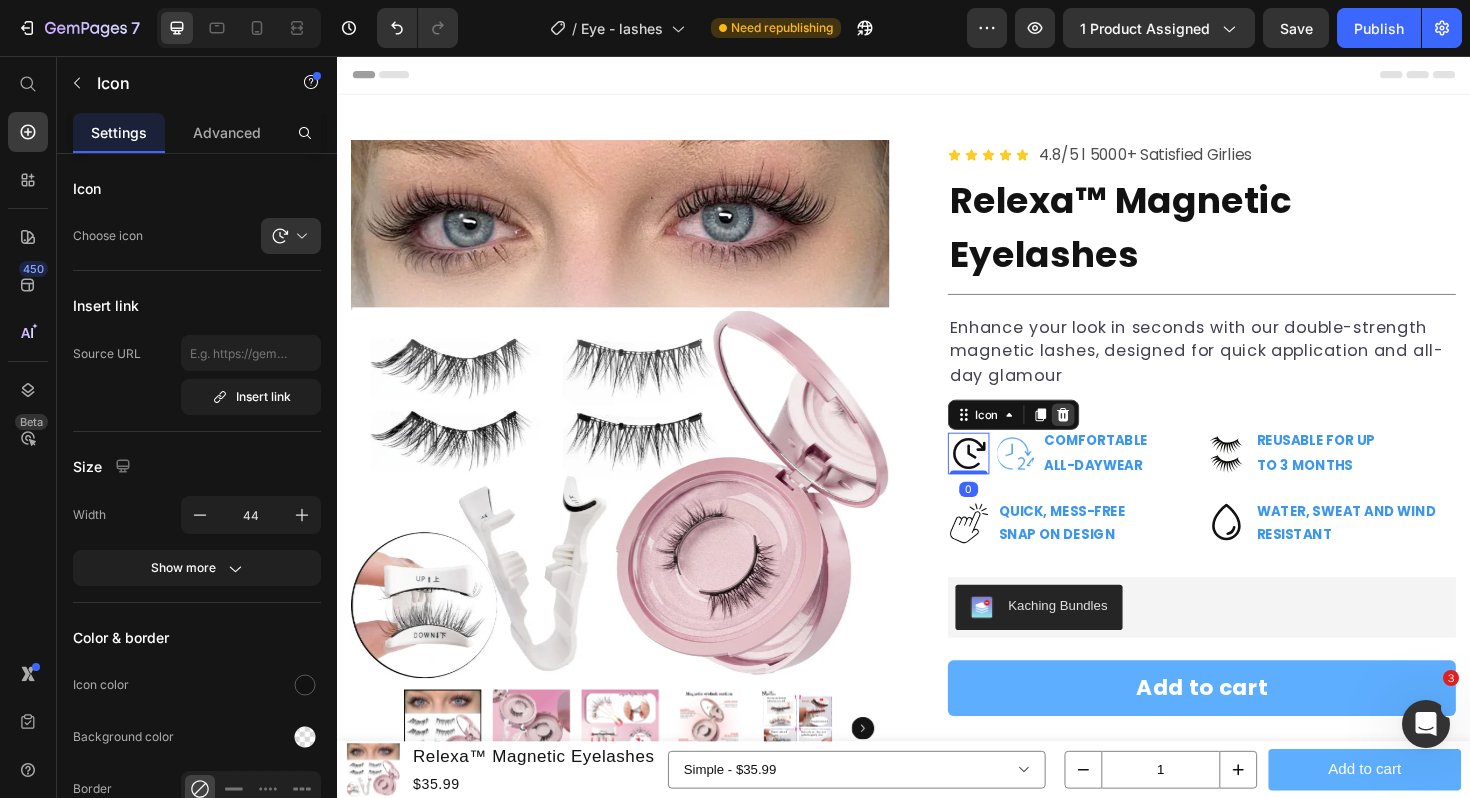 click 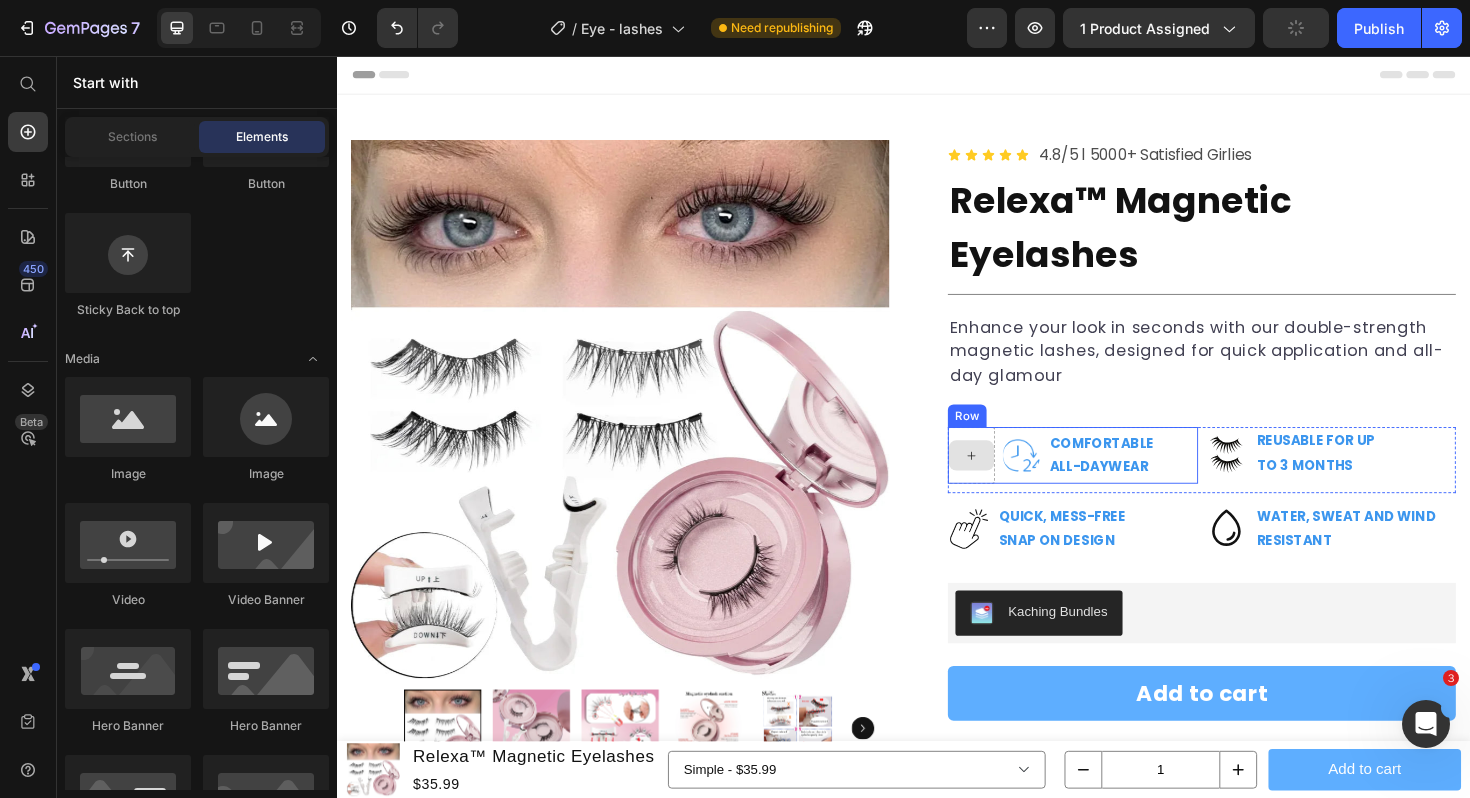 click 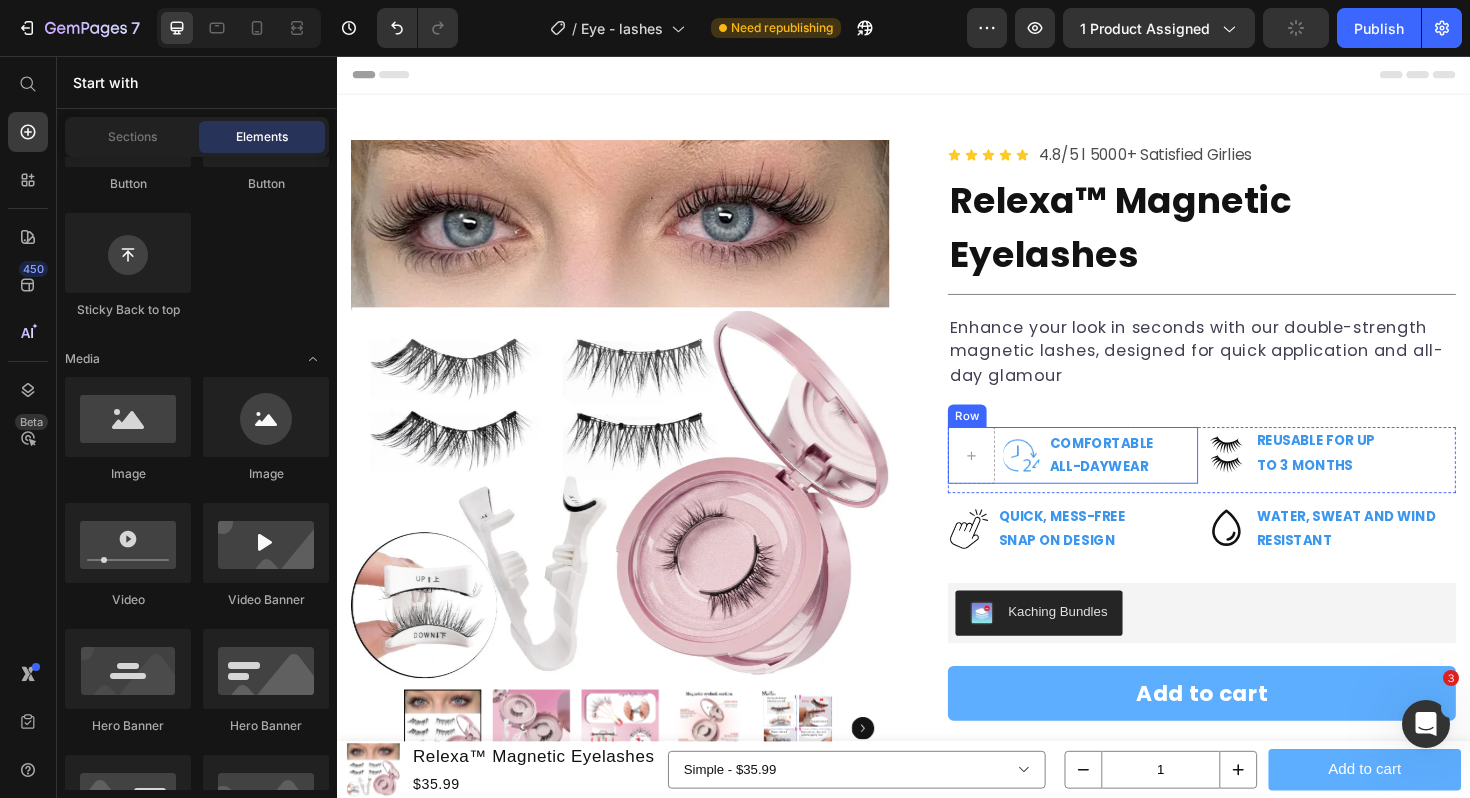 click on "Image COMFORTABLE  ALL-DAYWEAR Text Block Row" at bounding box center (1116, 479) 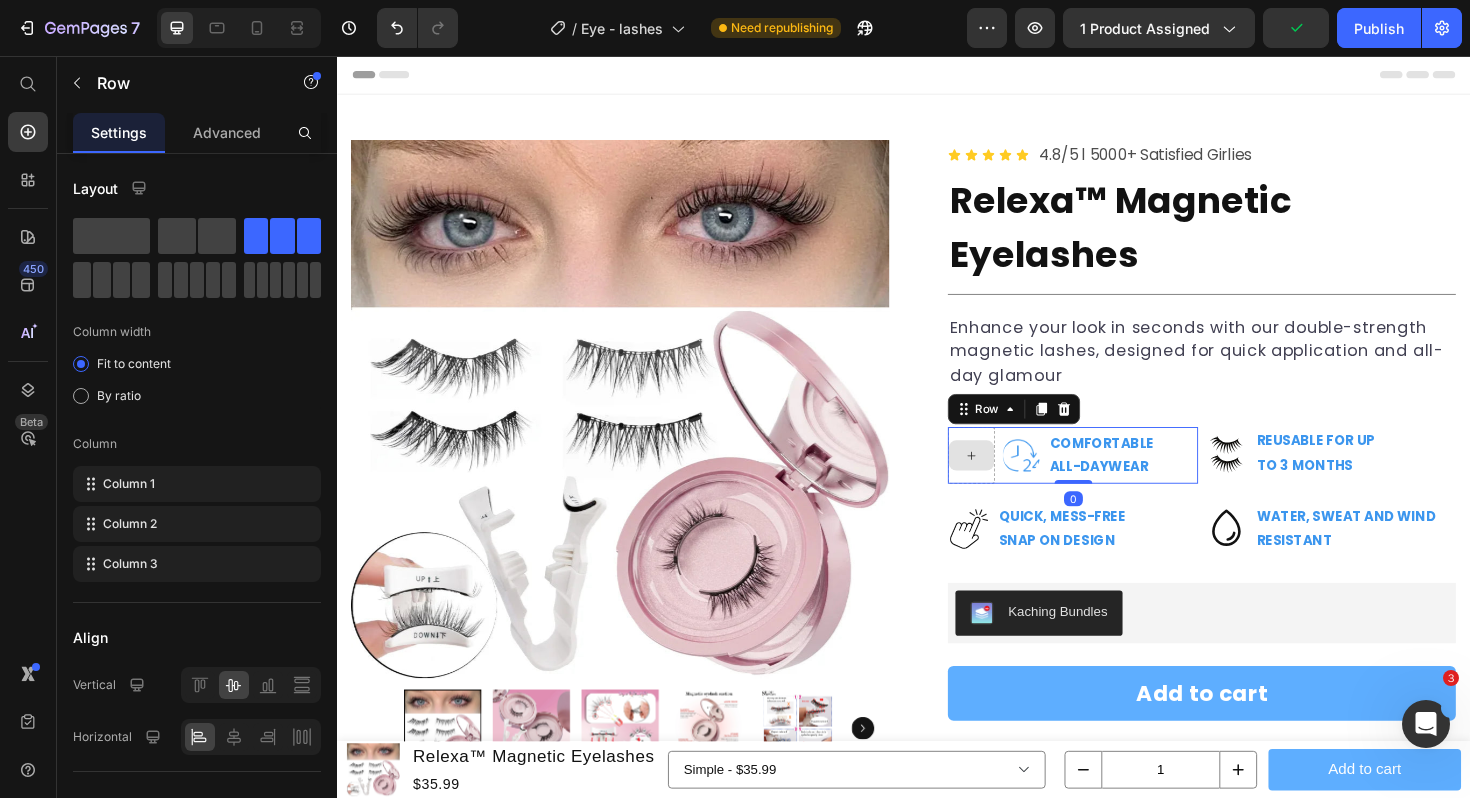 click at bounding box center [1009, 479] 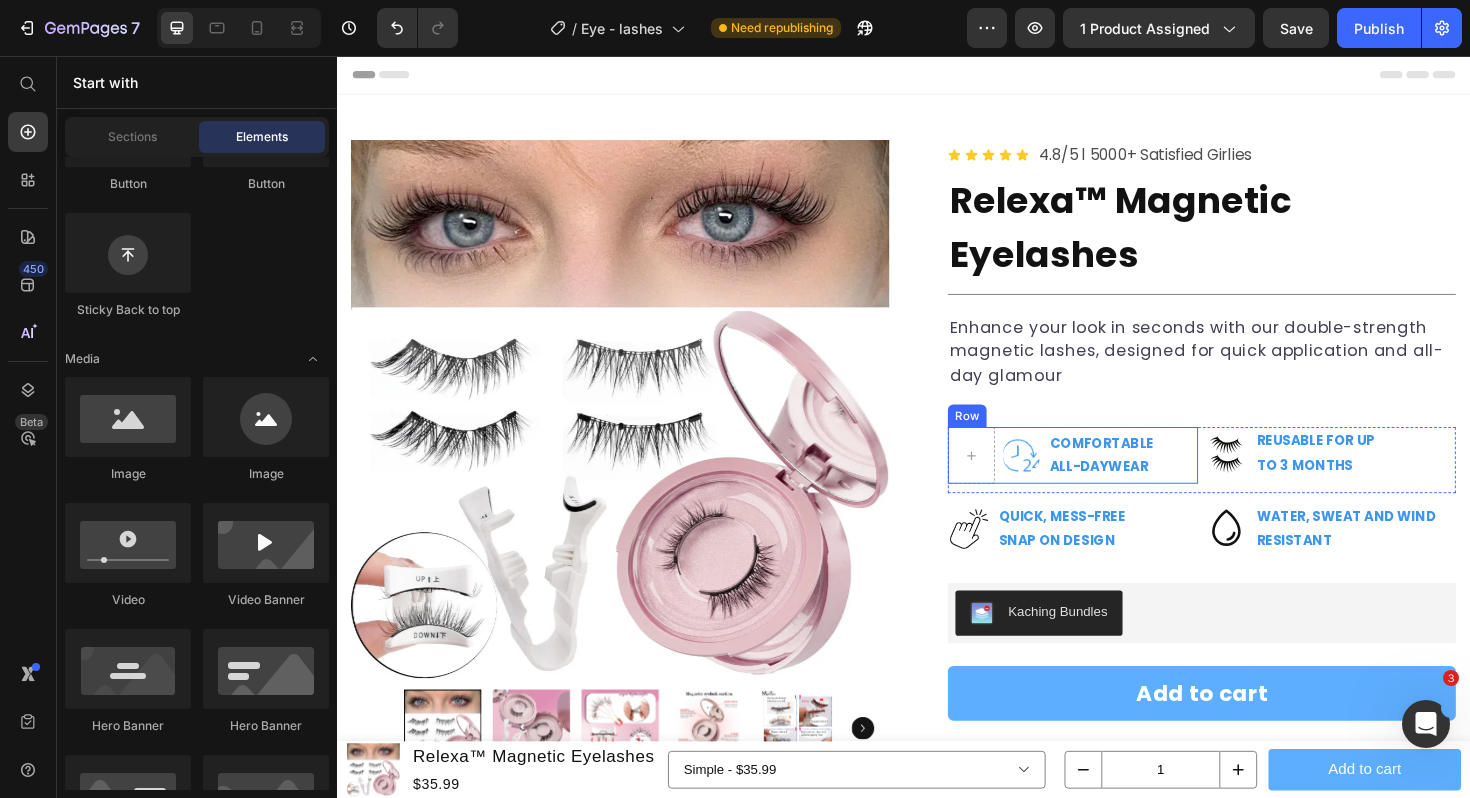 click on "Image" at bounding box center [1062, 479] 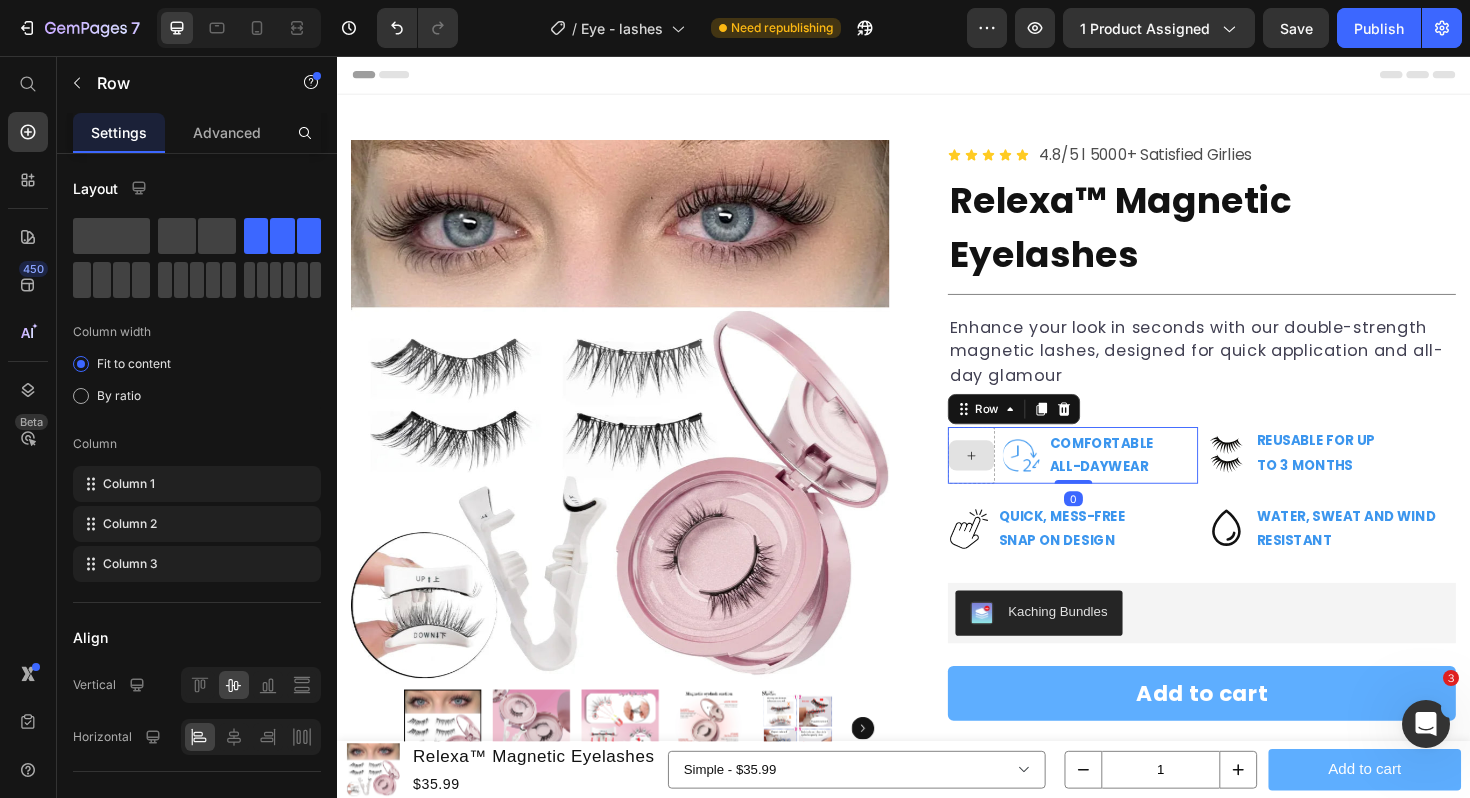click at bounding box center (1009, 479) 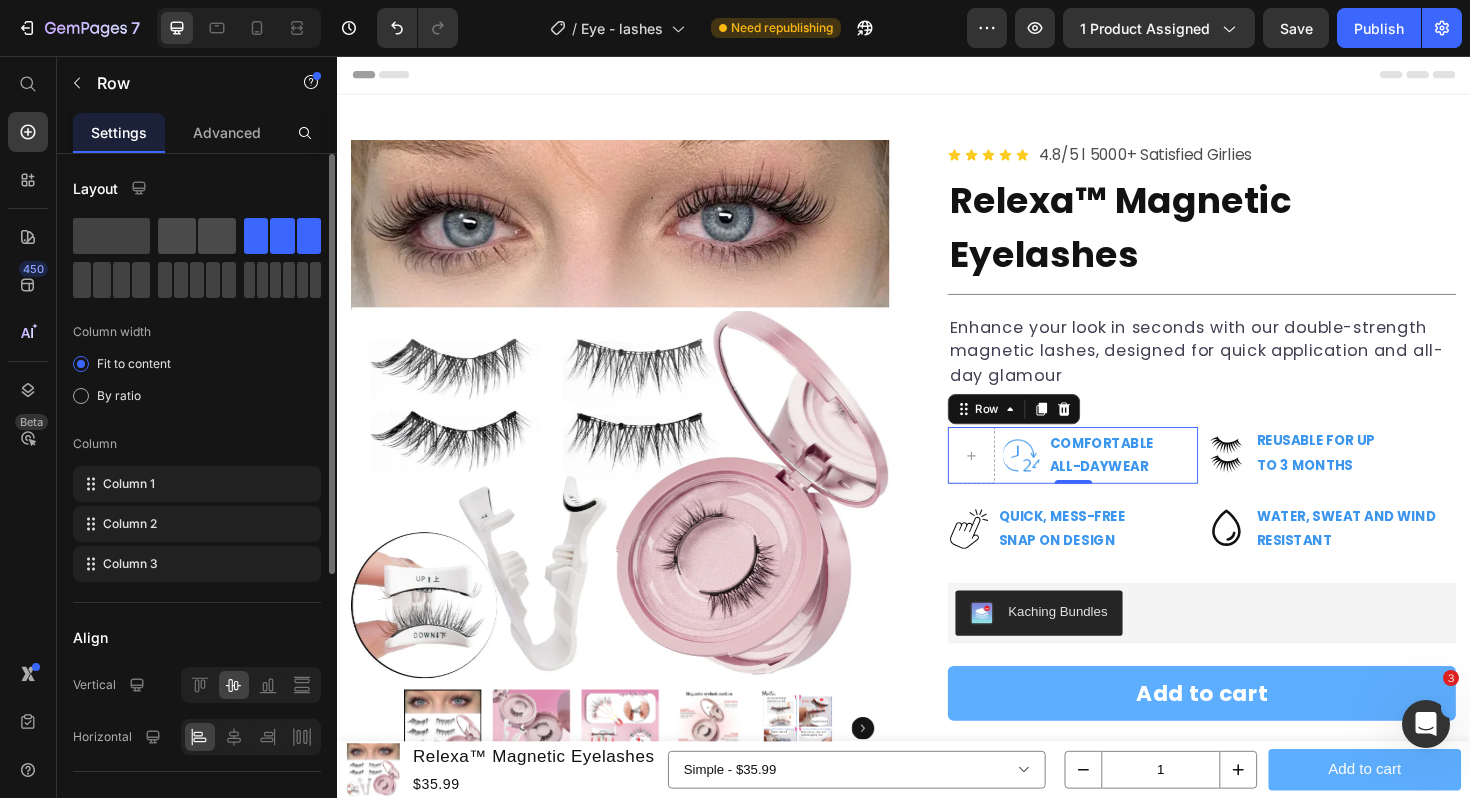 click 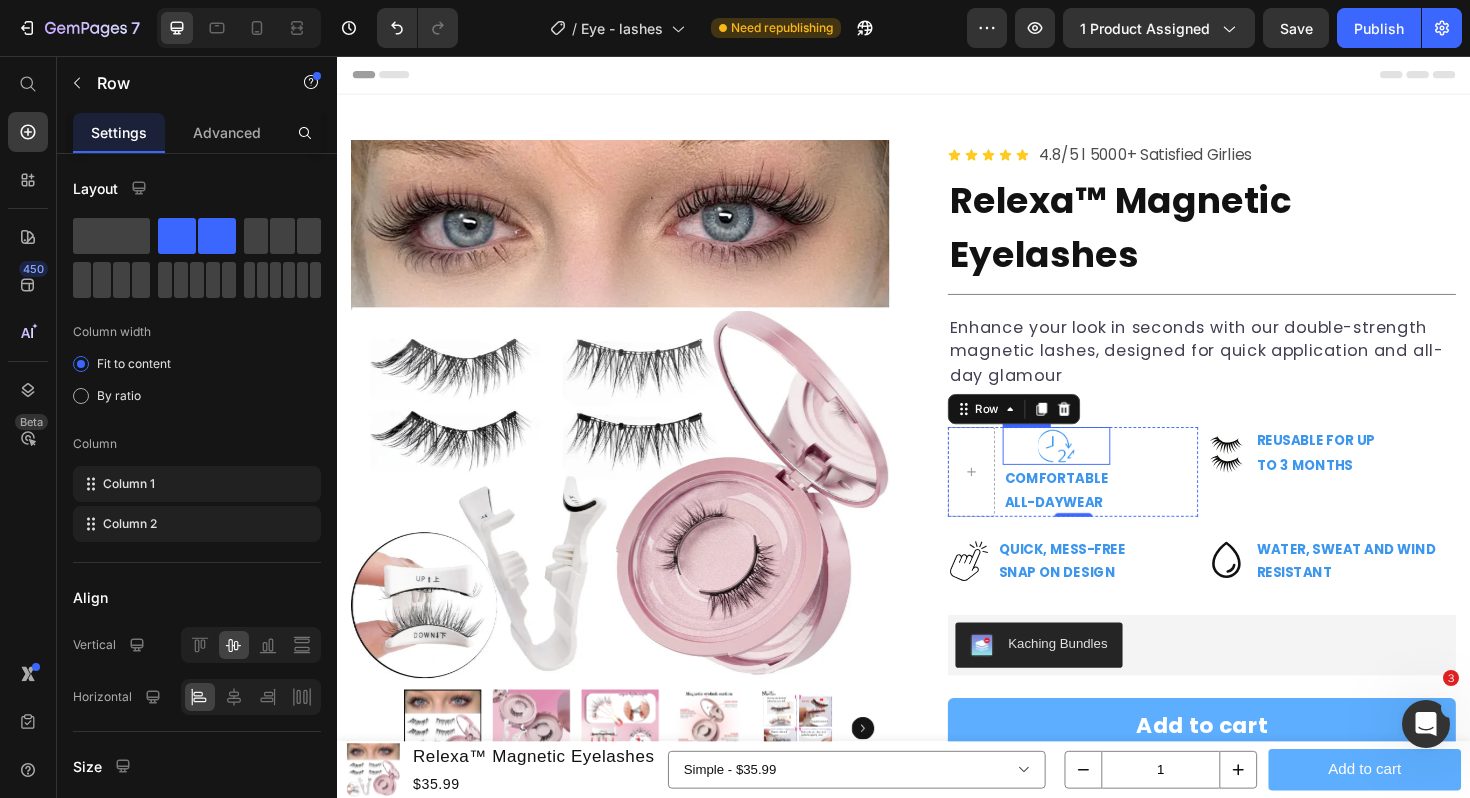 click at bounding box center [1099, 469] 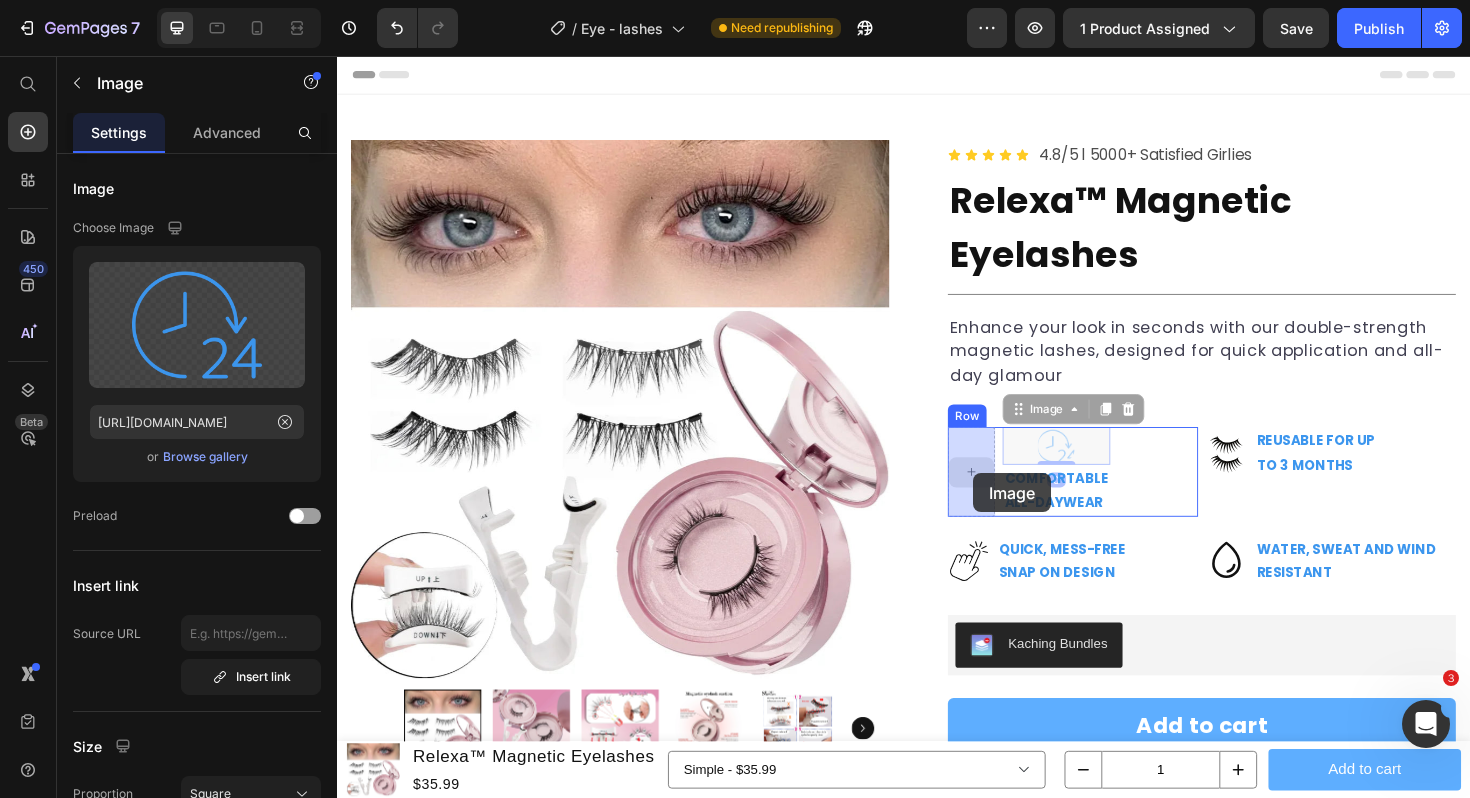 drag, startPoint x: 1087, startPoint y: 436, endPoint x: 1012, endPoint y: 498, distance: 97.308784 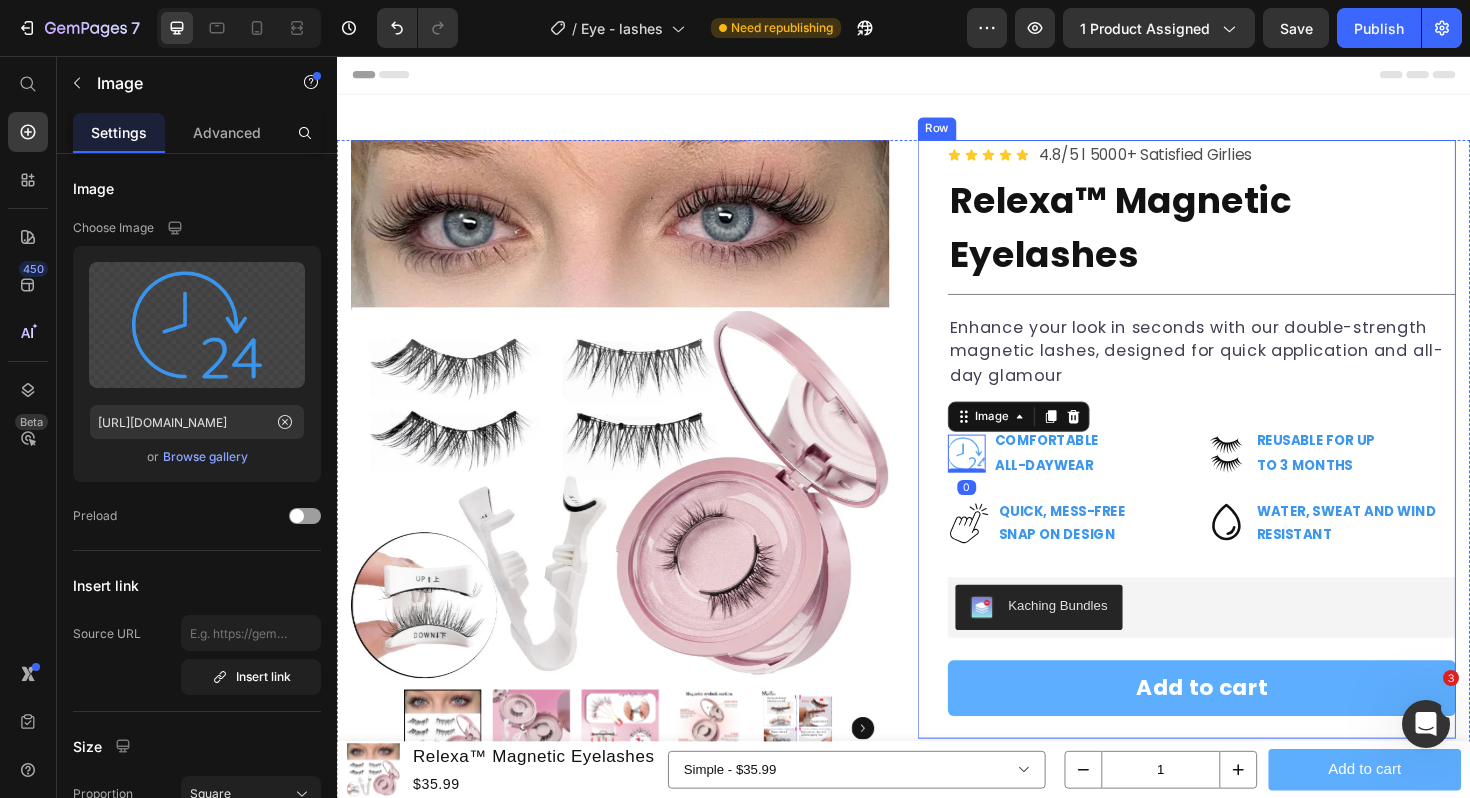 click on "Icon Icon Icon Icon Icon Icon List 4.8/5 l 5000+ Satisfied Girlies Text Block Row Relexa™ Magnetic Eyelashes Product Title                Title Line Enhance your look in seconds with our double-strength magnetic lashes, designed for quick application and all-day glamour Text Block Enhance your look in seconds with our double-strength magnetic lashes, designed for quick application and all-day glamour Text block Image   0 COMFORTABLE  ALL-DAYWEAR Text Block Row Icon REUSABLE FOR UP  TO 3 MONTHS Text Block Row Row Icon QUICK, MESS-FREE SNAP ON DESIGN Text Block Row
Icon WATER, SWEAT AND WIND RESISTANT Text Block Row Row Kaching Bundles Kaching Bundles Add to cart Product Cart Button" at bounding box center (1253, 462) 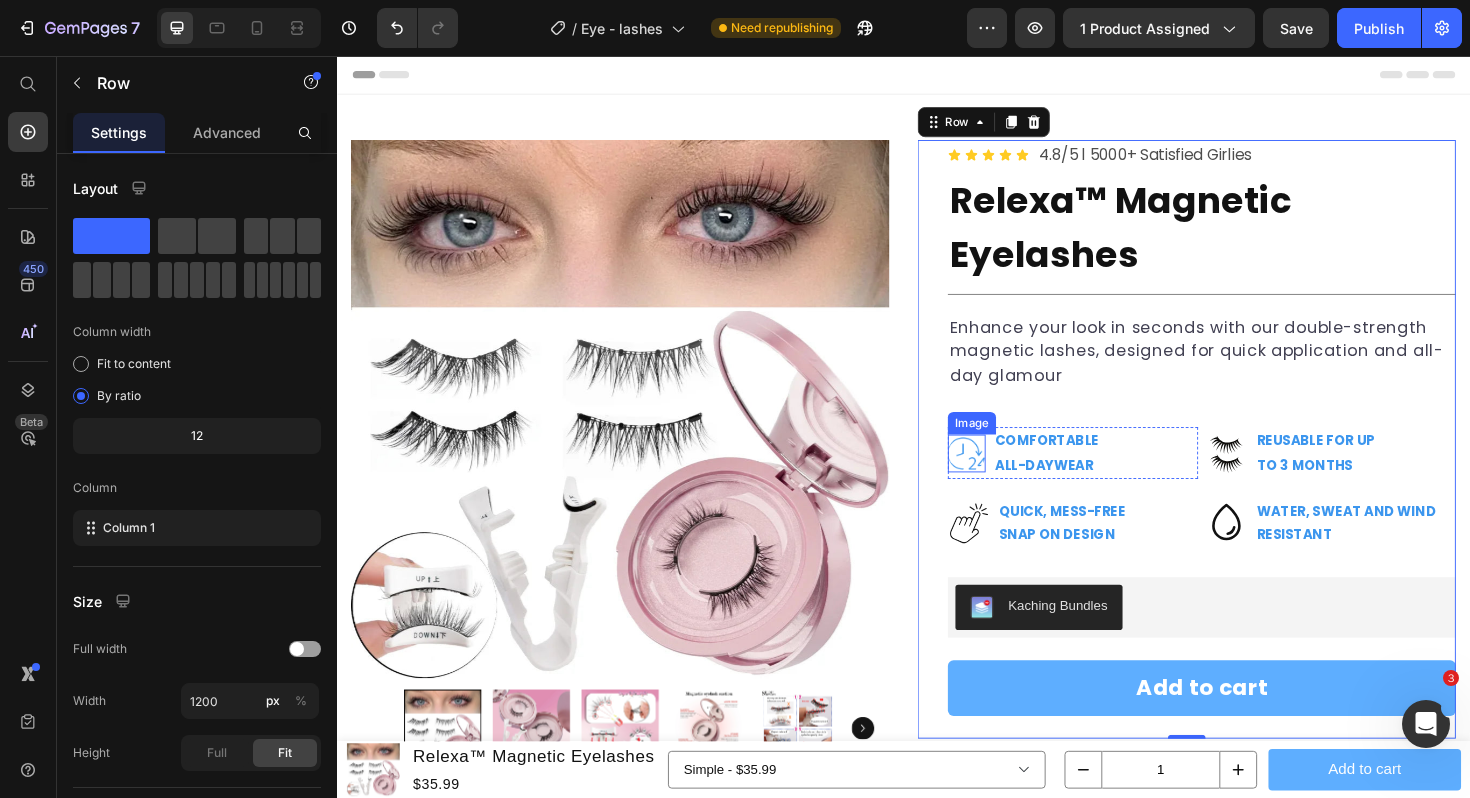 click at bounding box center (1004, 477) 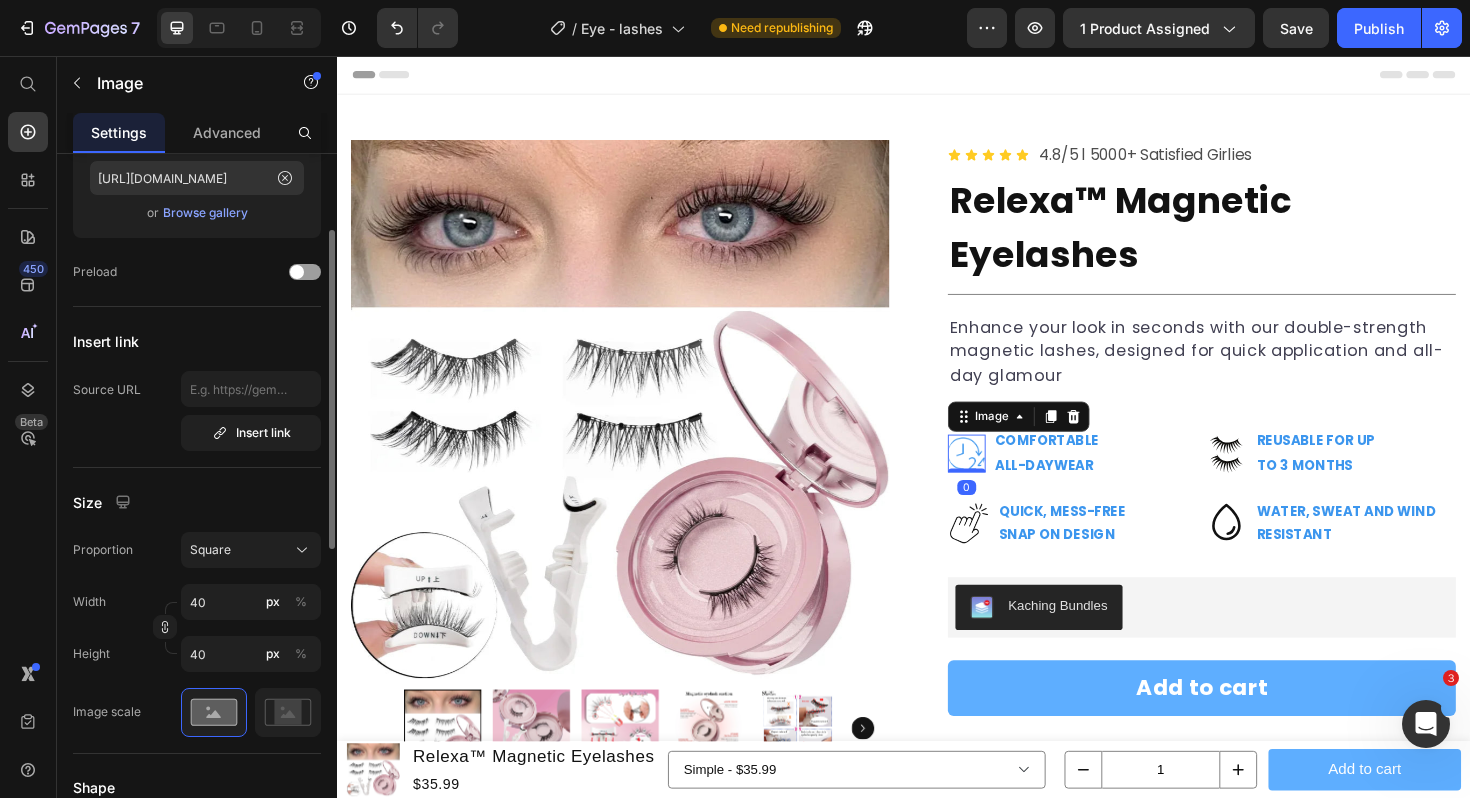 scroll, scrollTop: 251, scrollLeft: 0, axis: vertical 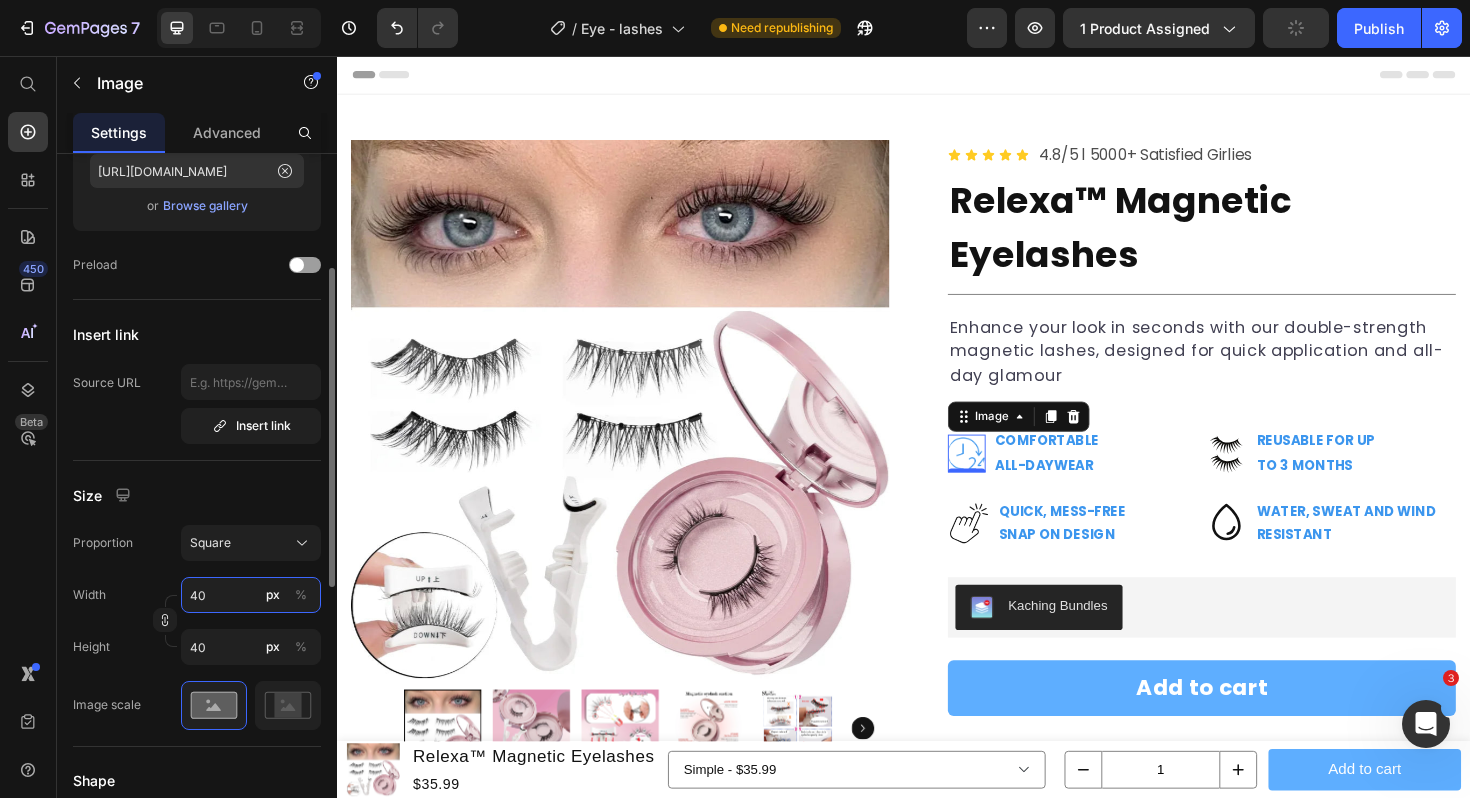 click on "40" at bounding box center [251, 595] 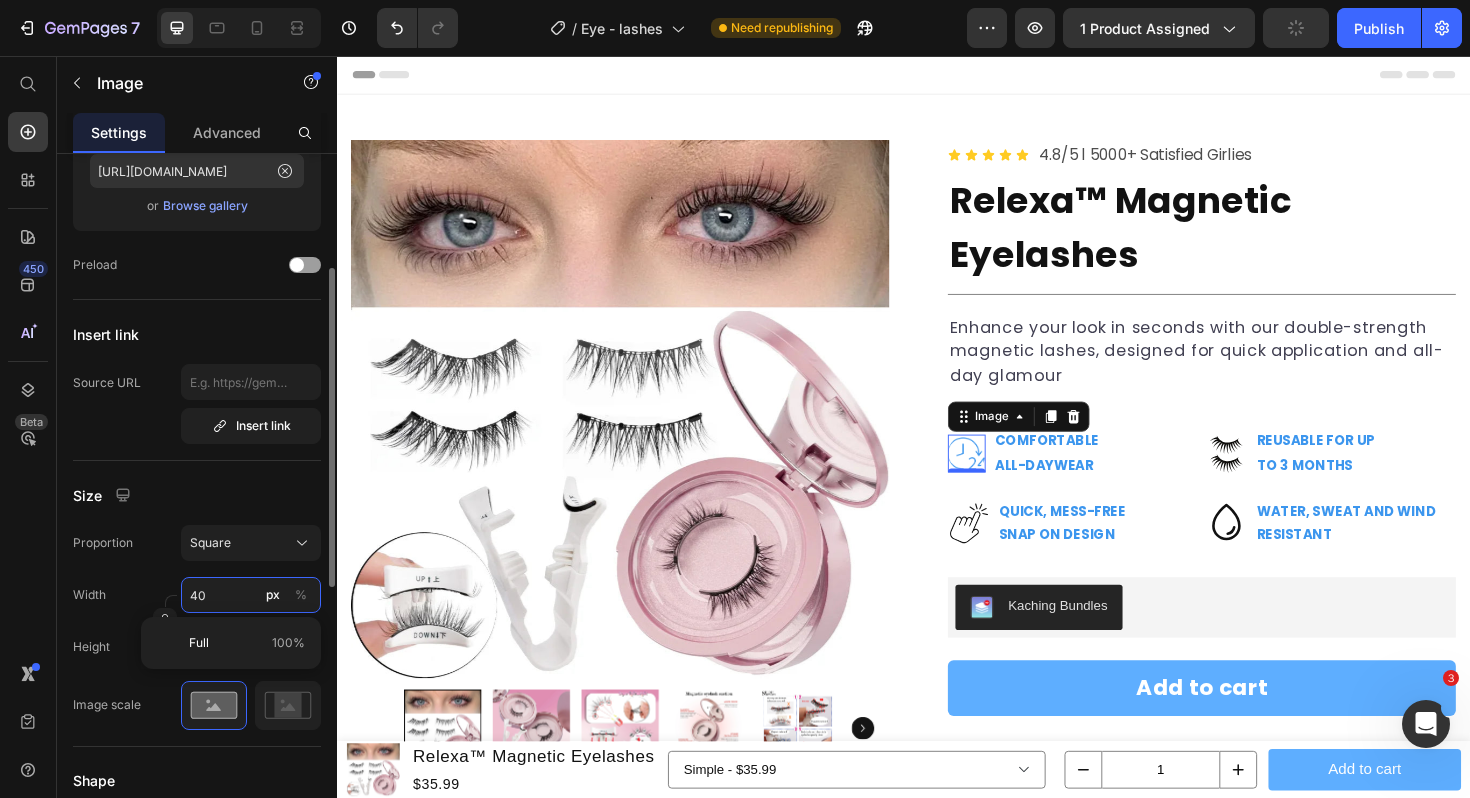 type on "8" 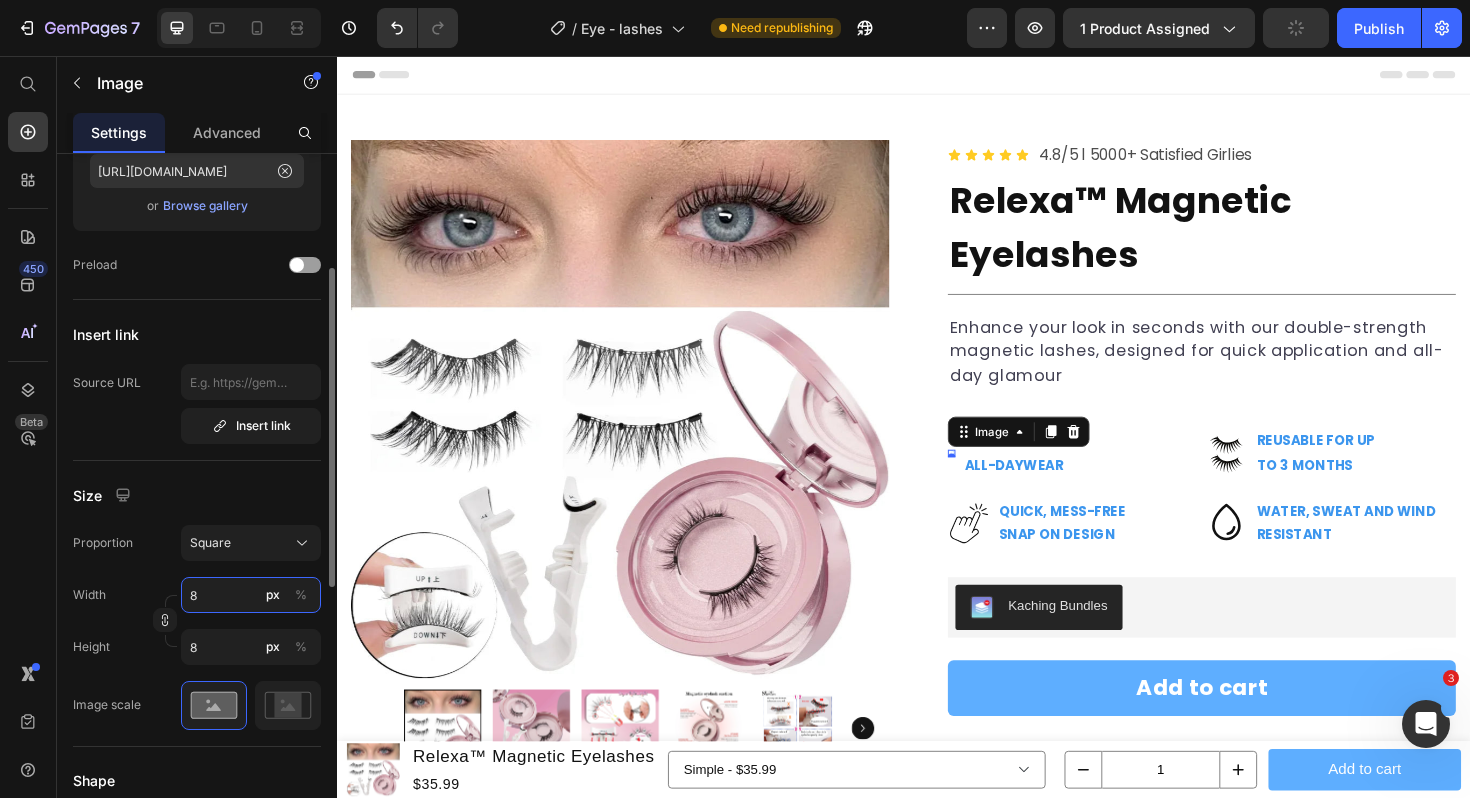 type on "80" 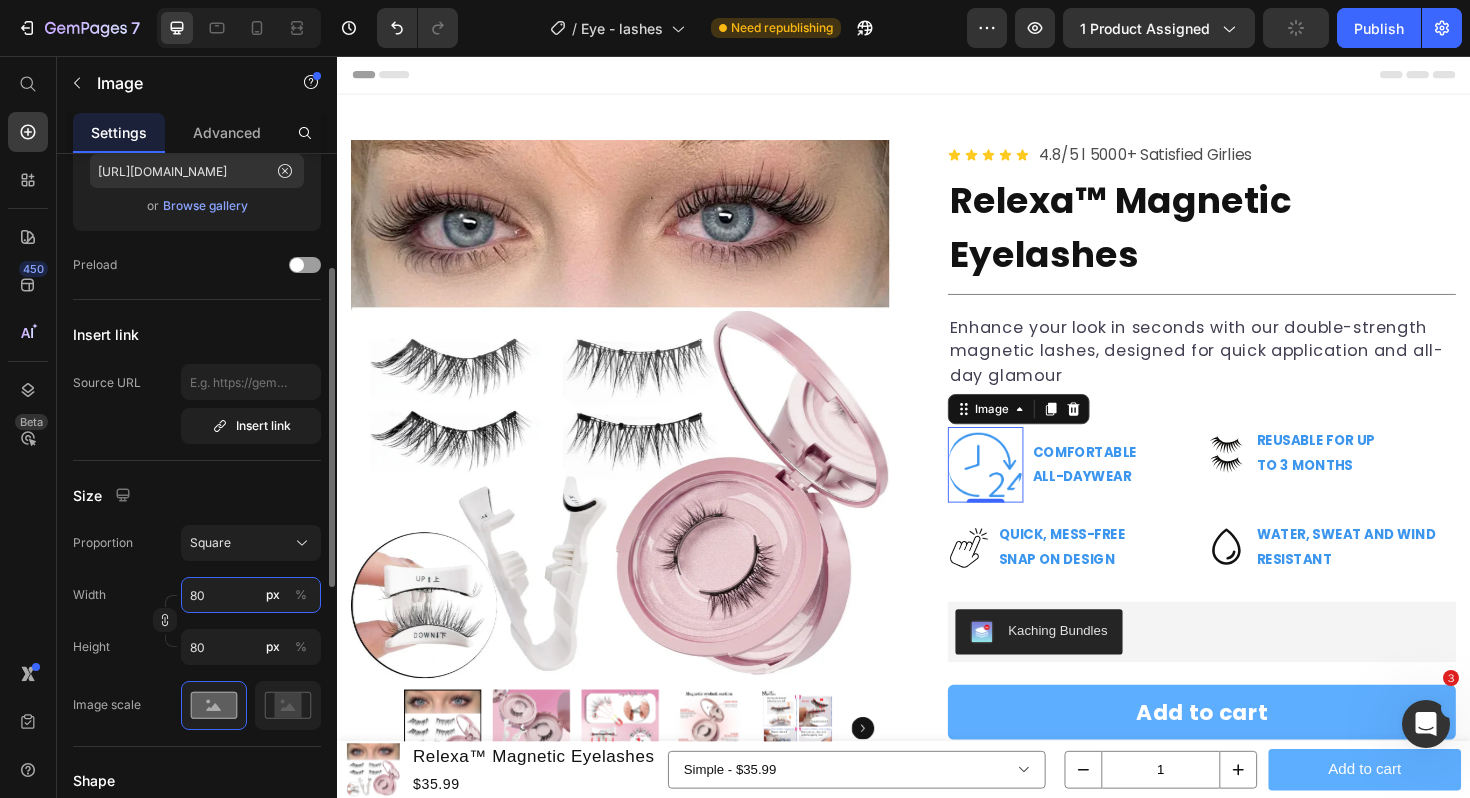 type on "8" 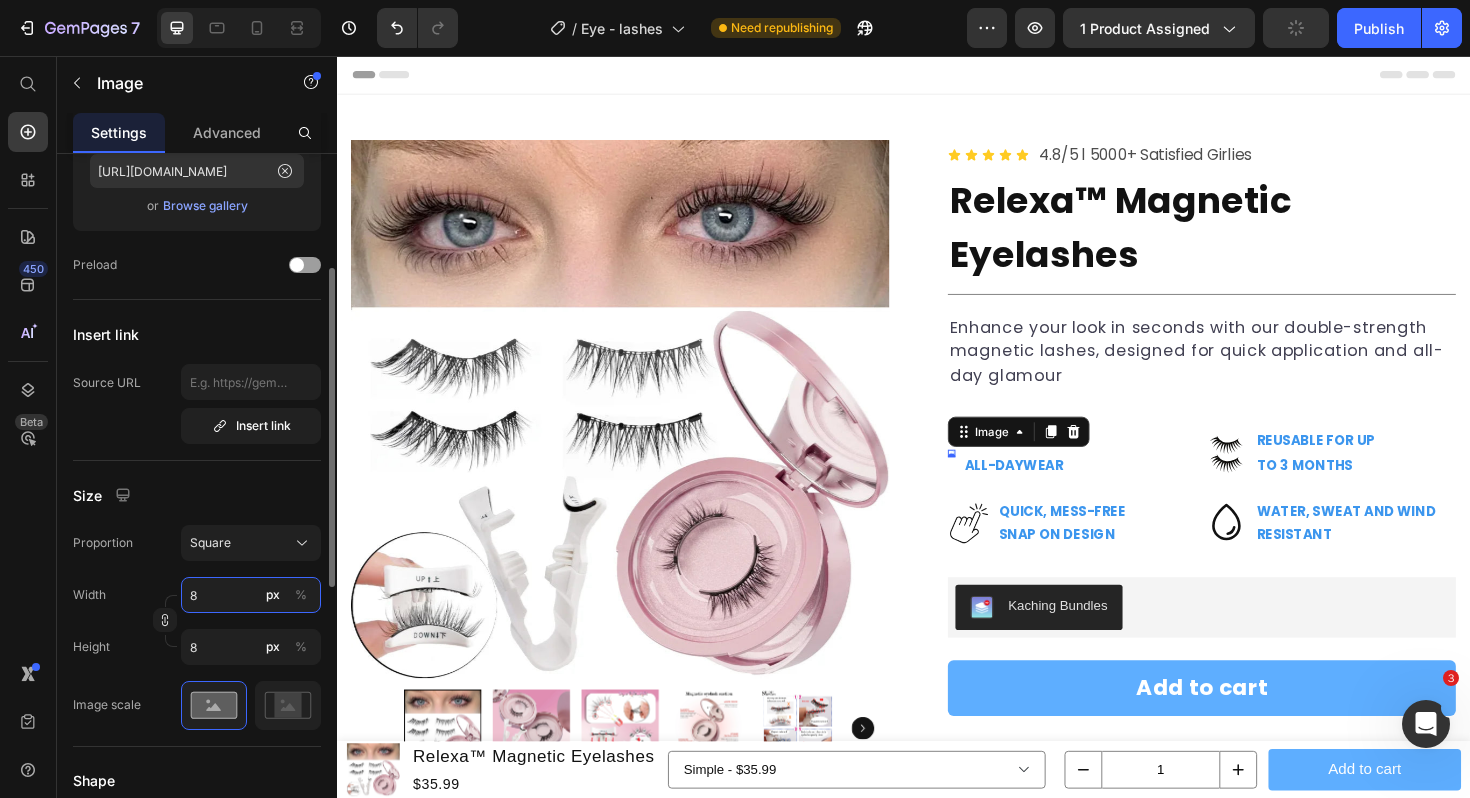 type 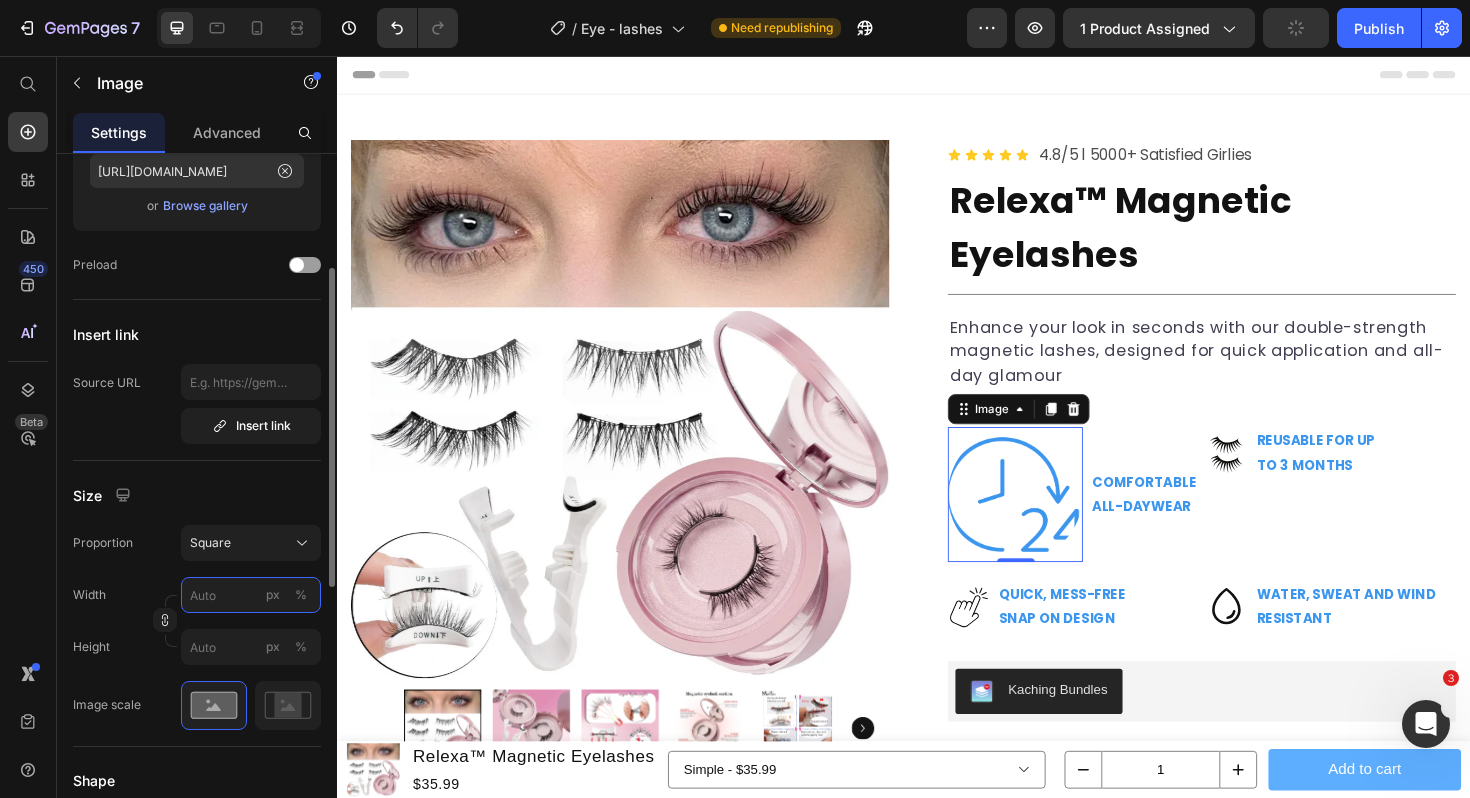 type on "1" 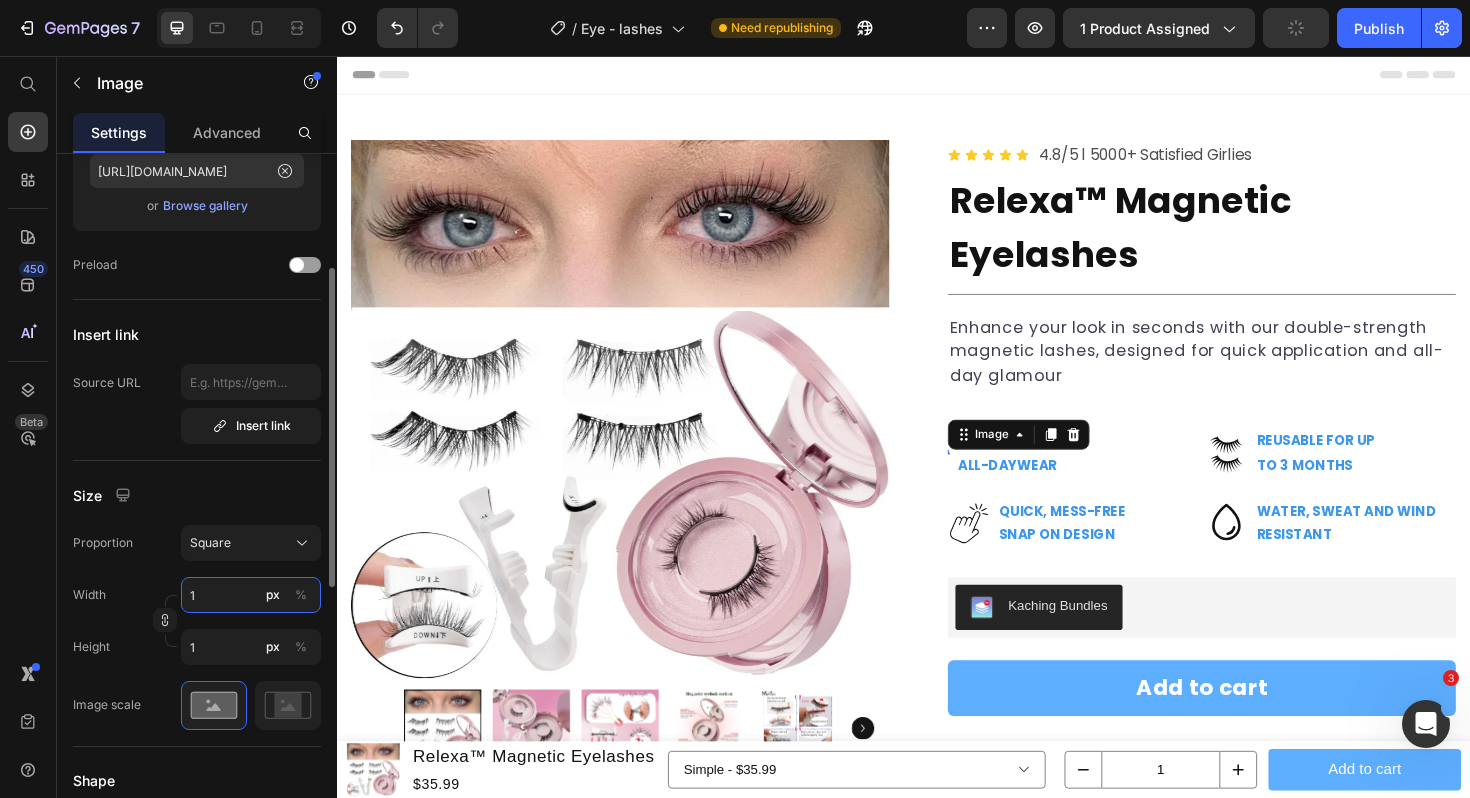 type on "10" 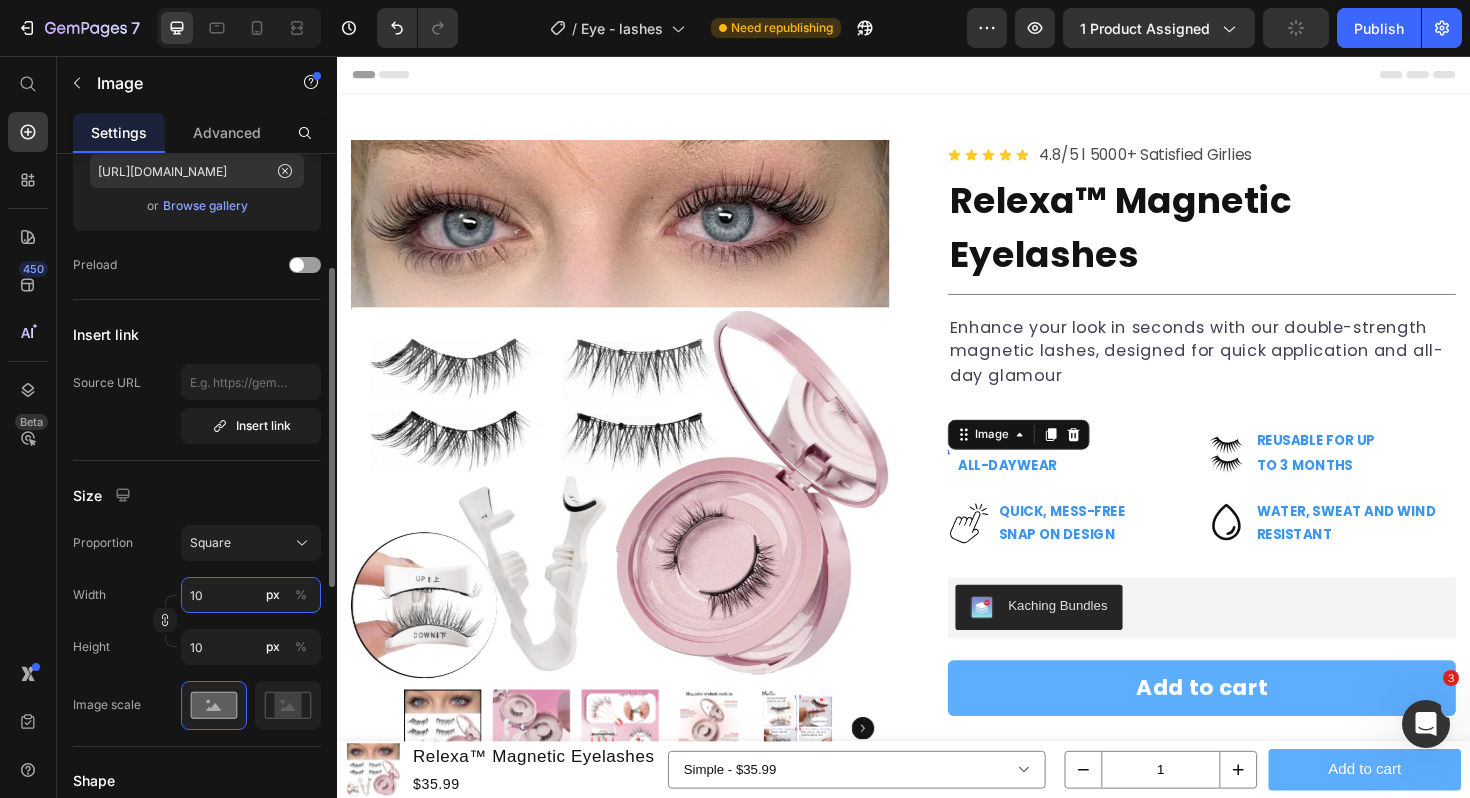 type on "100" 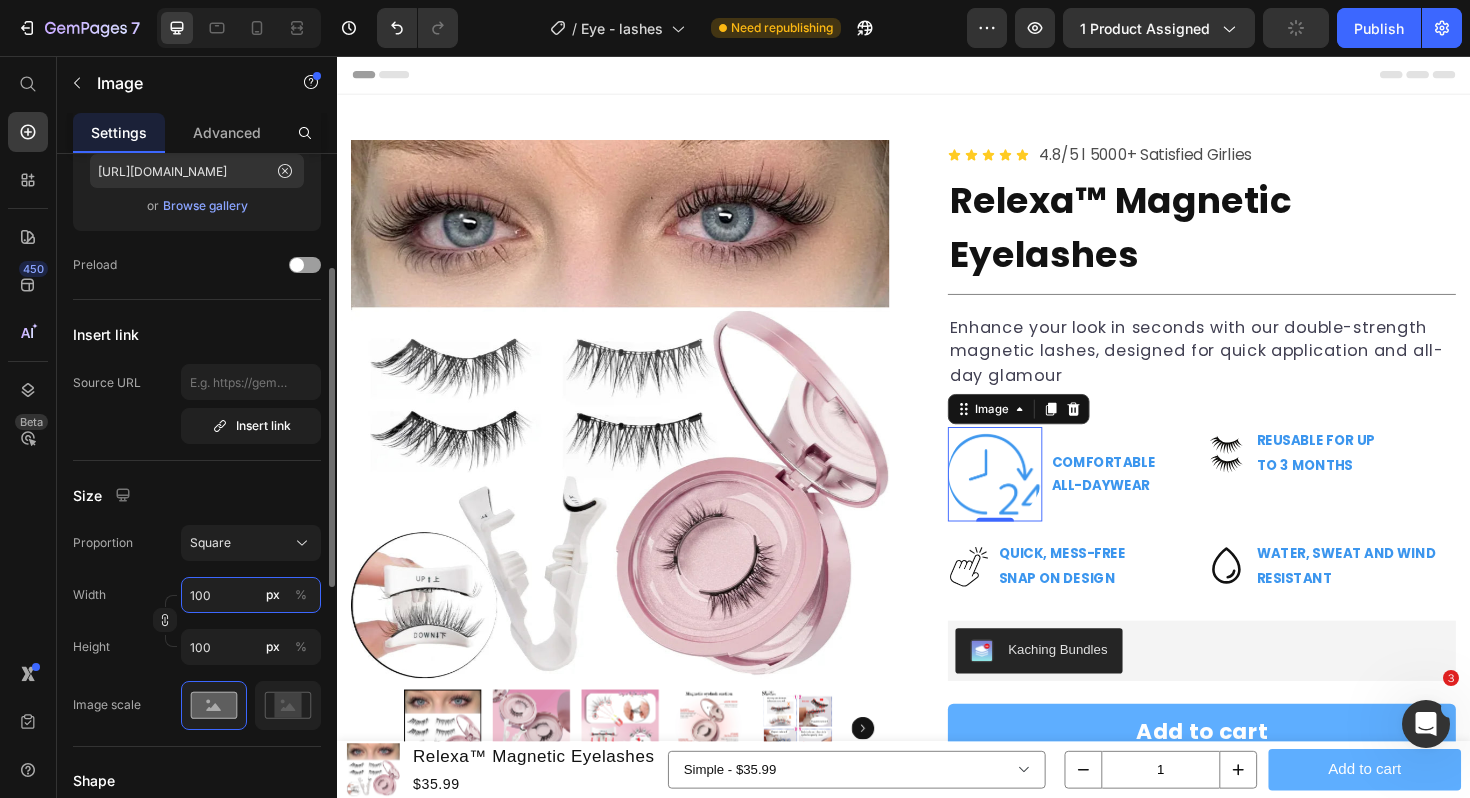type on "10" 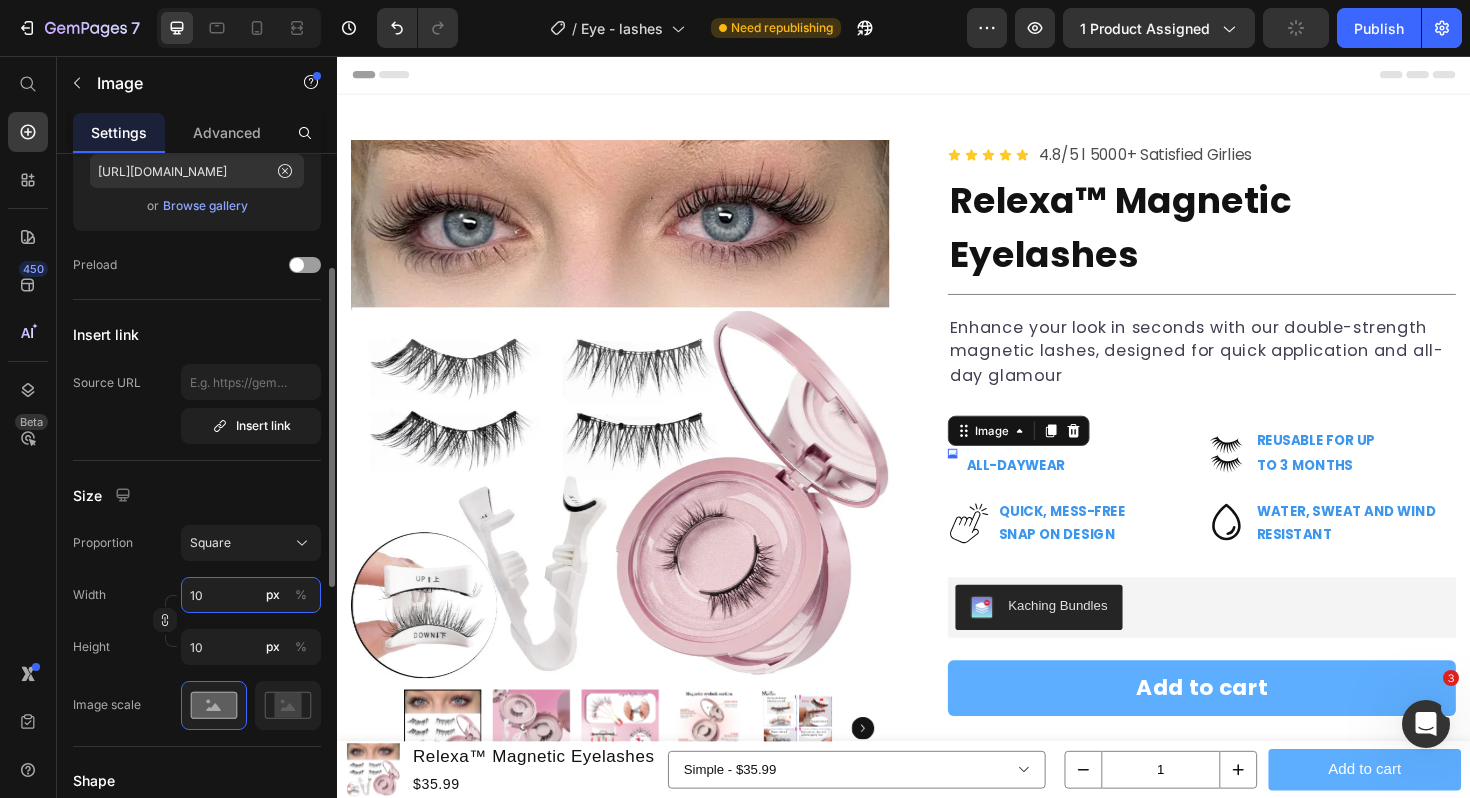 type on "1" 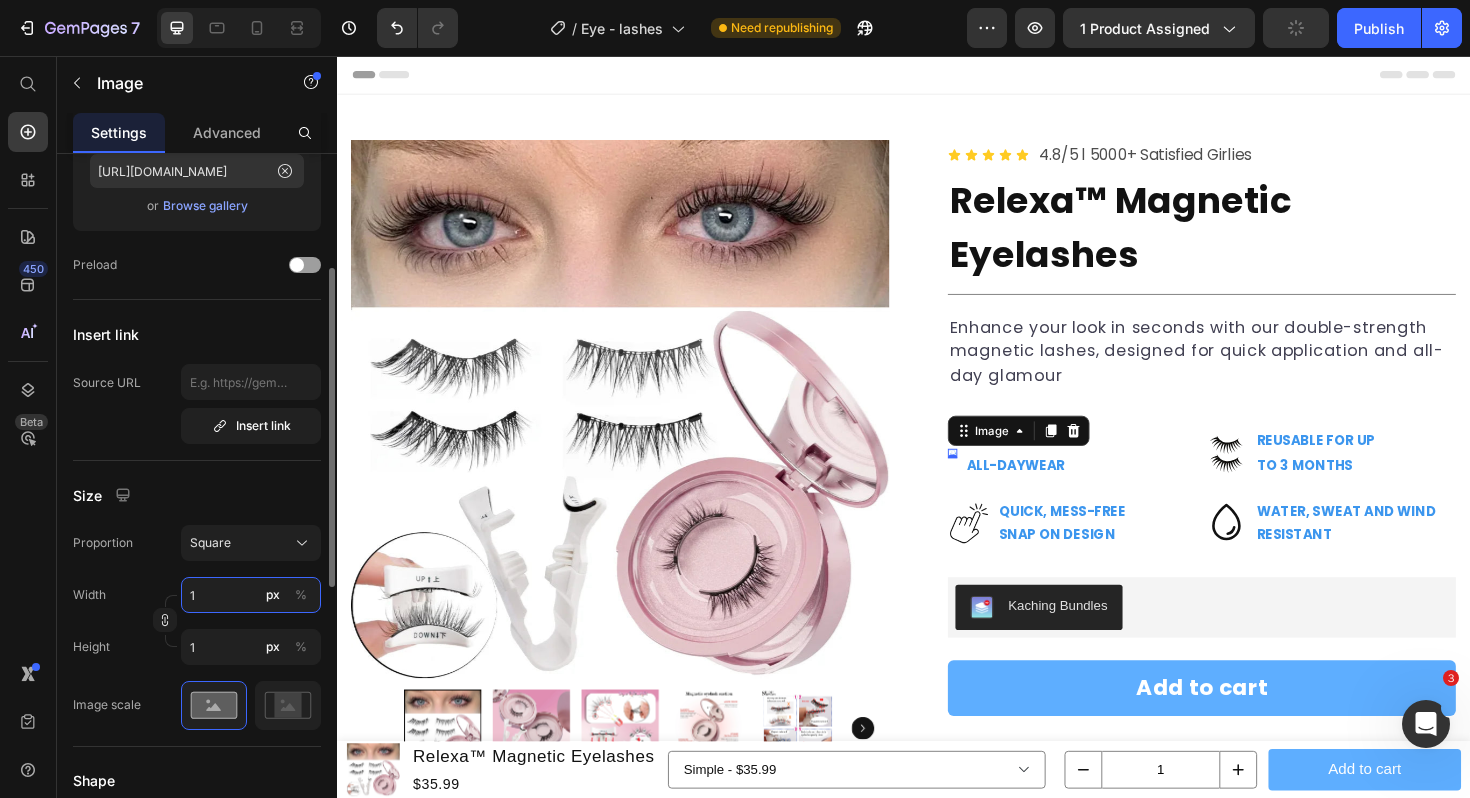 type 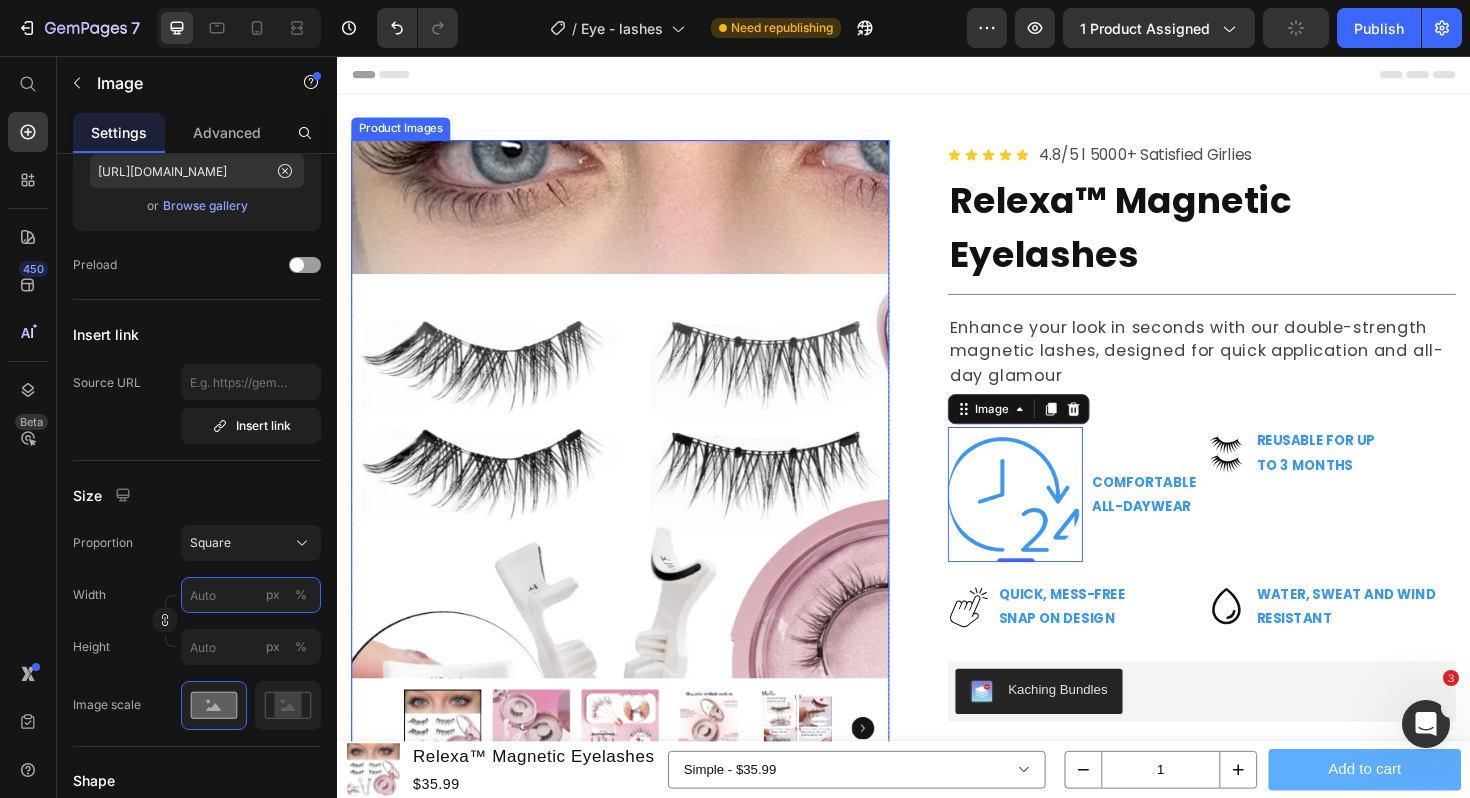 type on "1" 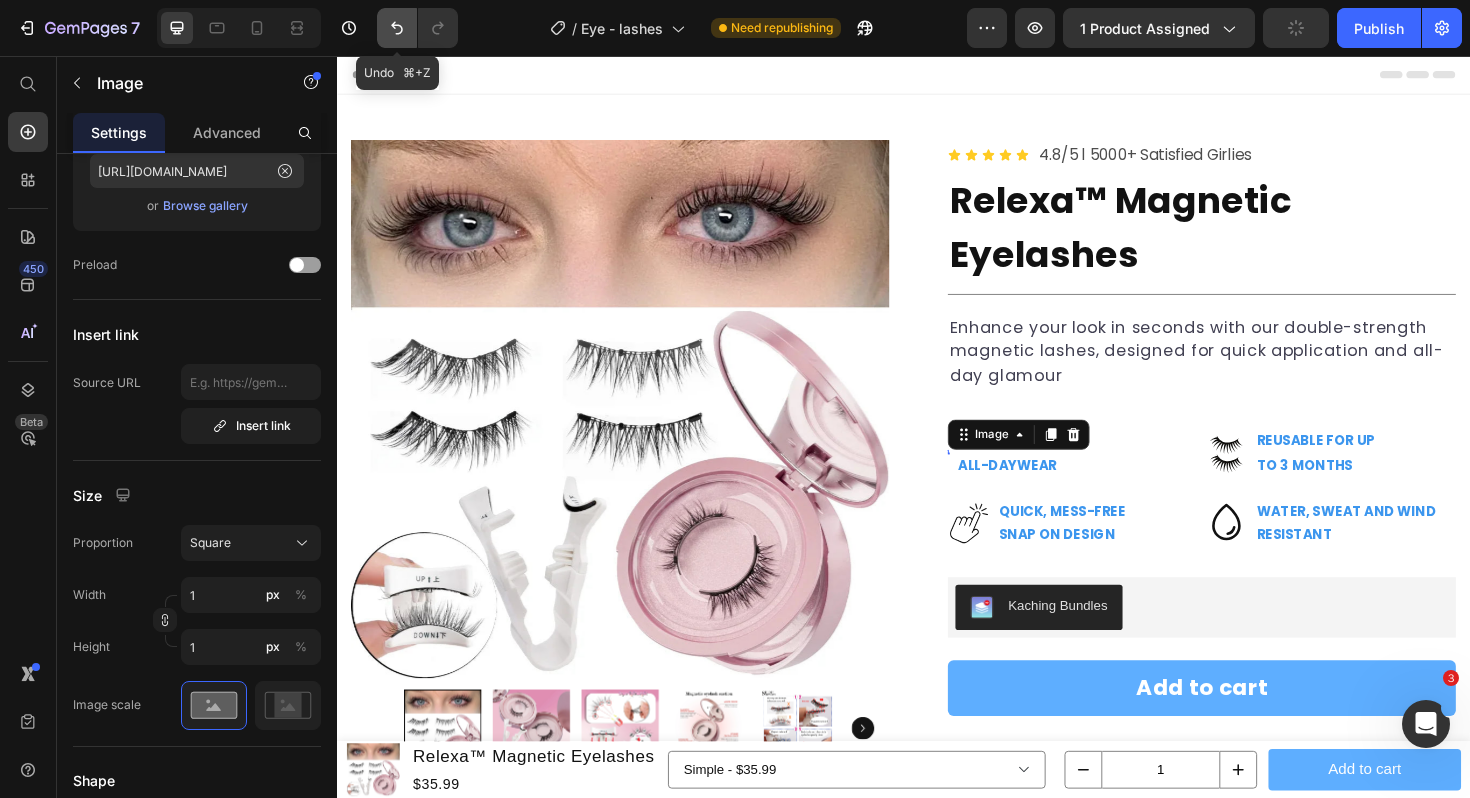 click 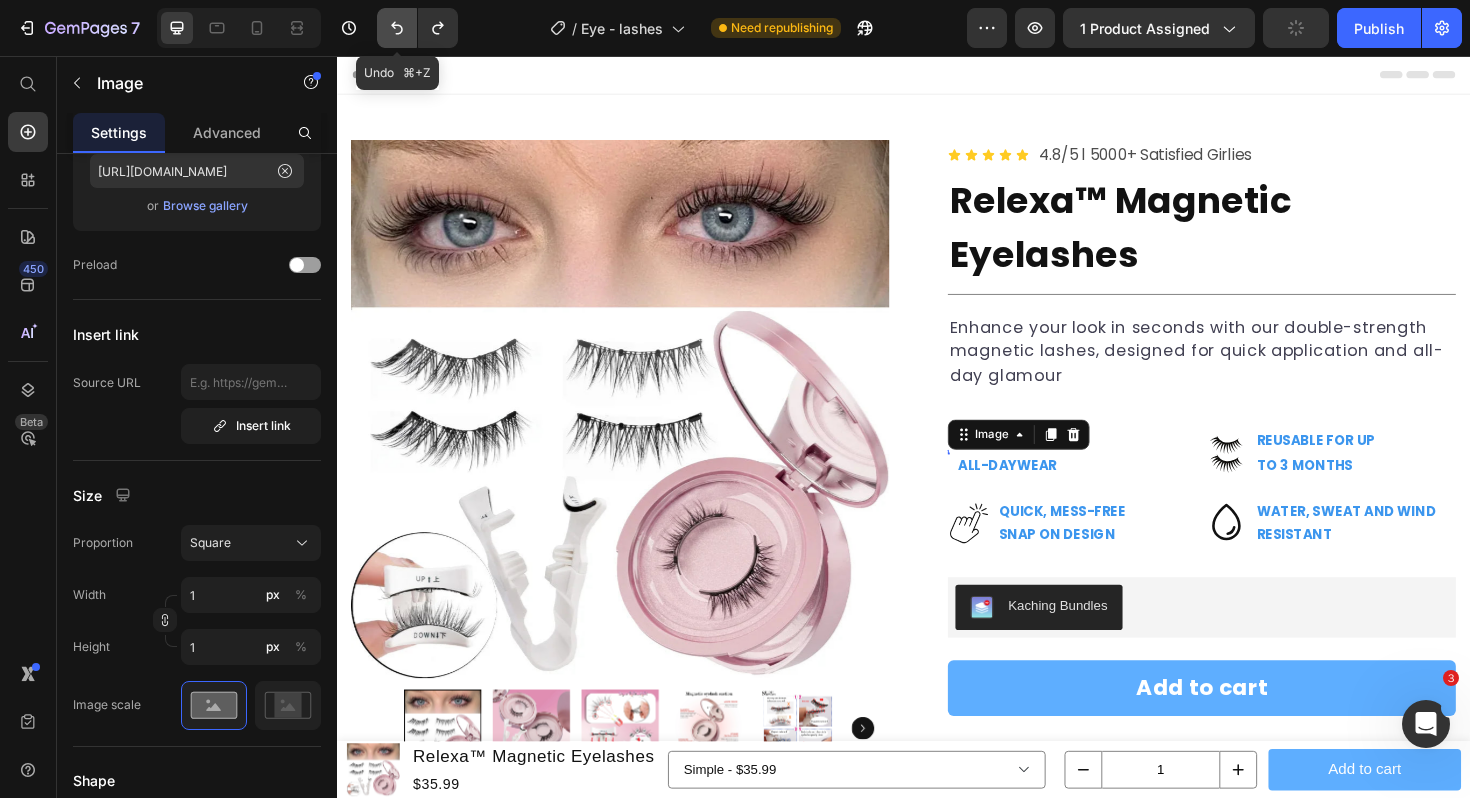 click 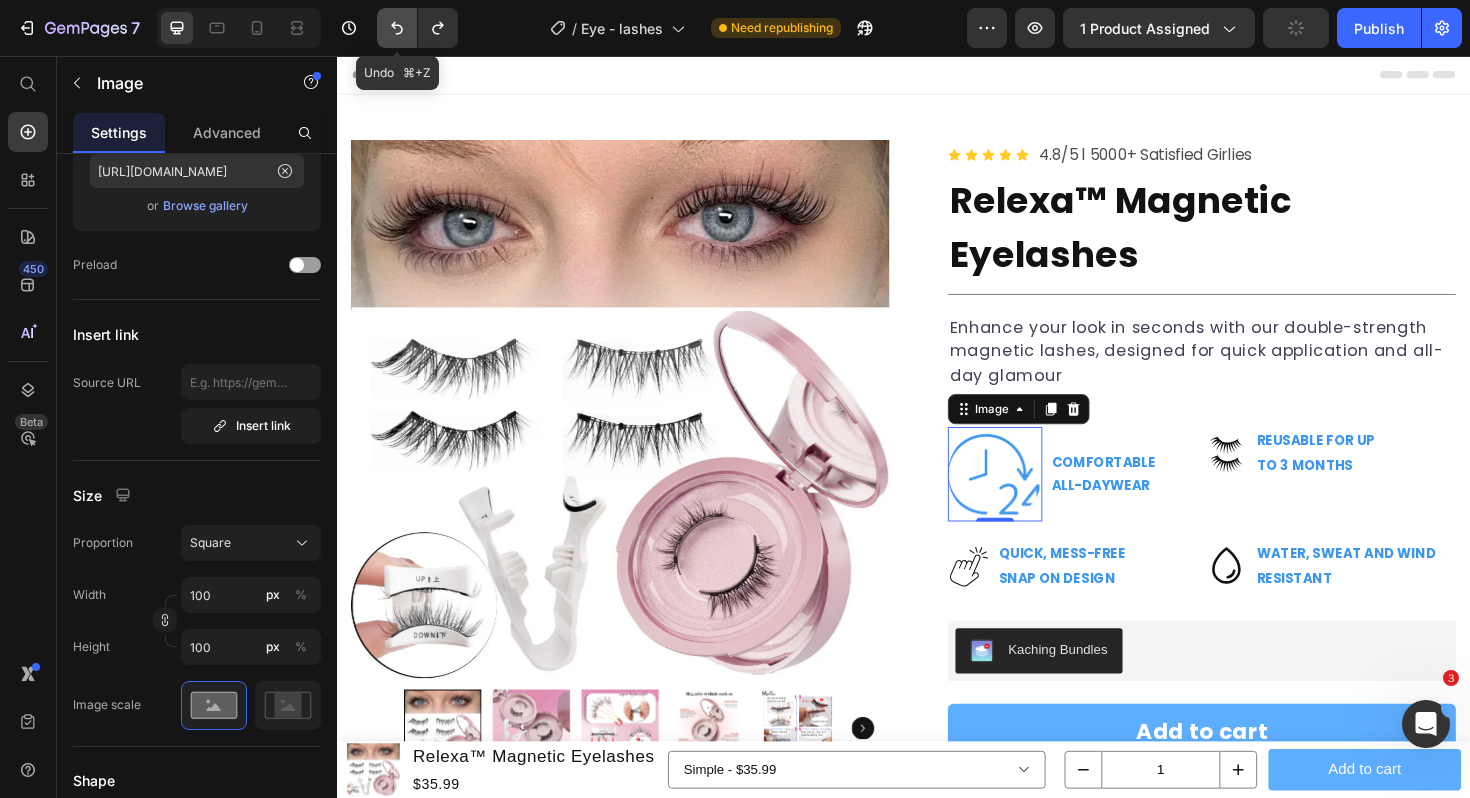 click 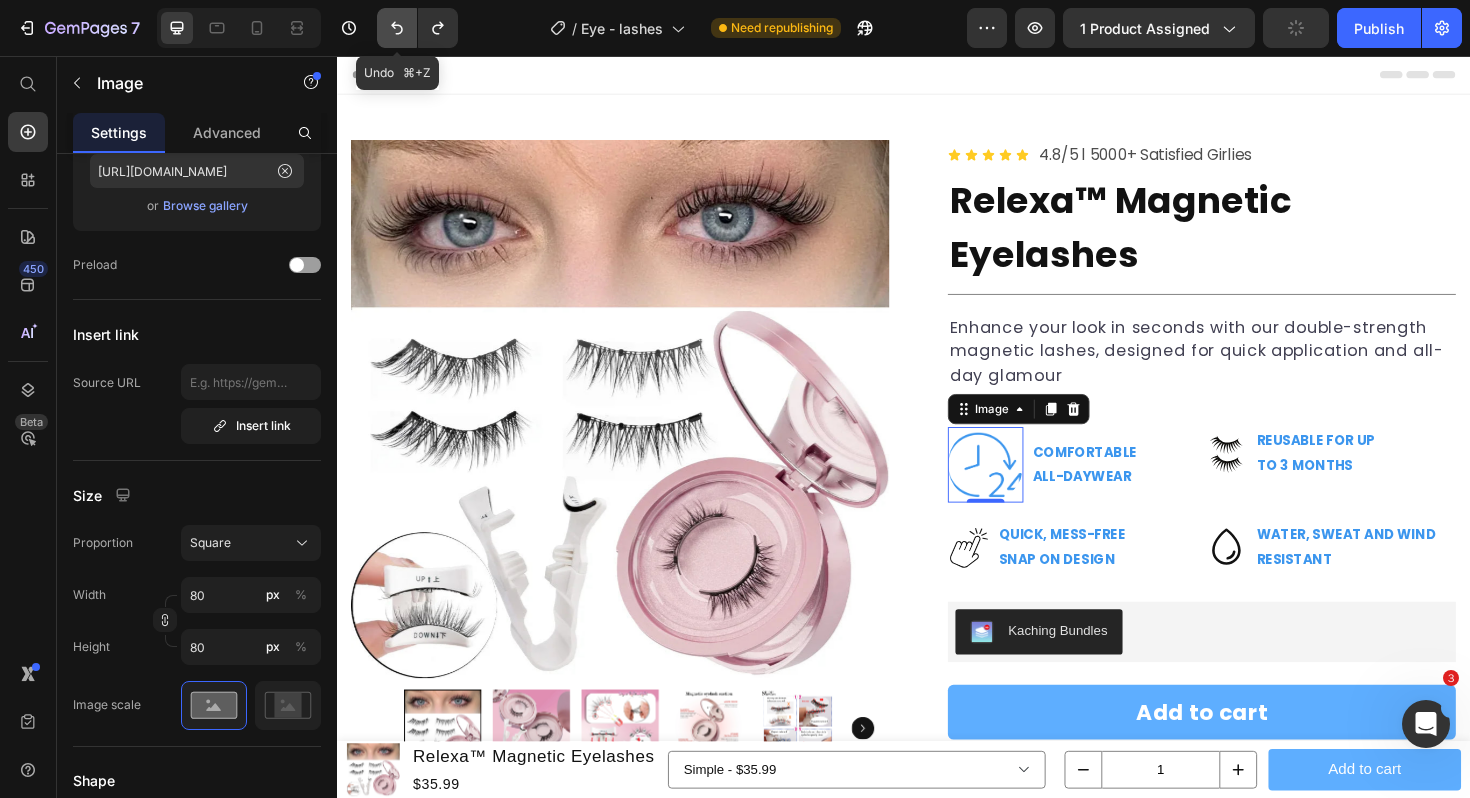 click 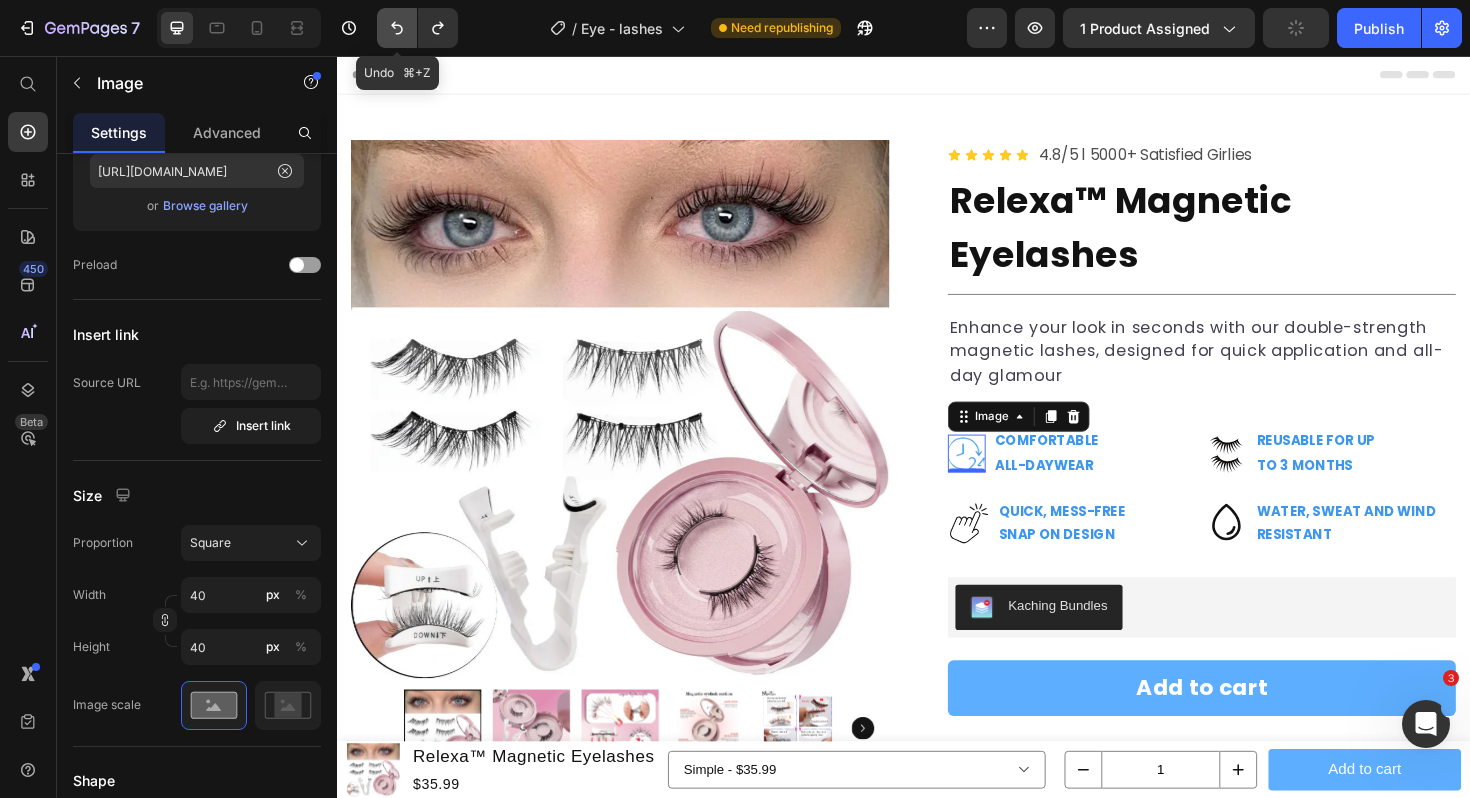 click 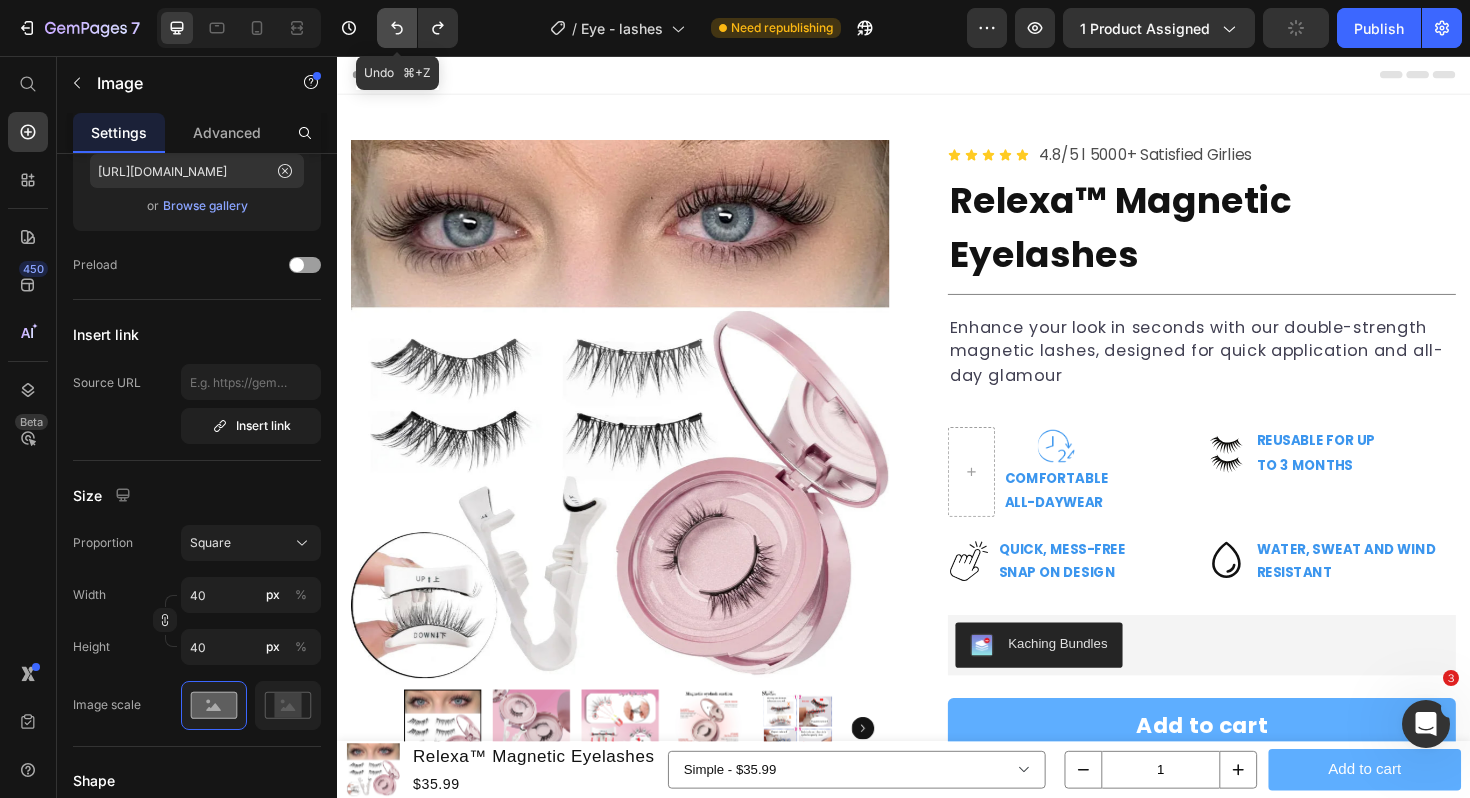 click 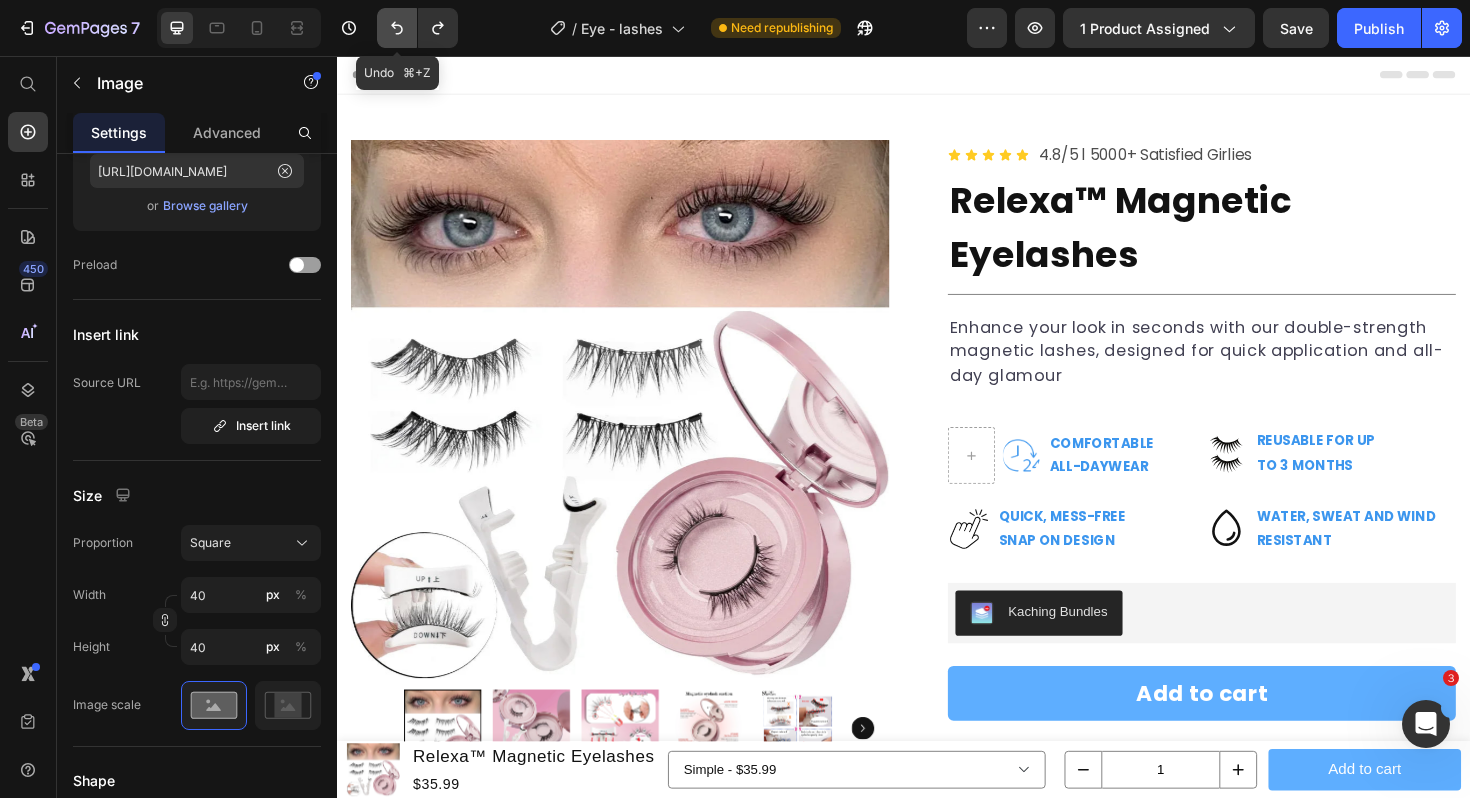 click 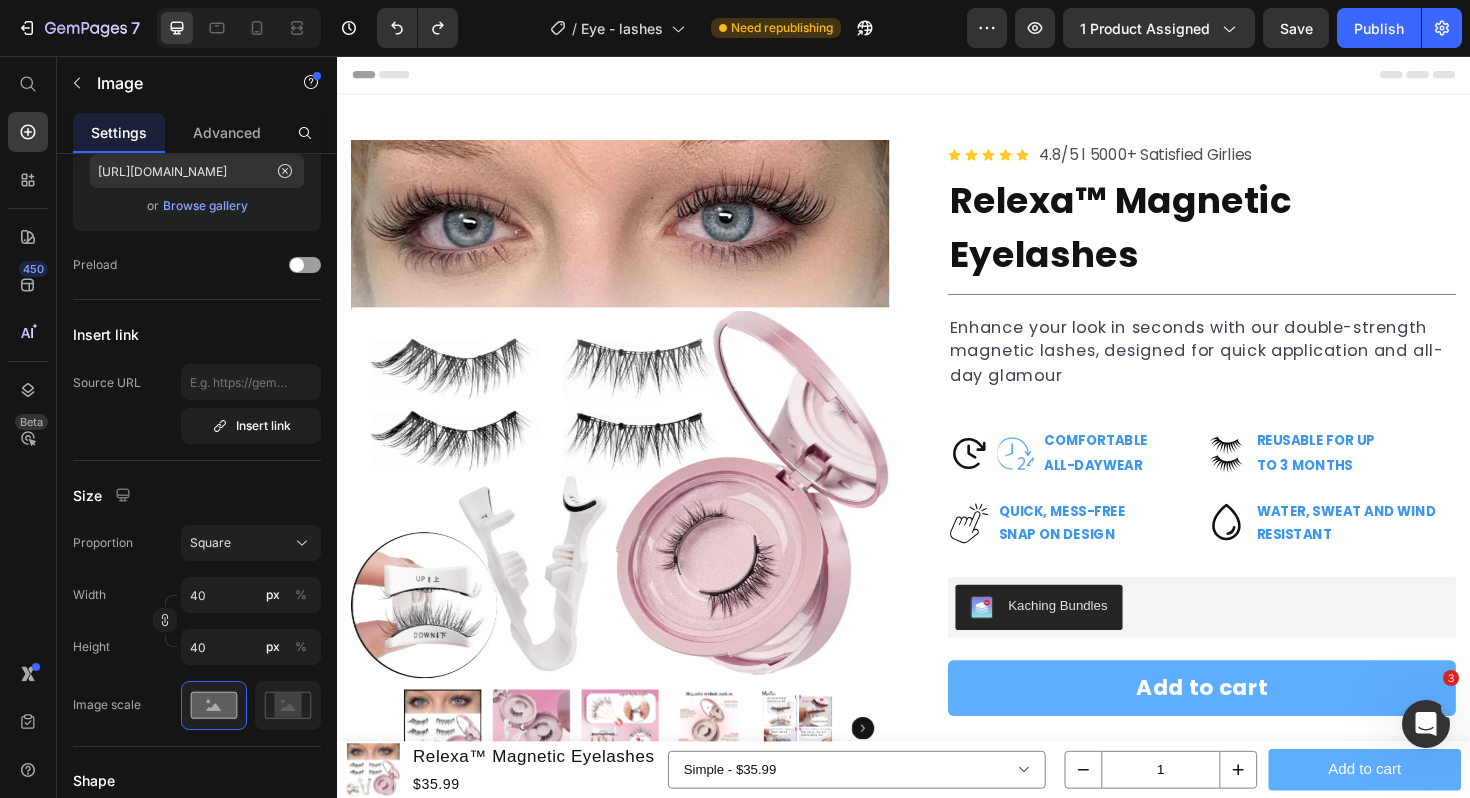 click at bounding box center [1056, 477] 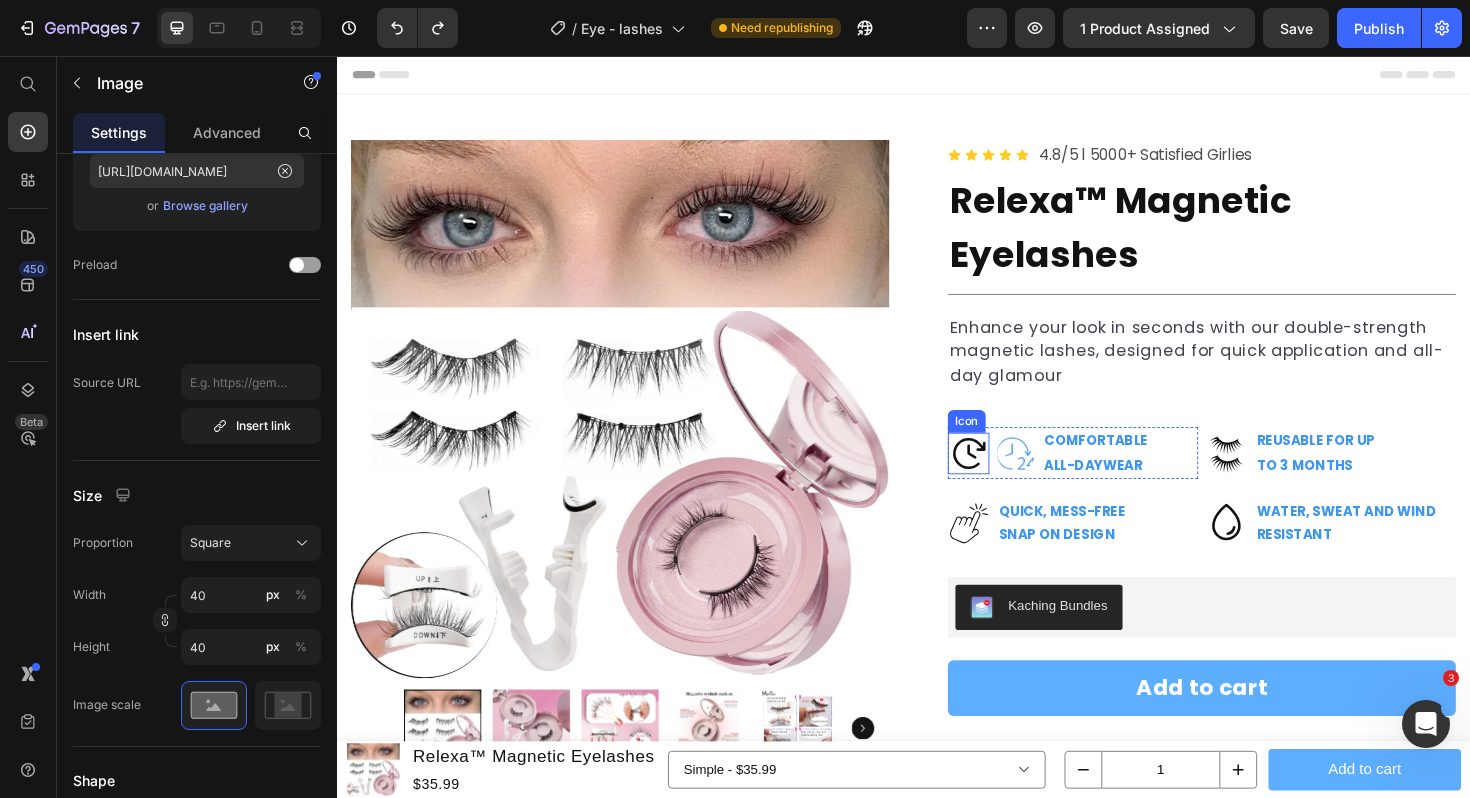 click 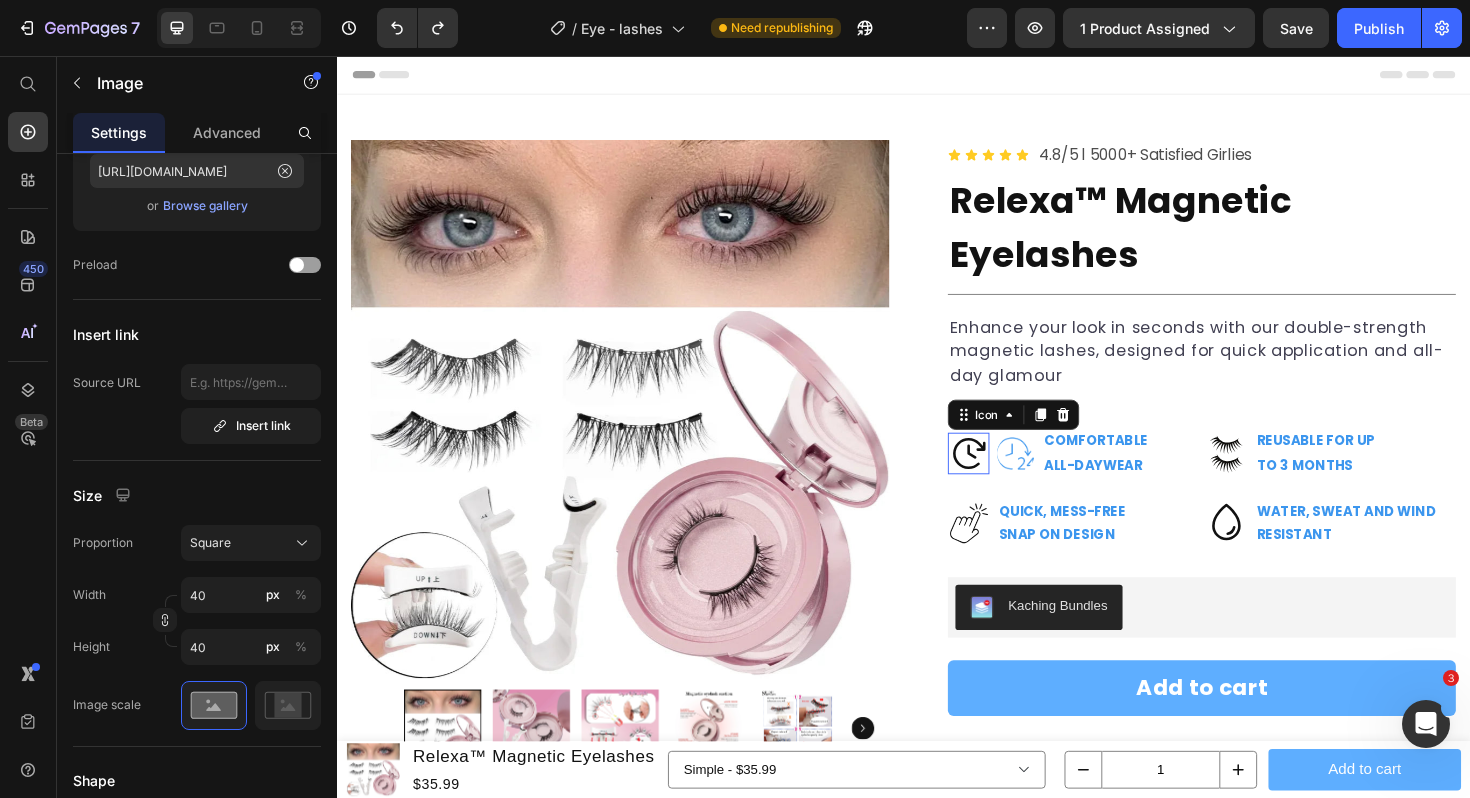 scroll, scrollTop: 0, scrollLeft: 0, axis: both 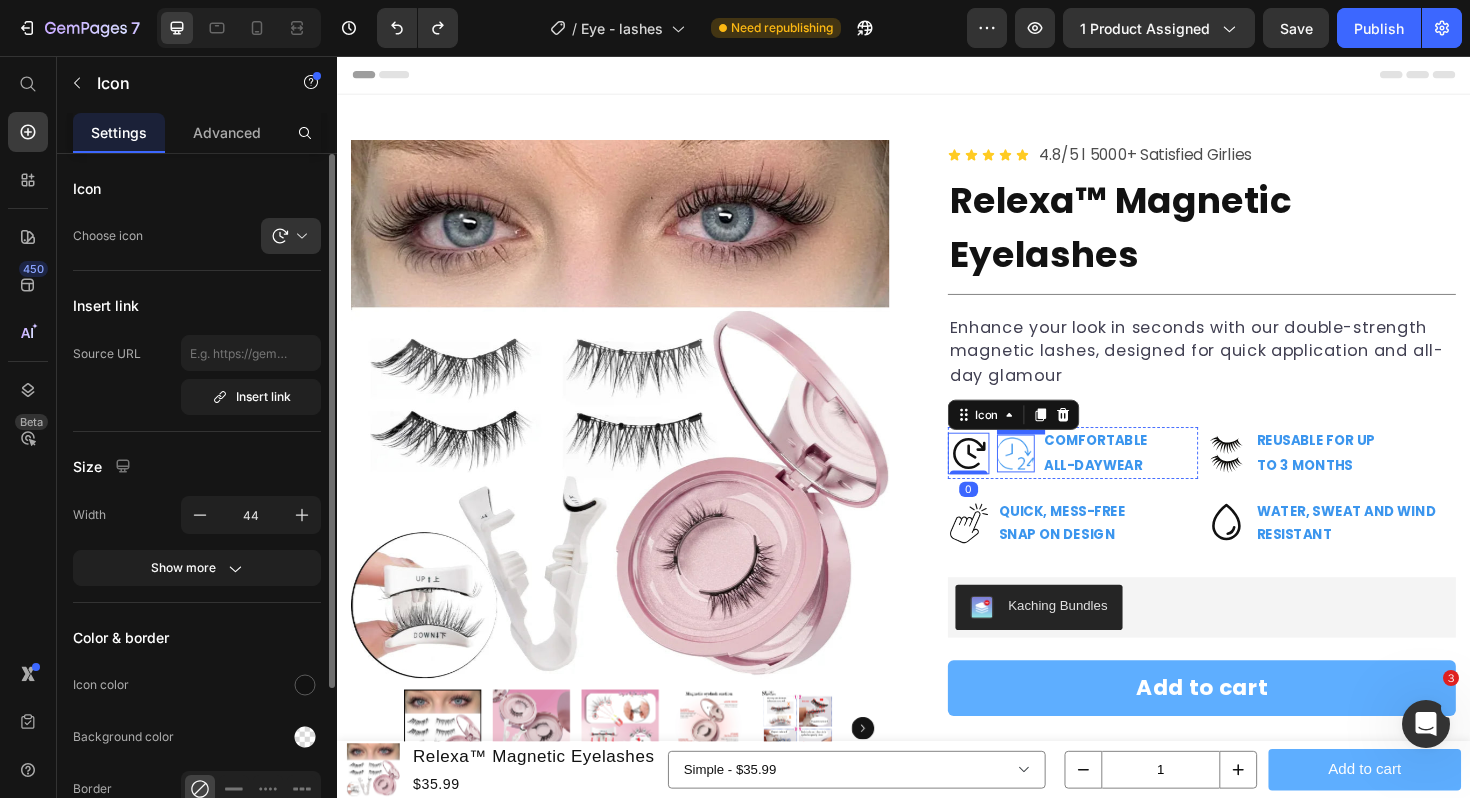 click at bounding box center [1056, 477] 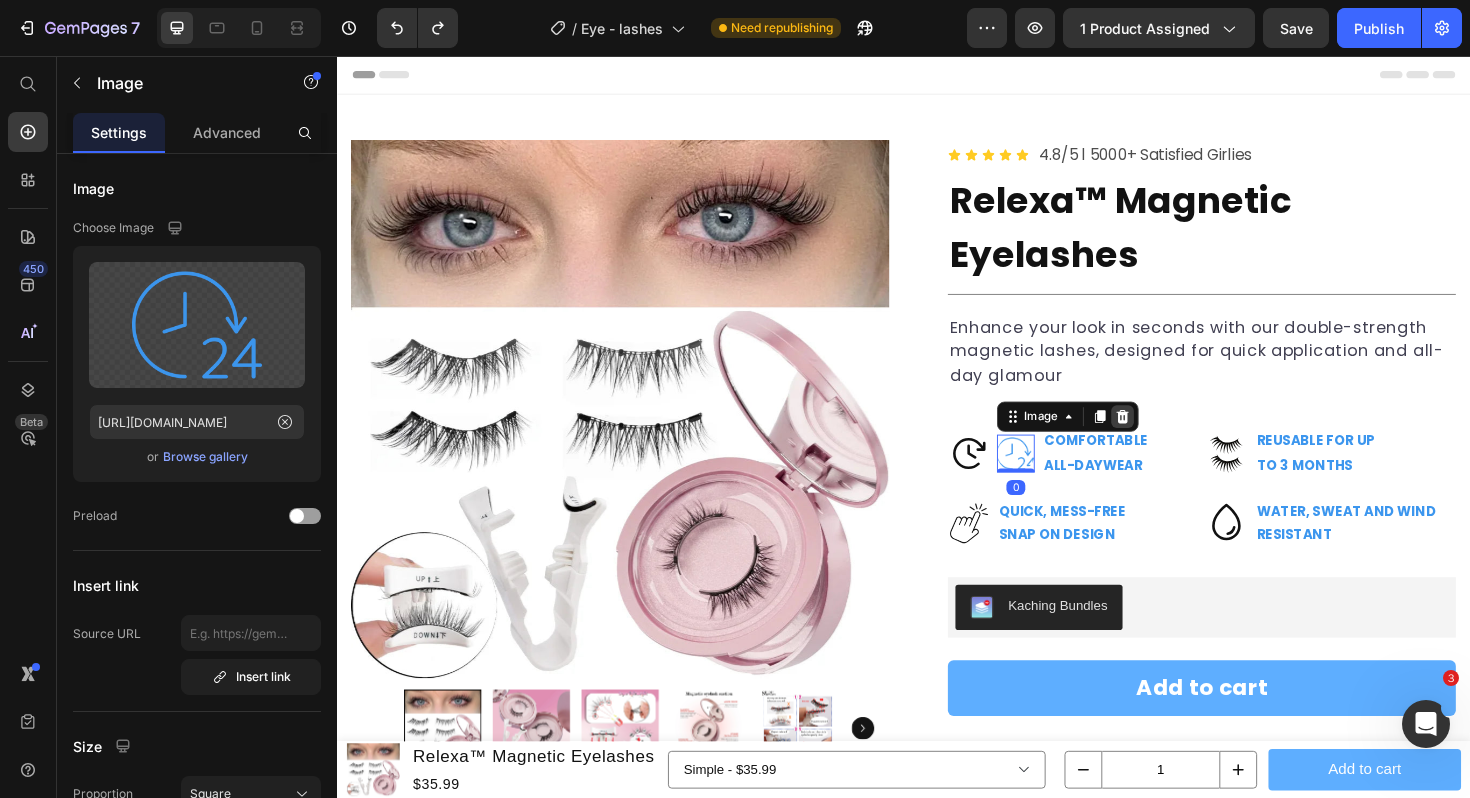 click 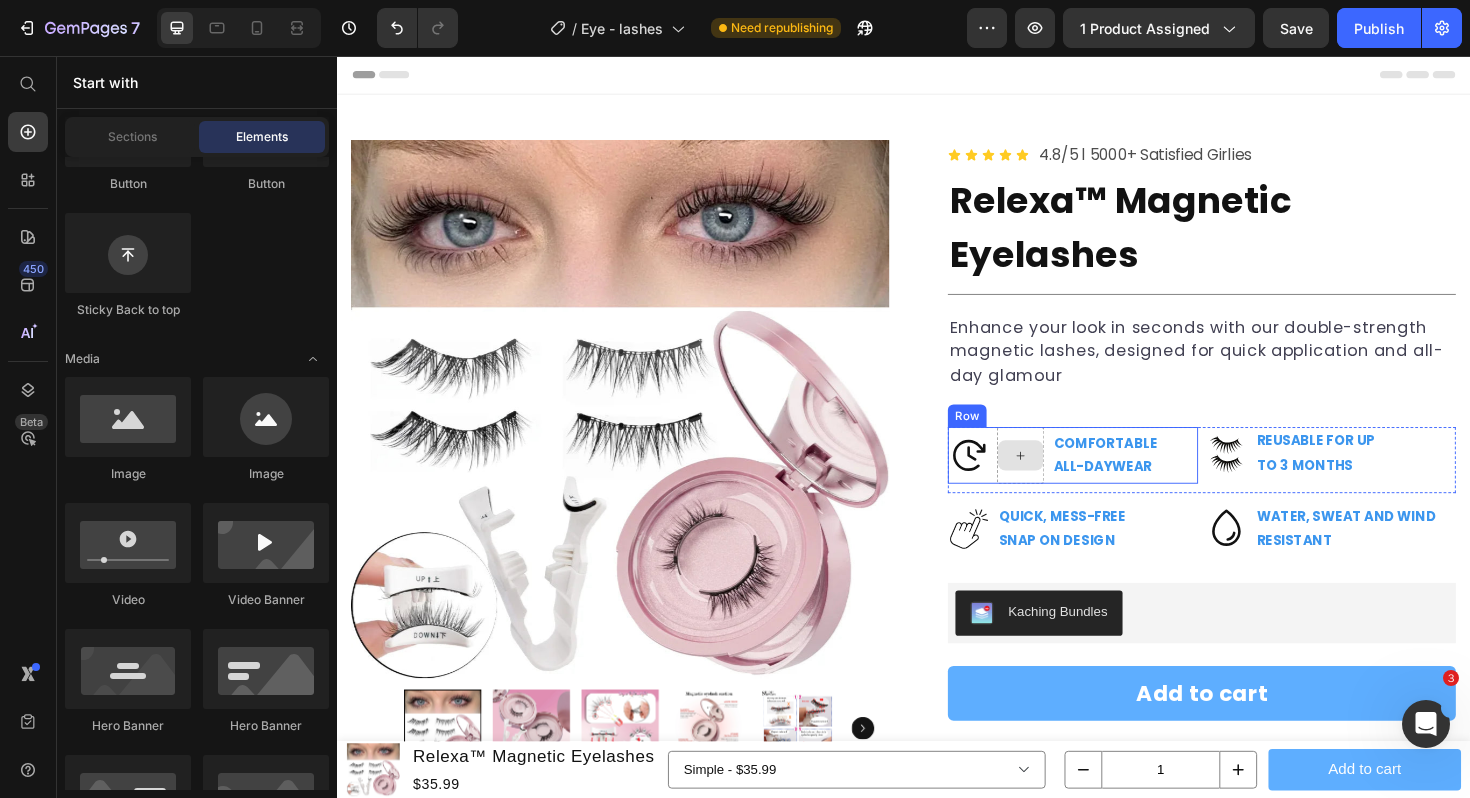 click at bounding box center (1061, 479) 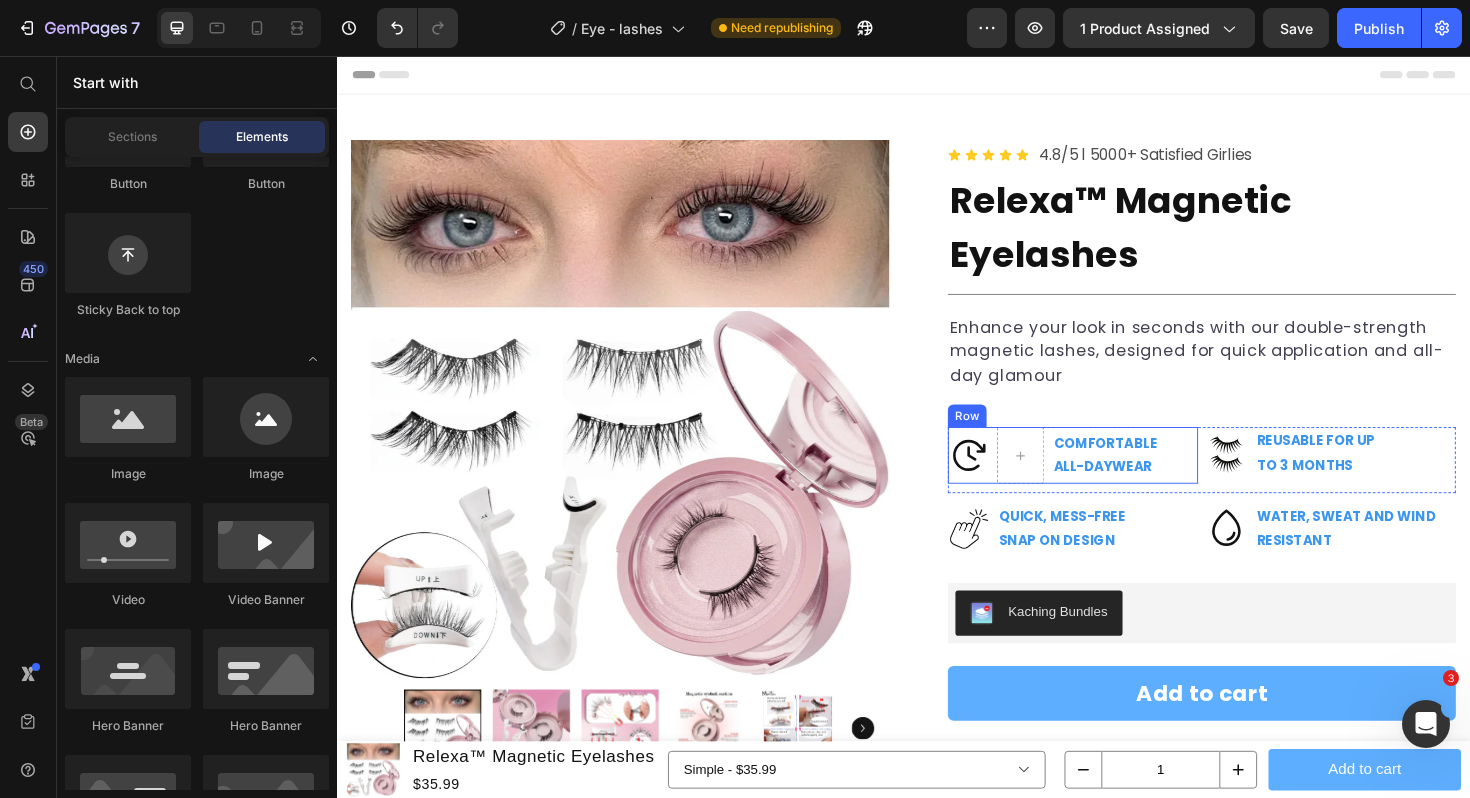 click on "Icon
COMFORTABLE  ALL-DAYWEAR Text Block Row" at bounding box center (1116, 479) 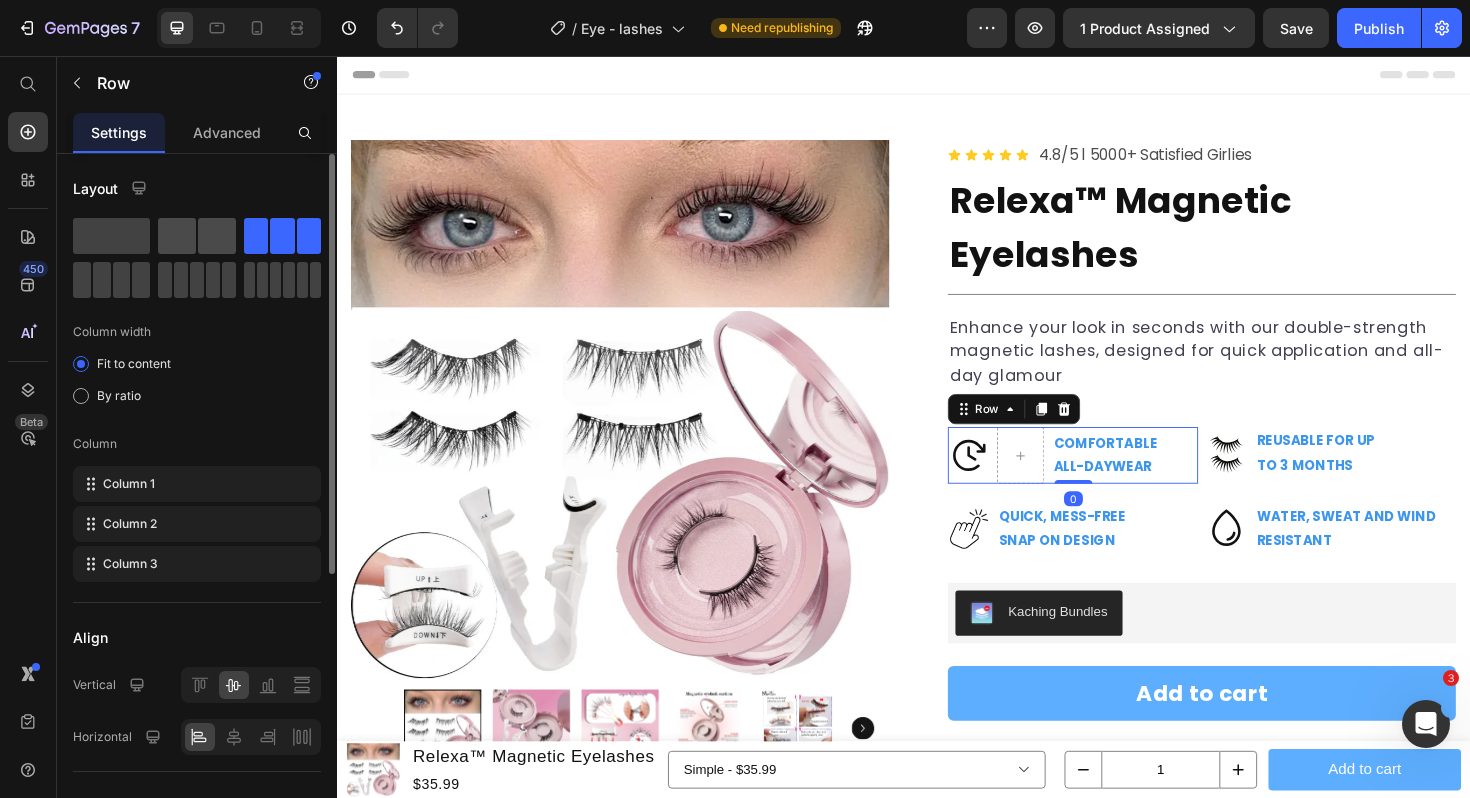 click 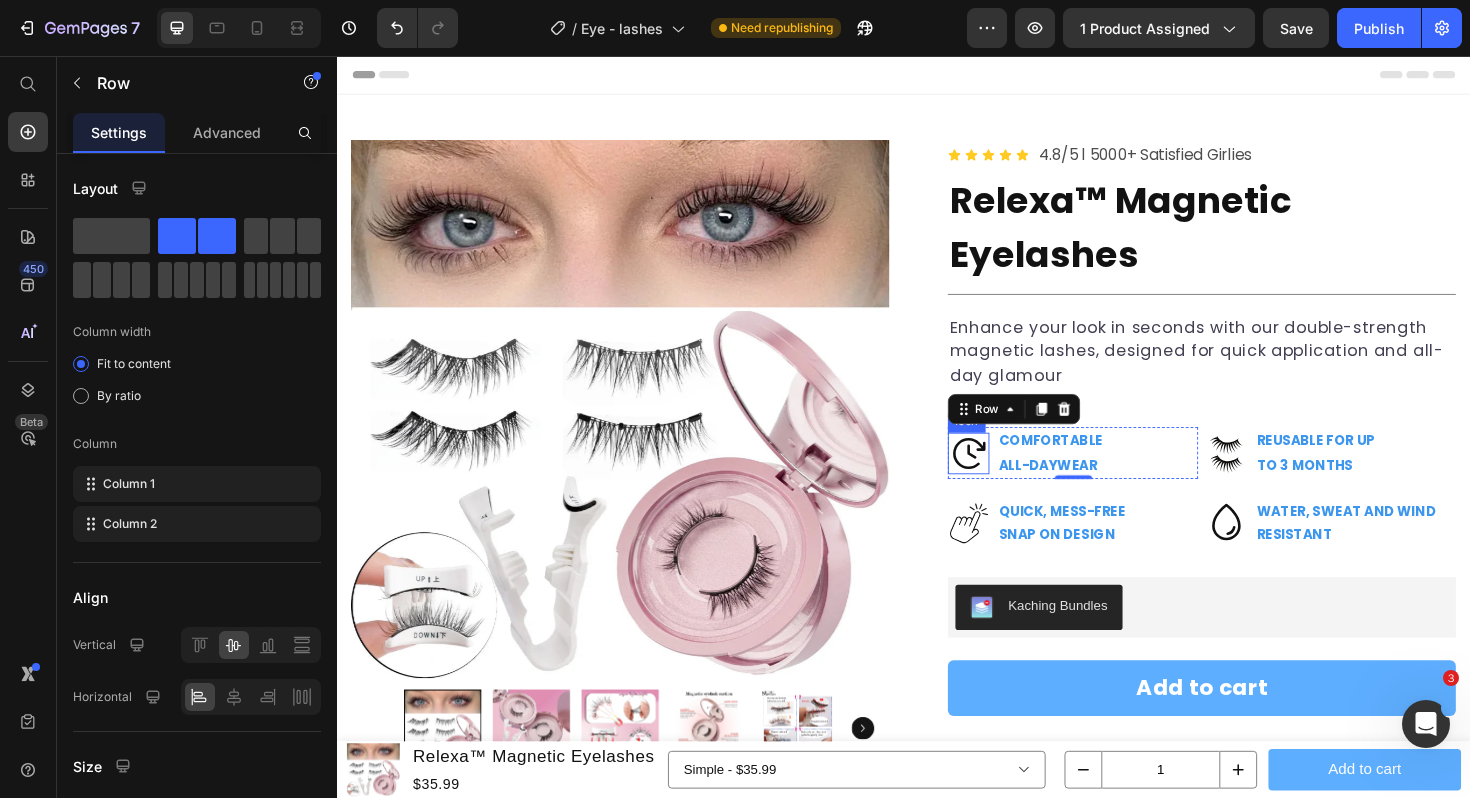 click 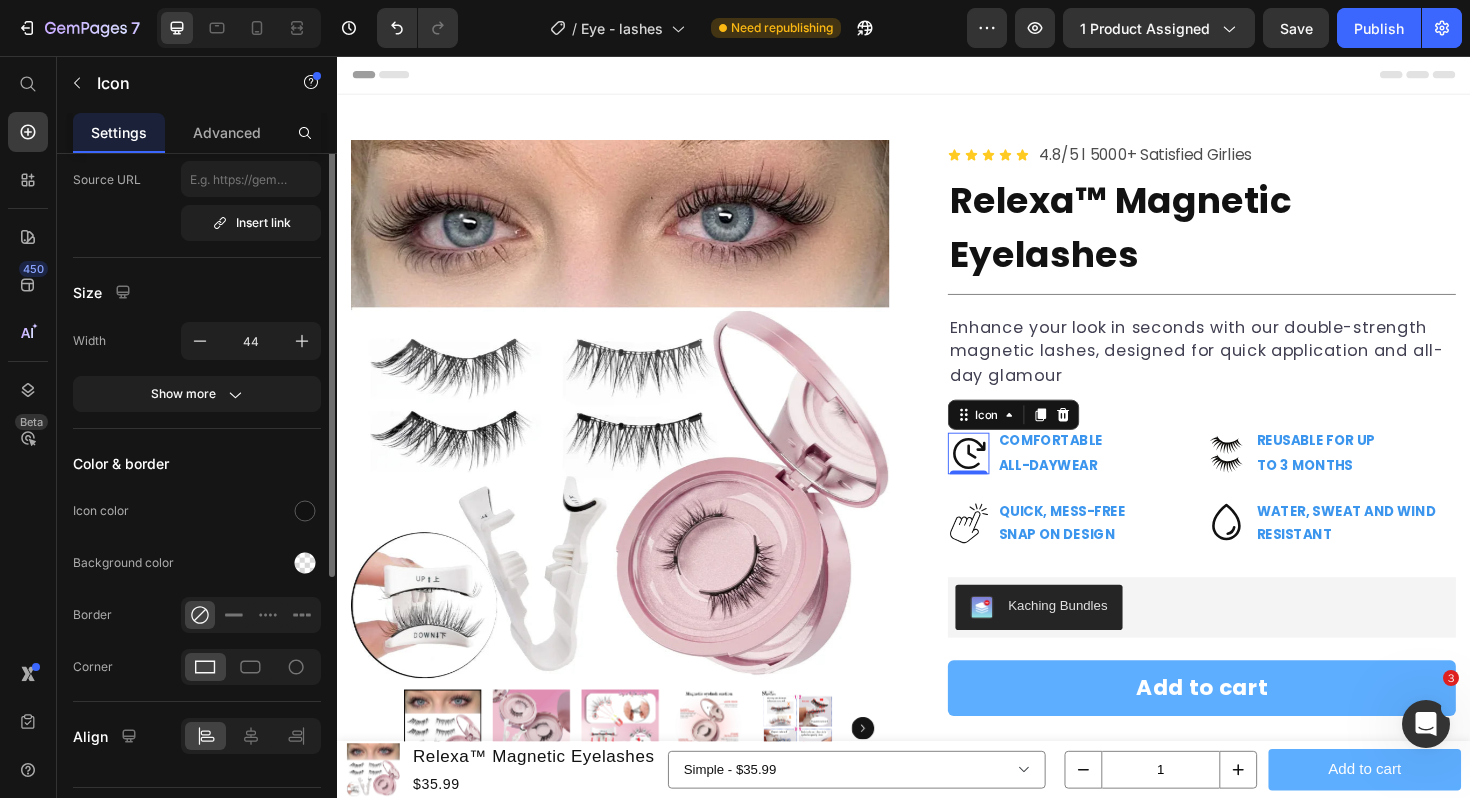 scroll, scrollTop: 0, scrollLeft: 0, axis: both 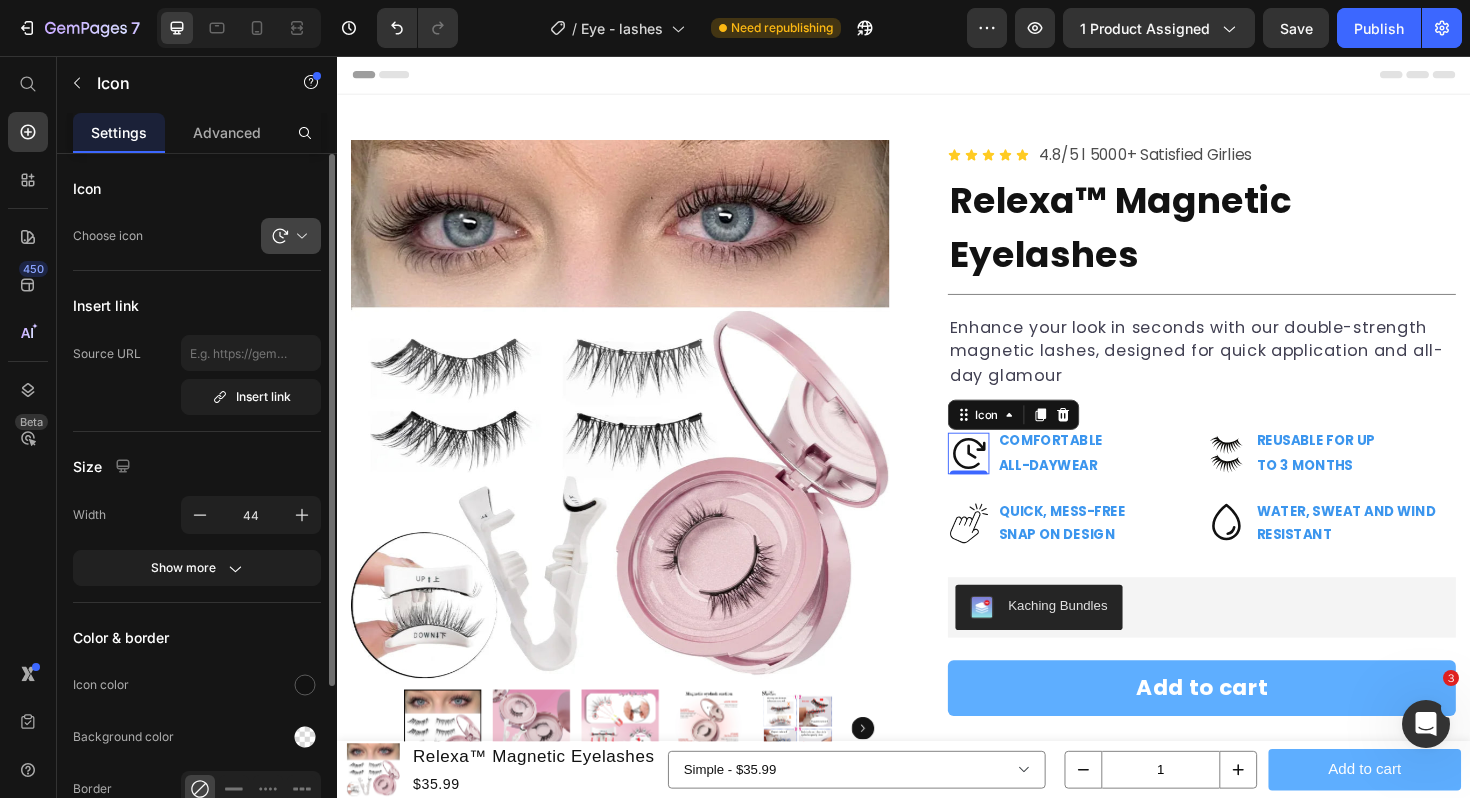 click at bounding box center (299, 236) 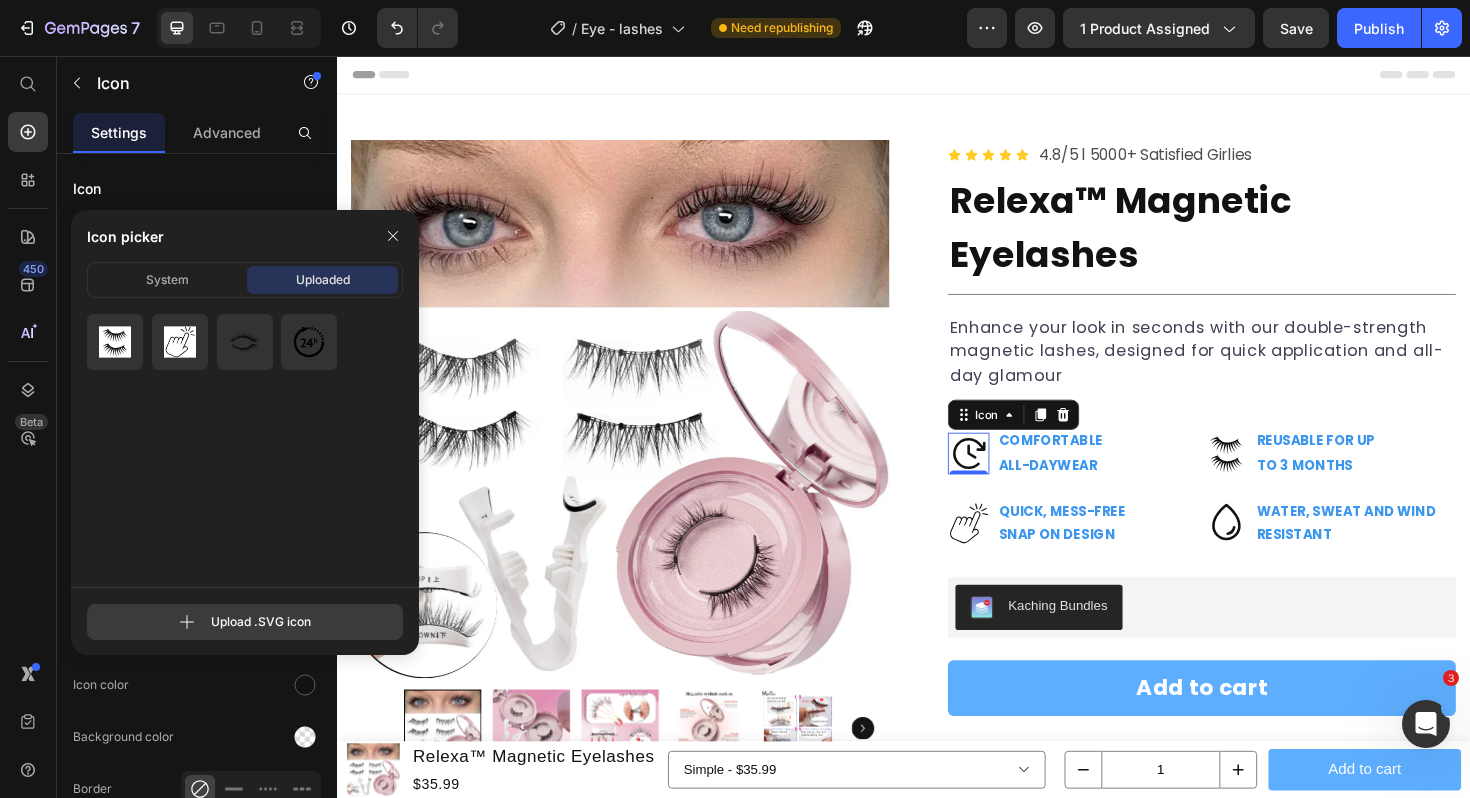 click 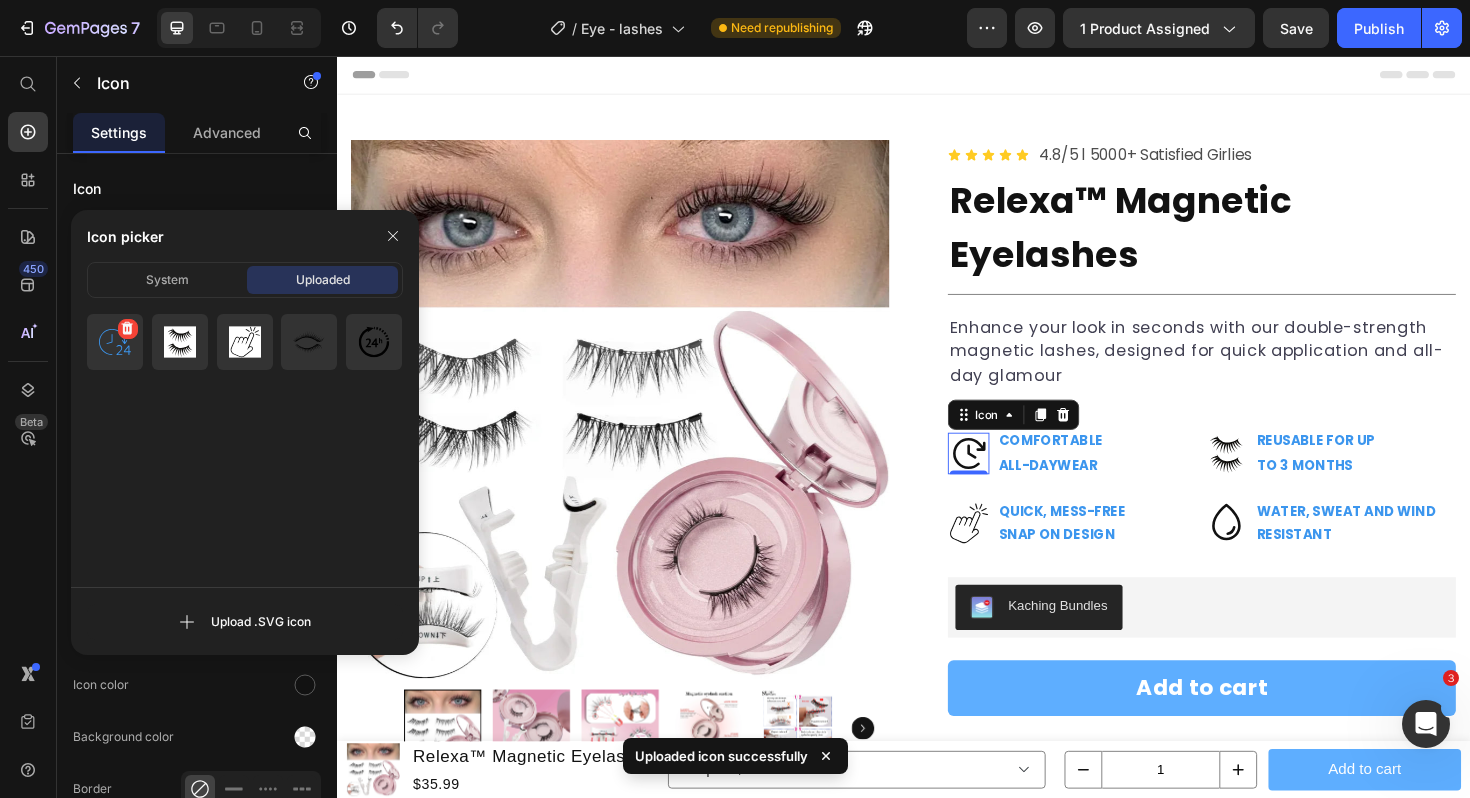 click at bounding box center [115, 342] 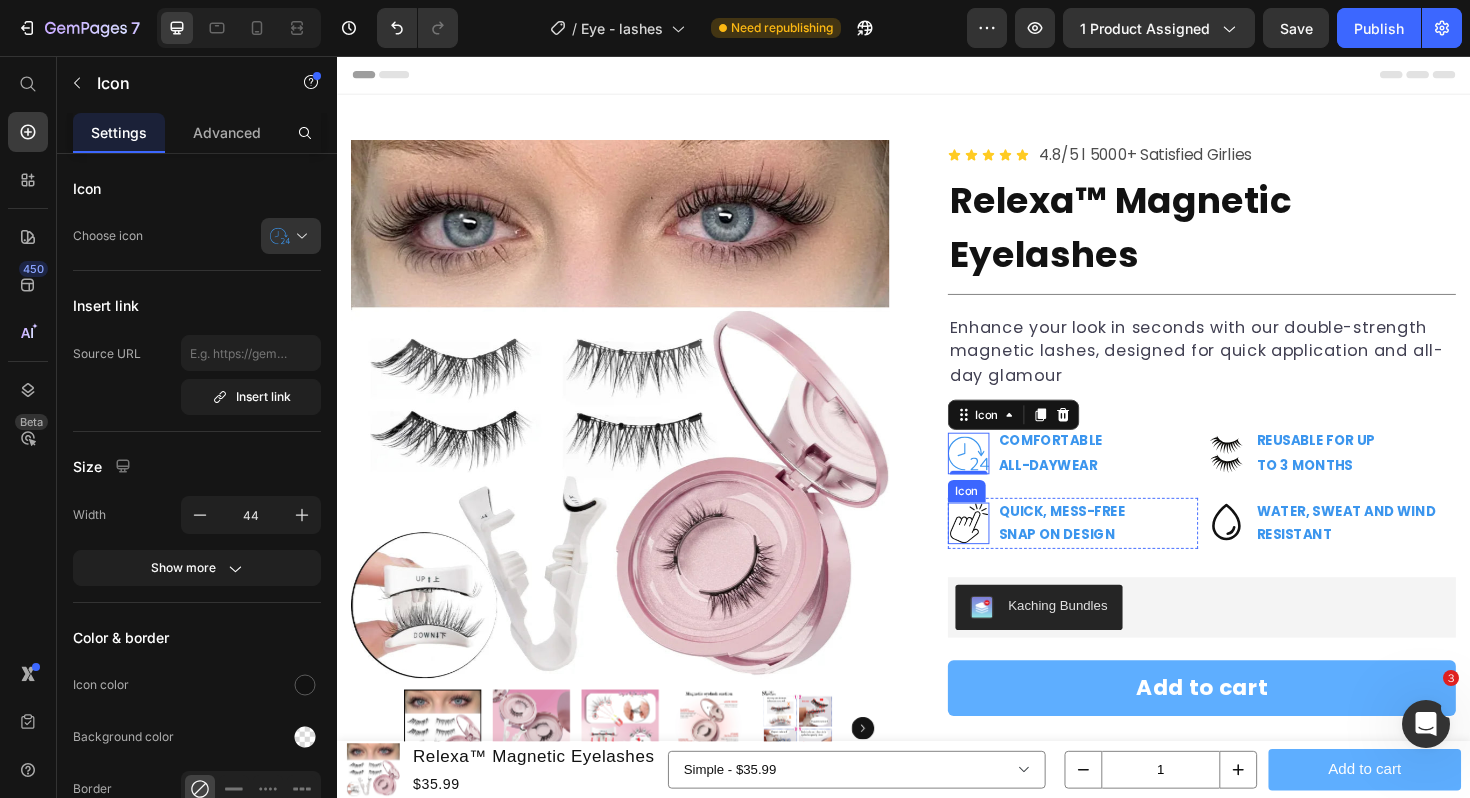 click 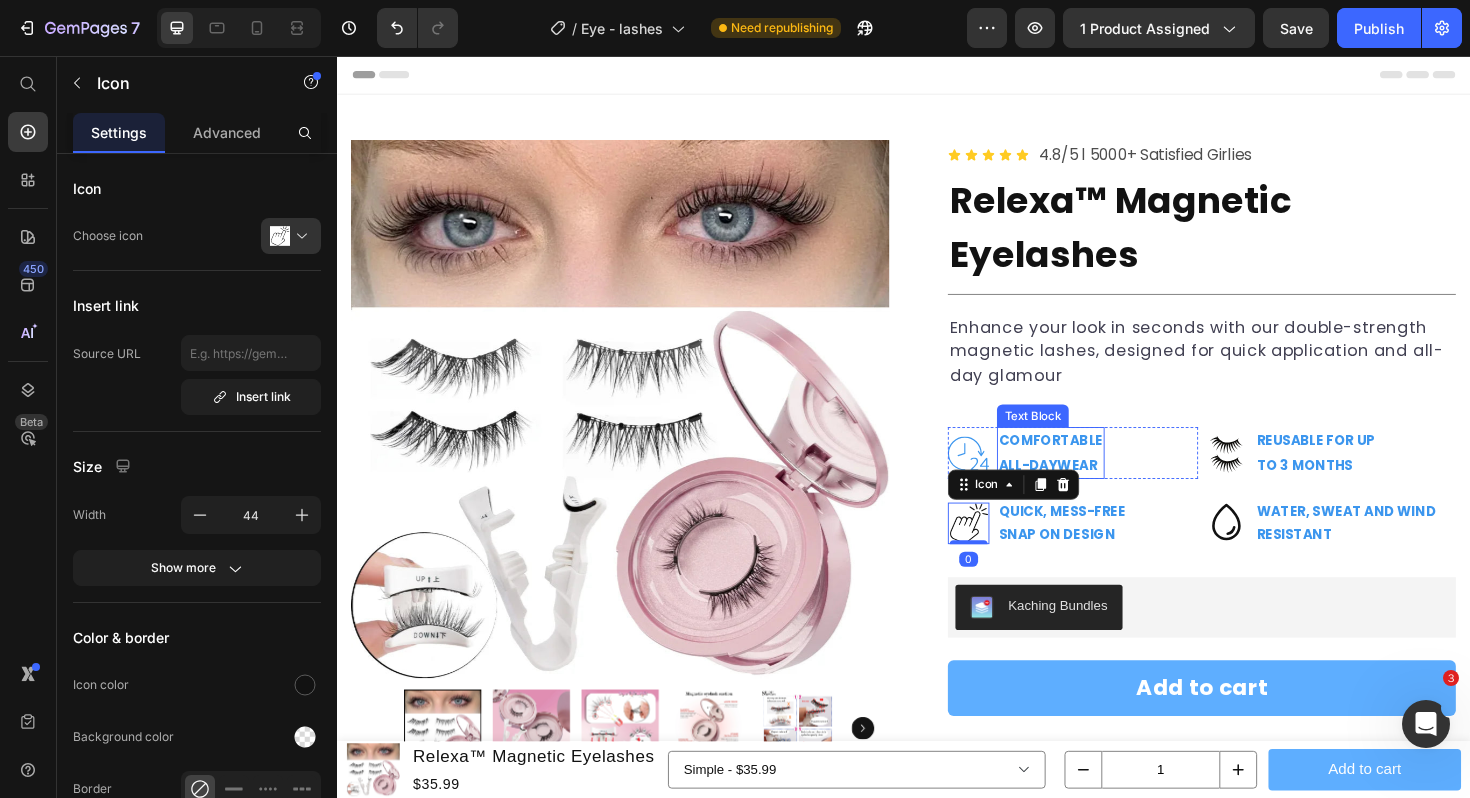 click on "COMFORTABLE" at bounding box center [1093, 463] 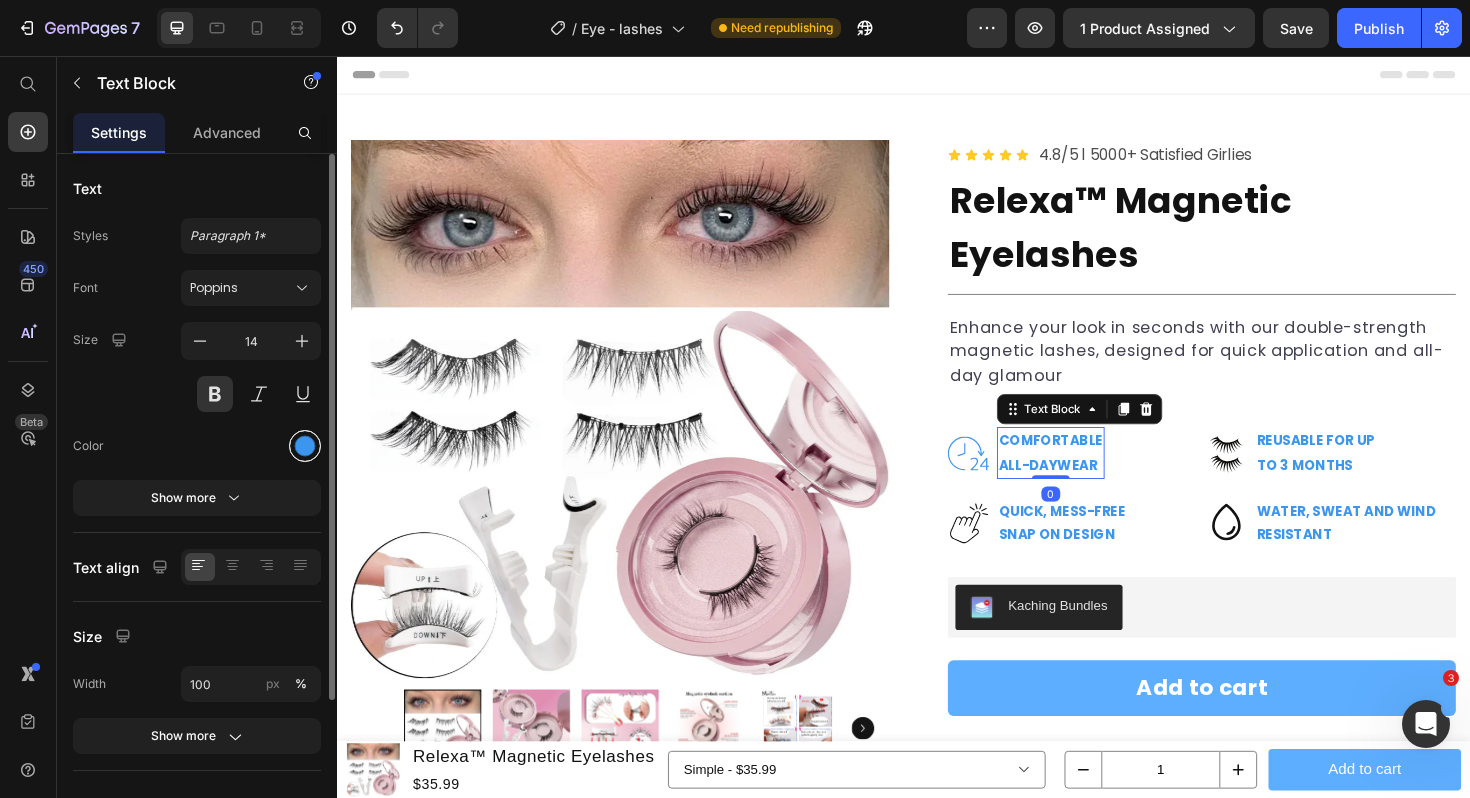 click at bounding box center [305, 446] 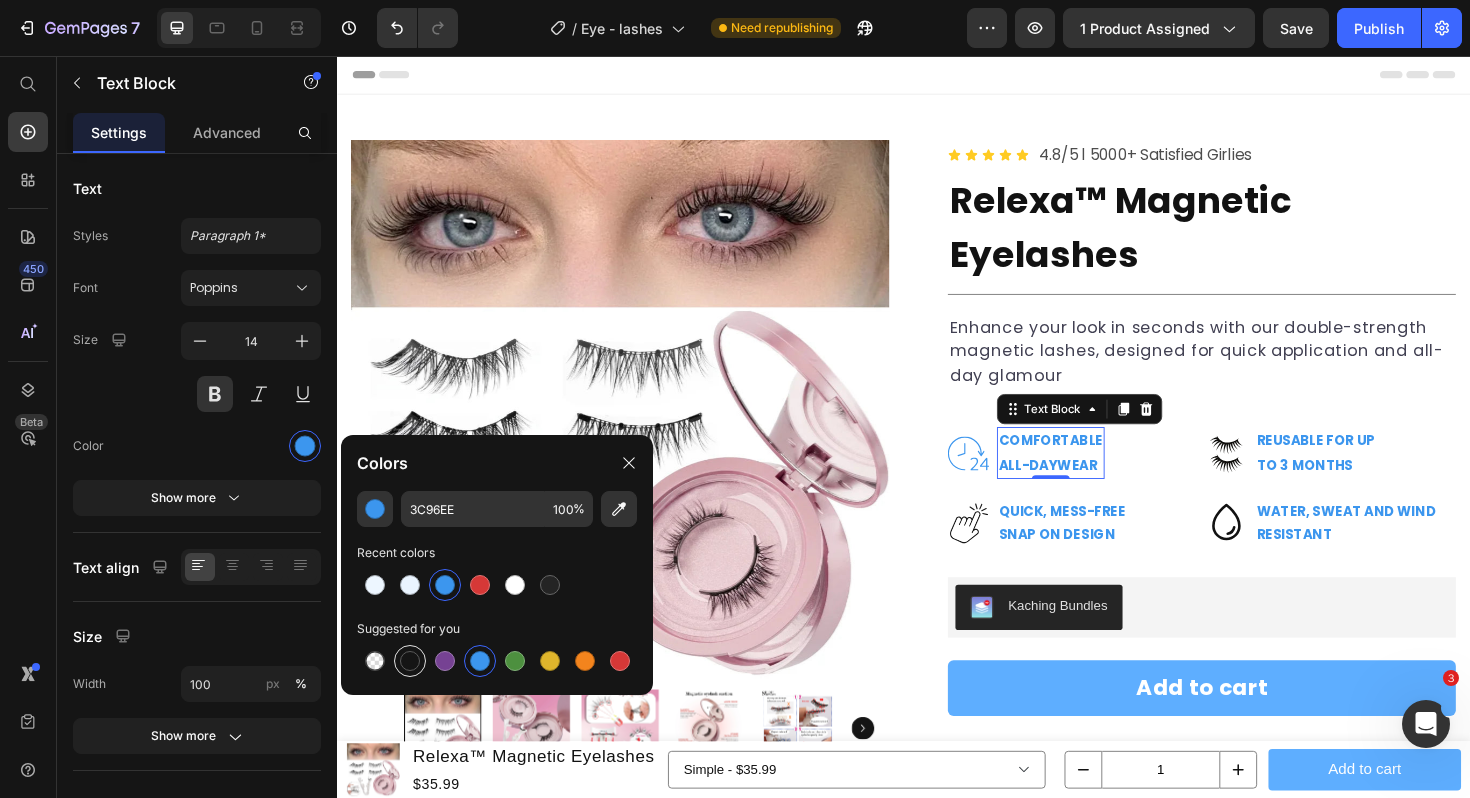click at bounding box center [410, 661] 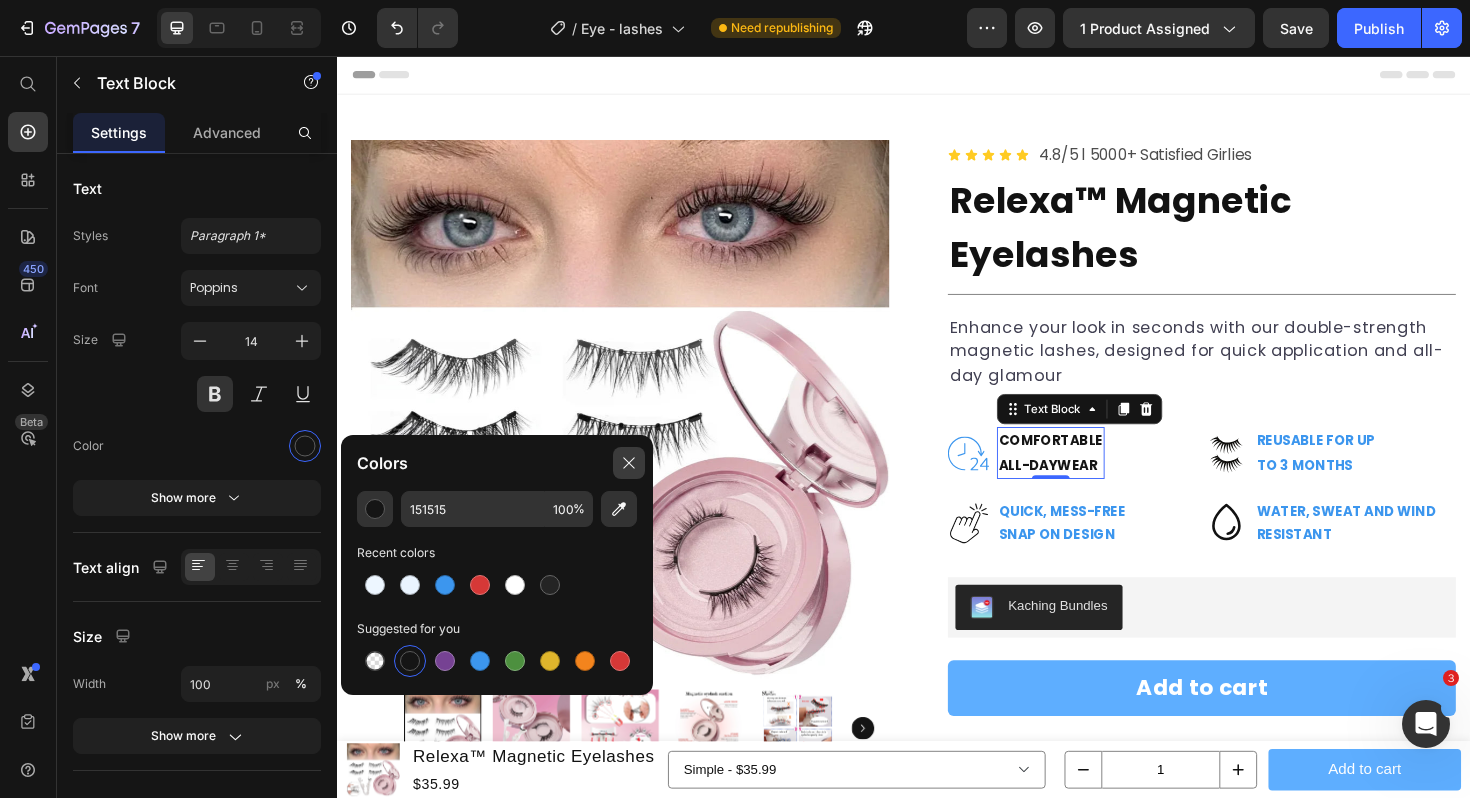click at bounding box center [629, 463] 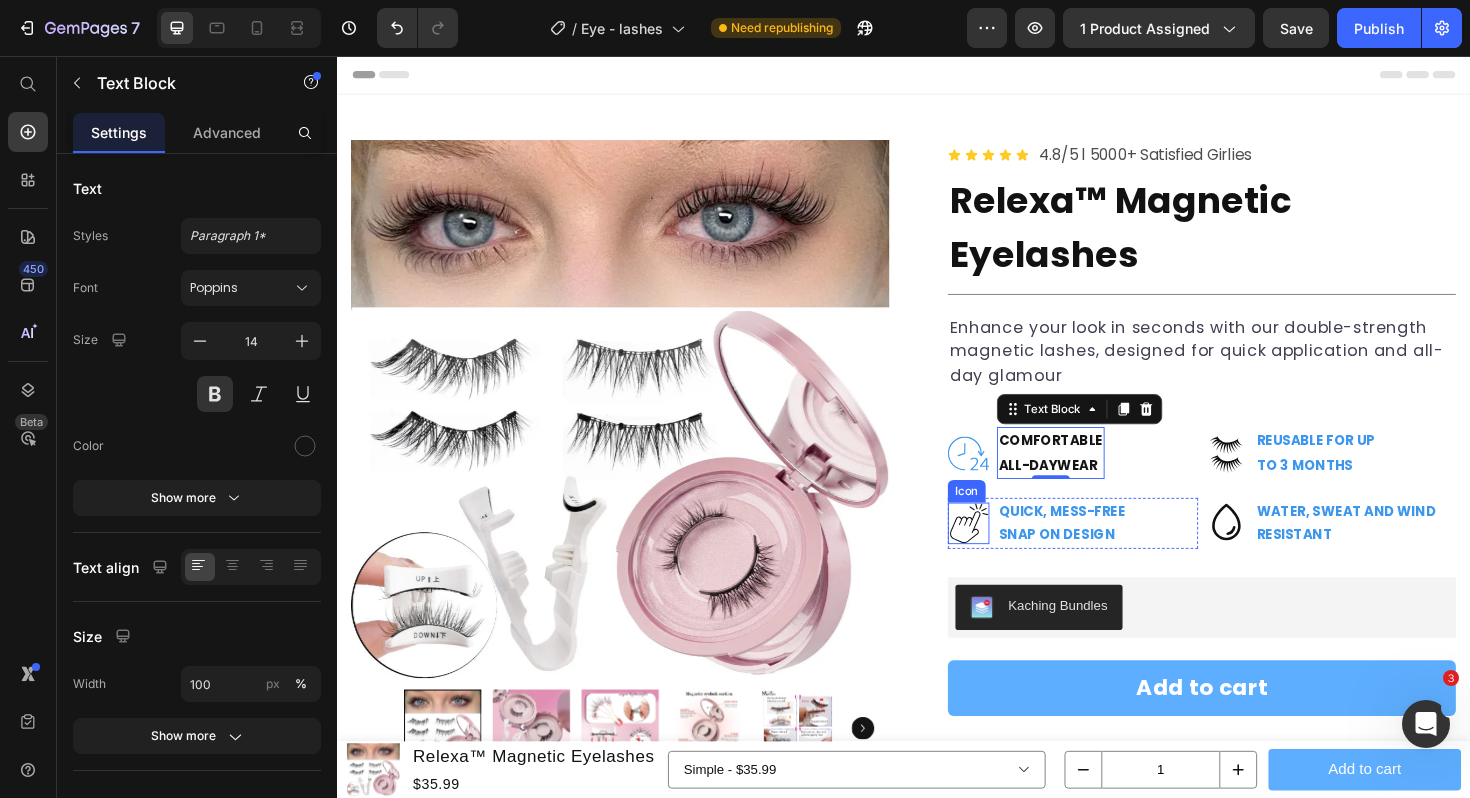 click 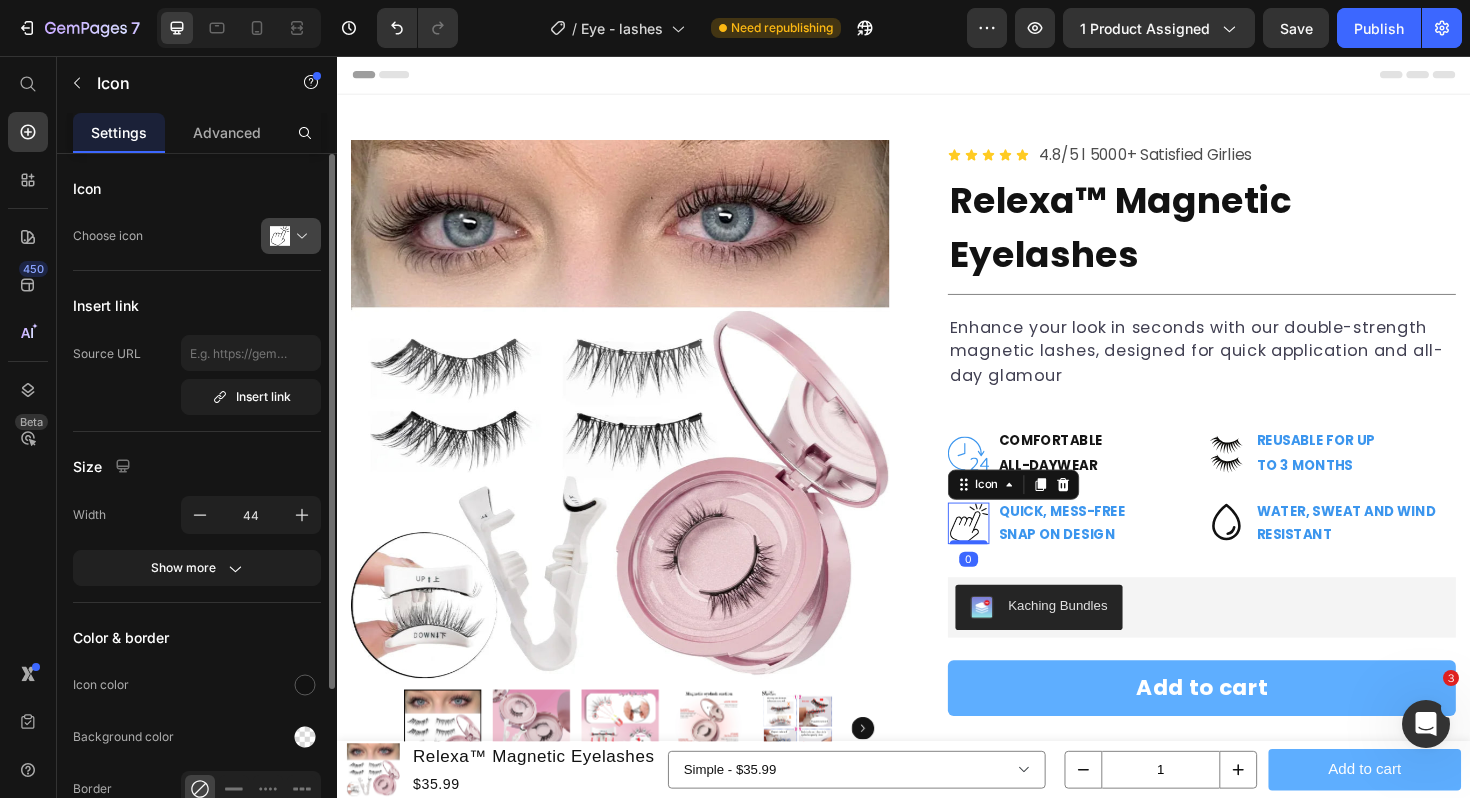 click at bounding box center (299, 236) 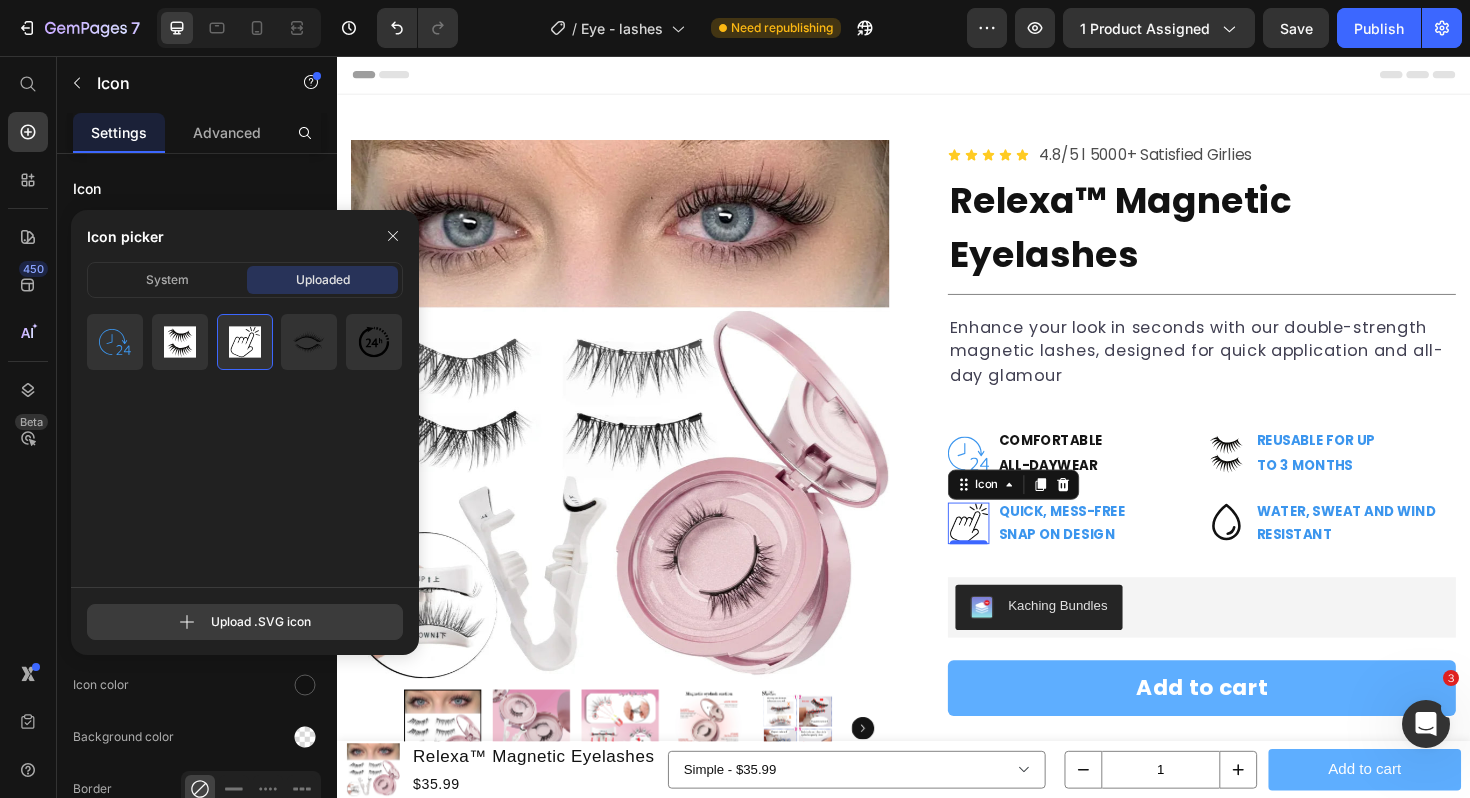 click on "Upload .SVG icon" at bounding box center (245, 622) 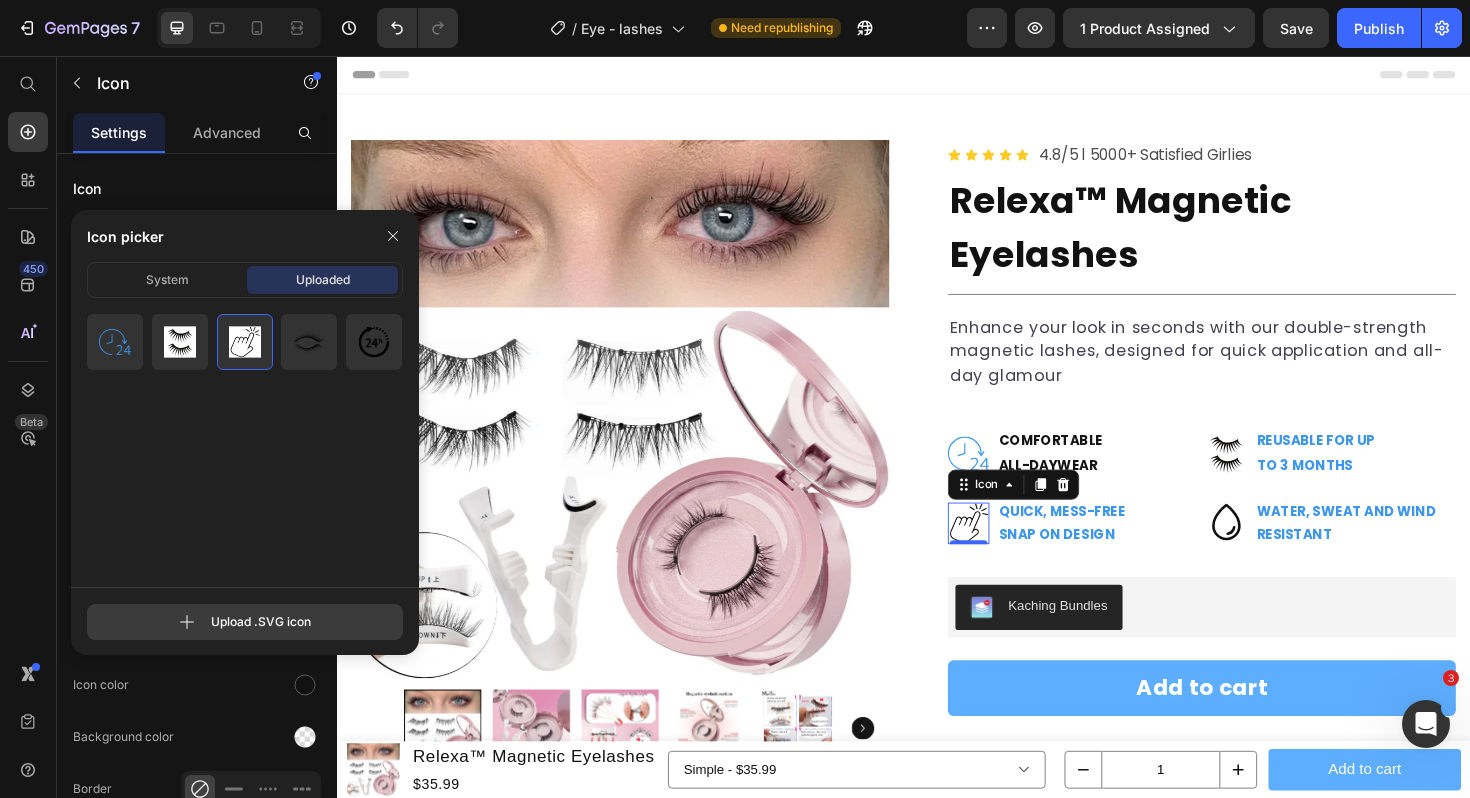 type on "C:\fakepath\2.svg" 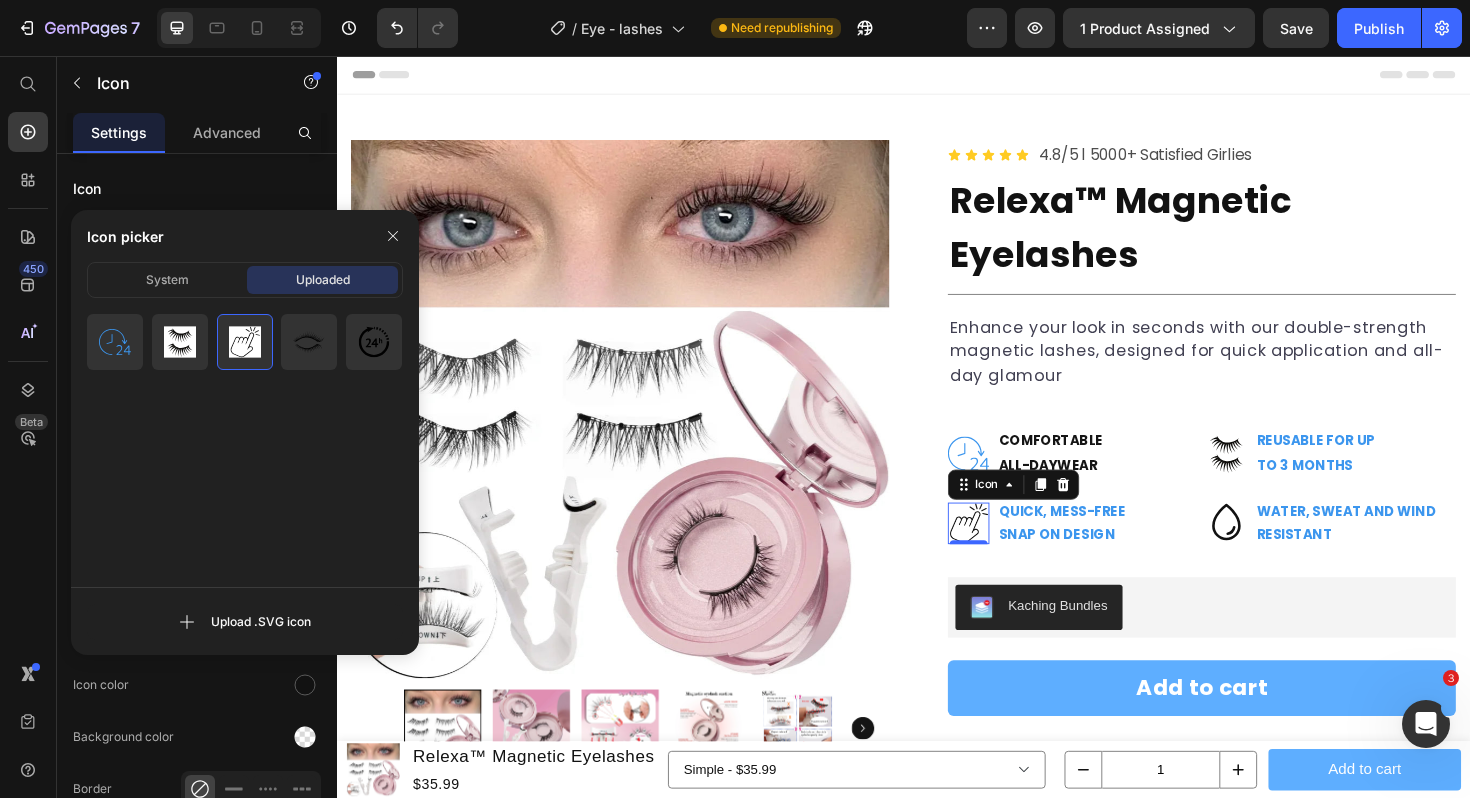 type 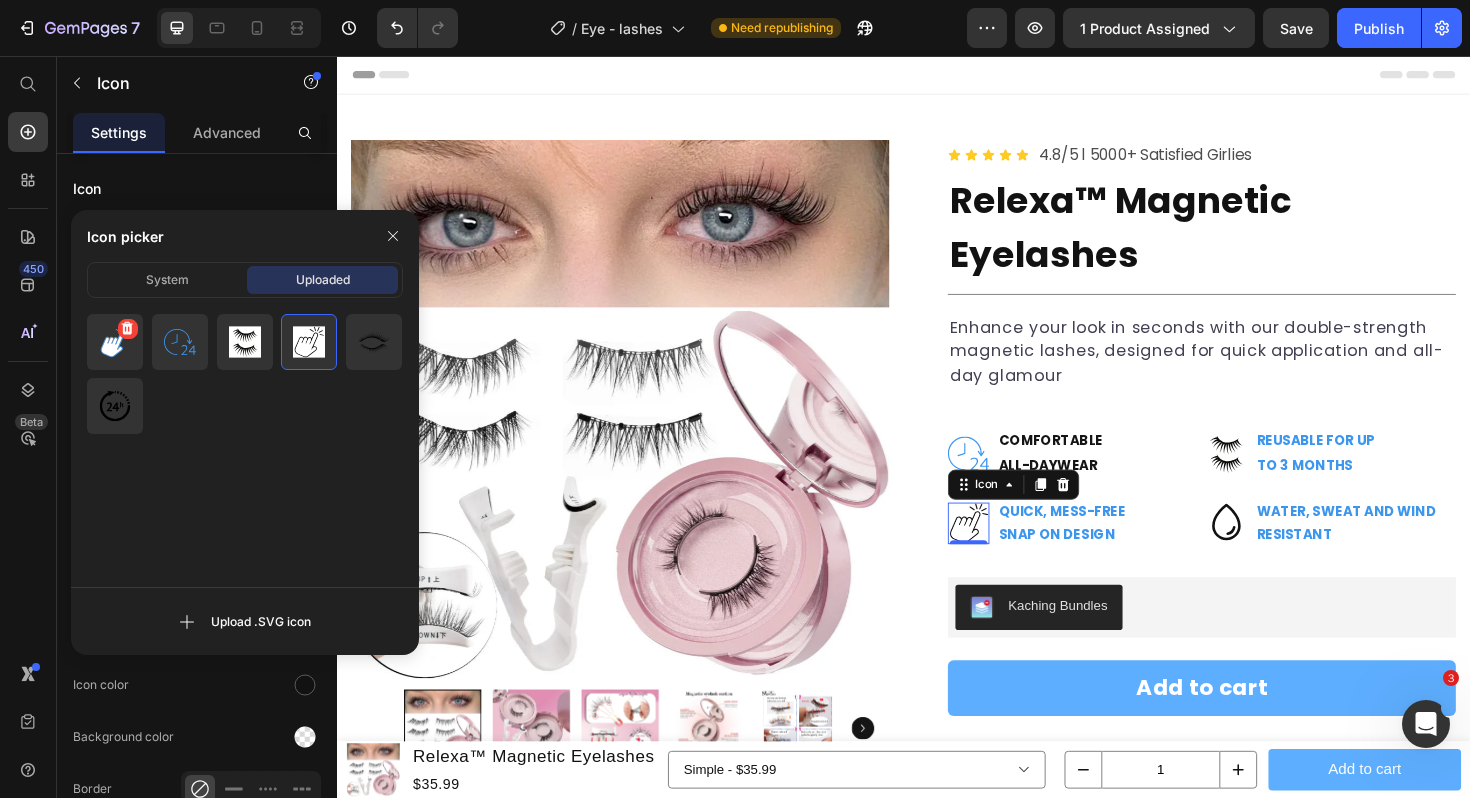click at bounding box center [115, 342] 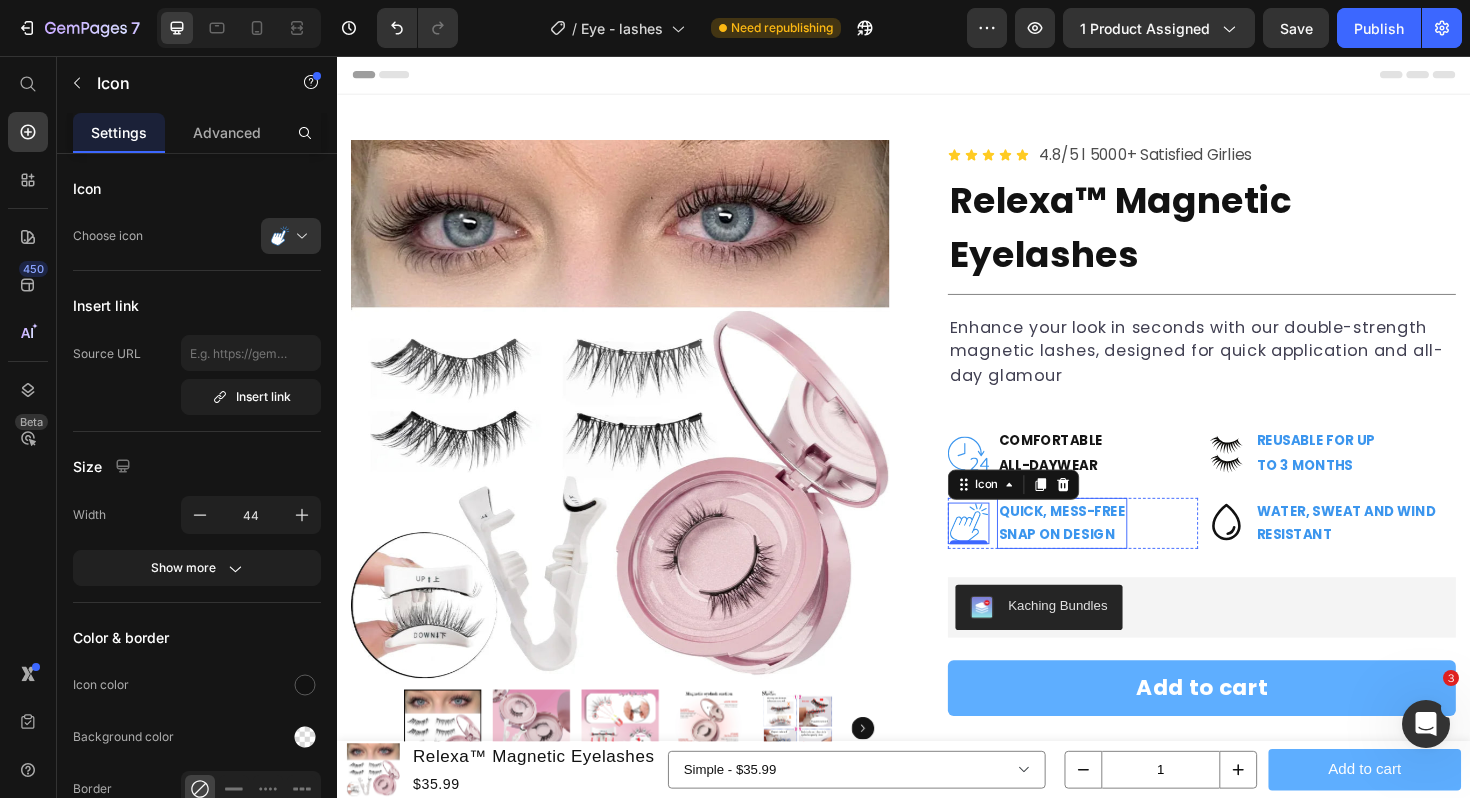 click on "SNAP ON DESIGN" at bounding box center [1105, 563] 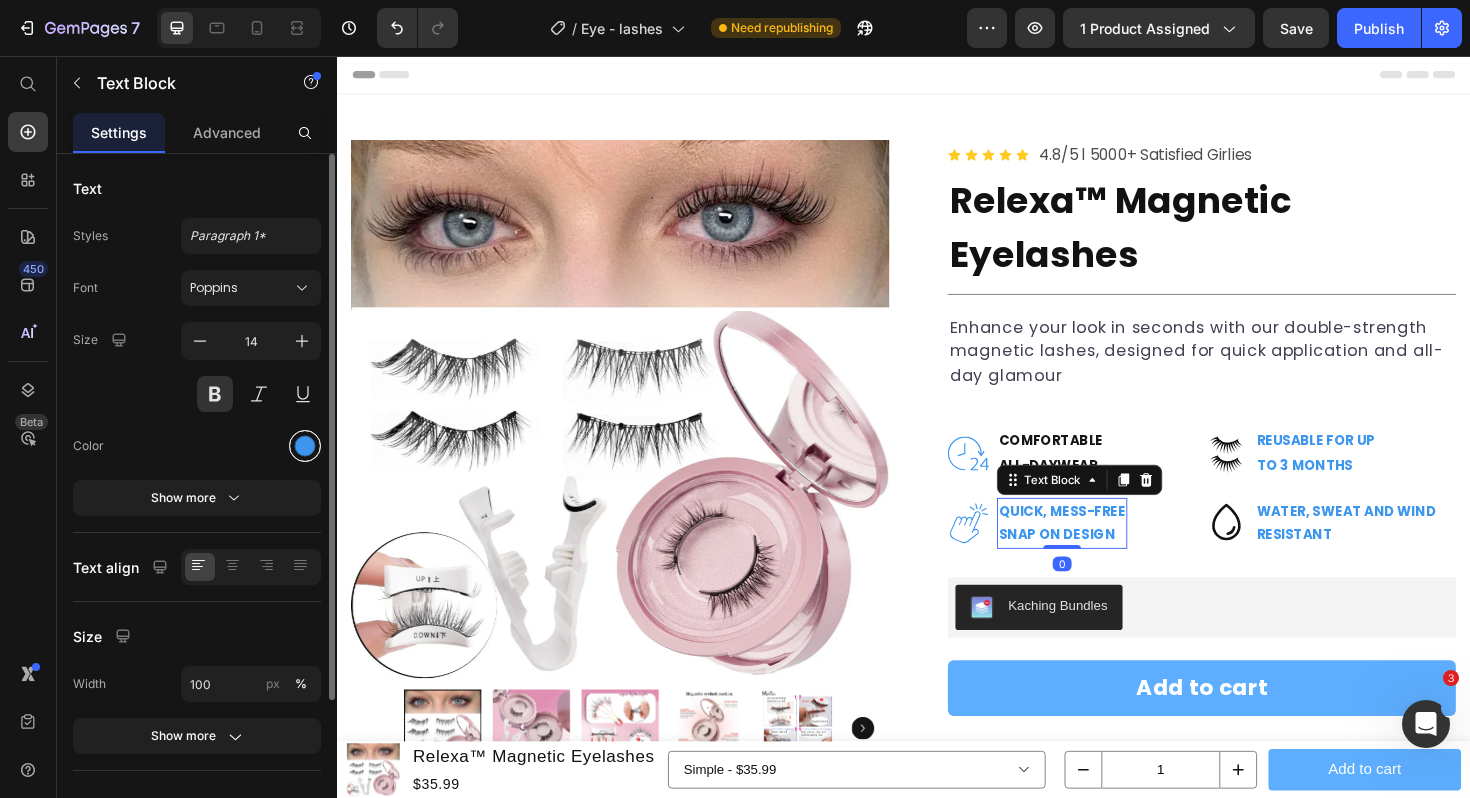 click at bounding box center [305, 446] 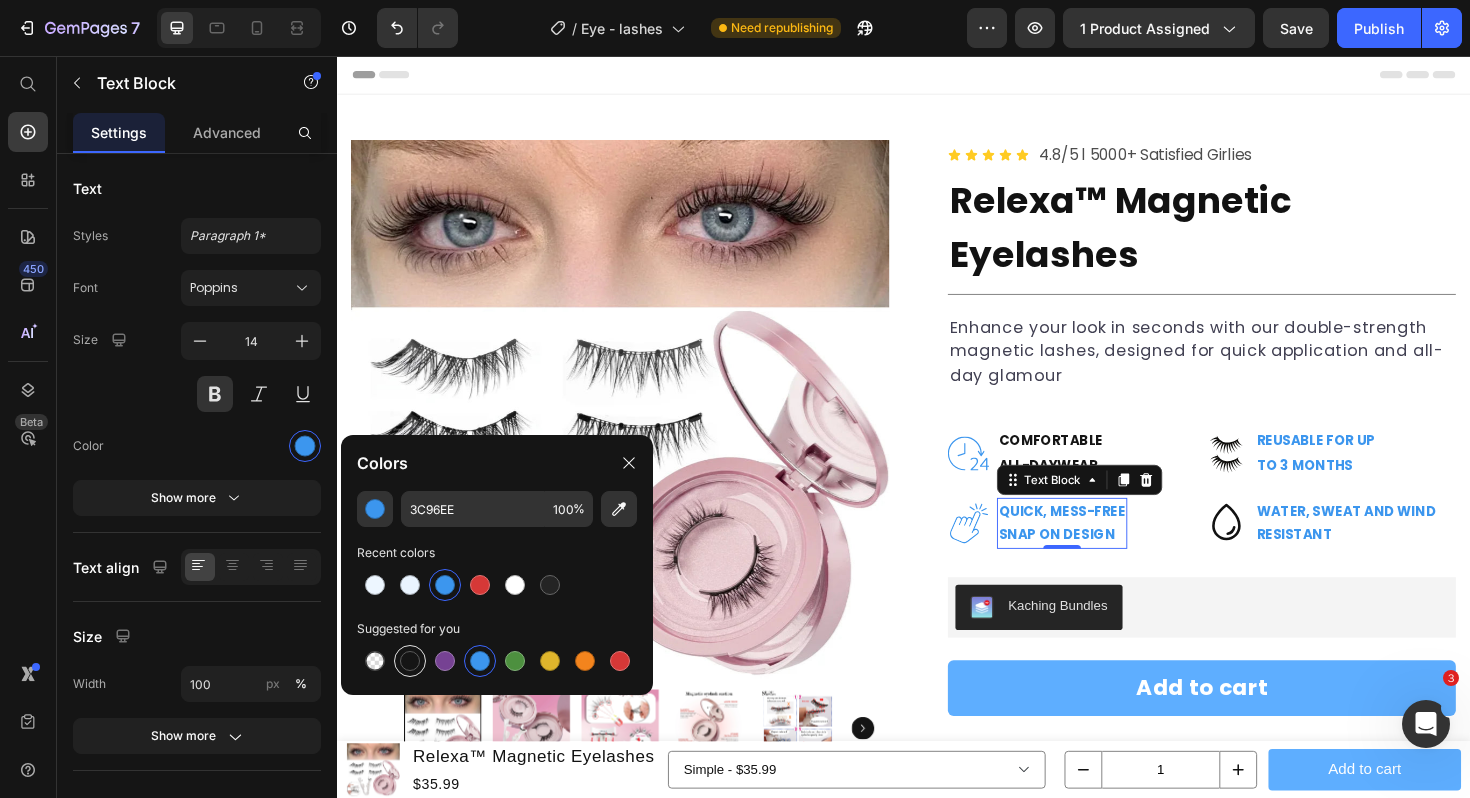 click at bounding box center (410, 661) 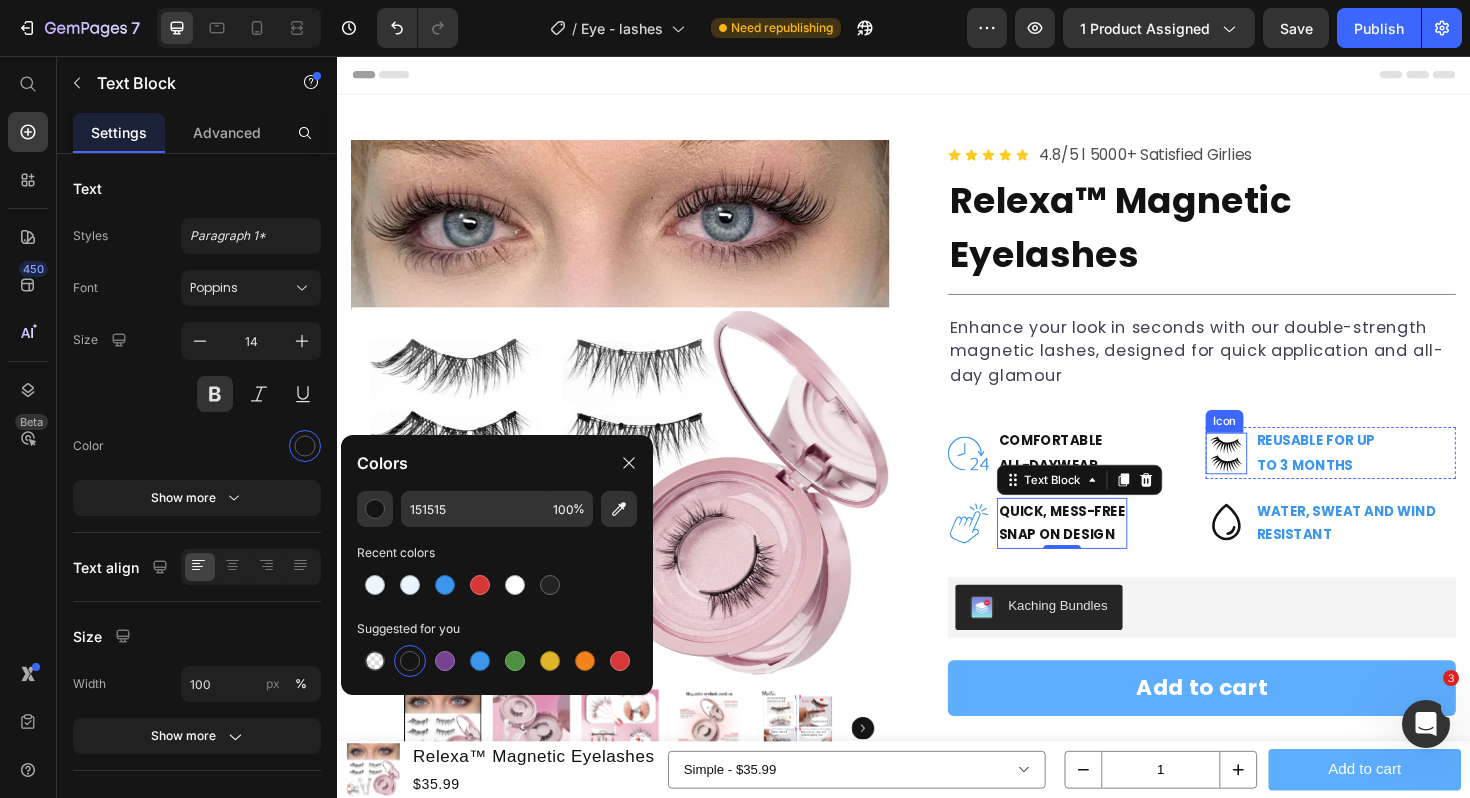 click 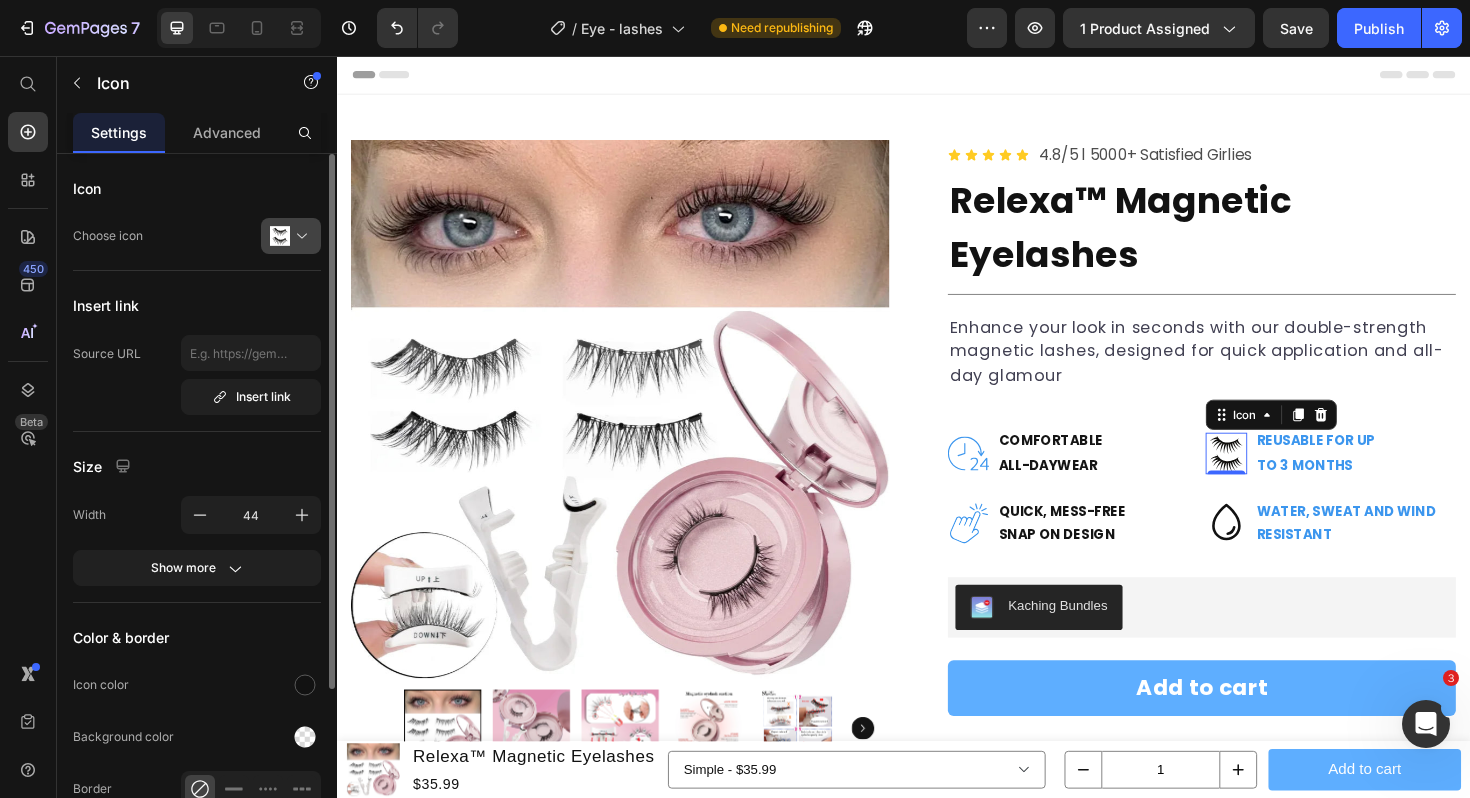 click at bounding box center (299, 236) 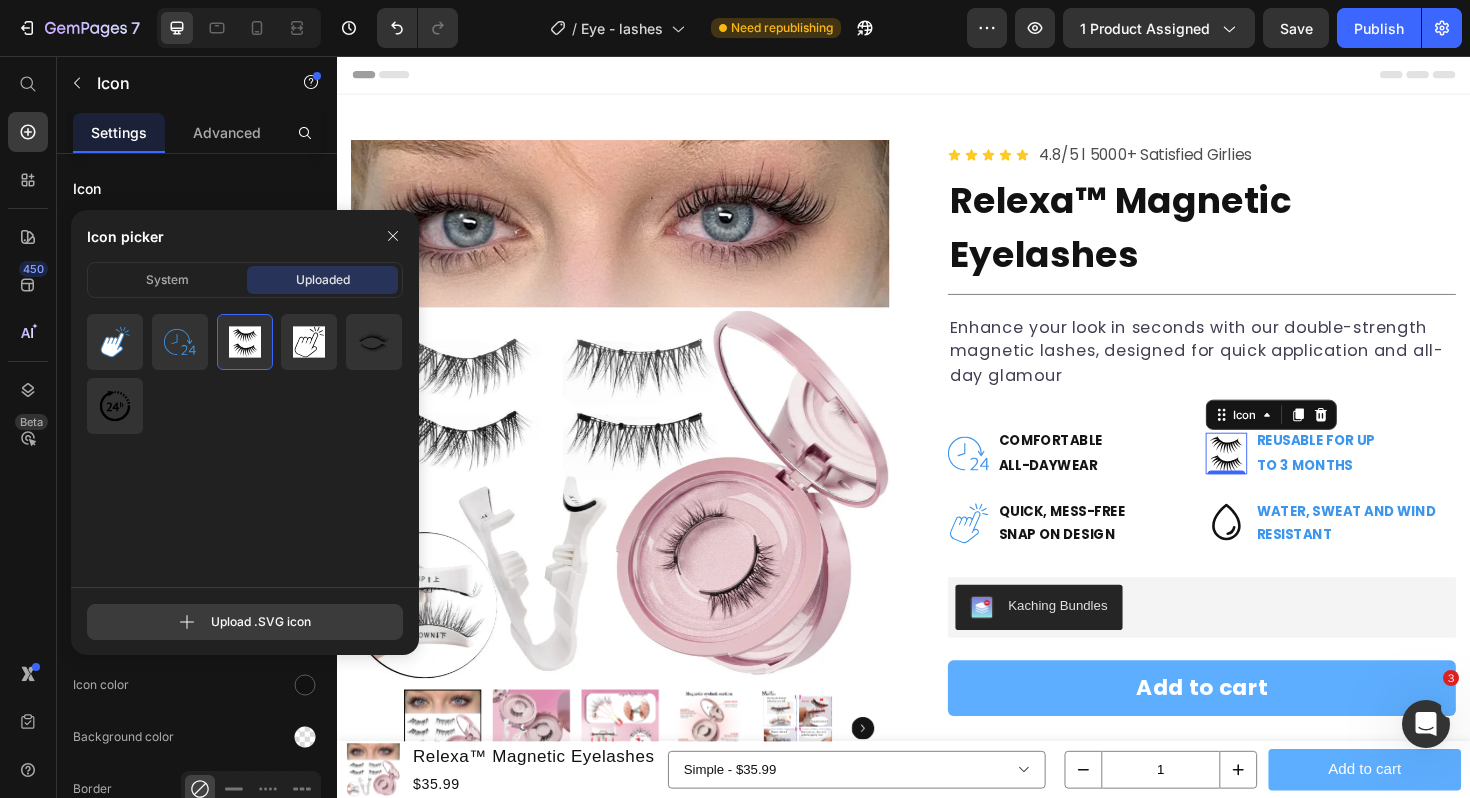 click 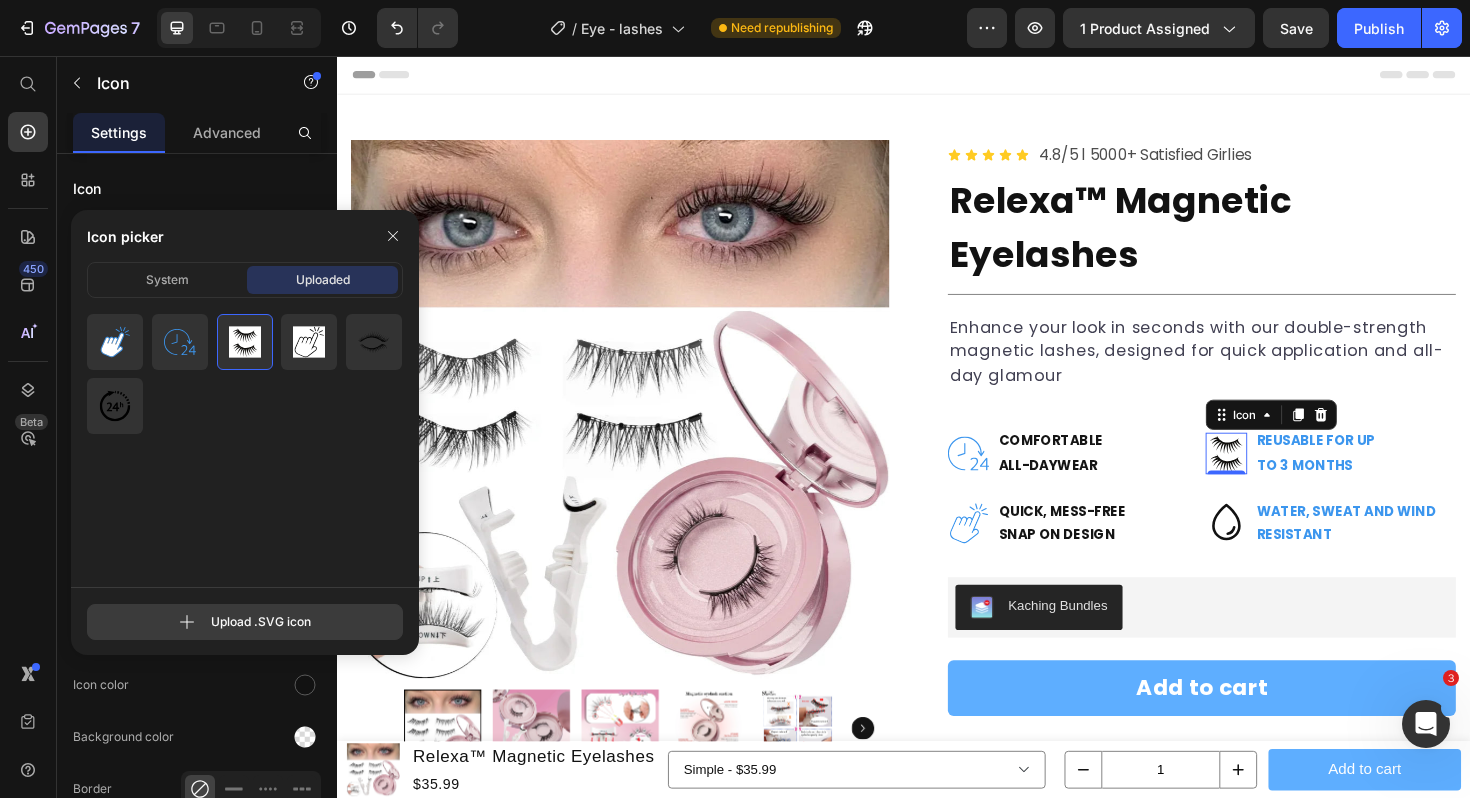 type on "C:\fakepath\4.svg" 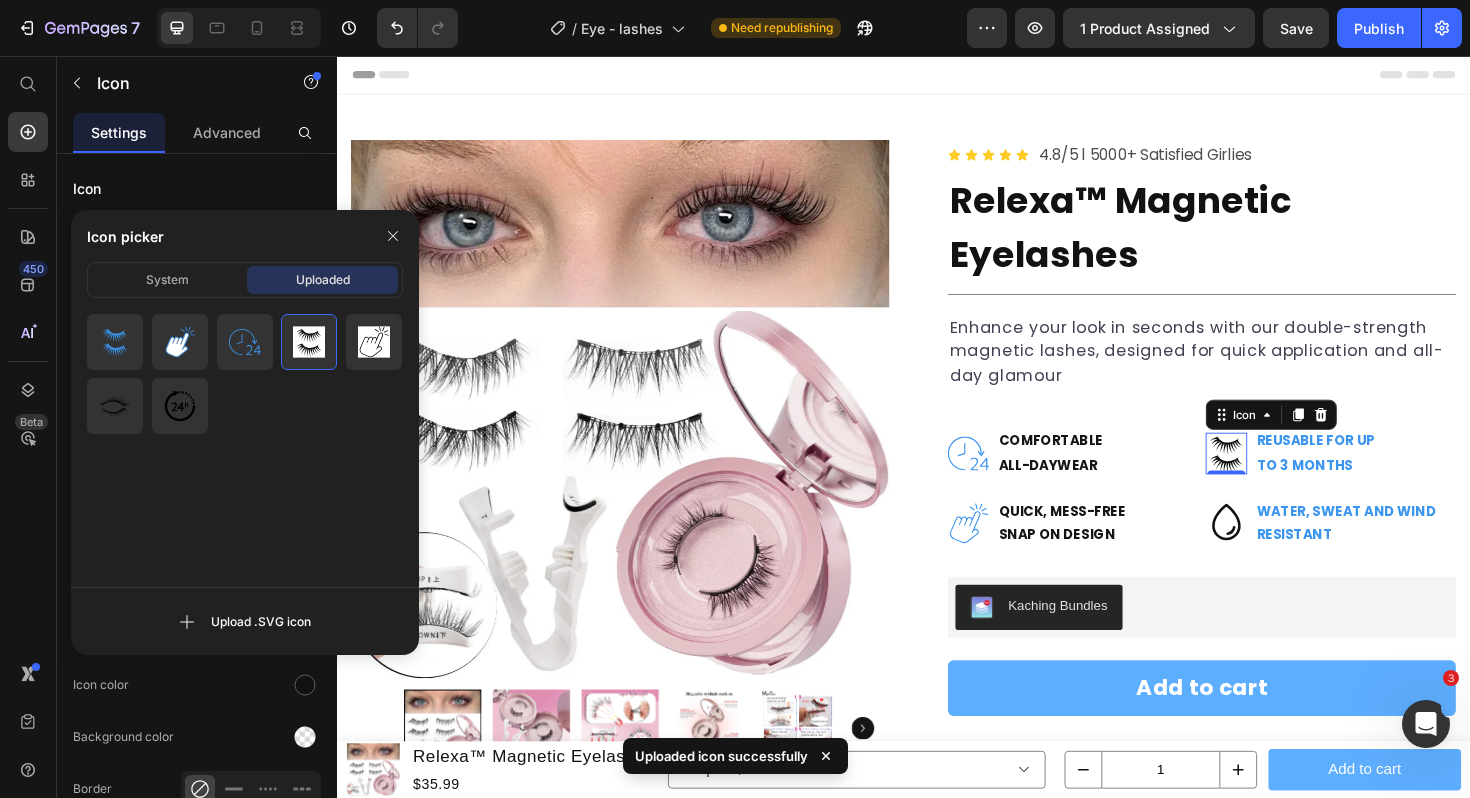 click at bounding box center (115, 342) 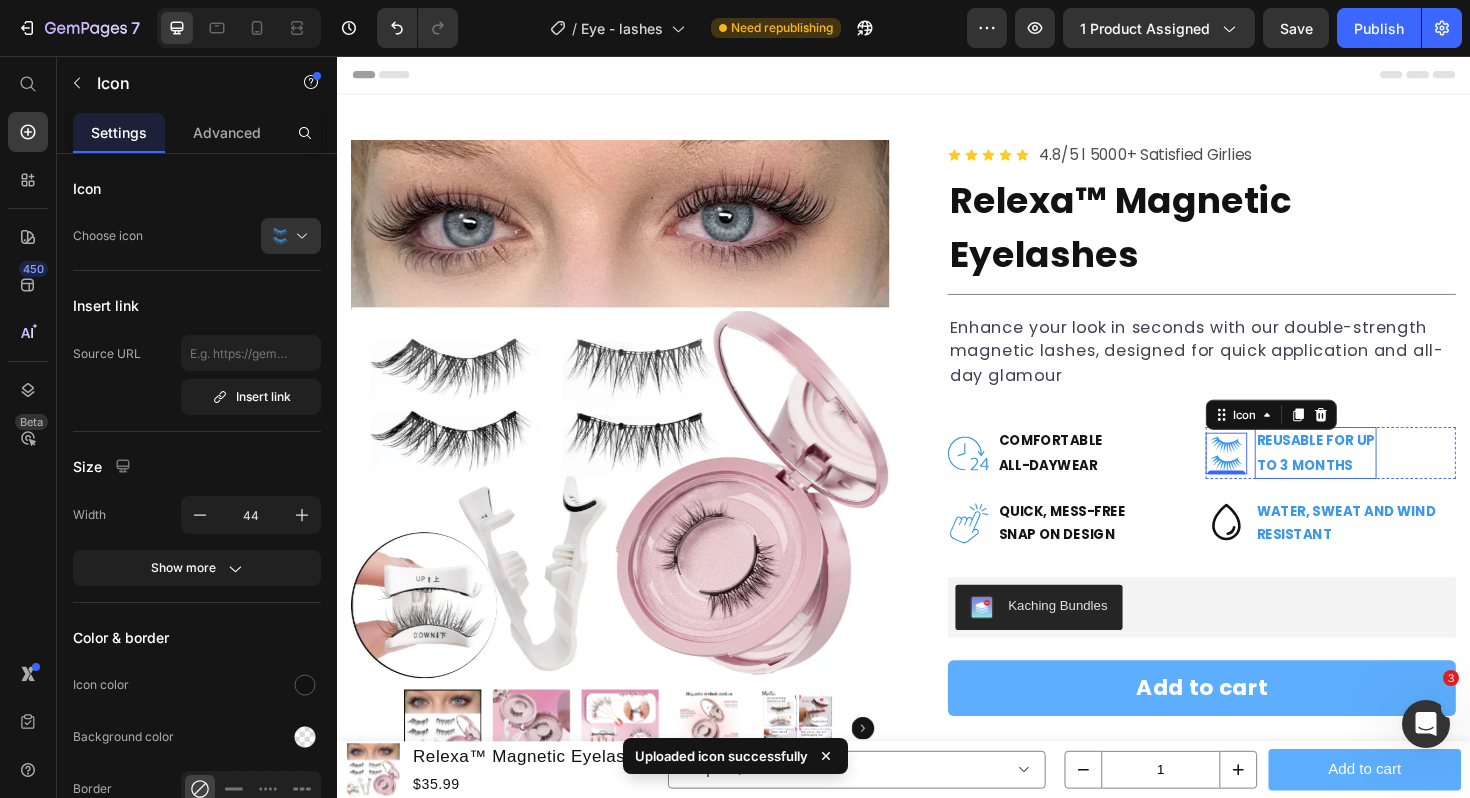 click on "TO 3 MONTHS" at bounding box center (1373, 489) 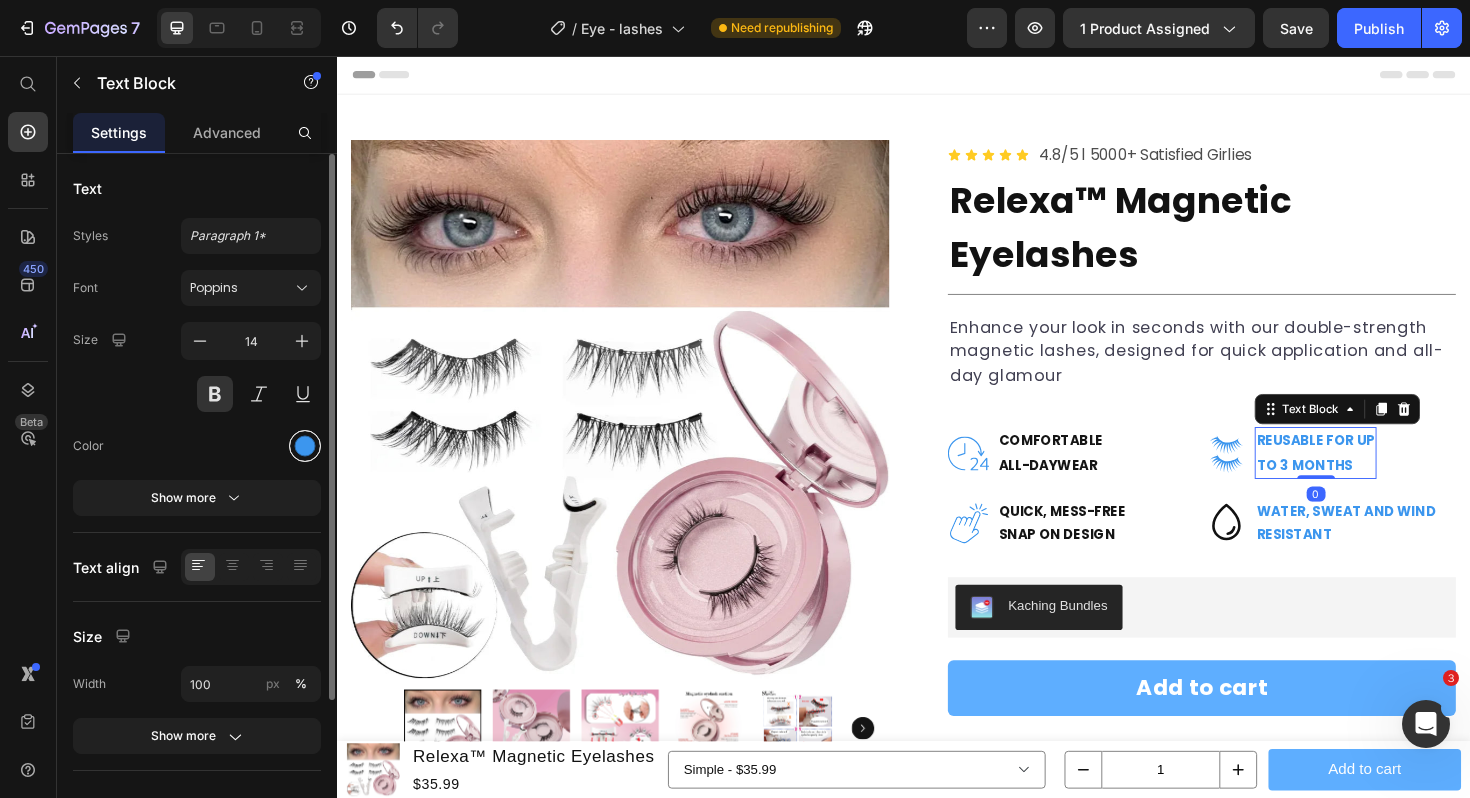 click at bounding box center (305, 446) 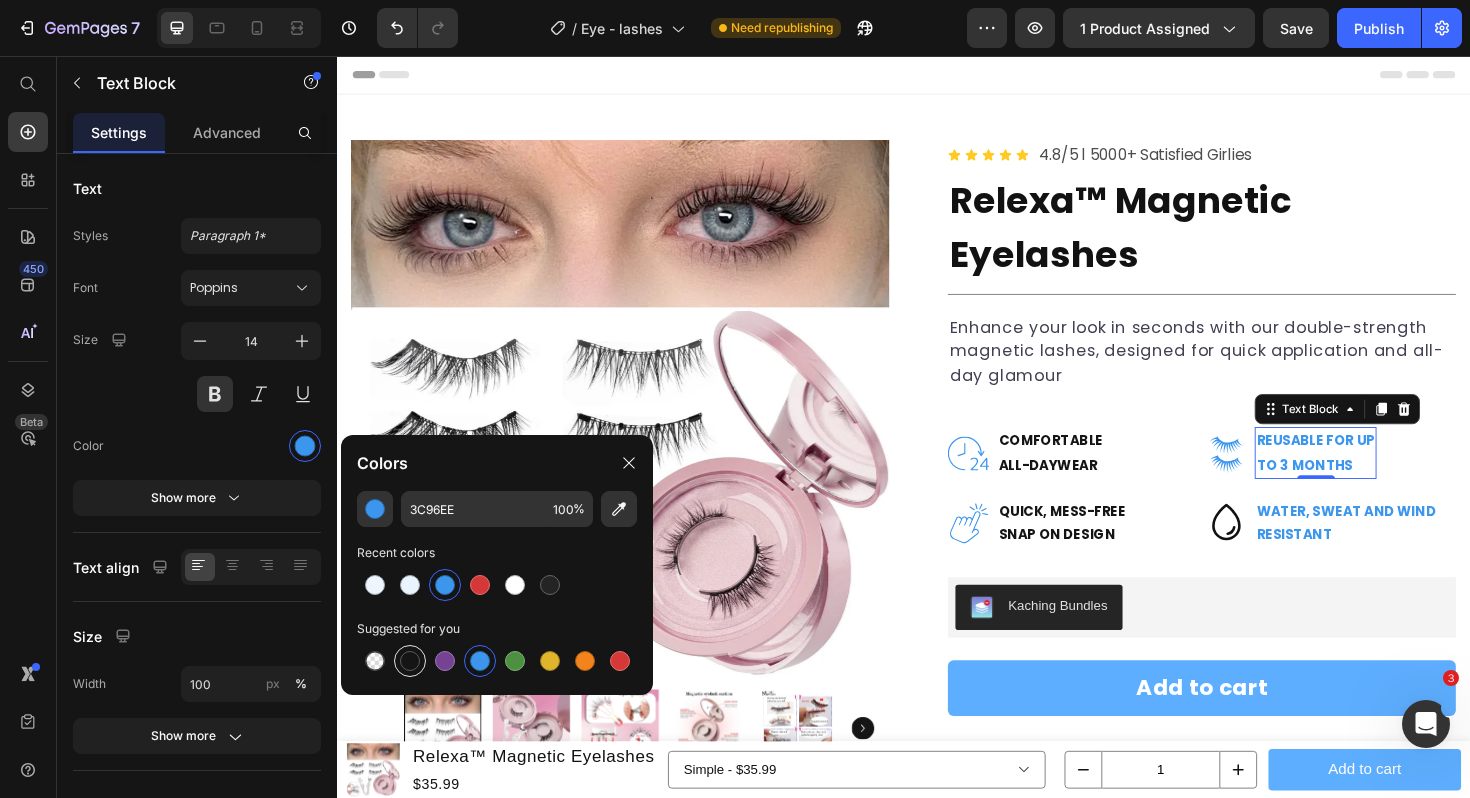 click at bounding box center [410, 661] 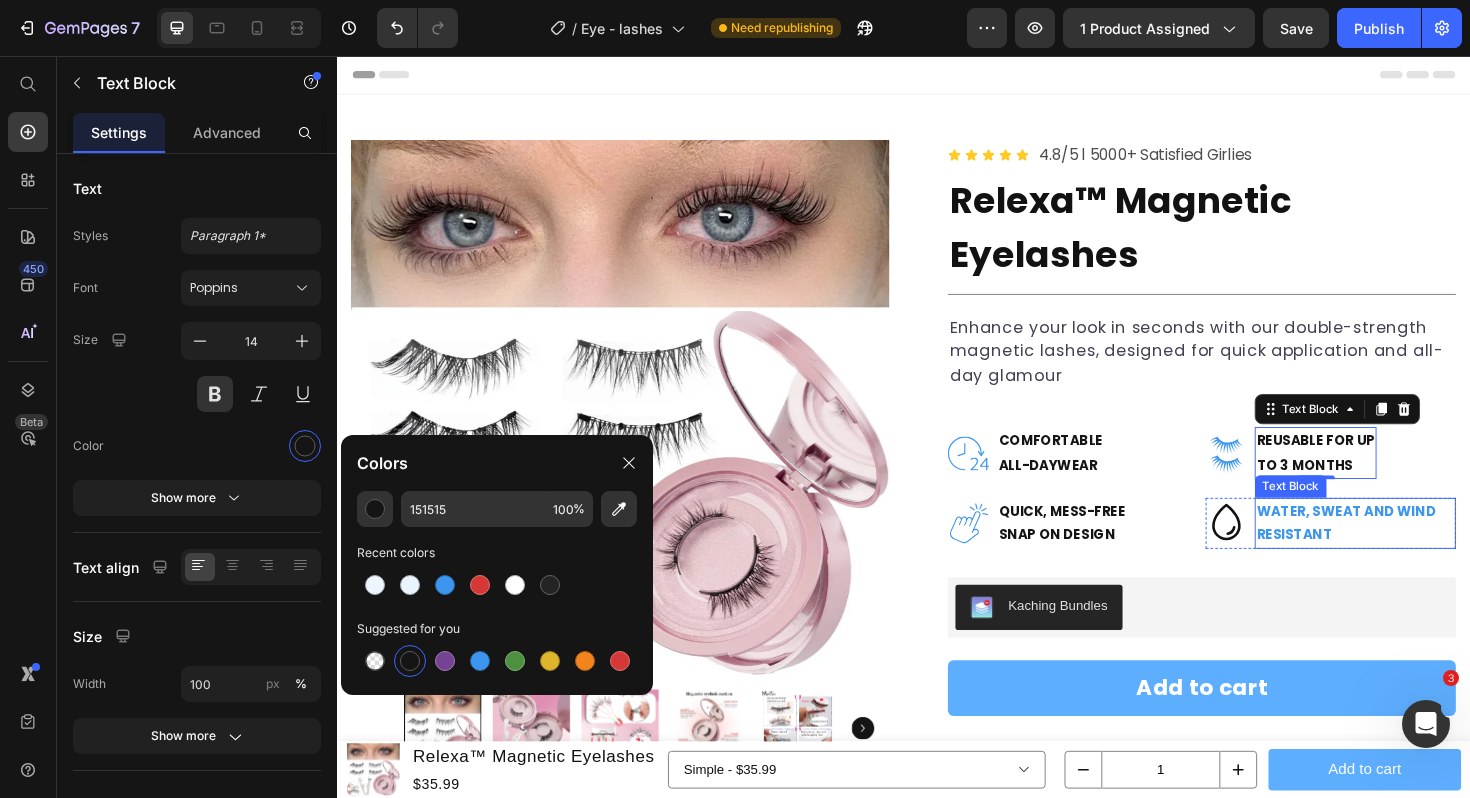click on "WATER, SWEAT AND WIND RESISTANT" at bounding box center [1415, 551] 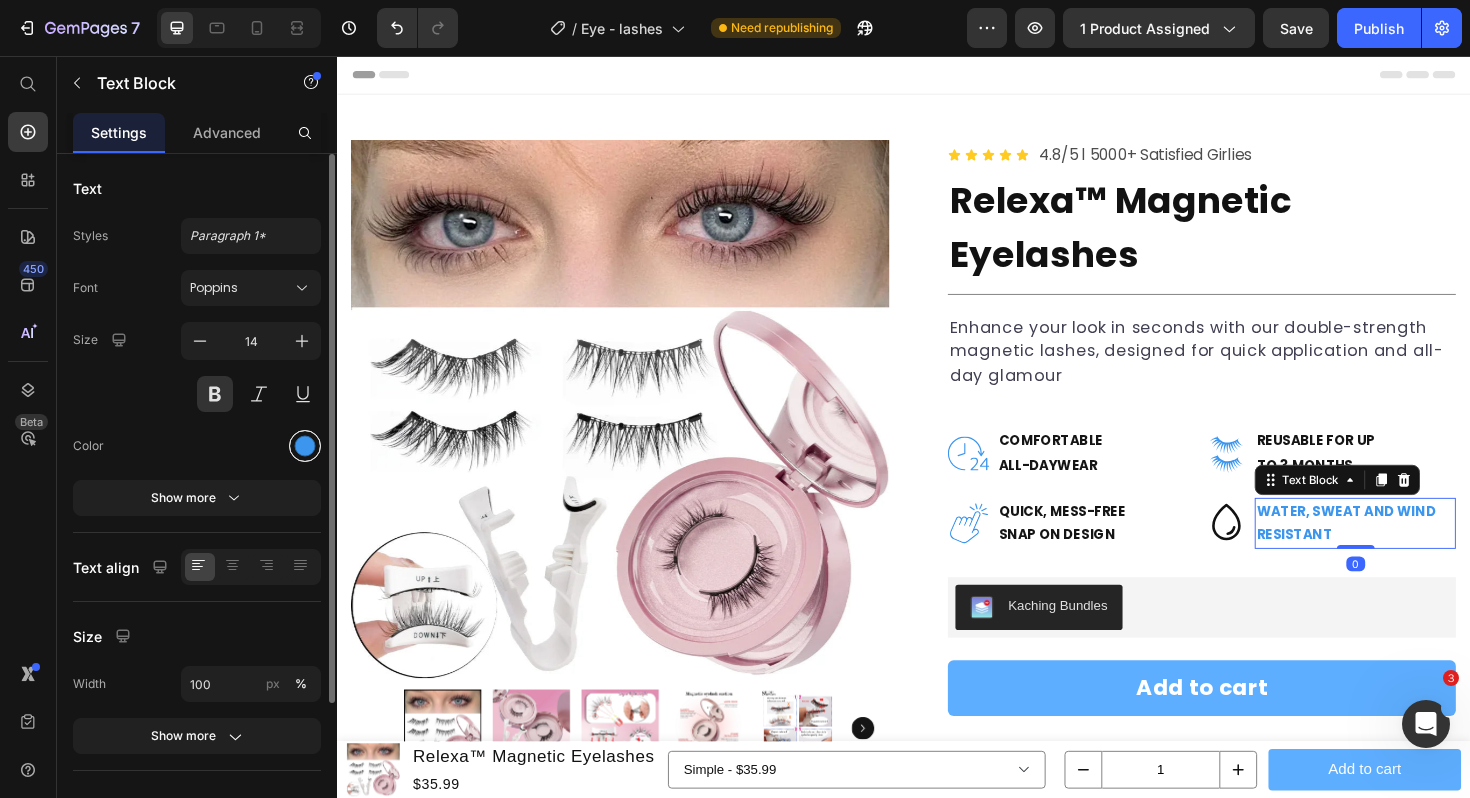 click at bounding box center (305, 446) 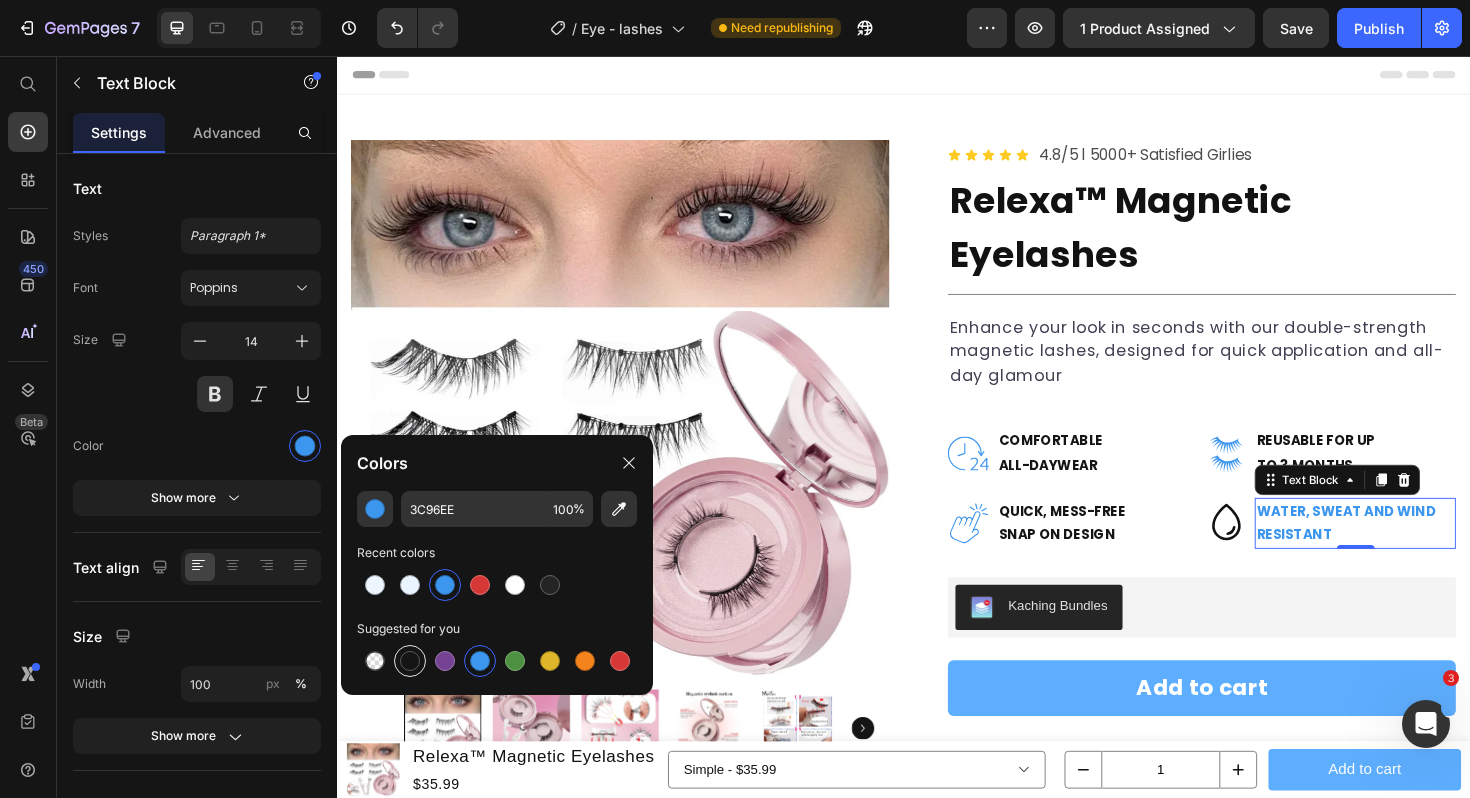 click at bounding box center [410, 661] 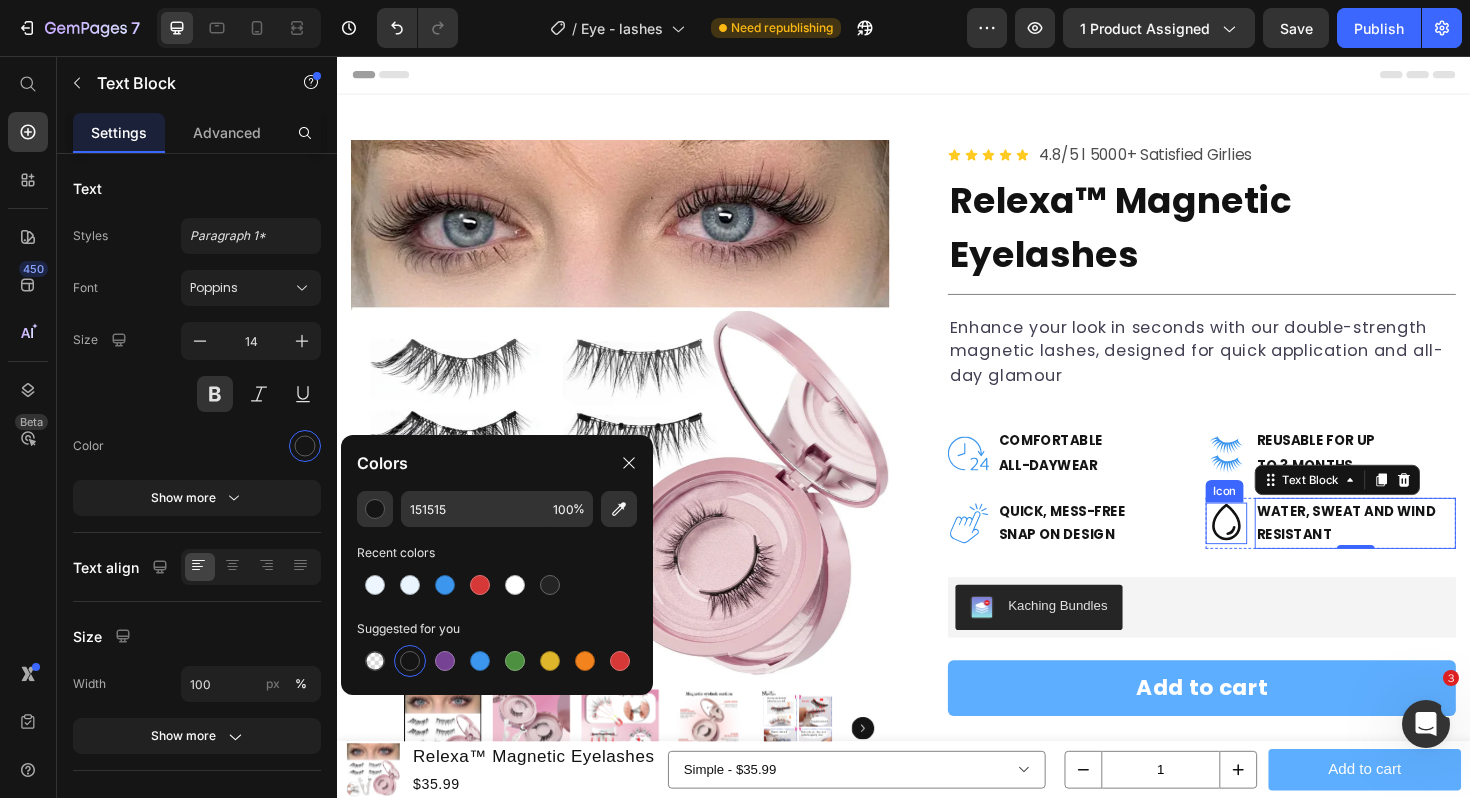 click 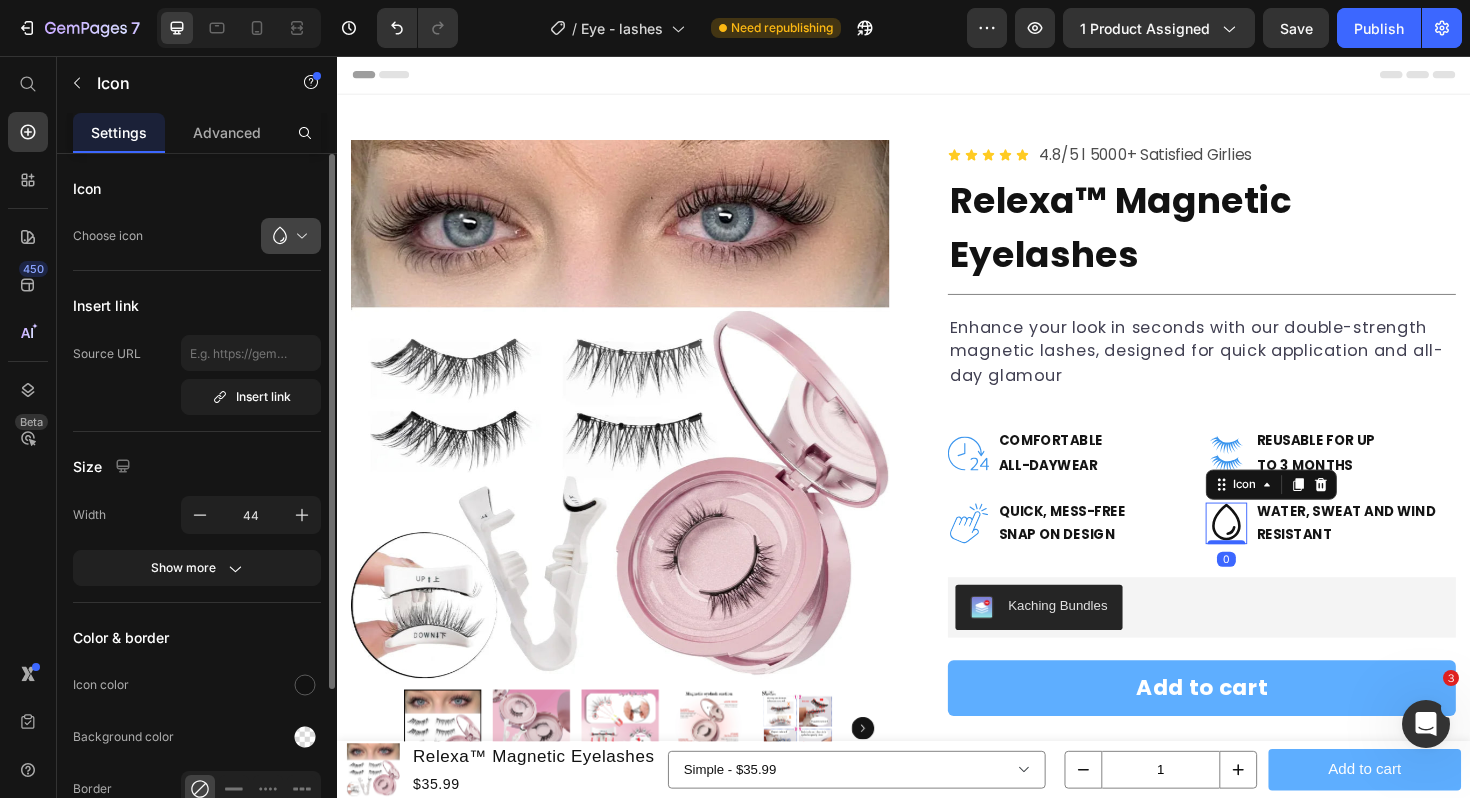 click at bounding box center [299, 236] 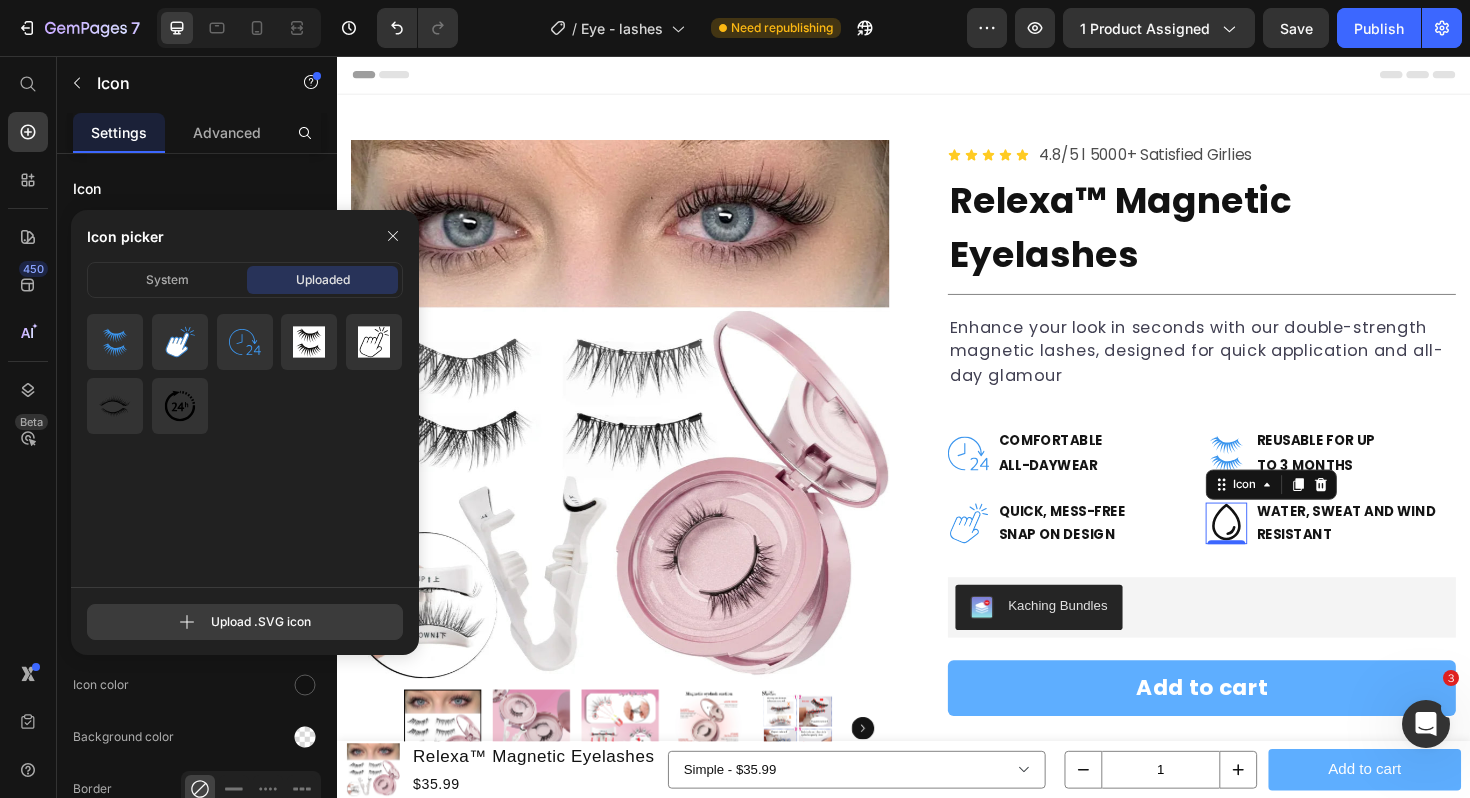 click 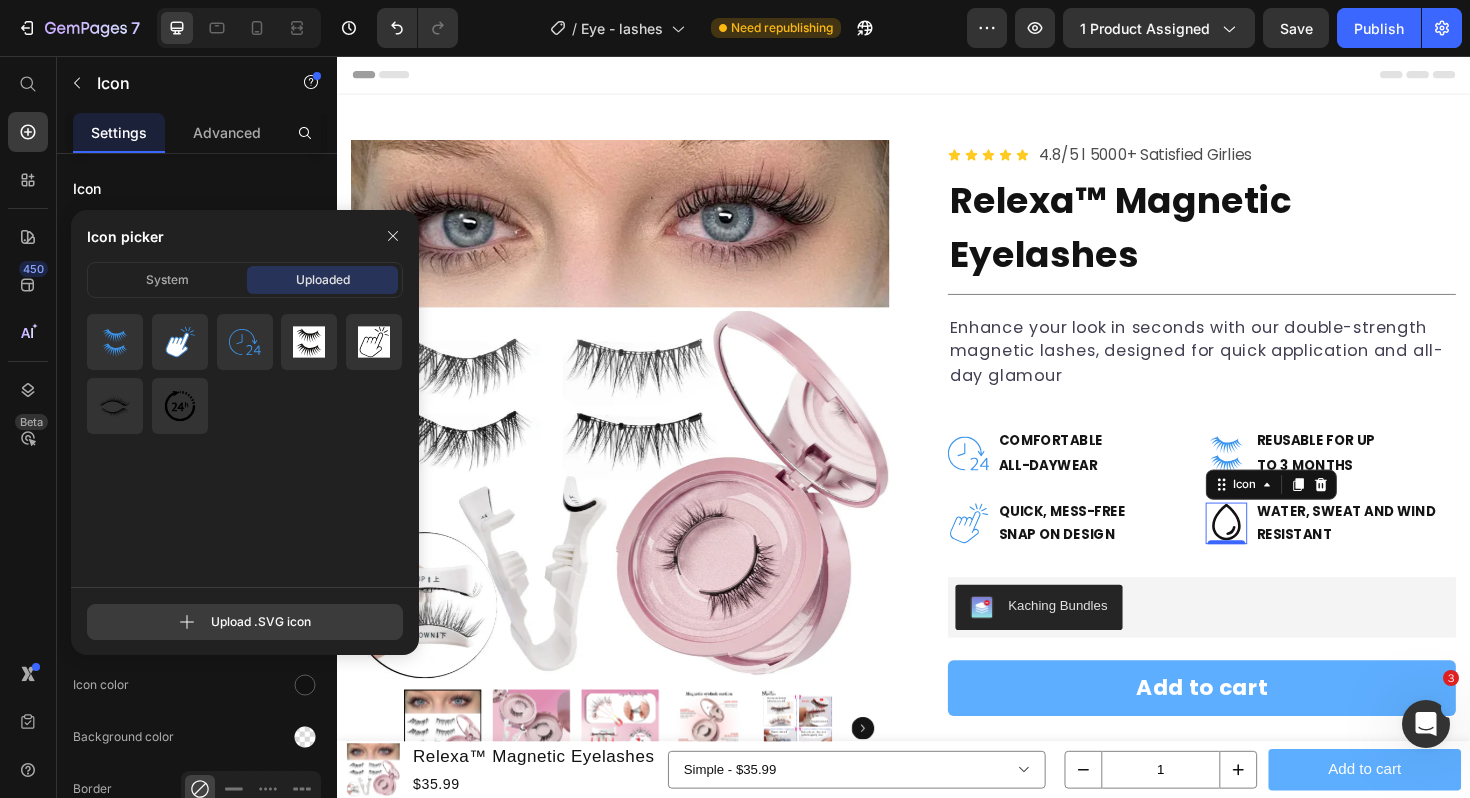 type on "C:\fakepath\5.svg" 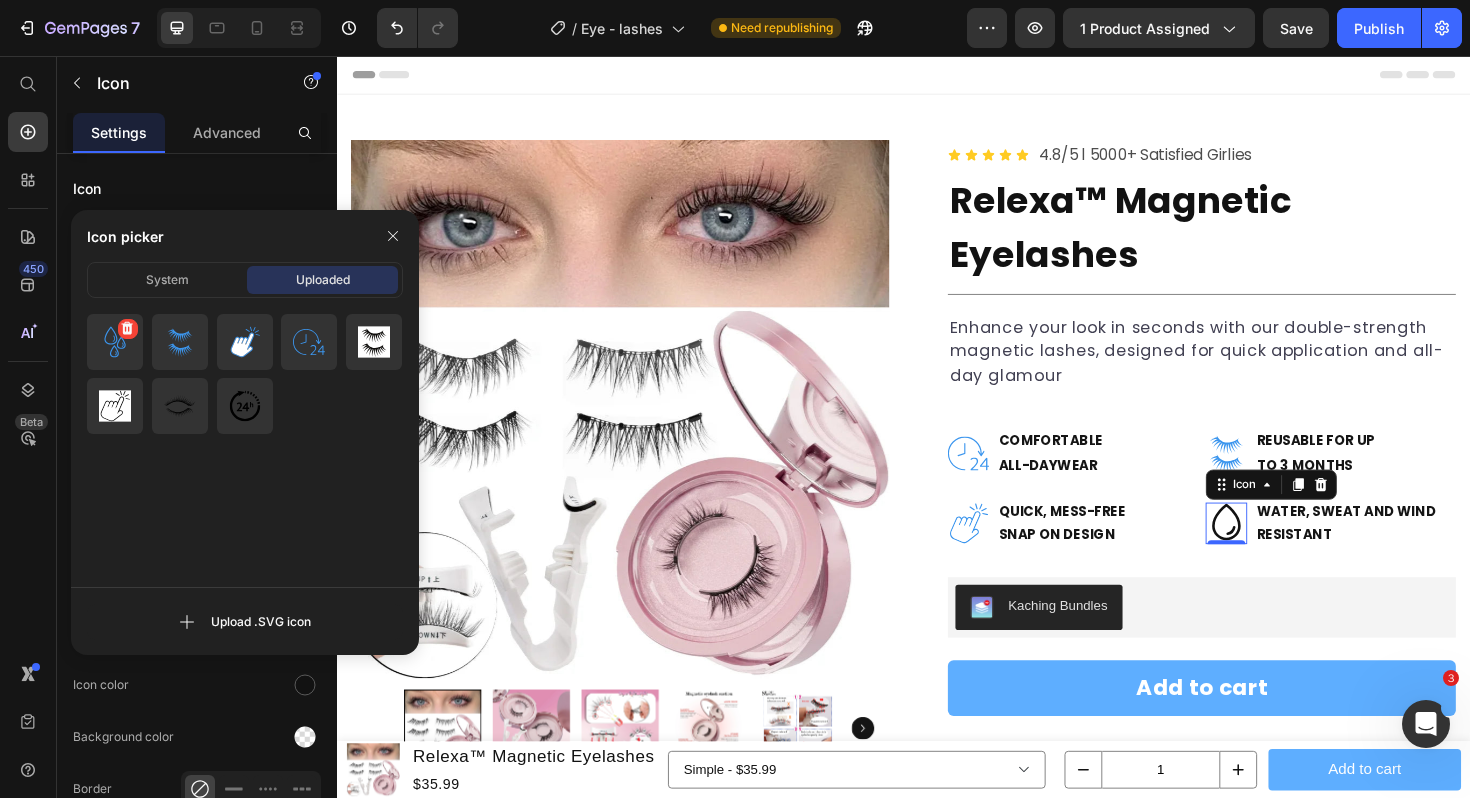 click at bounding box center (115, 342) 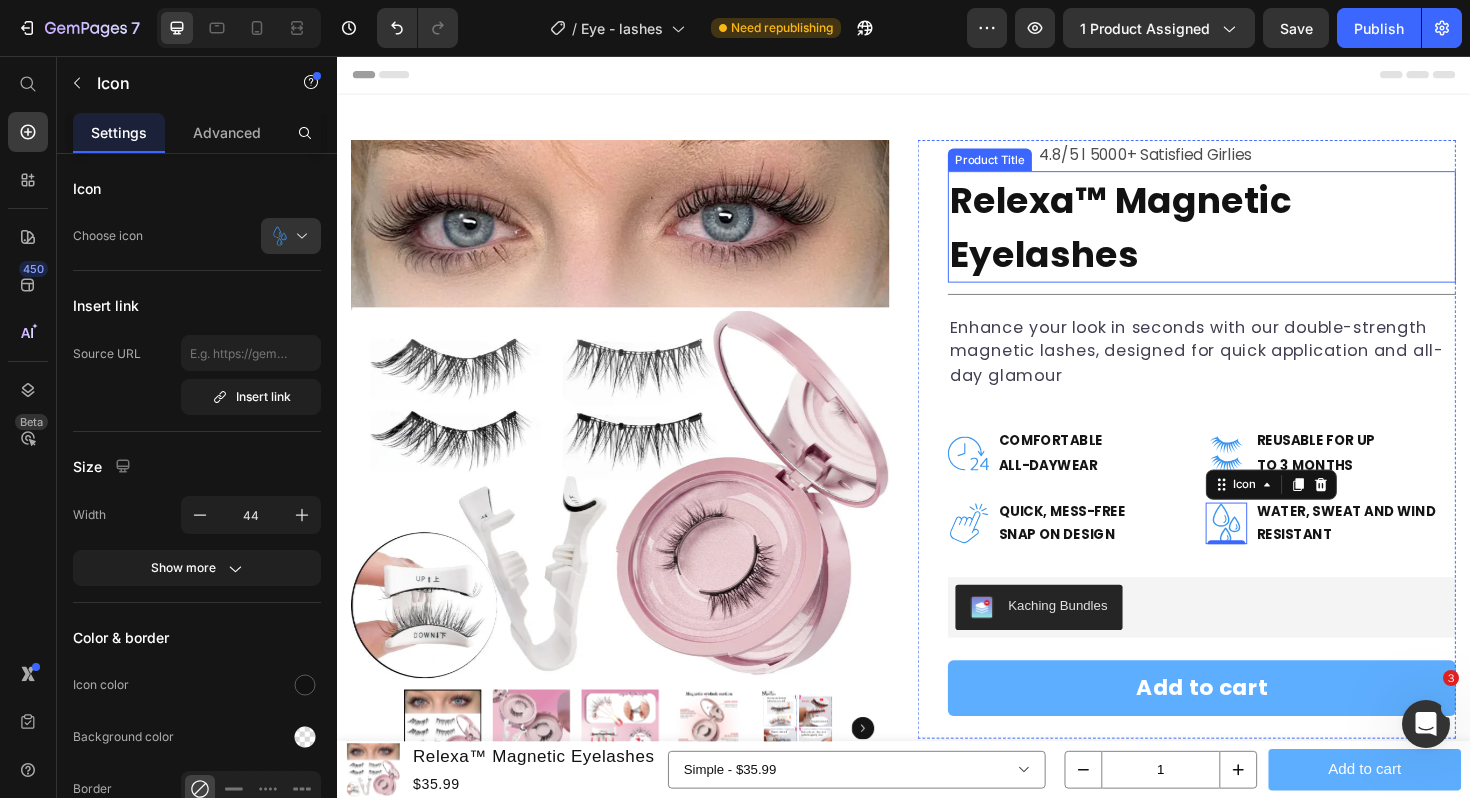 click on "Relexa™ Magnetic Eyelashes" at bounding box center (1253, 237) 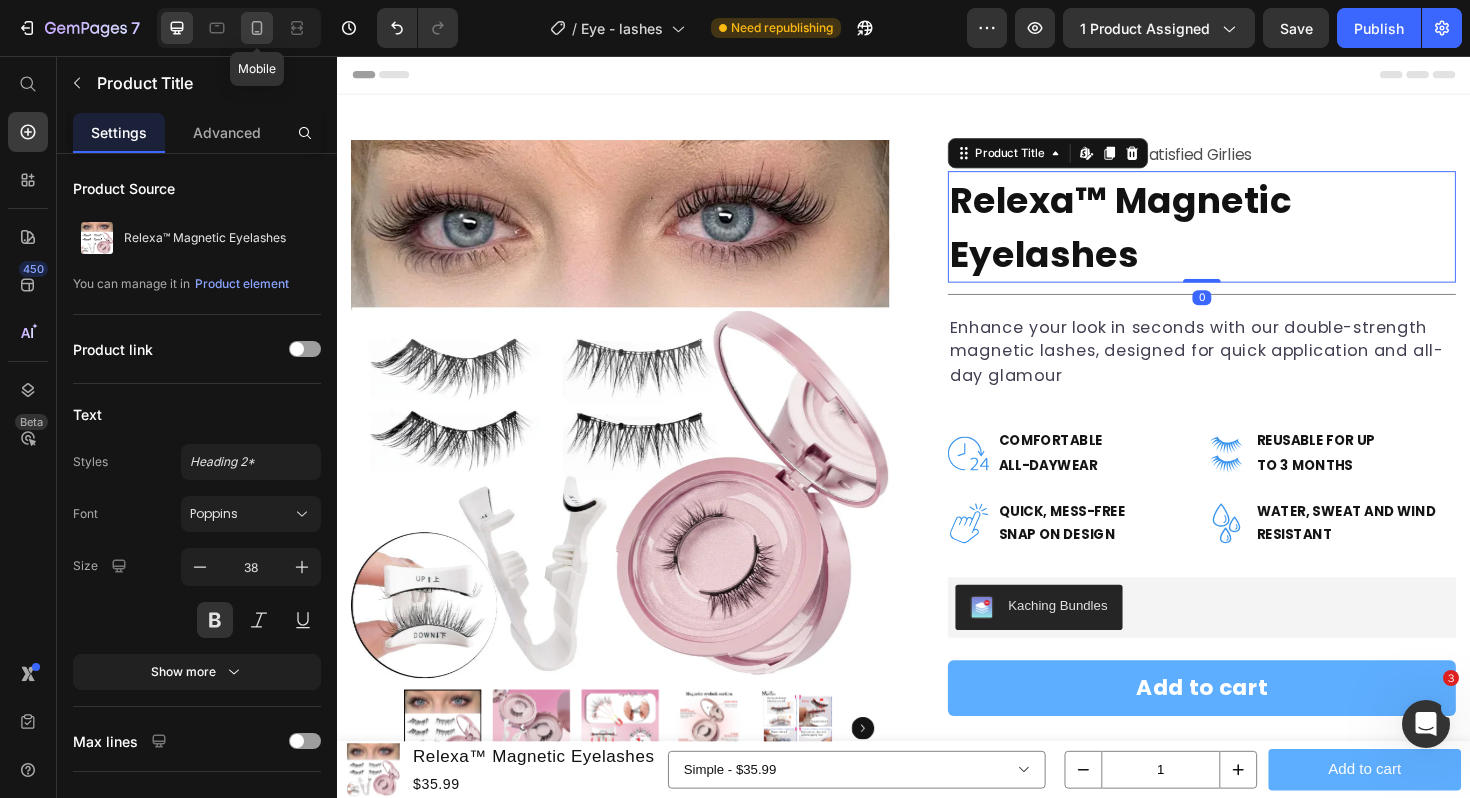 click 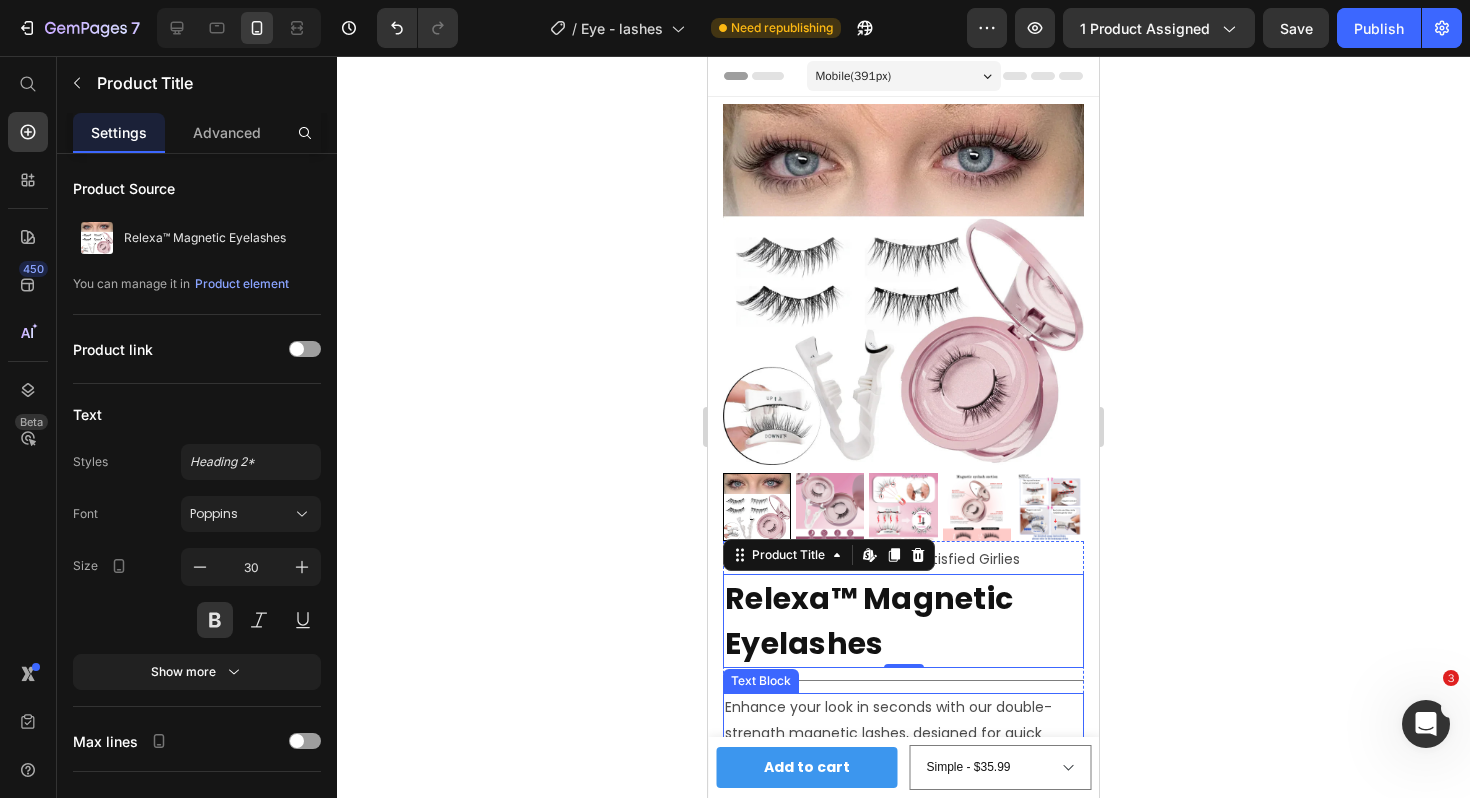 scroll, scrollTop: 448, scrollLeft: 0, axis: vertical 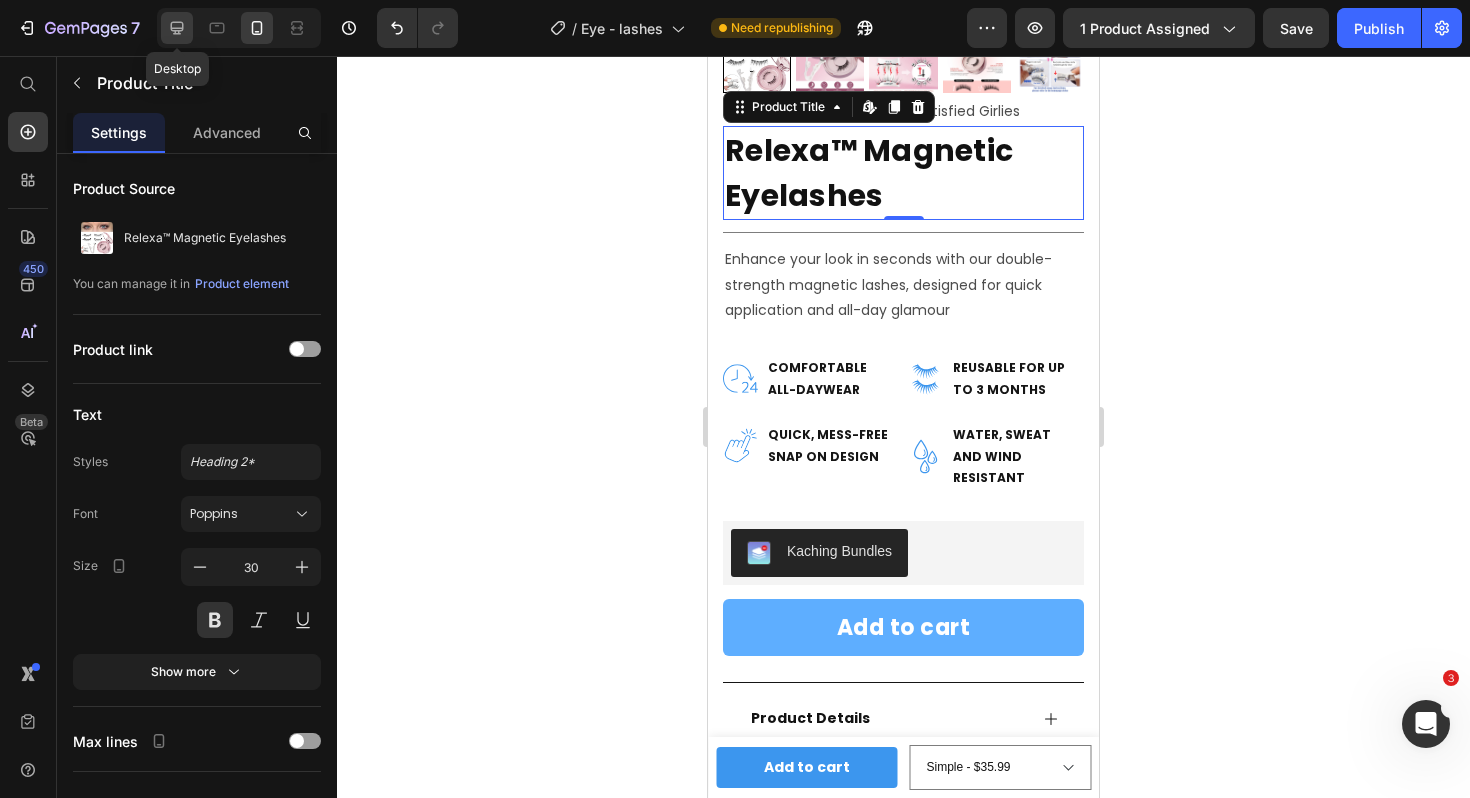 click 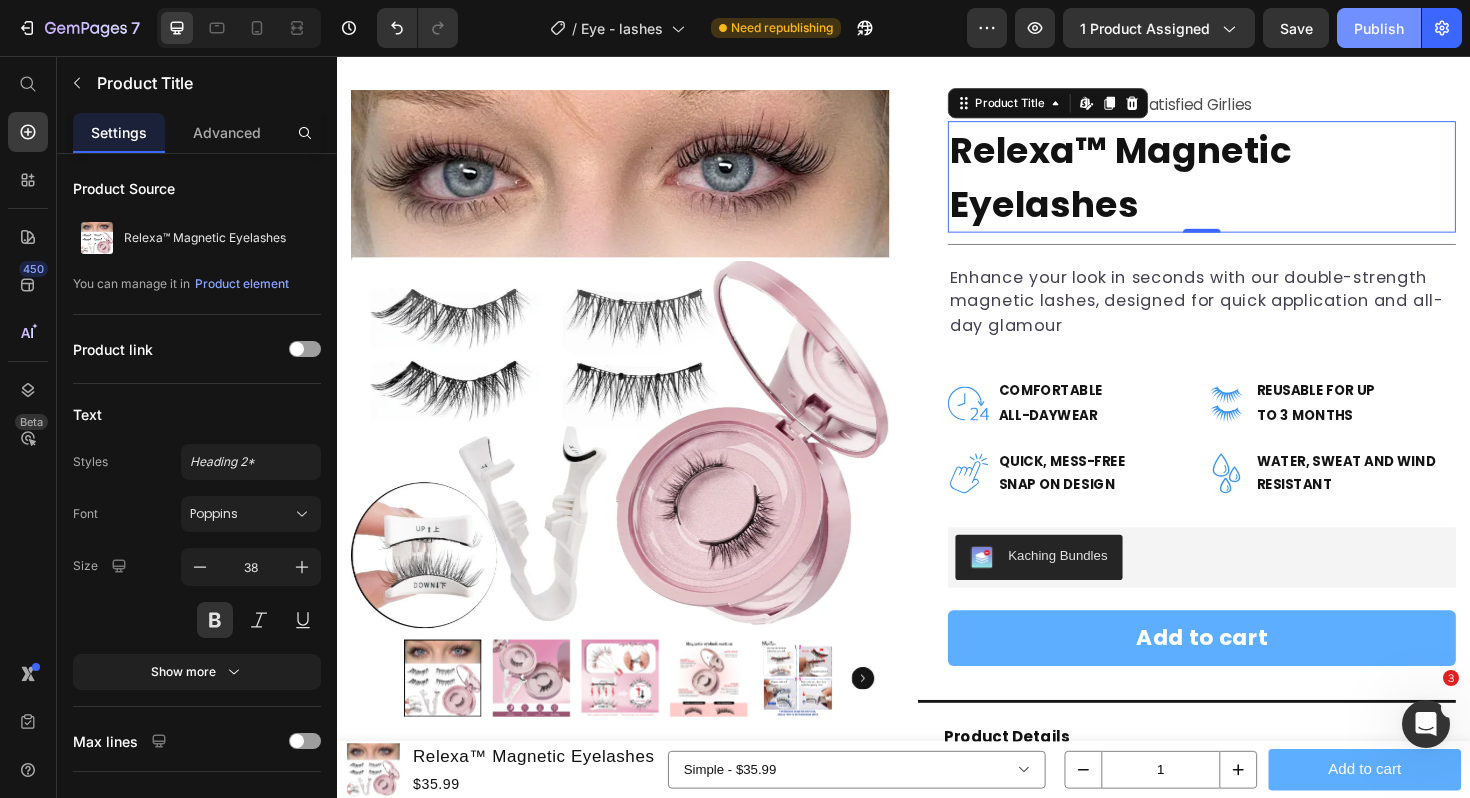 scroll, scrollTop: 52, scrollLeft: 0, axis: vertical 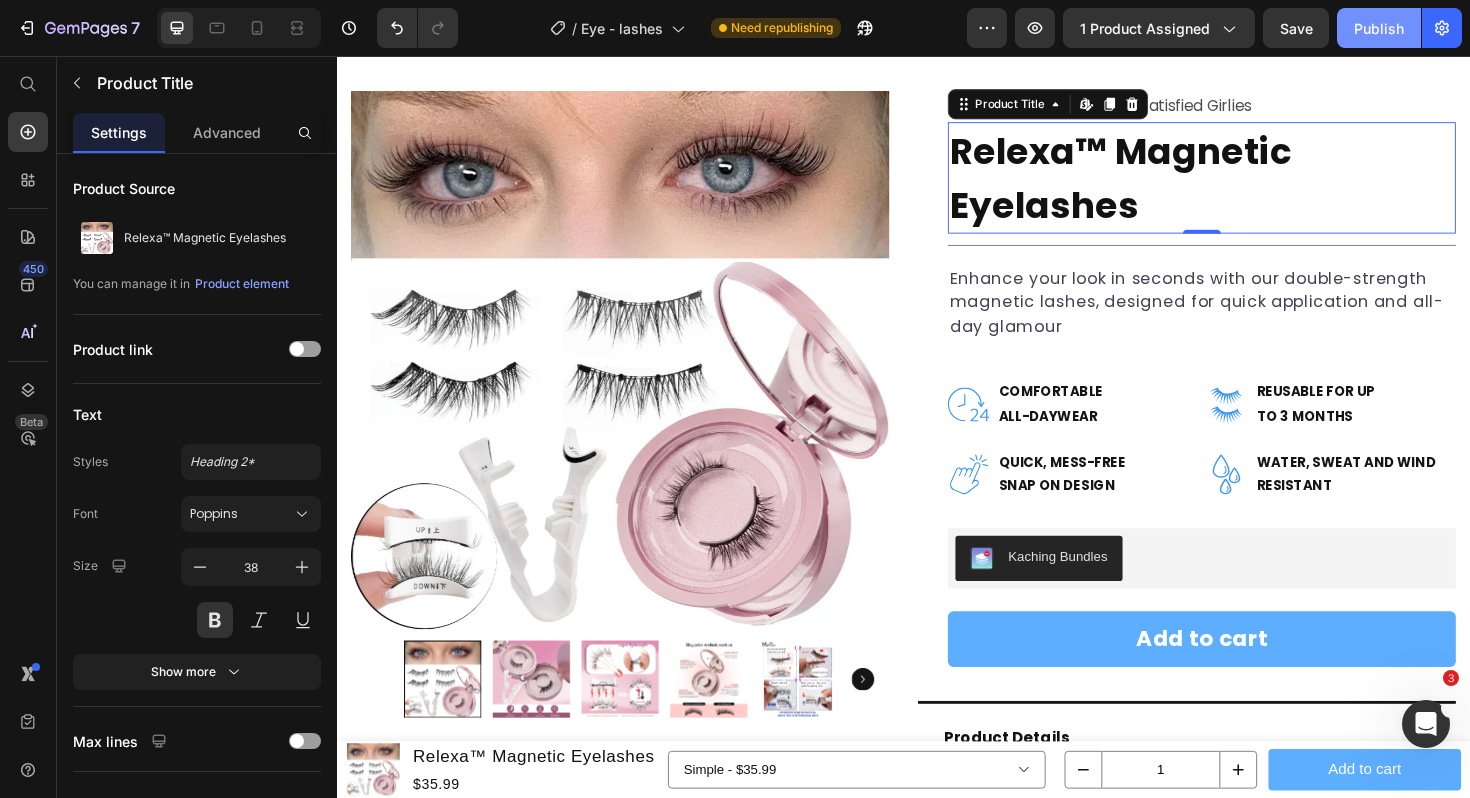 click on "Publish" at bounding box center (1379, 28) 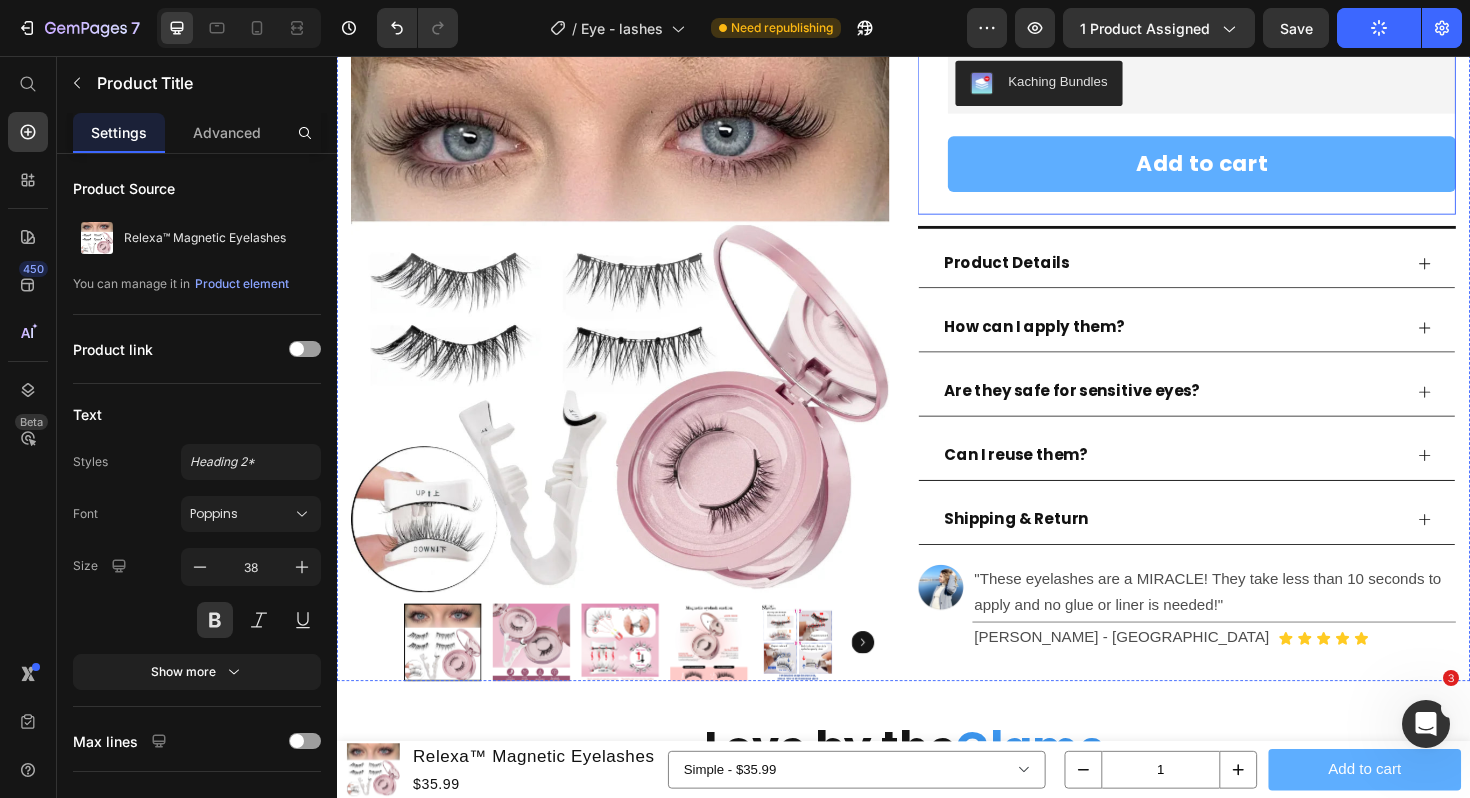 scroll, scrollTop: 554, scrollLeft: 0, axis: vertical 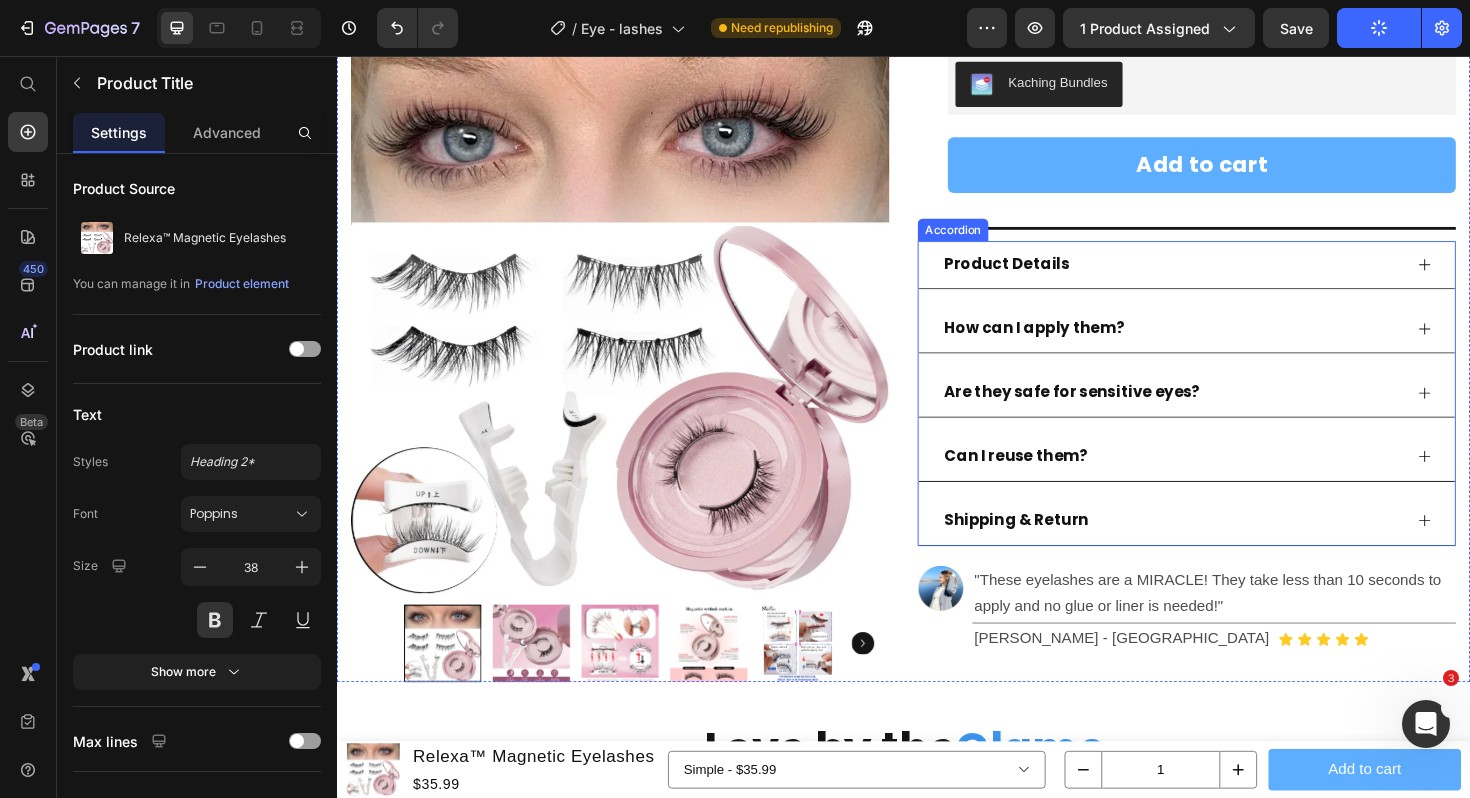 click 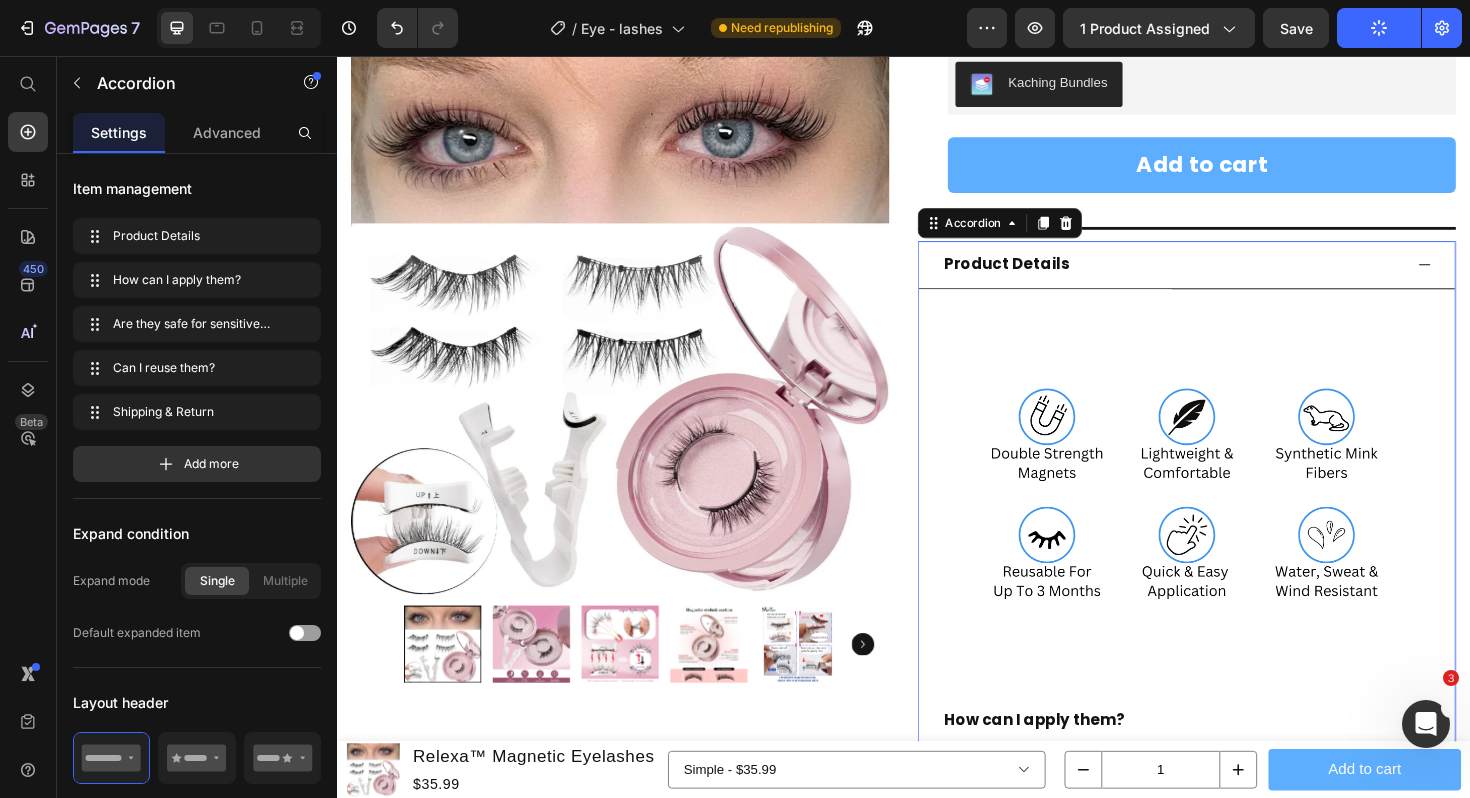 click 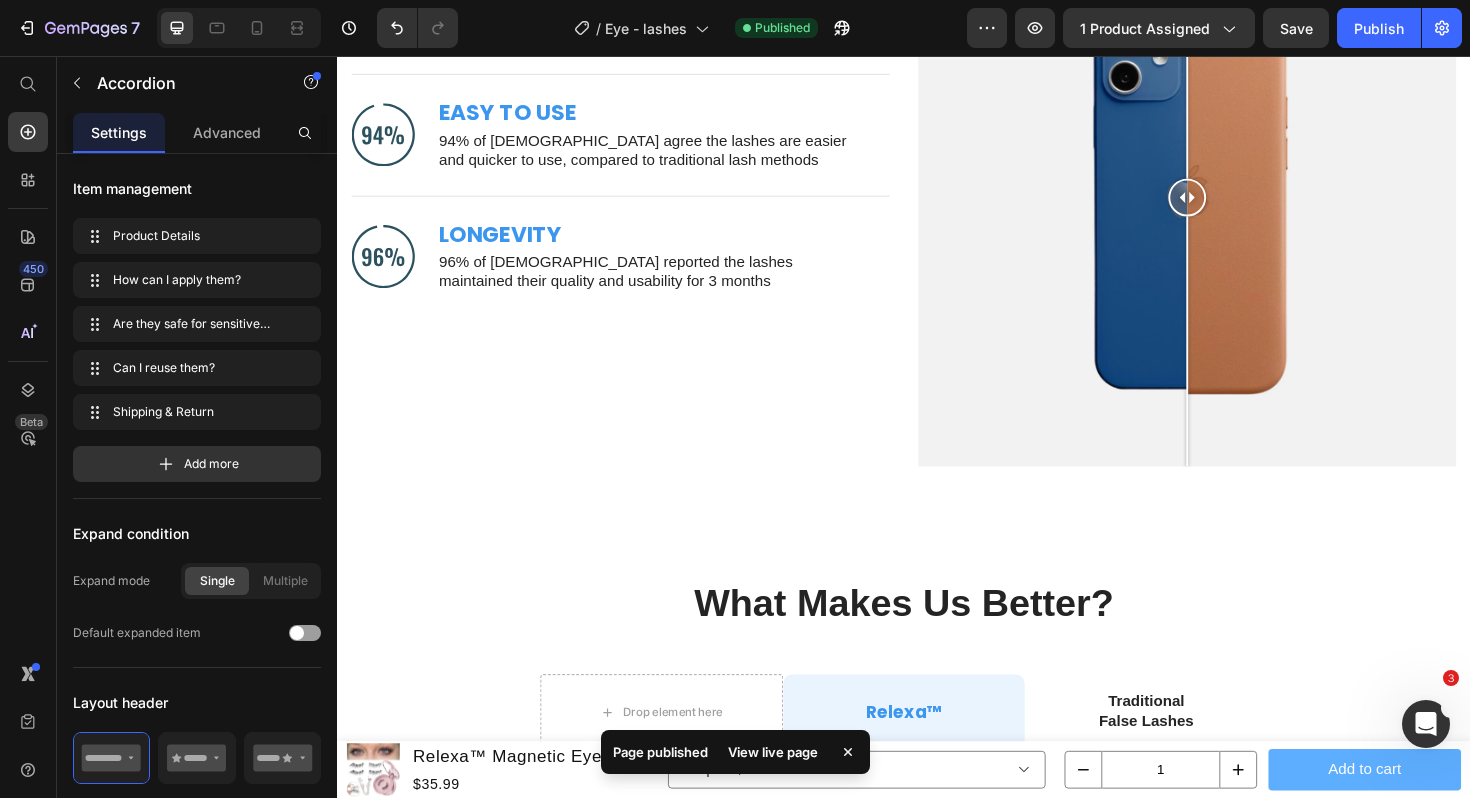 scroll, scrollTop: 5218, scrollLeft: 0, axis: vertical 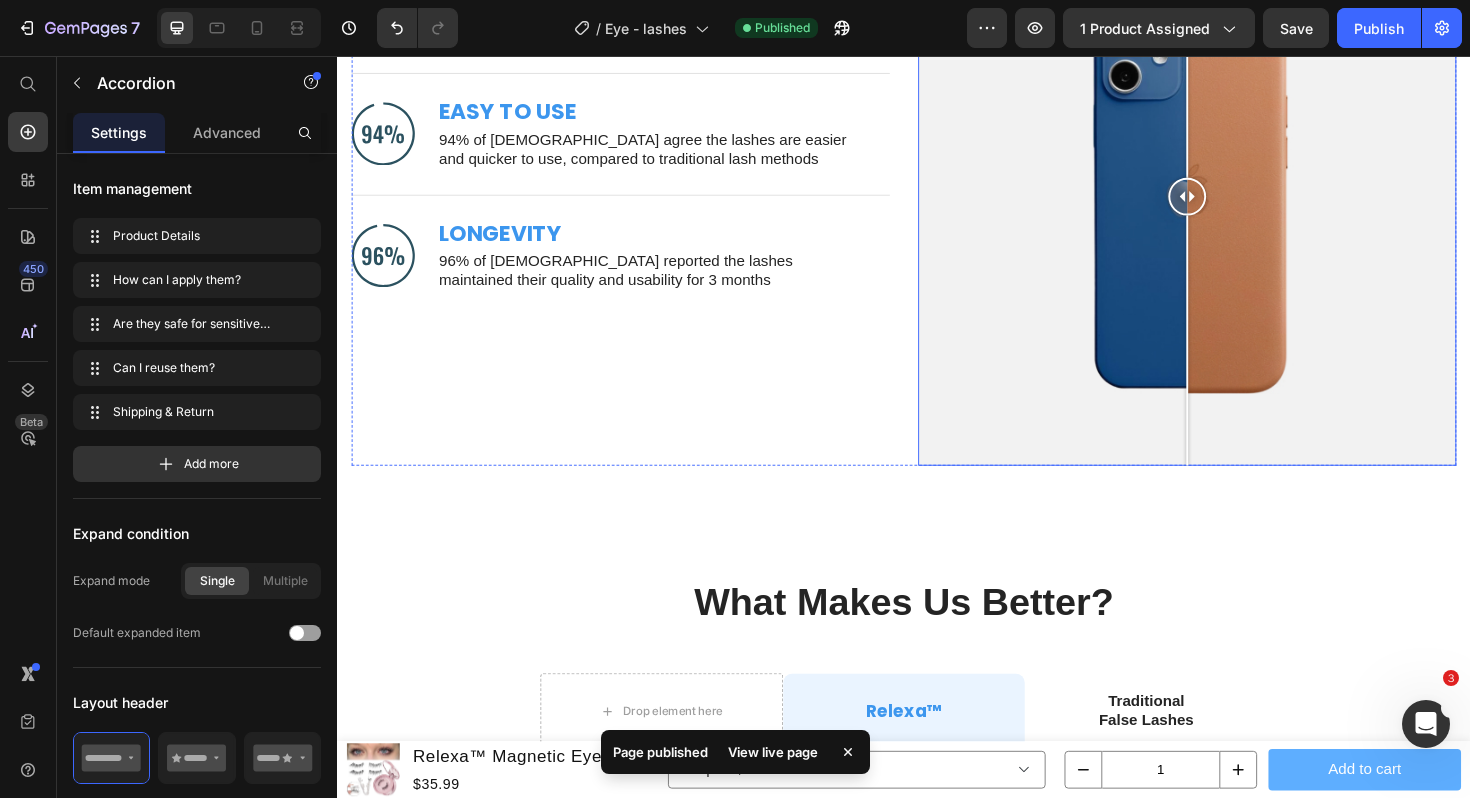 click at bounding box center (1237, 205) 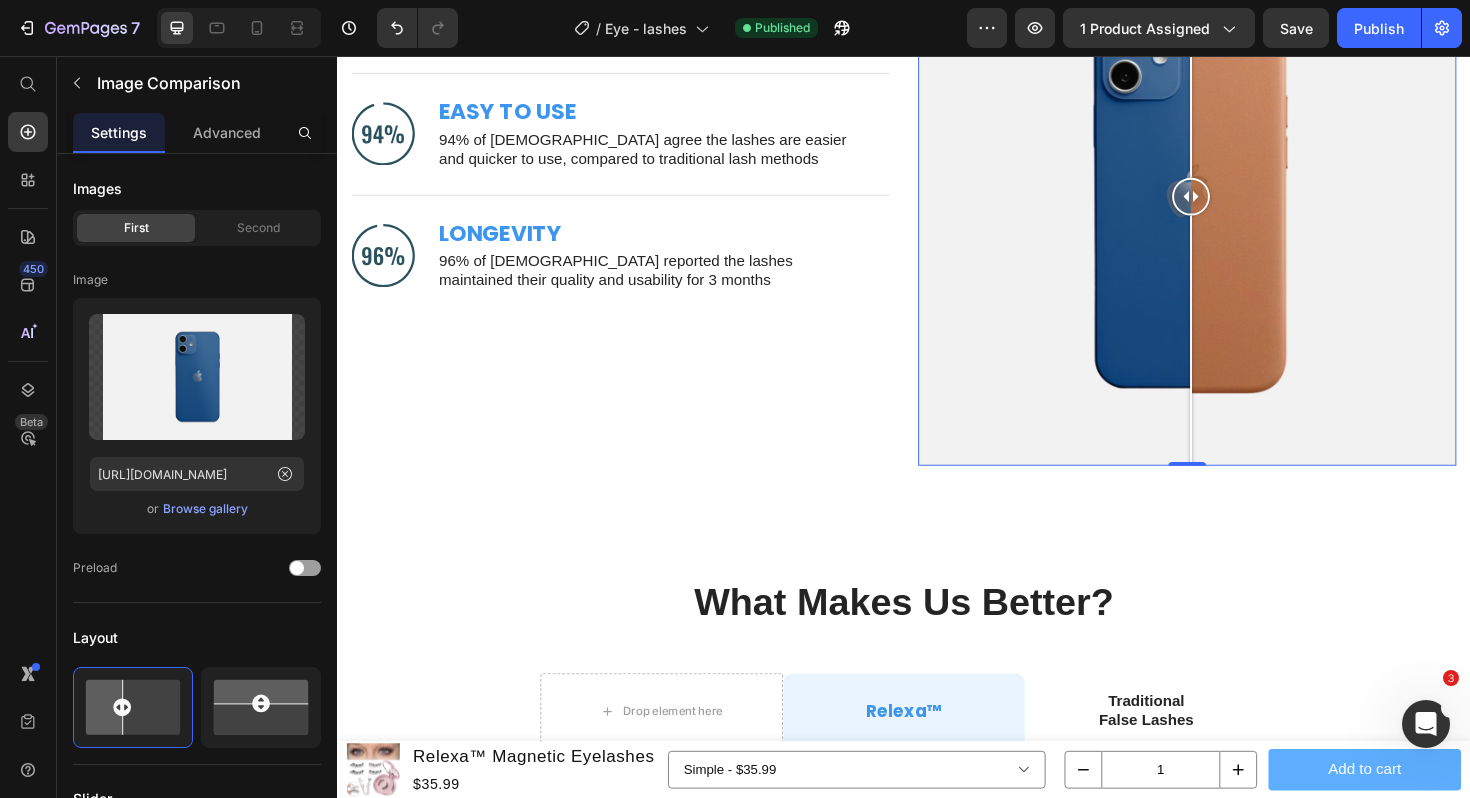 drag, startPoint x: 1040, startPoint y: 424, endPoint x: 1241, endPoint y: 372, distance: 207.61743 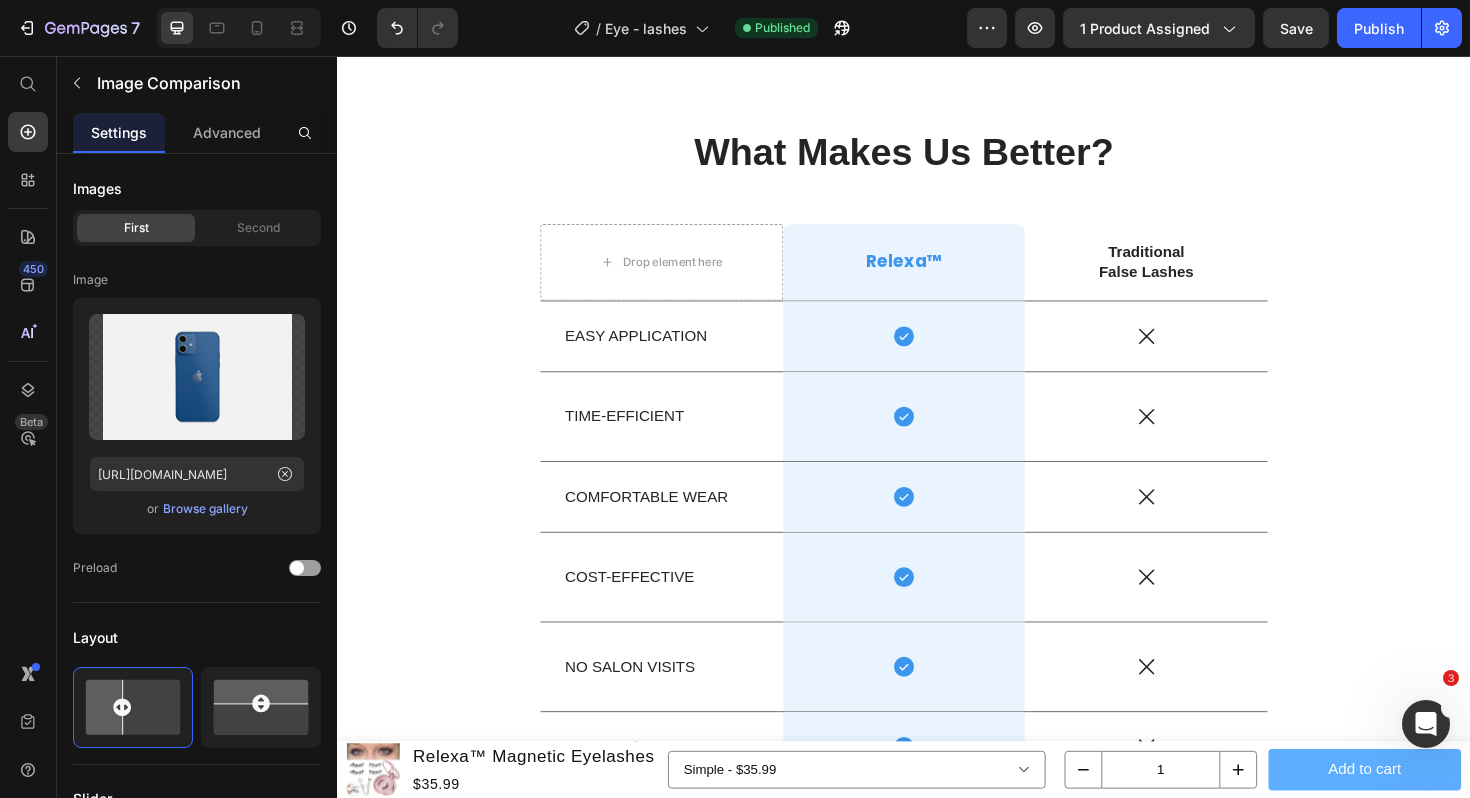 scroll, scrollTop: 5910, scrollLeft: 0, axis: vertical 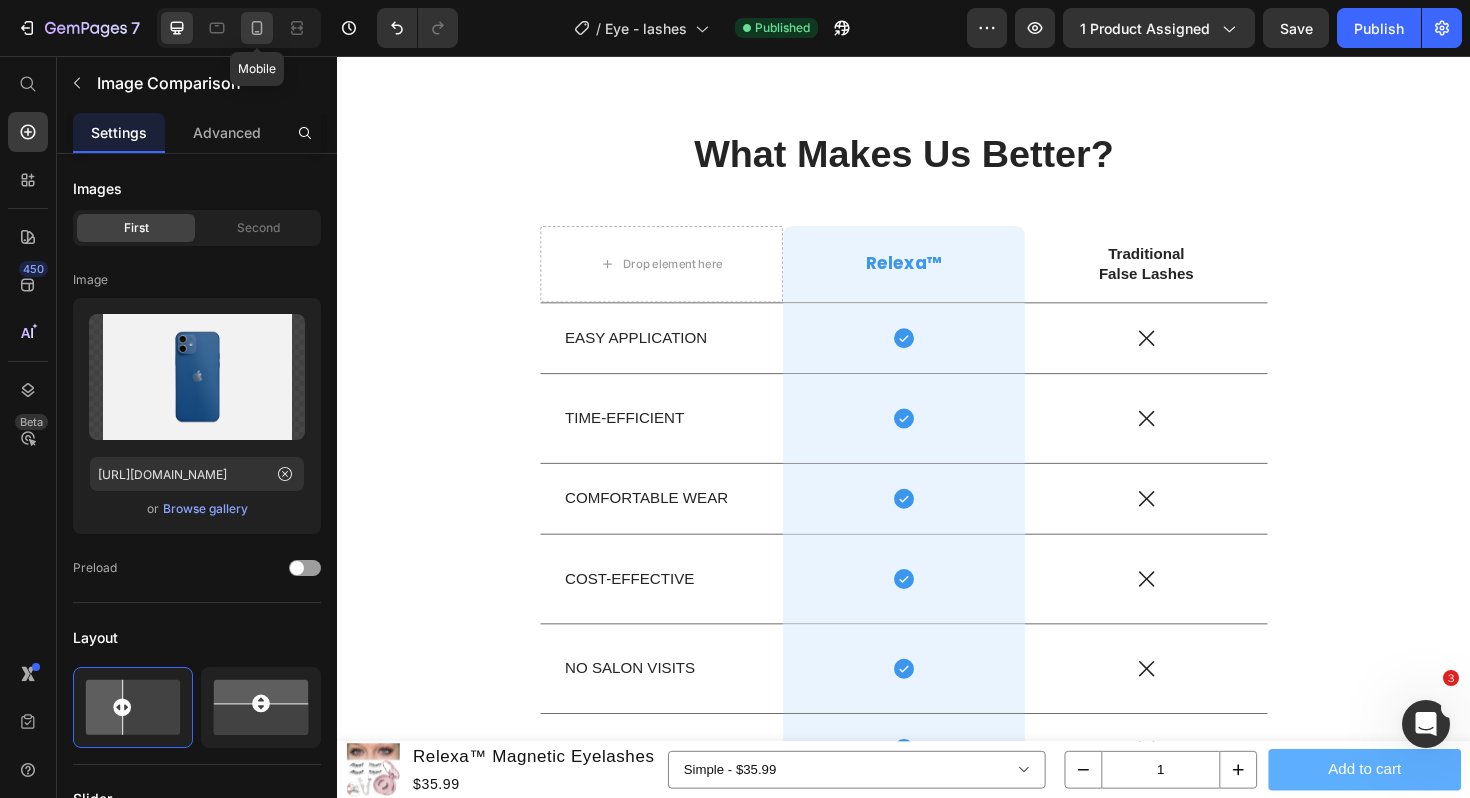 click 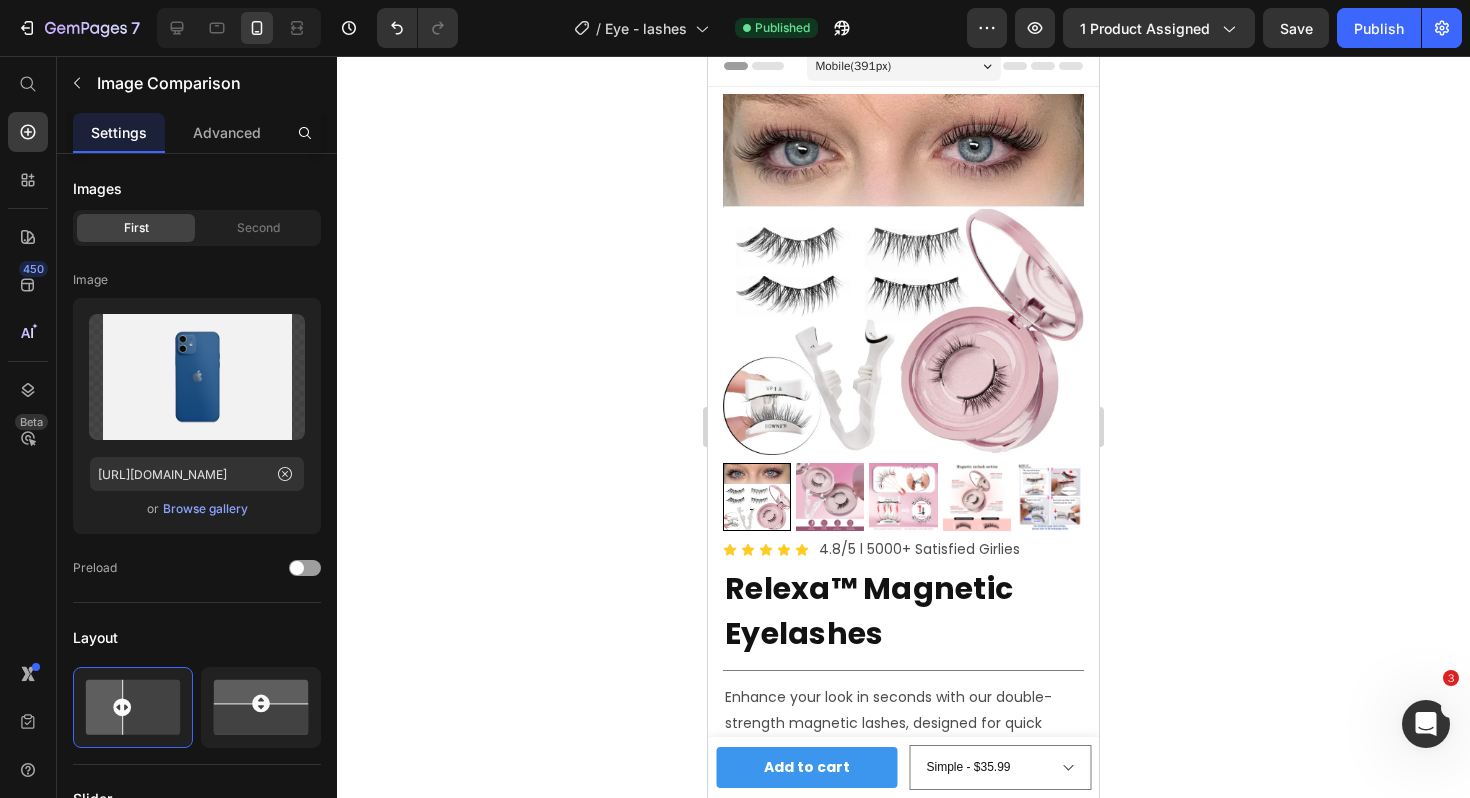 scroll, scrollTop: 0, scrollLeft: 0, axis: both 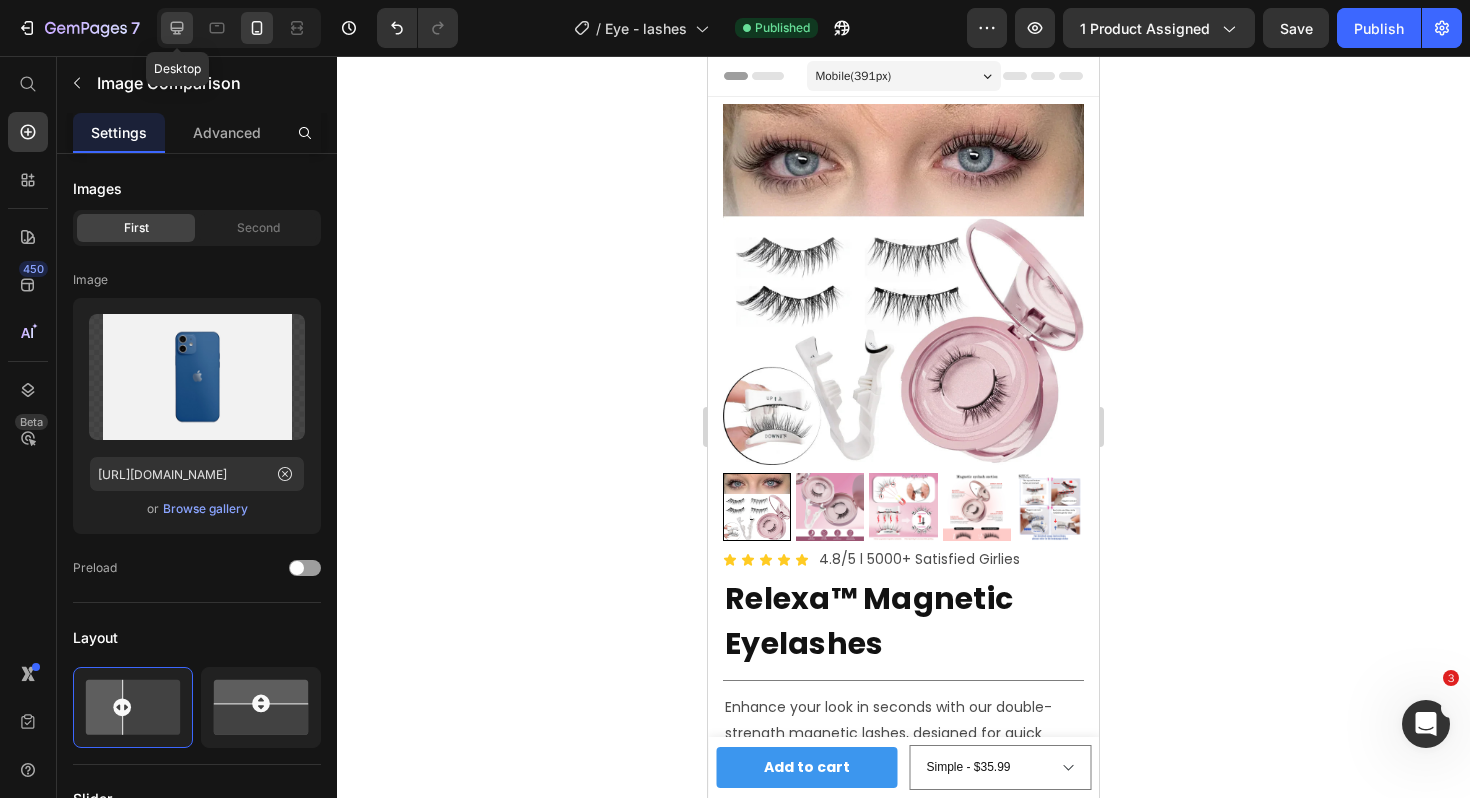 click 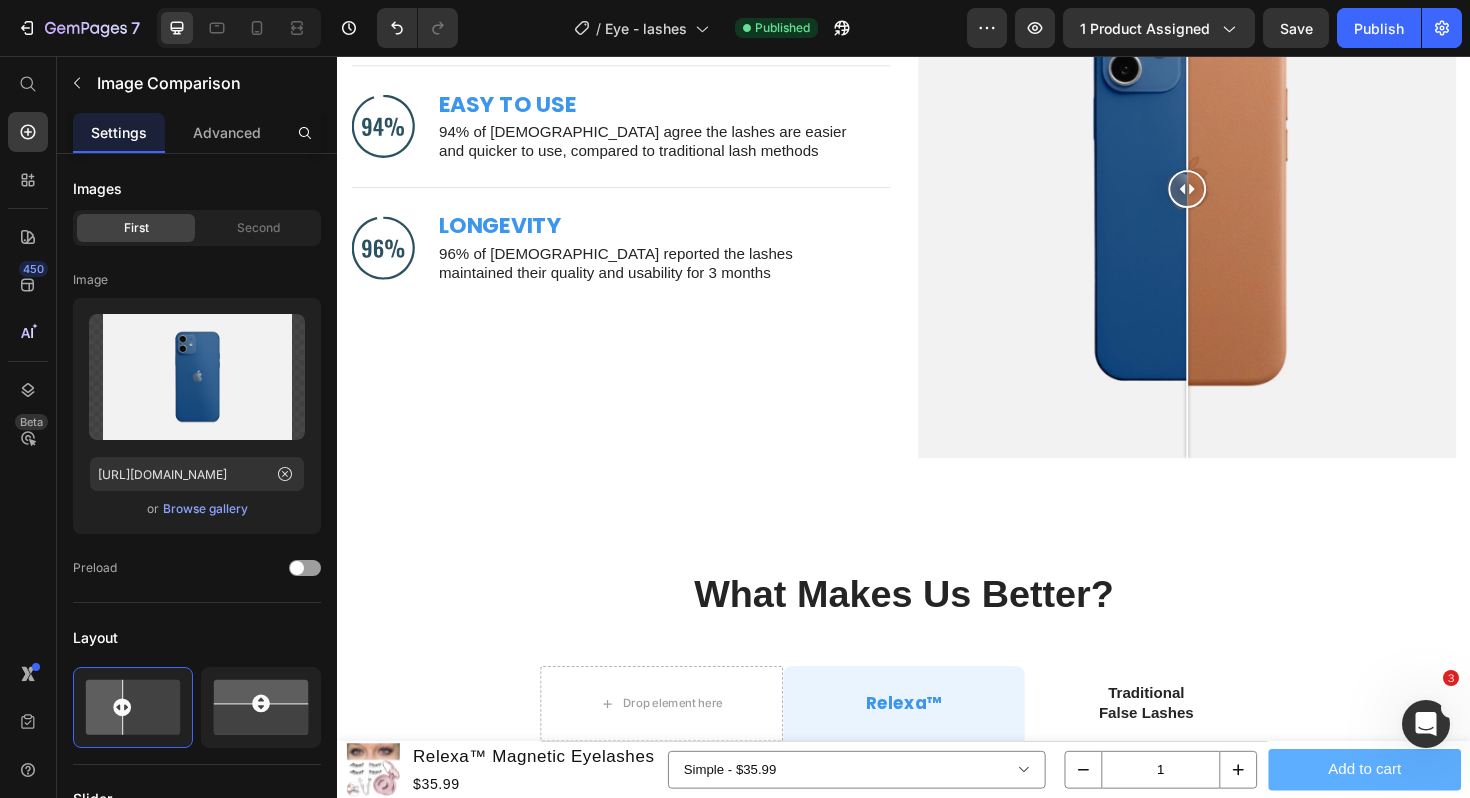 scroll, scrollTop: 5231, scrollLeft: 0, axis: vertical 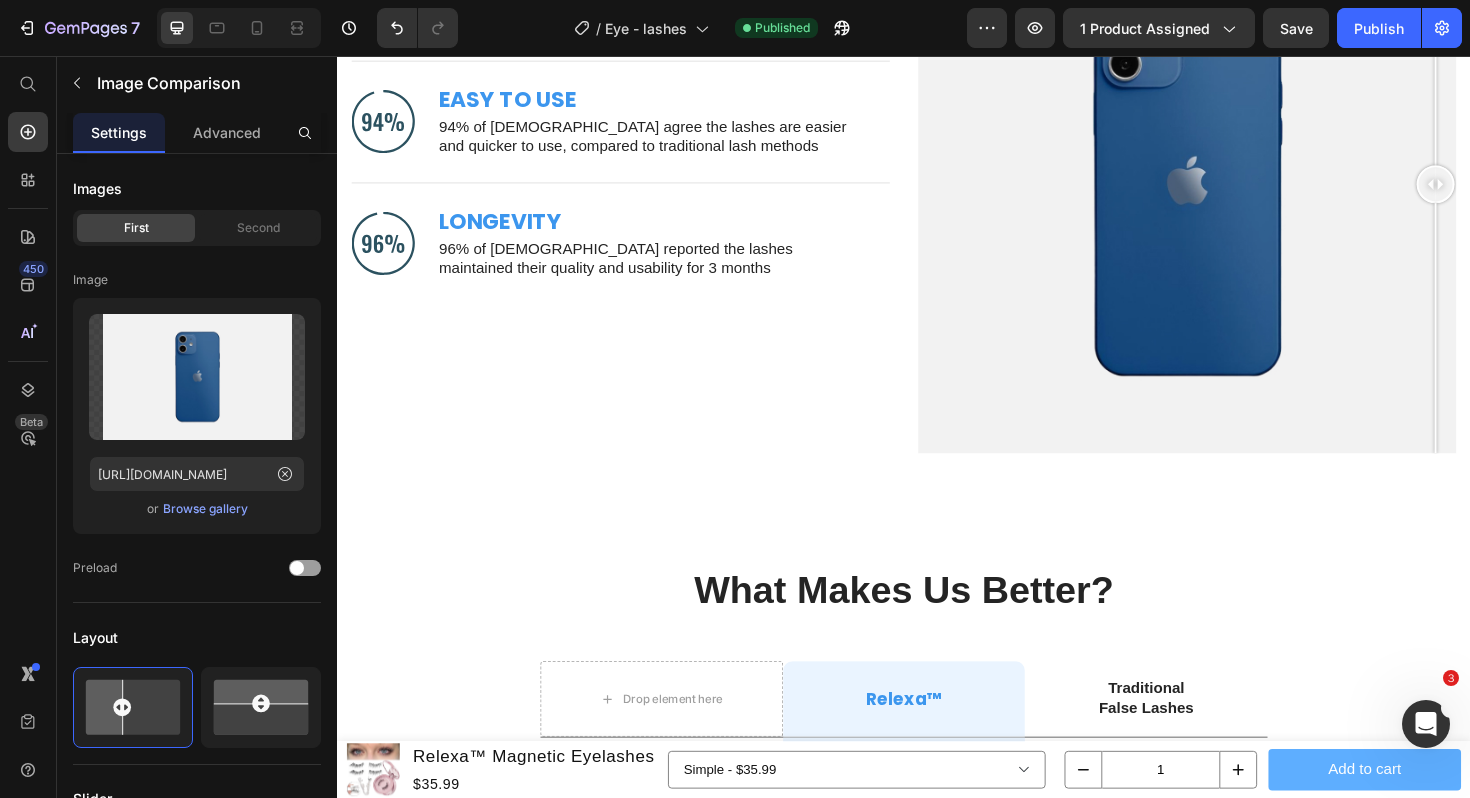 drag, startPoint x: 1234, startPoint y: 411, endPoint x: 1535, endPoint y: 399, distance: 301.2391 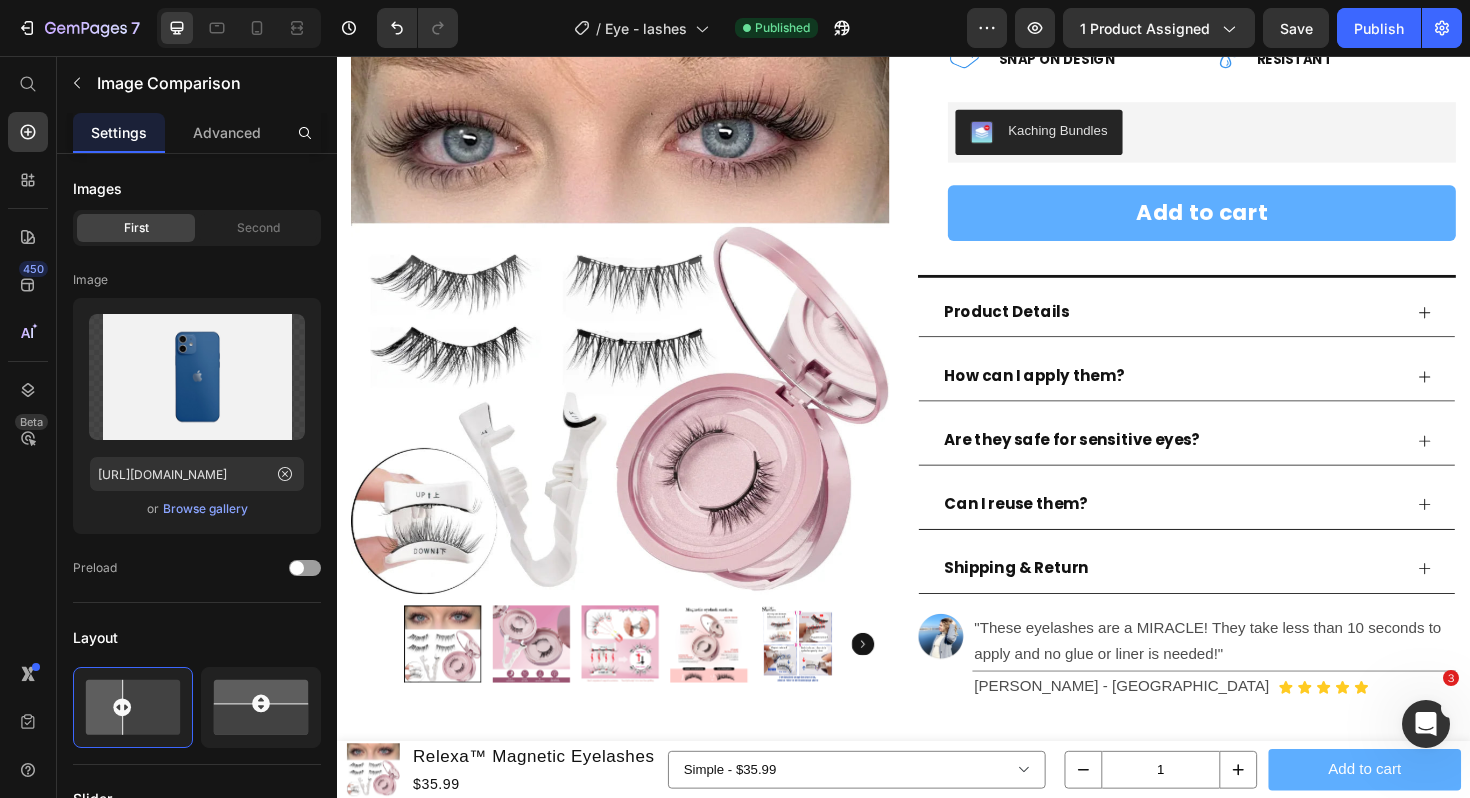 scroll, scrollTop: 511, scrollLeft: 0, axis: vertical 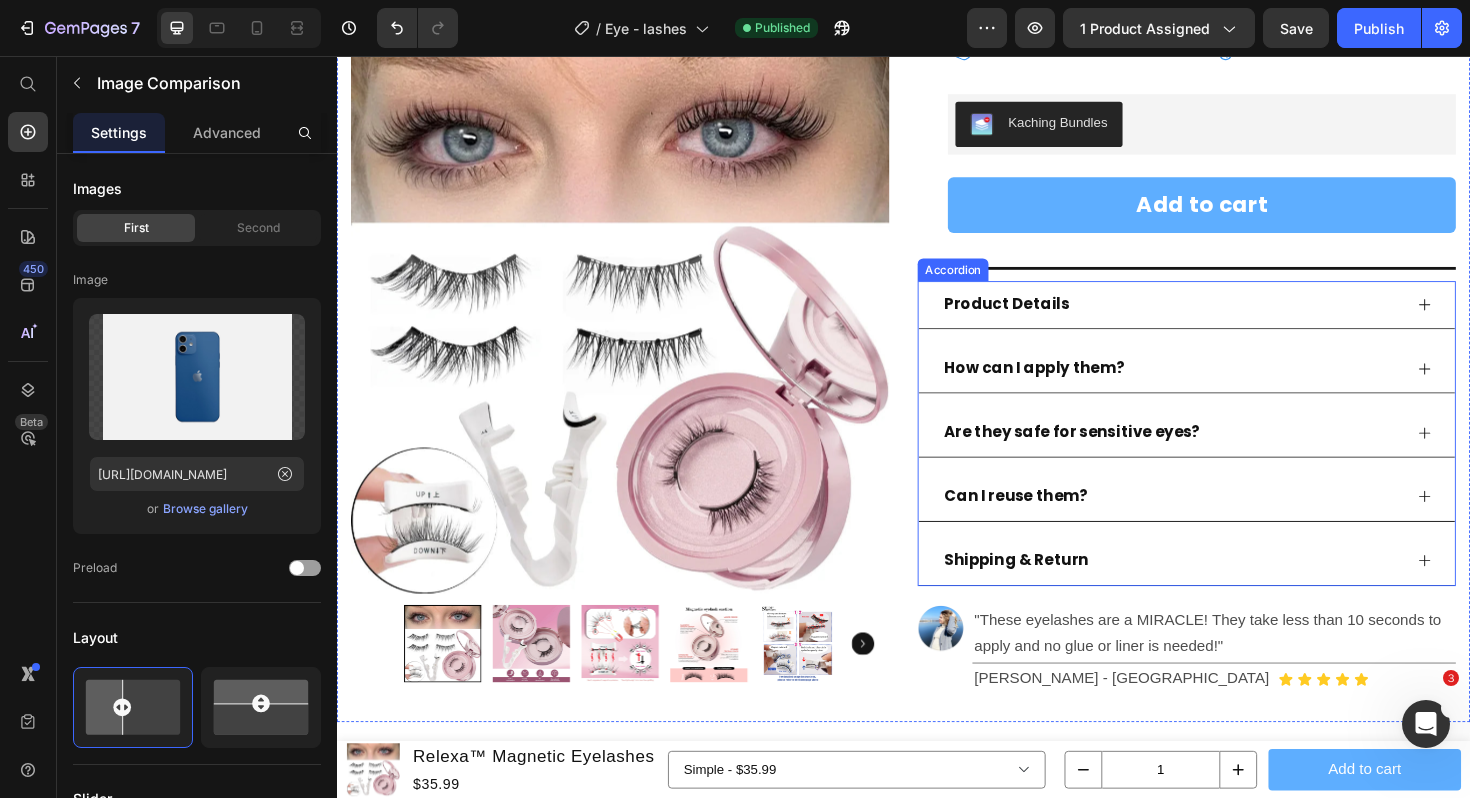 click 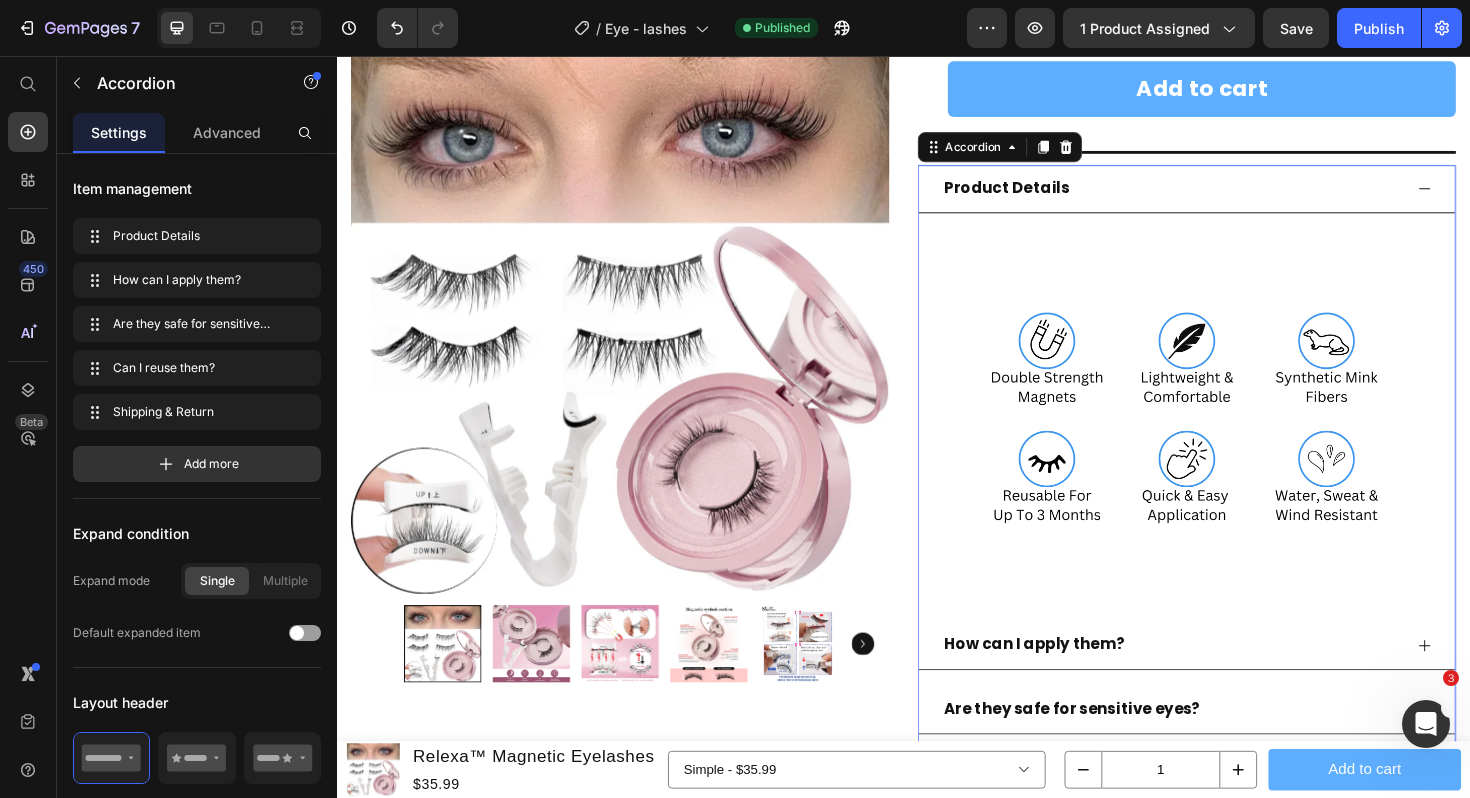 scroll, scrollTop: 635, scrollLeft: 0, axis: vertical 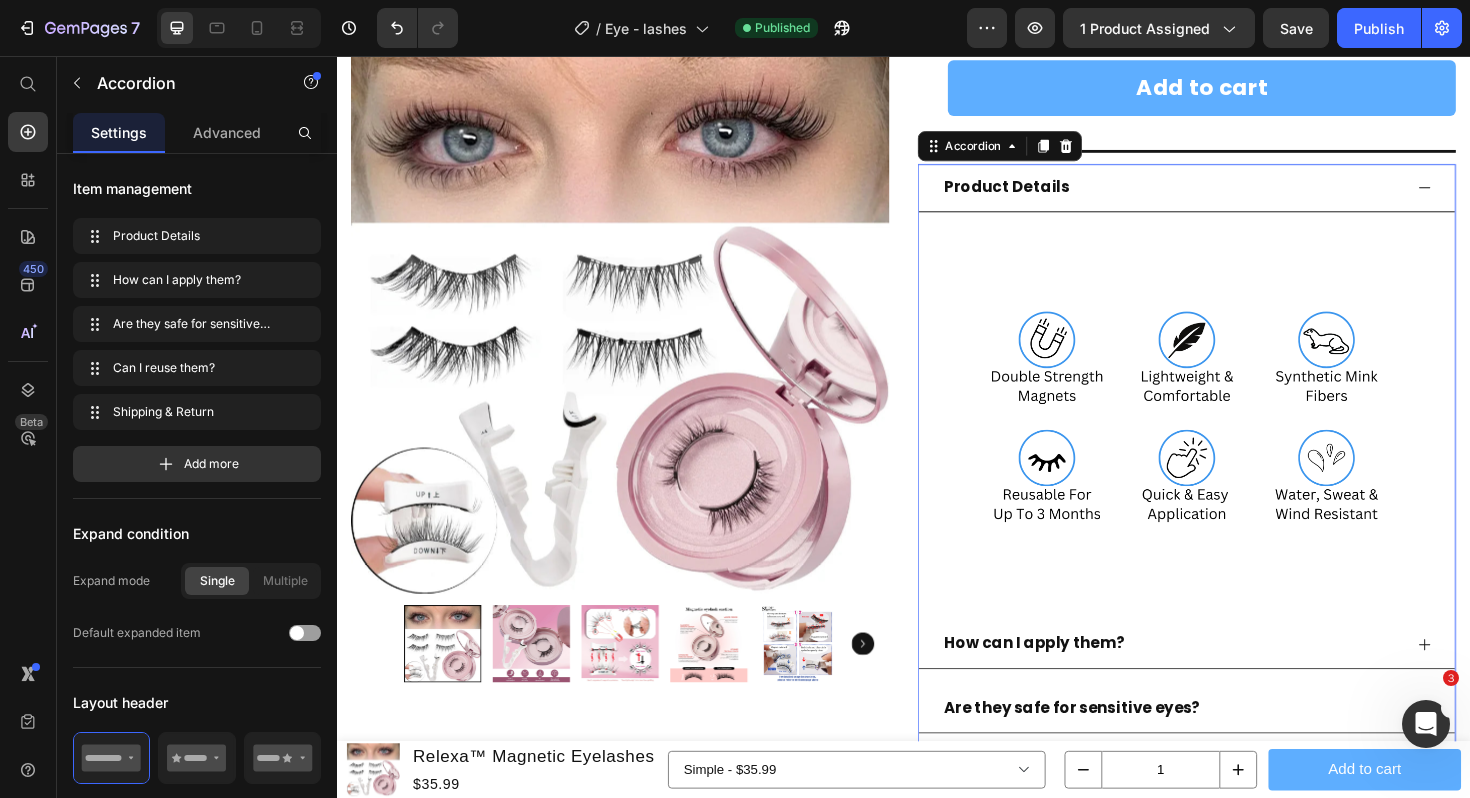 click 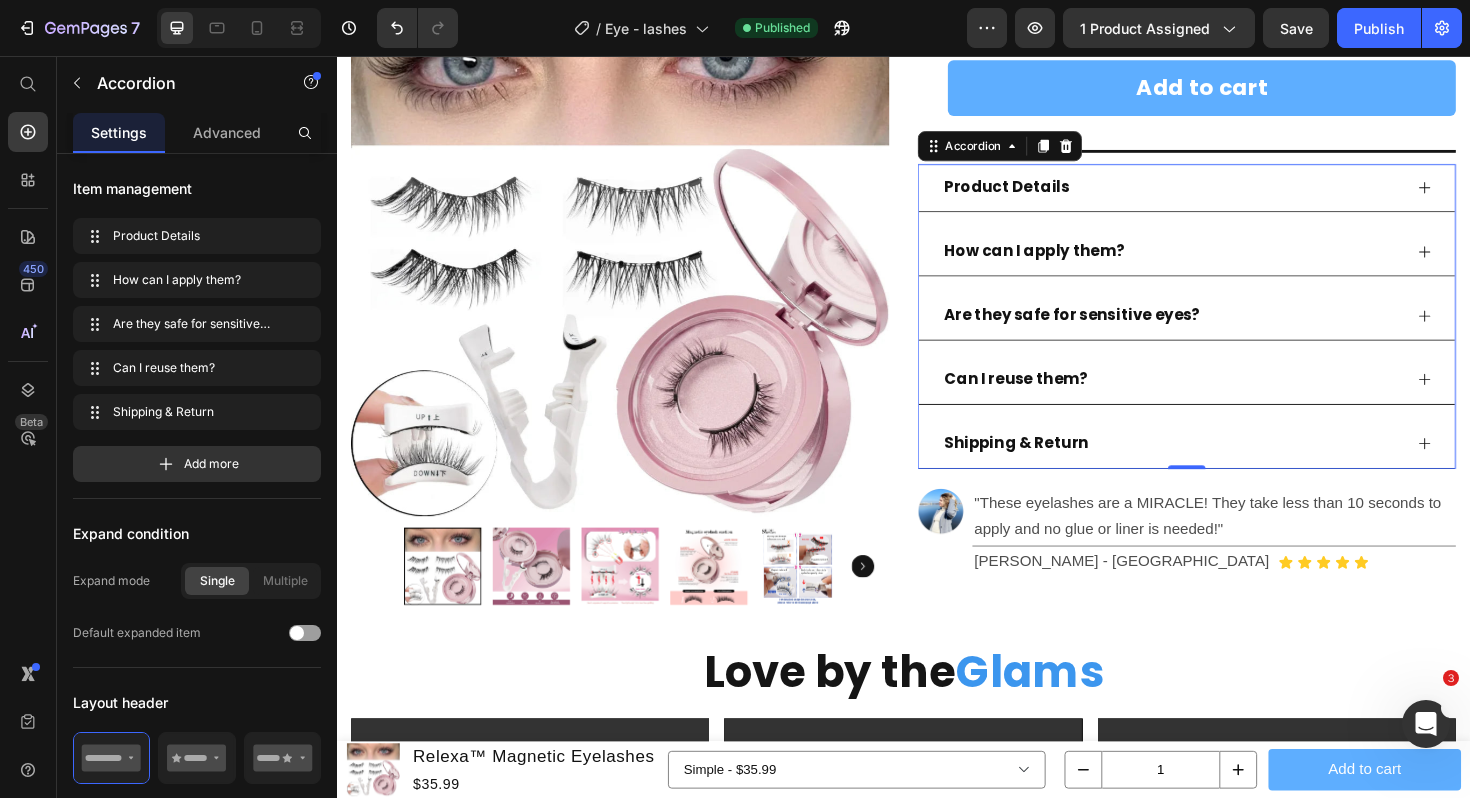 click 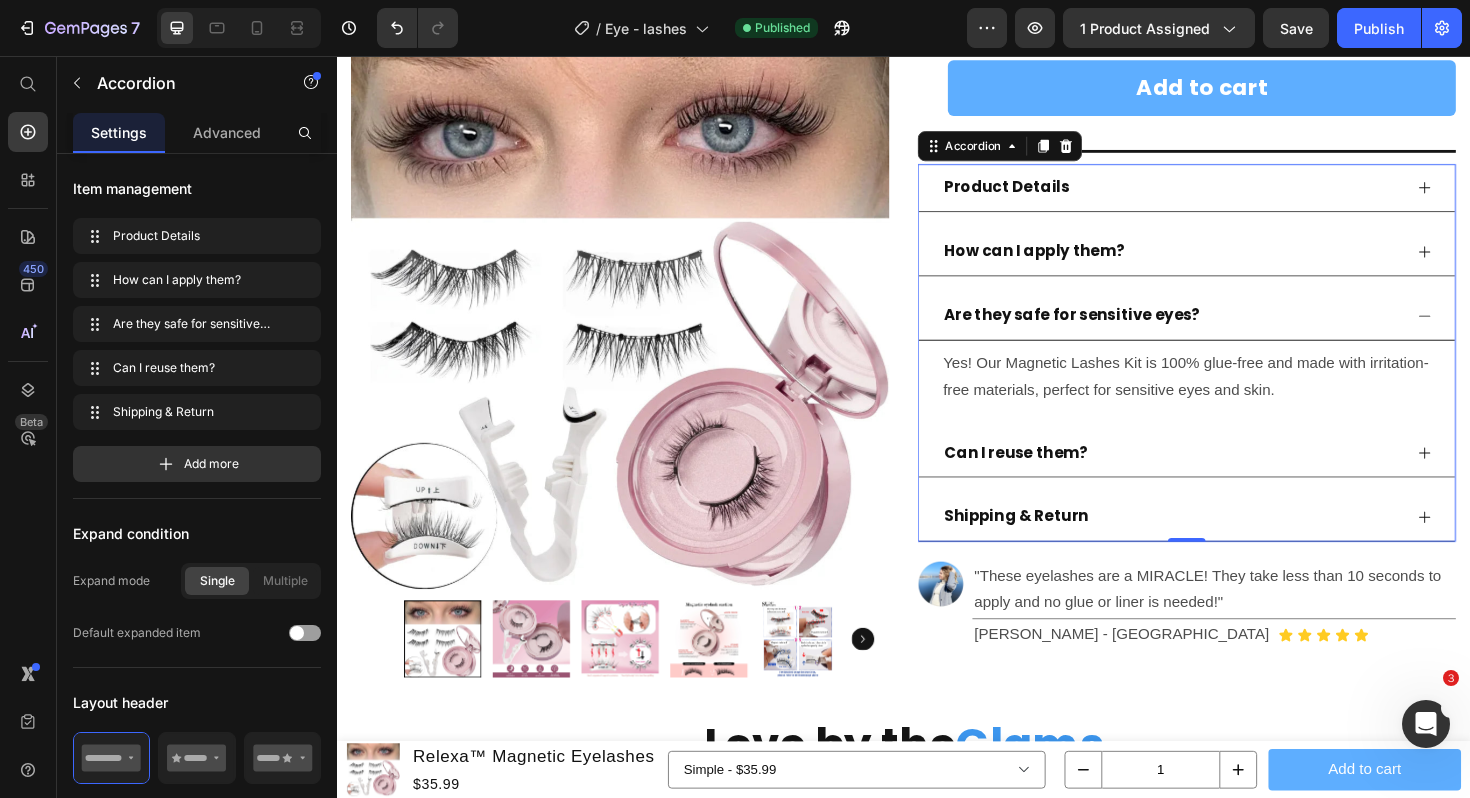 click 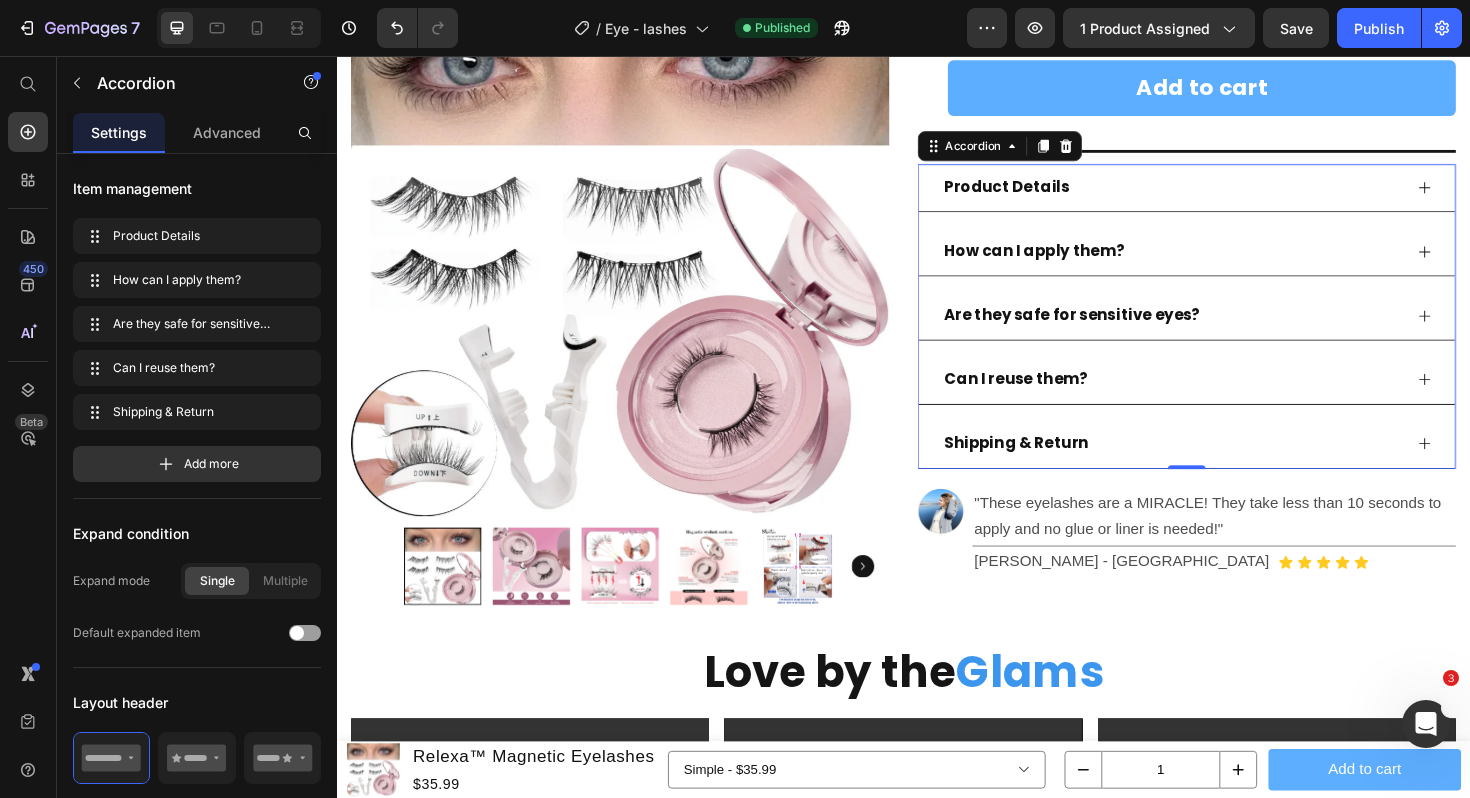 click 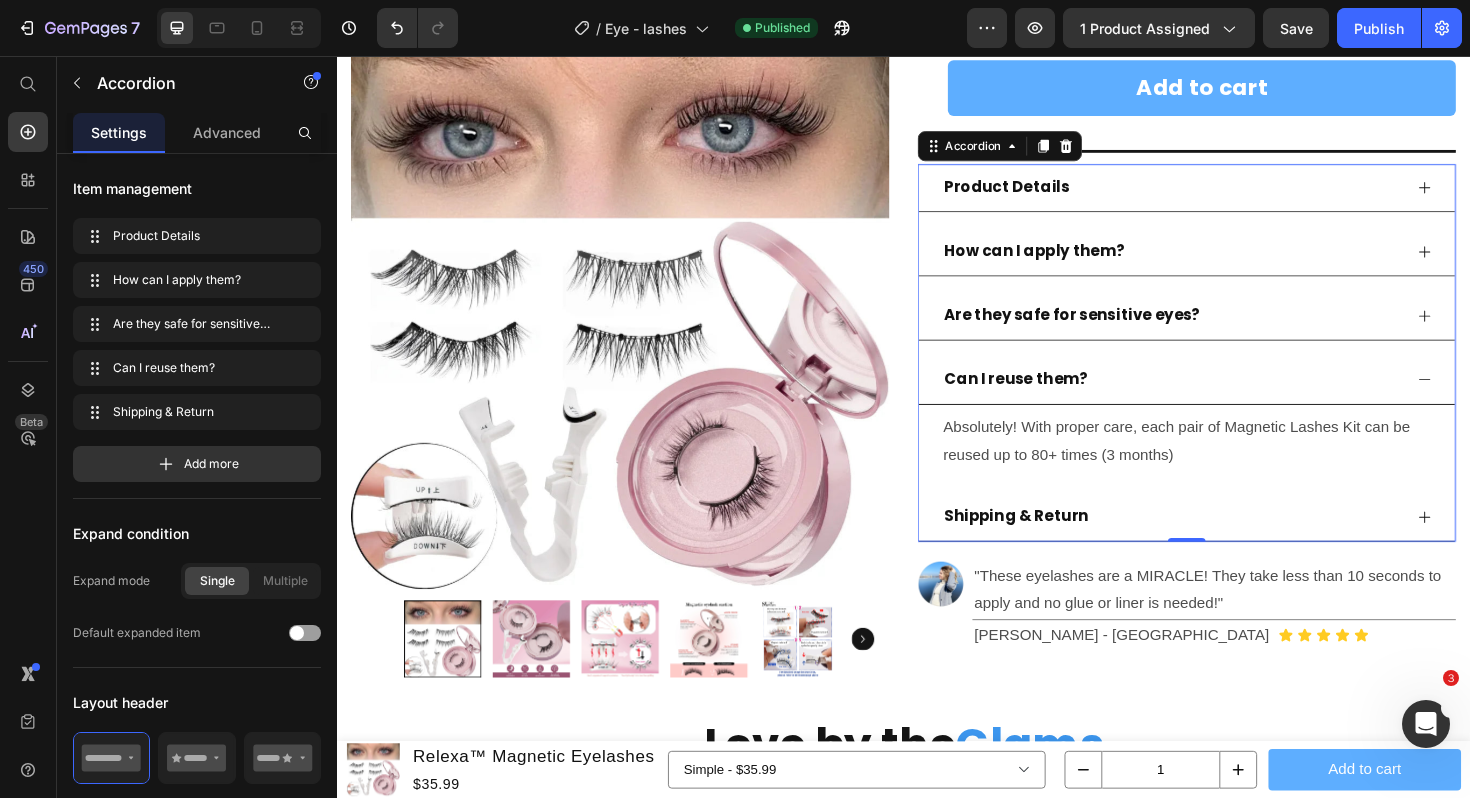 click 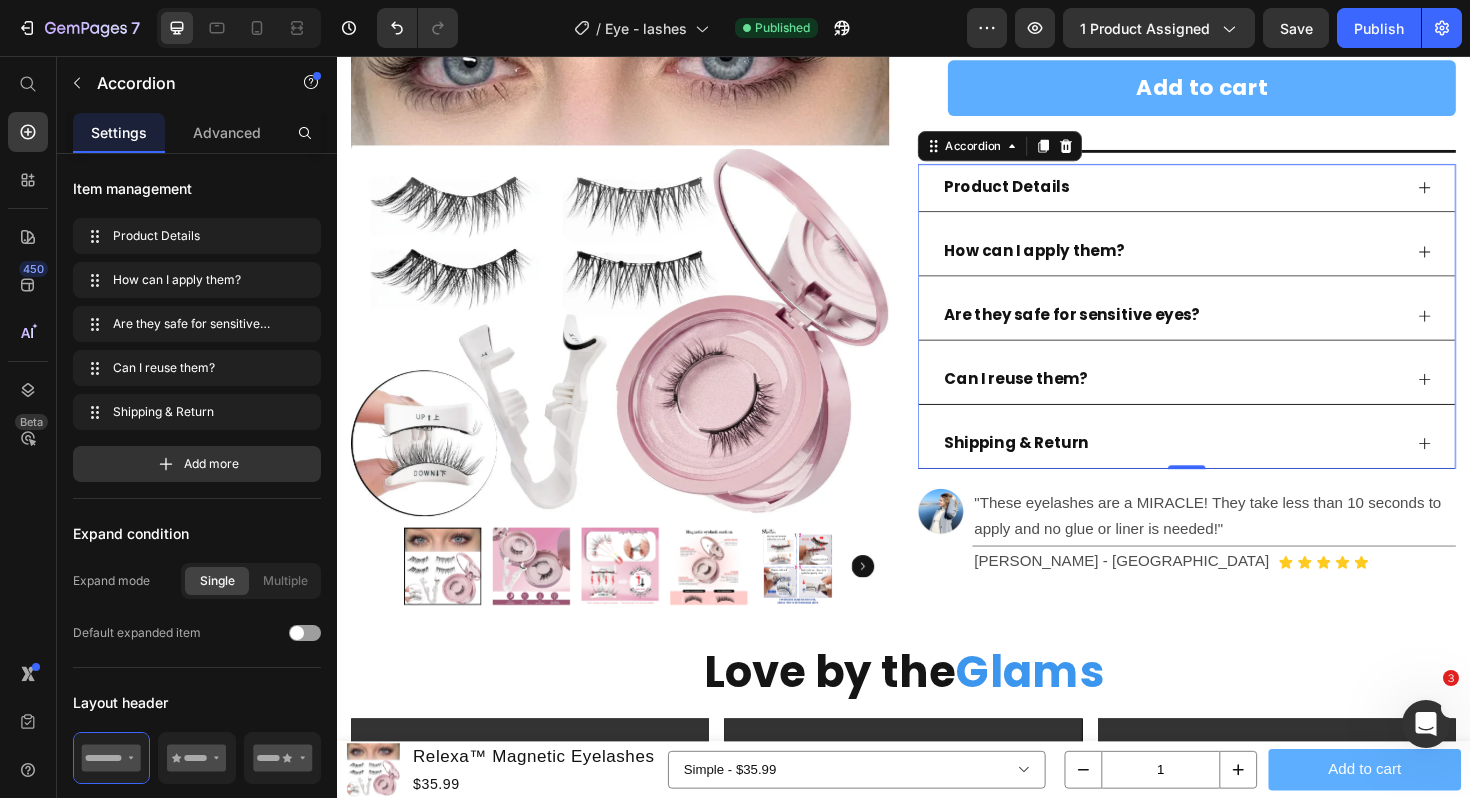 click 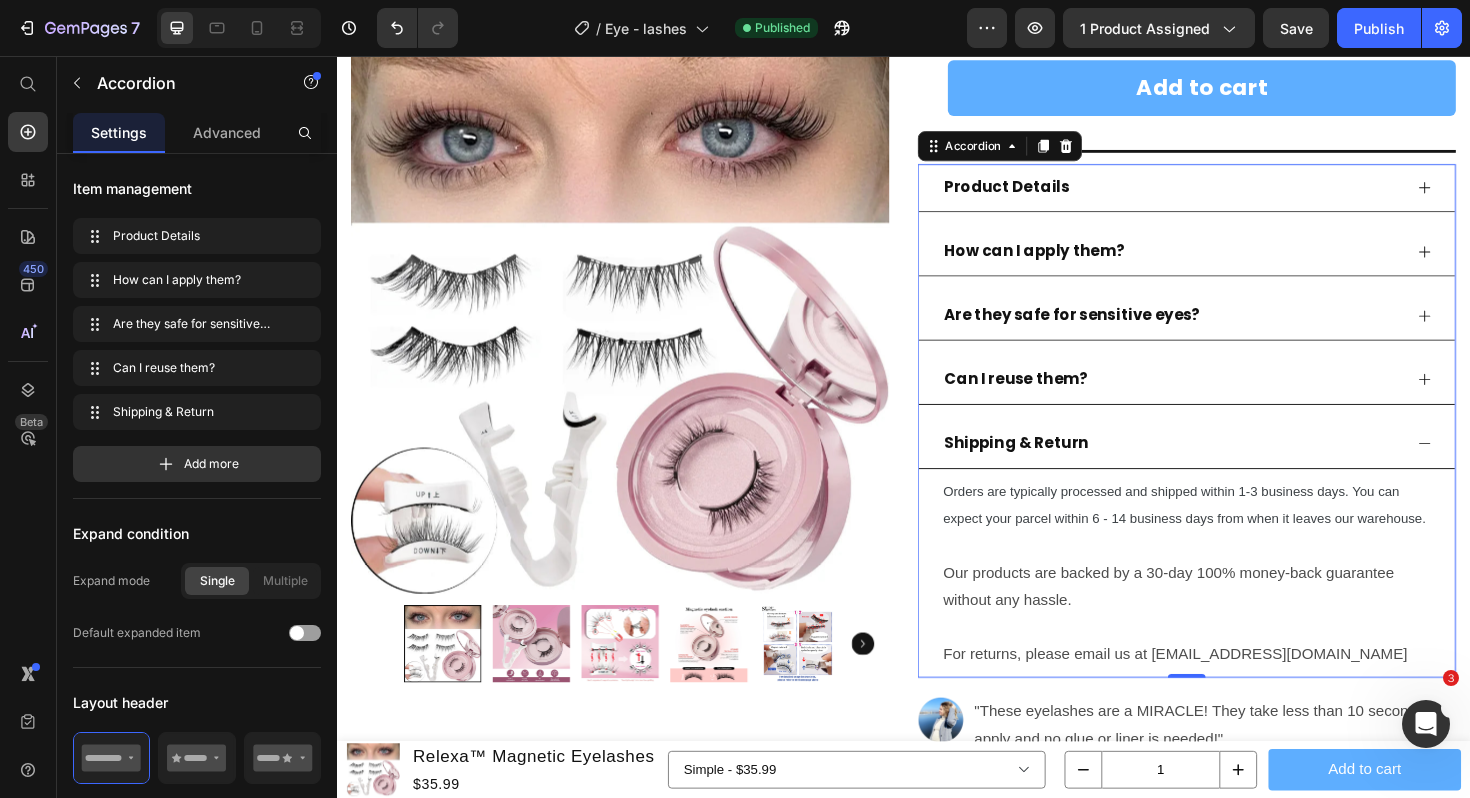 click 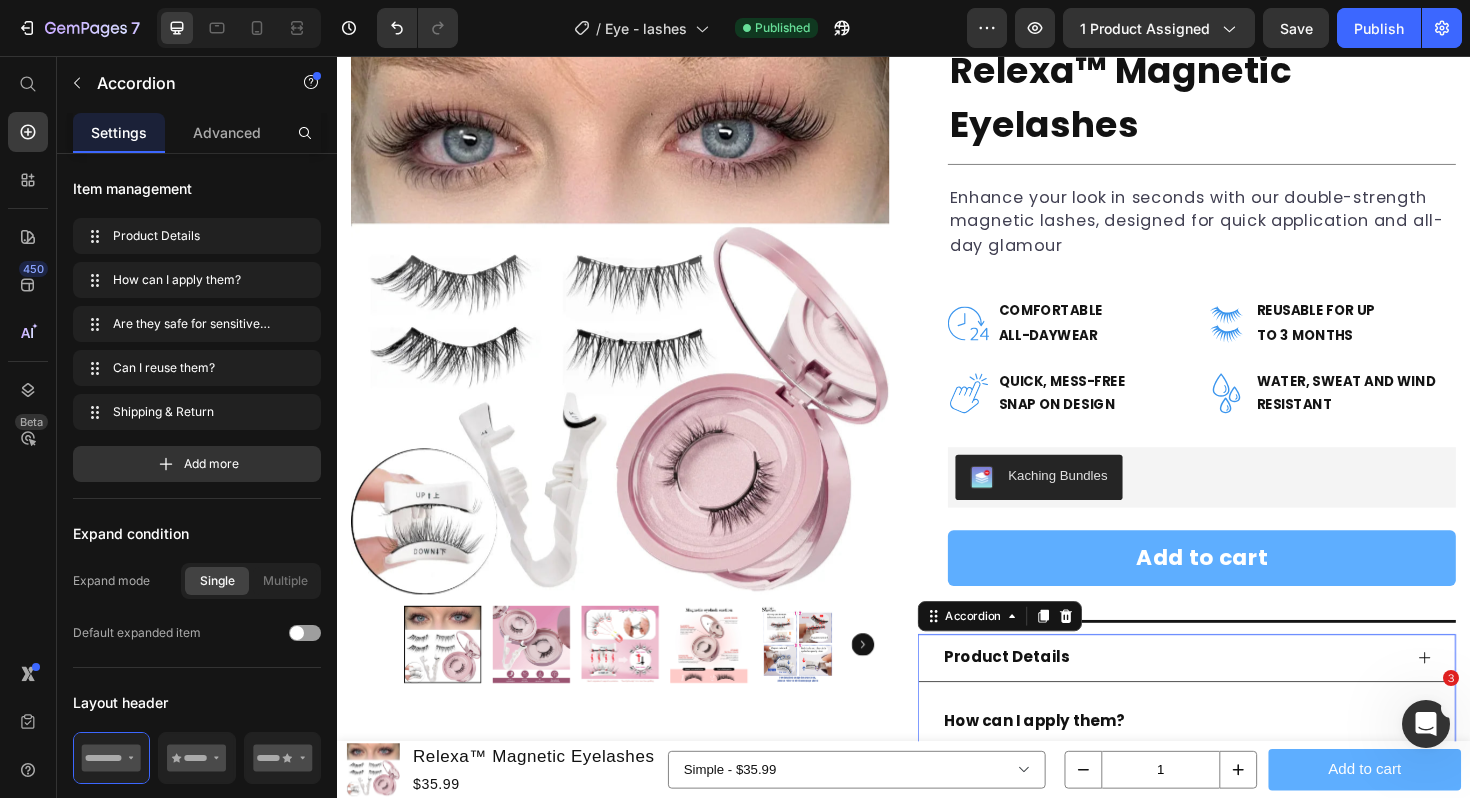 scroll, scrollTop: 147, scrollLeft: 0, axis: vertical 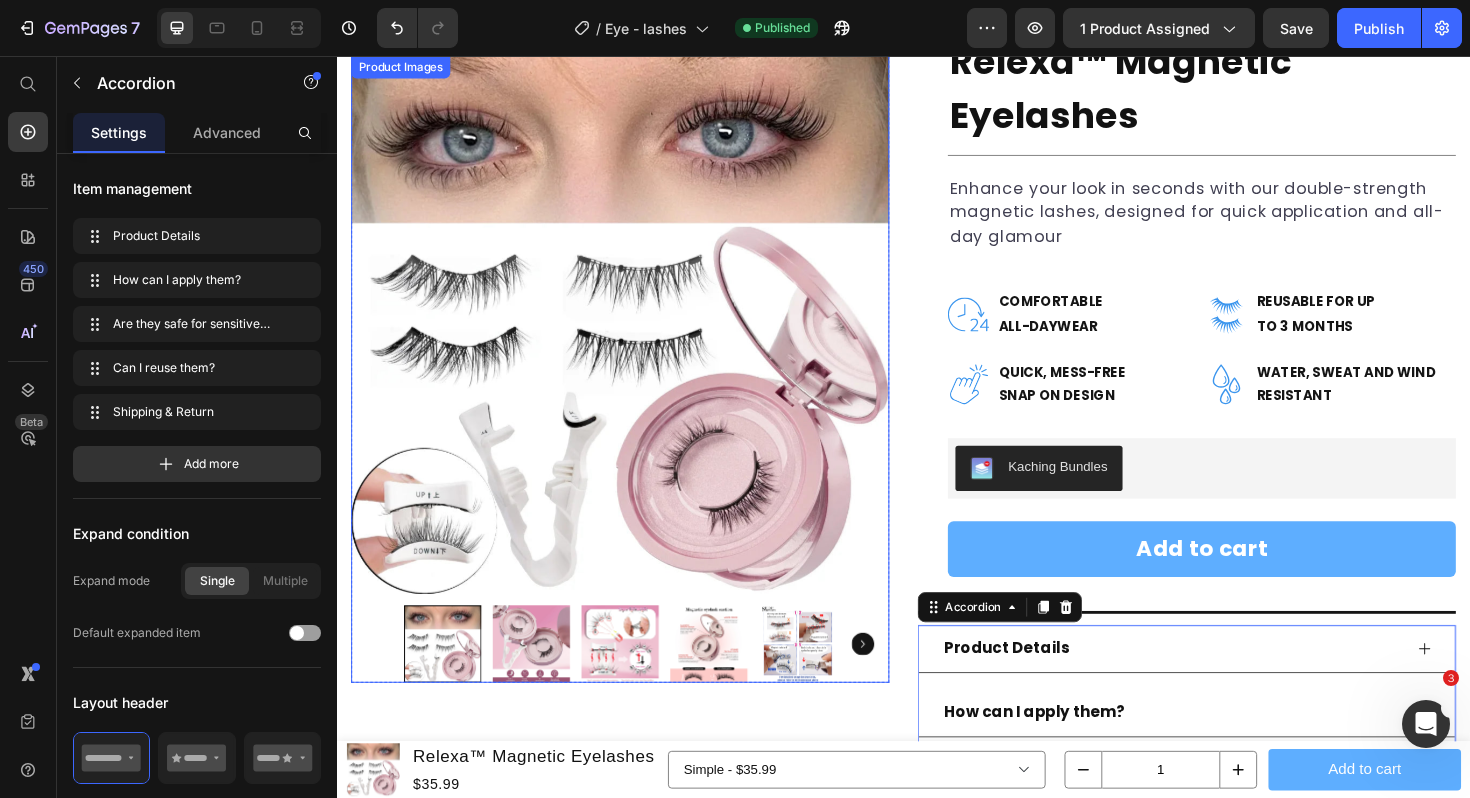 click at bounding box center [637, 679] 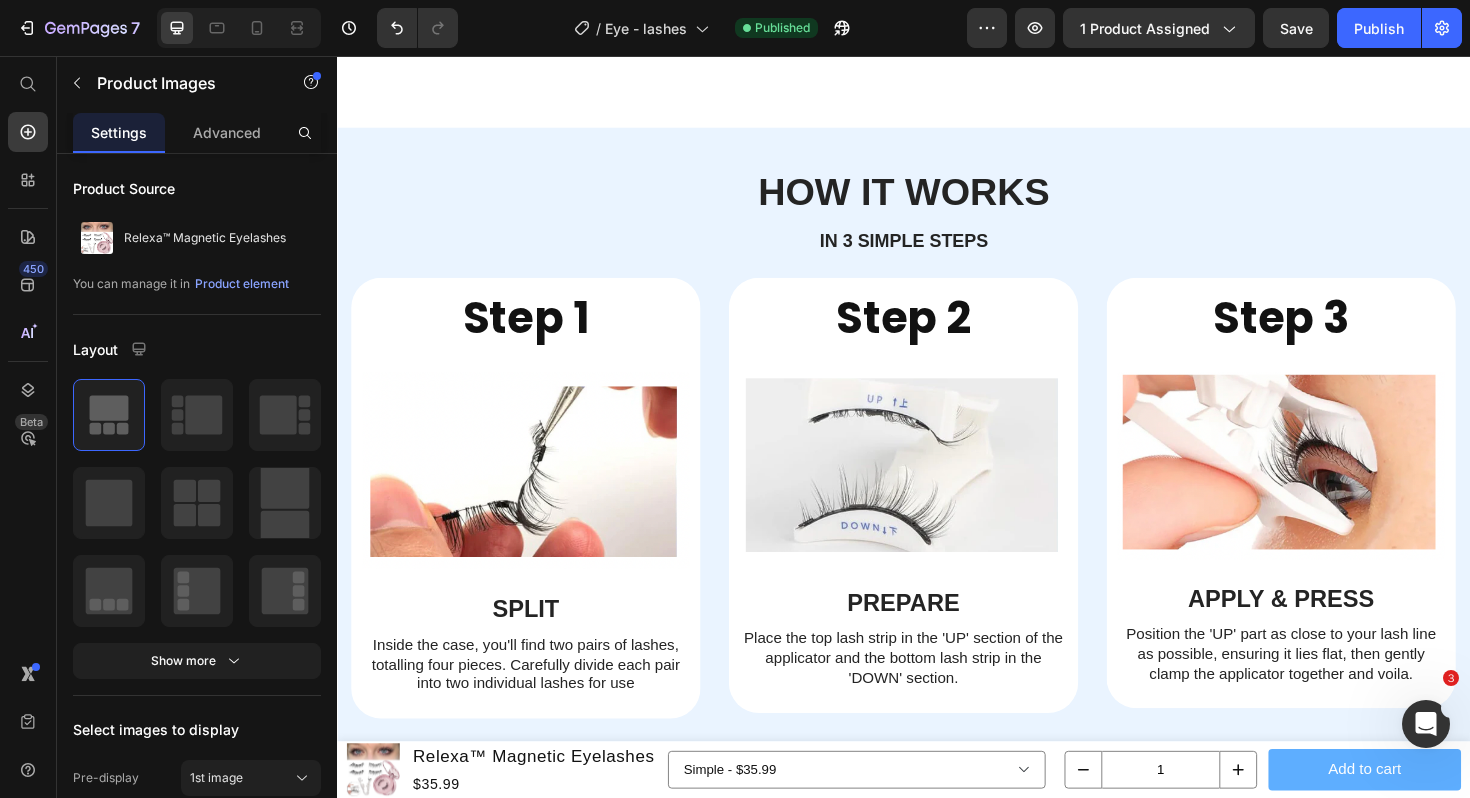 scroll, scrollTop: 3753, scrollLeft: 0, axis: vertical 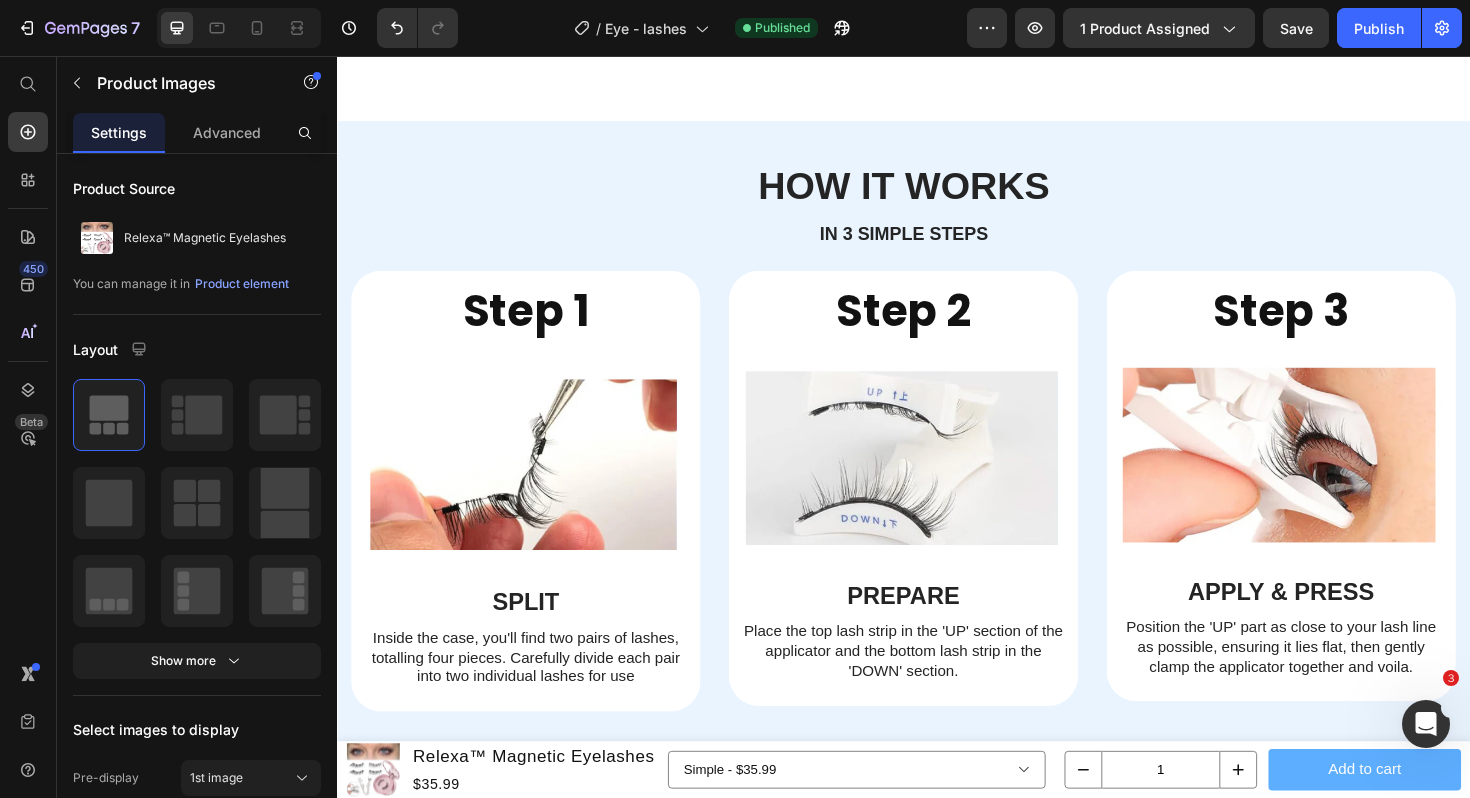 click at bounding box center [1426, 724] 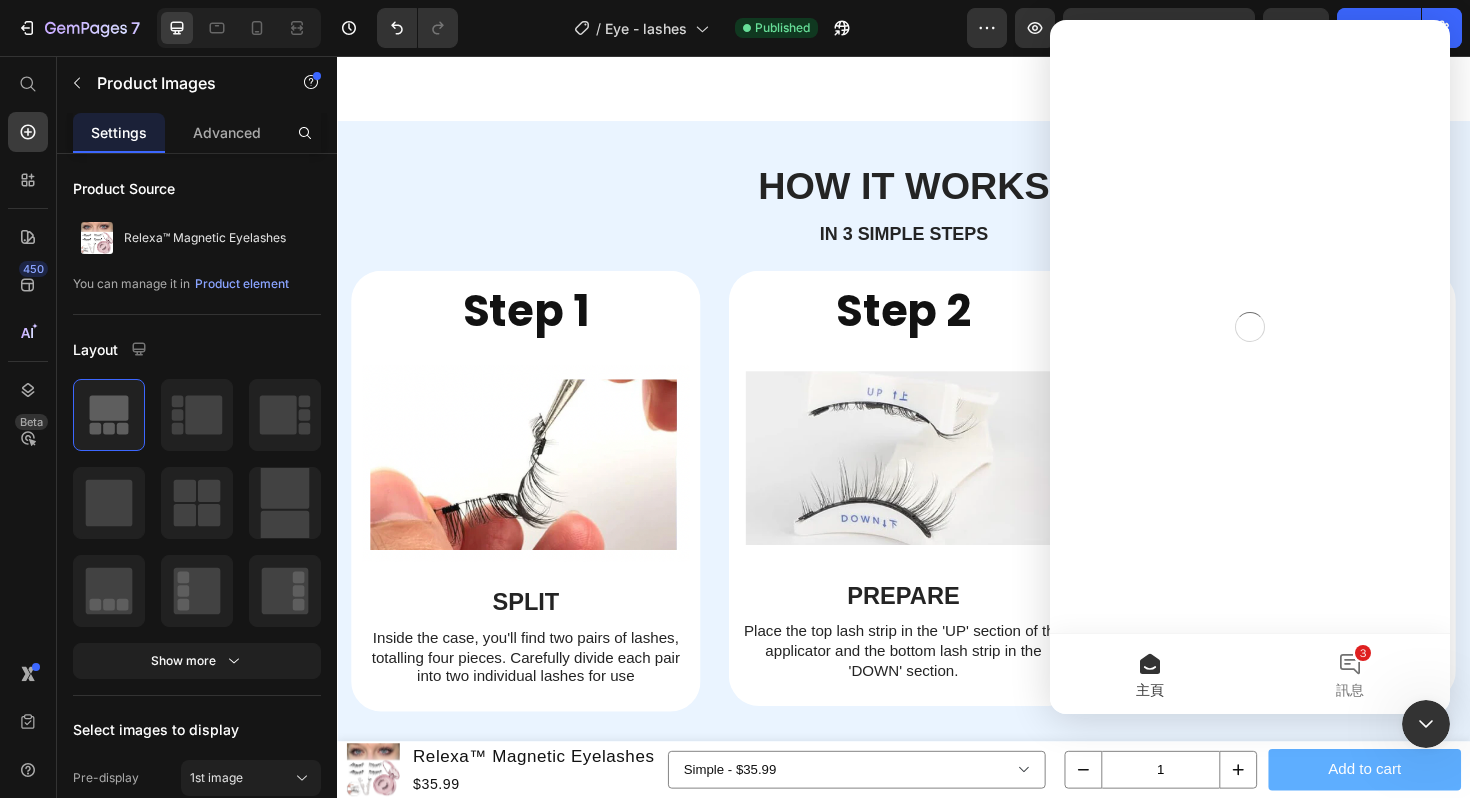 scroll, scrollTop: 0, scrollLeft: 0, axis: both 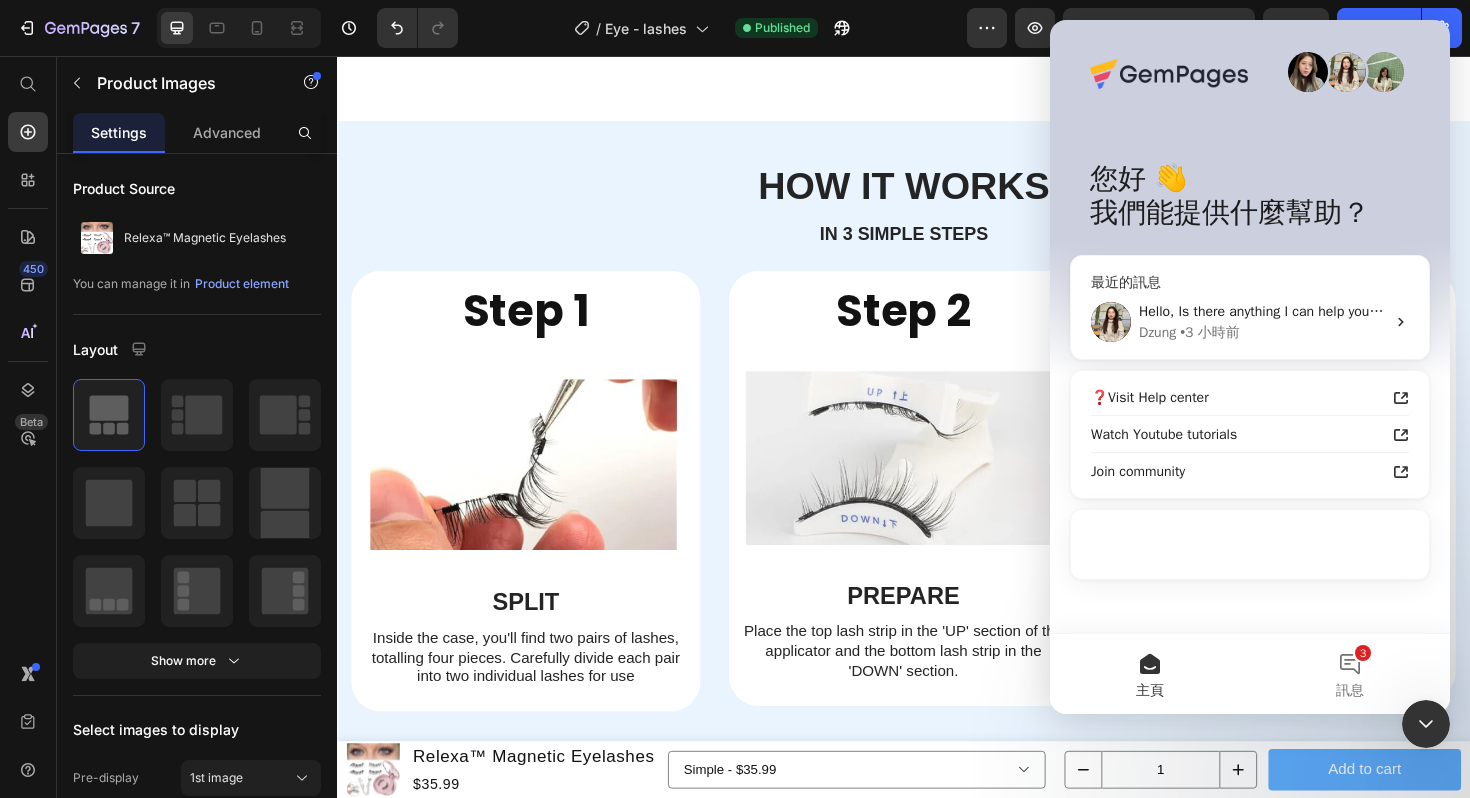click on "Hello,   Is there anything I can help you with today? Feel free to let me know and I will be happy to support ;) ﻿​﻿ ﻿​﻿Note: If there is no response, this ticket will be automatically closed after 1 day. If you have further questions or concerns, please open a new box chat. We are happy to assist you! ﻿​﻿ ﻿Kind regards." at bounding box center [2070, 311] 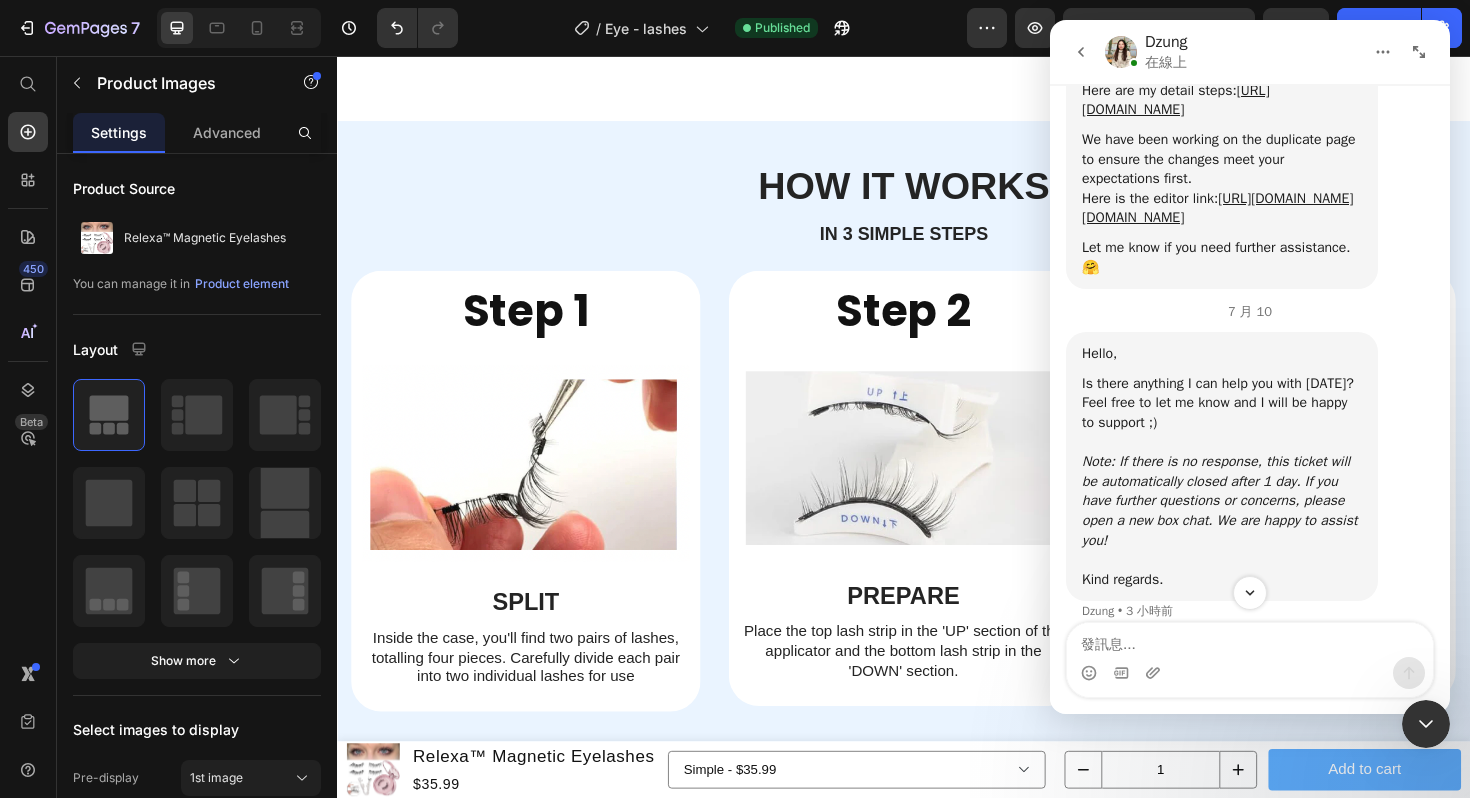 scroll, scrollTop: 4768, scrollLeft: 0, axis: vertical 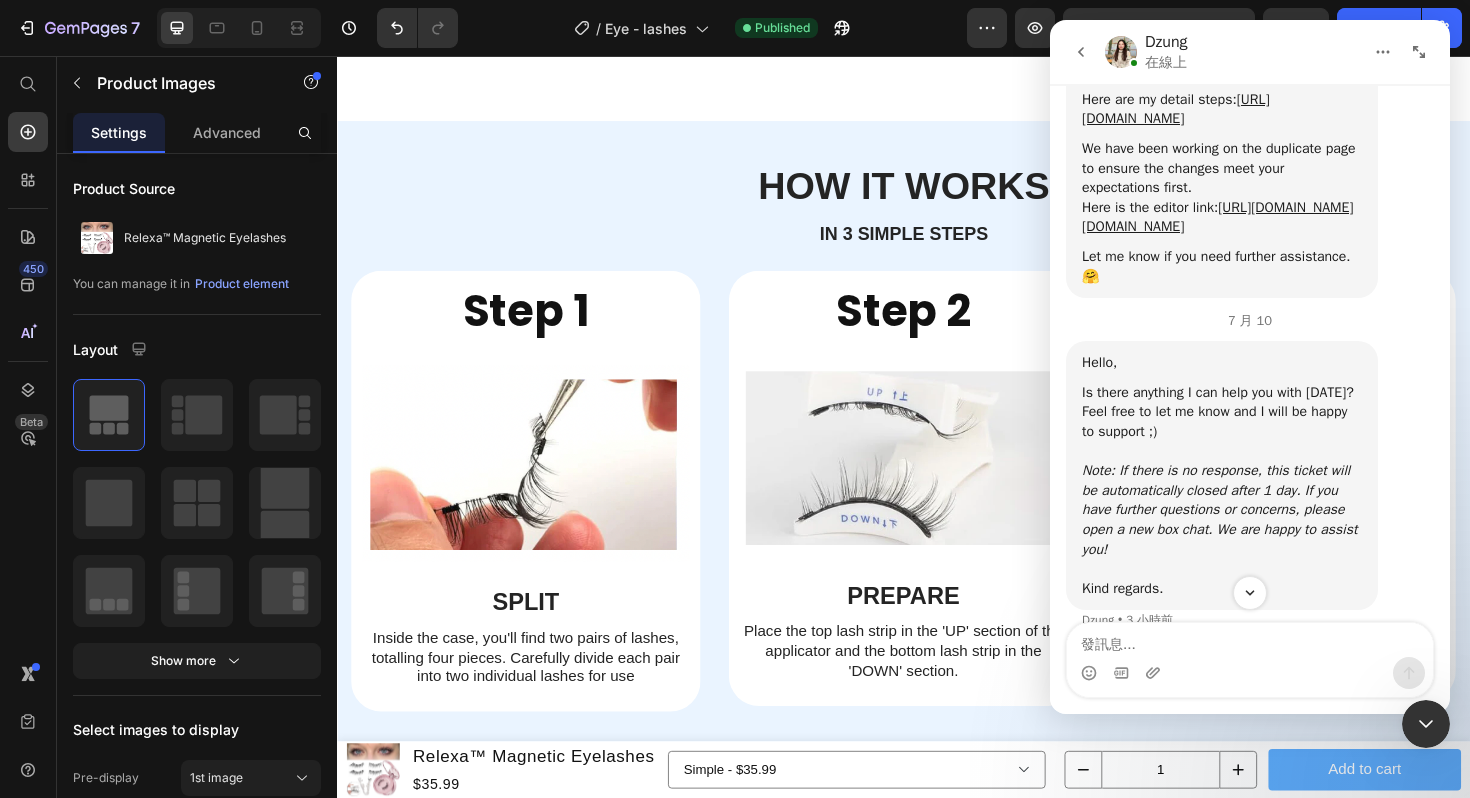 click 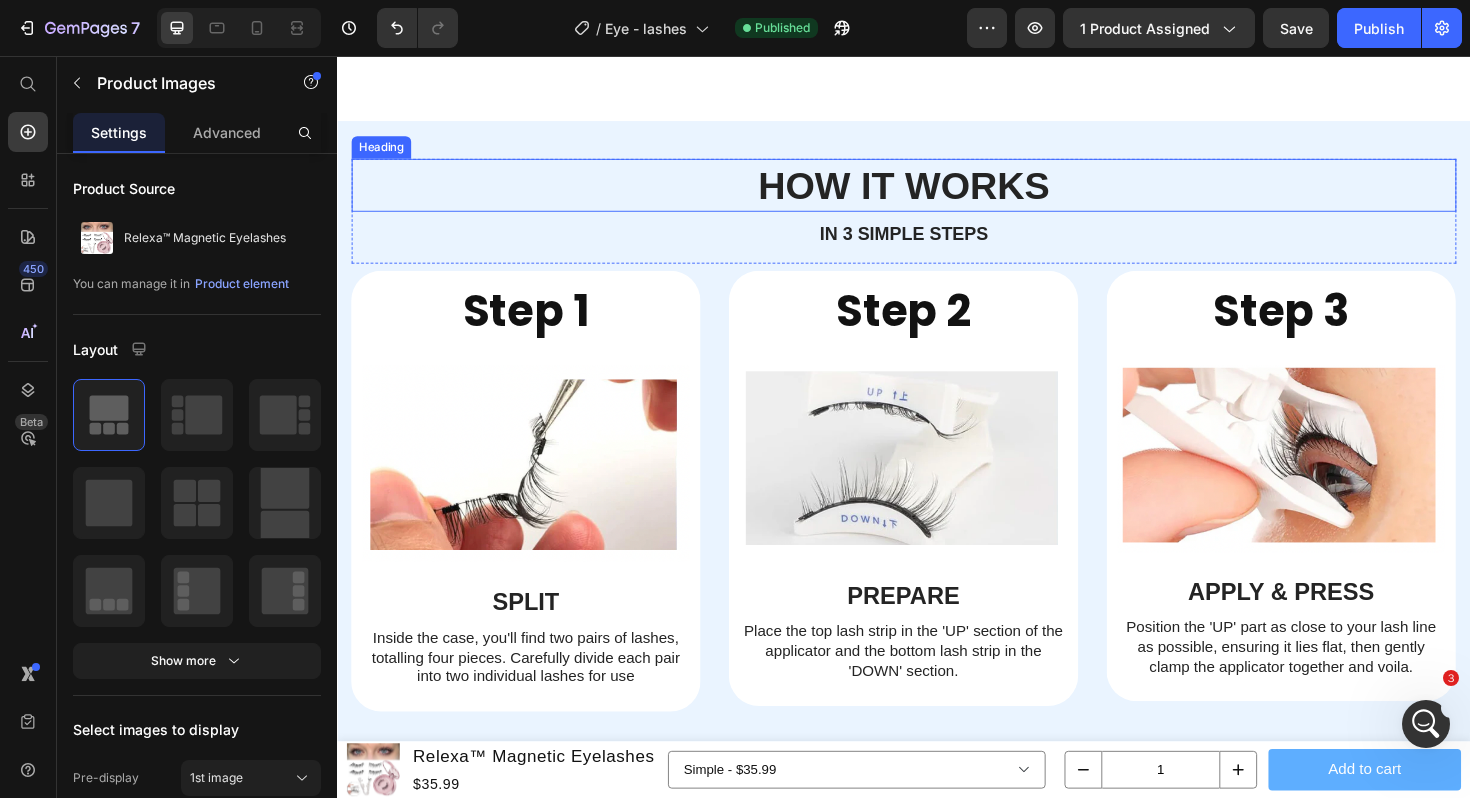 scroll, scrollTop: 0, scrollLeft: 0, axis: both 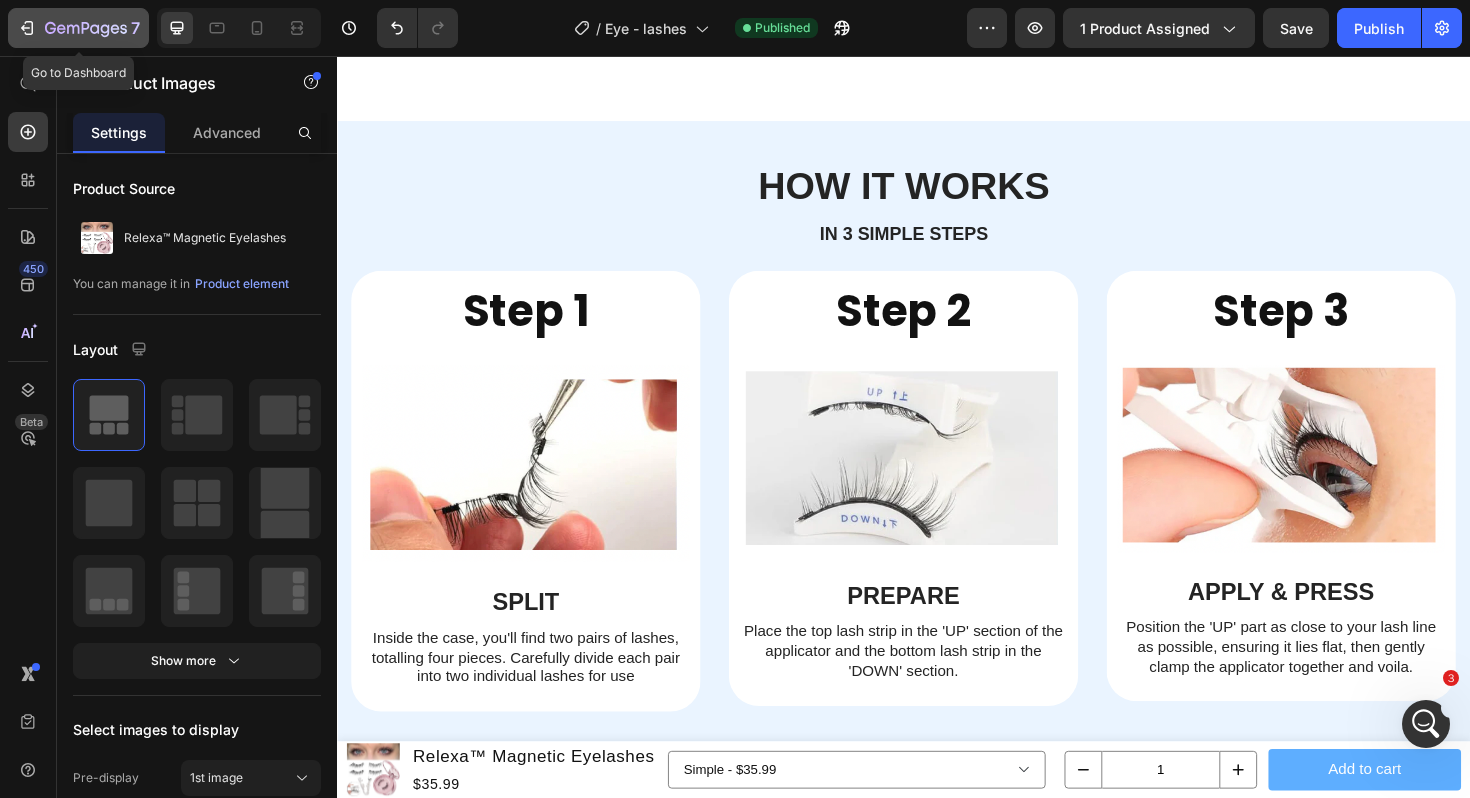 click 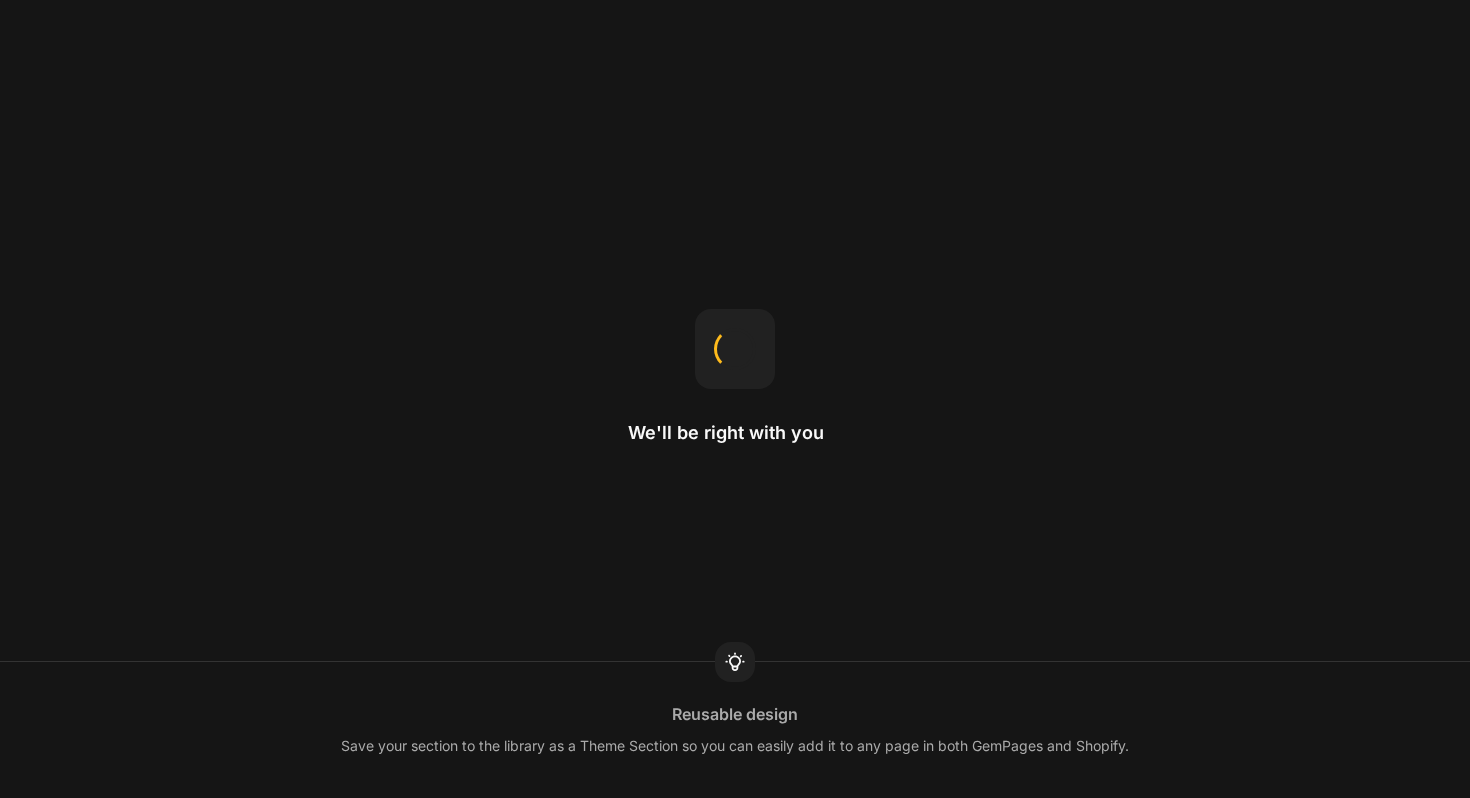 scroll, scrollTop: 0, scrollLeft: 0, axis: both 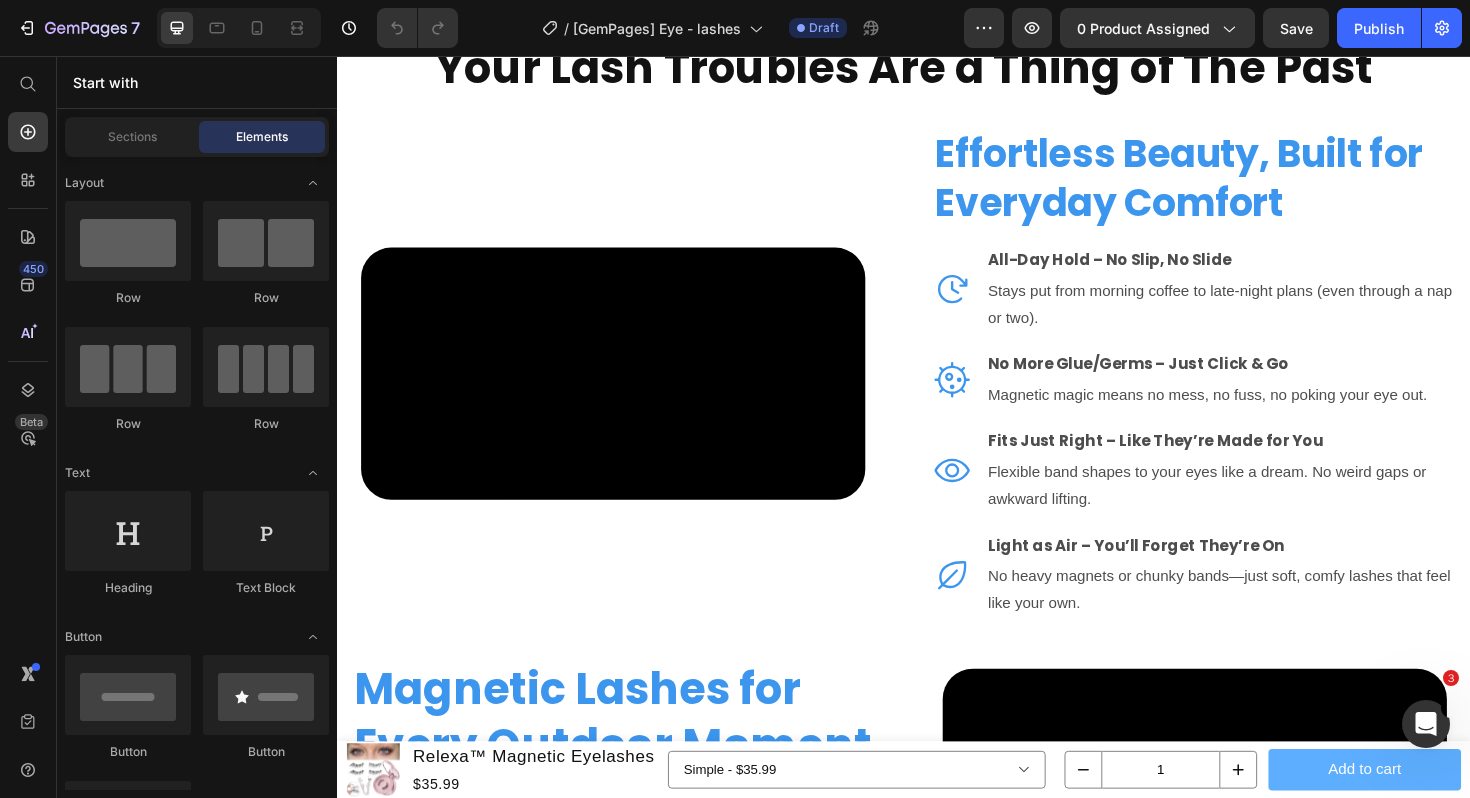 click on "Tired of Wishing For the Perfect Lashes? Heading
Icon Fed up with frequent, costly appointments just for lash extensions? Heading Row Row
Icon Tired of dealing with sticky glue and messy  applications? Heading Row
Icon Worried about the harm traditional falsies can cause your lashes? Heading Row
Icon Annoyed by the time-consuming application of conventional lashes? Heading Row Row Section 3" at bounding box center (937, -167) 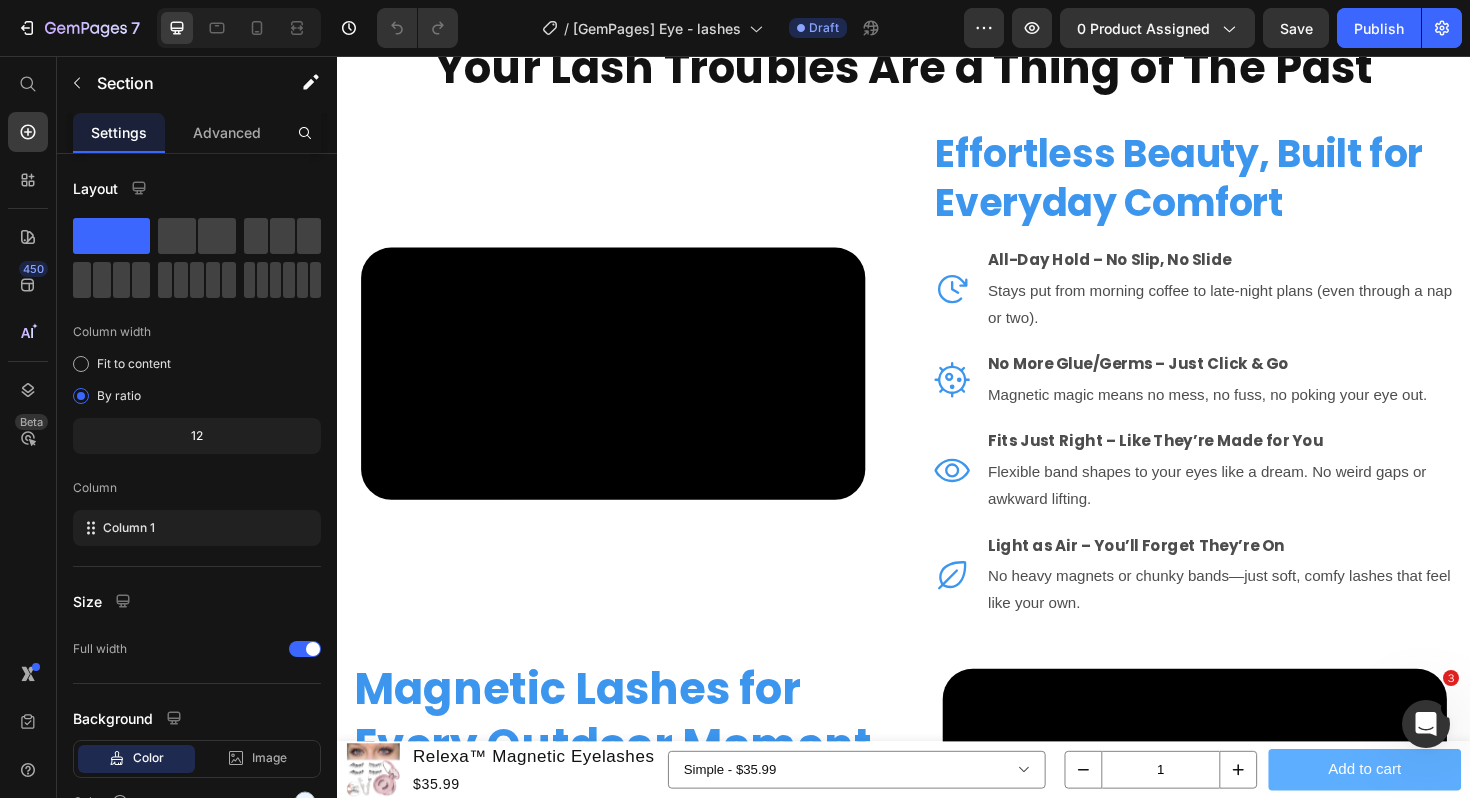 click on "Create Theme Section" at bounding box center (1310, -355) 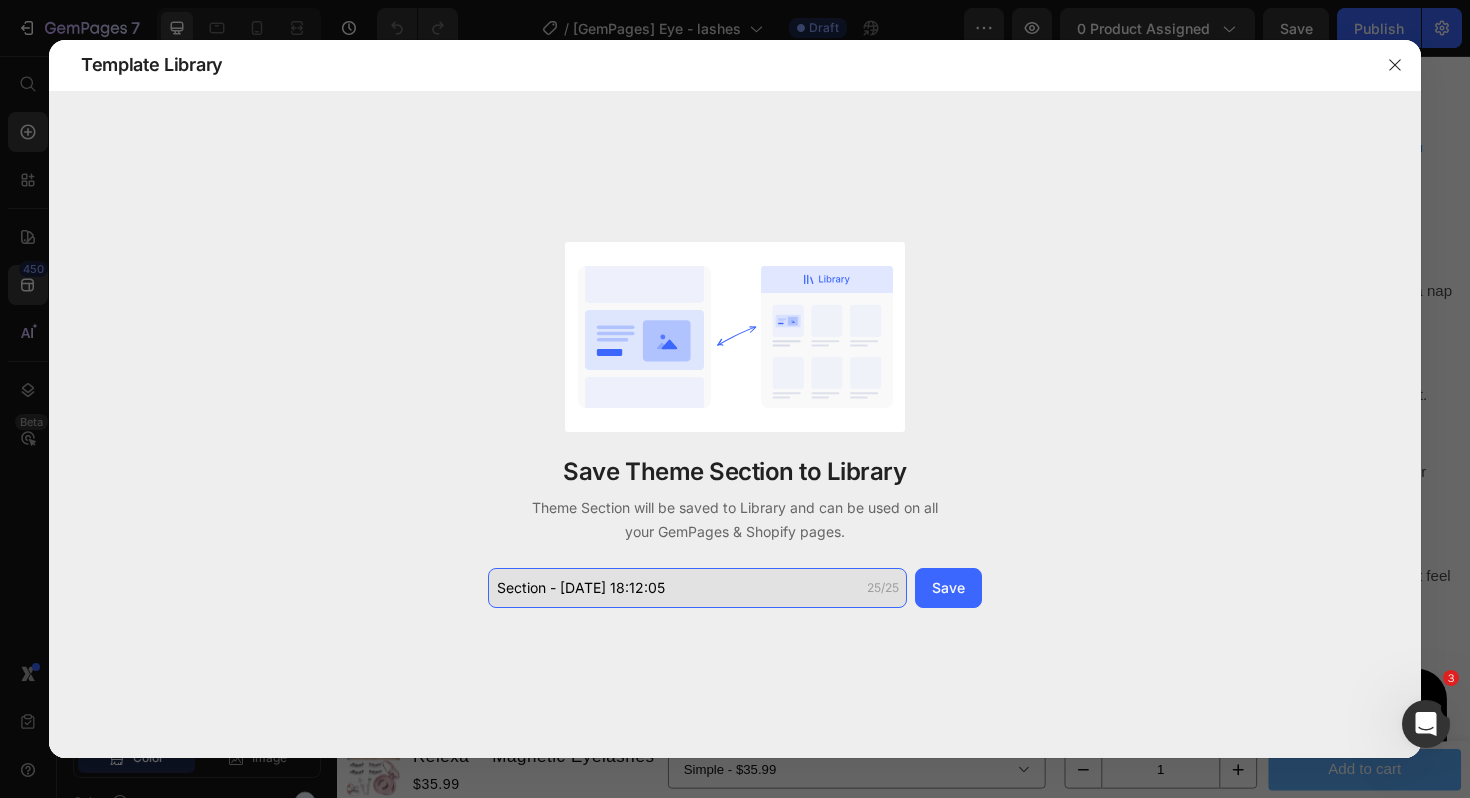 click on "Section - Jul 10 18:12:05" 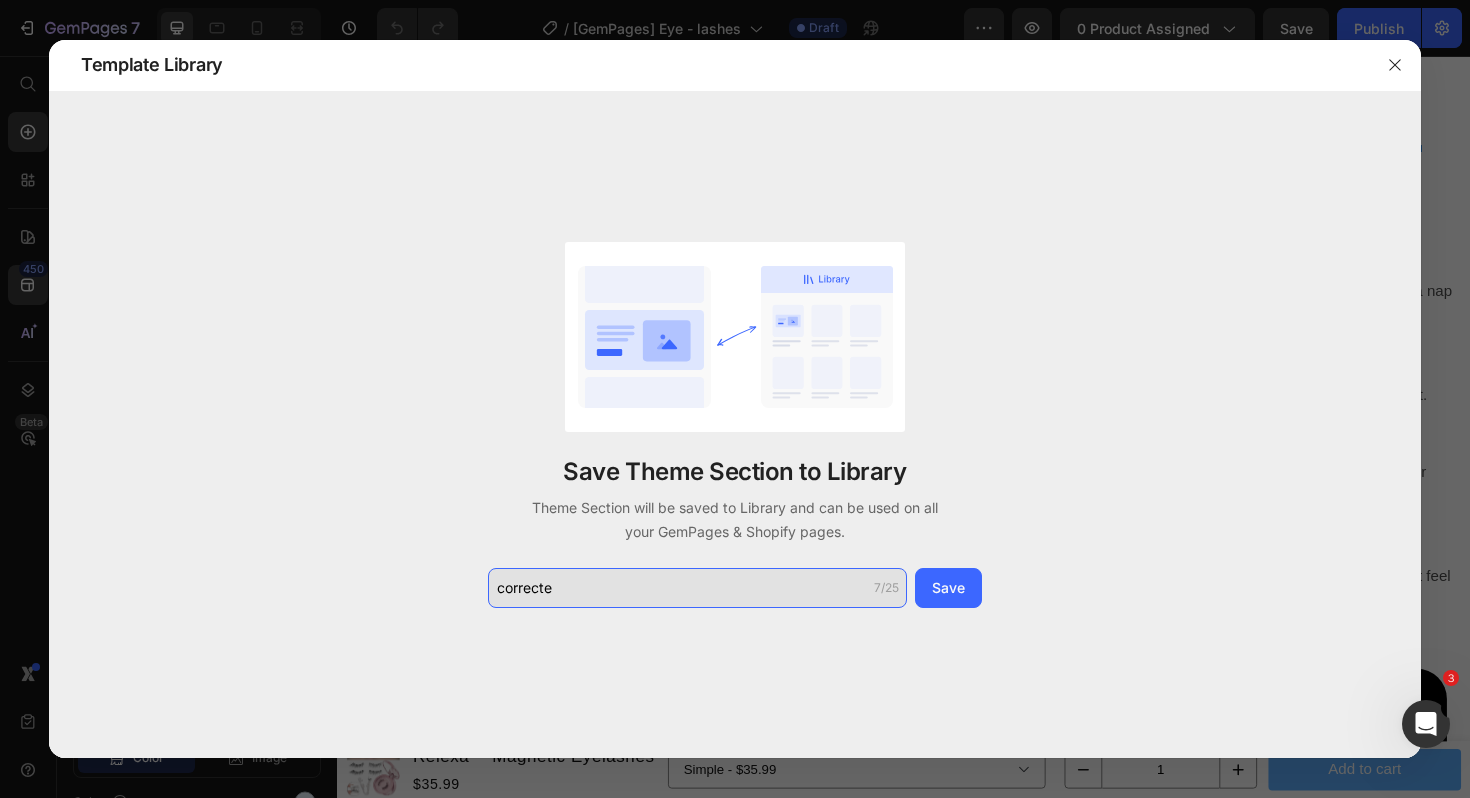 type on "corrected" 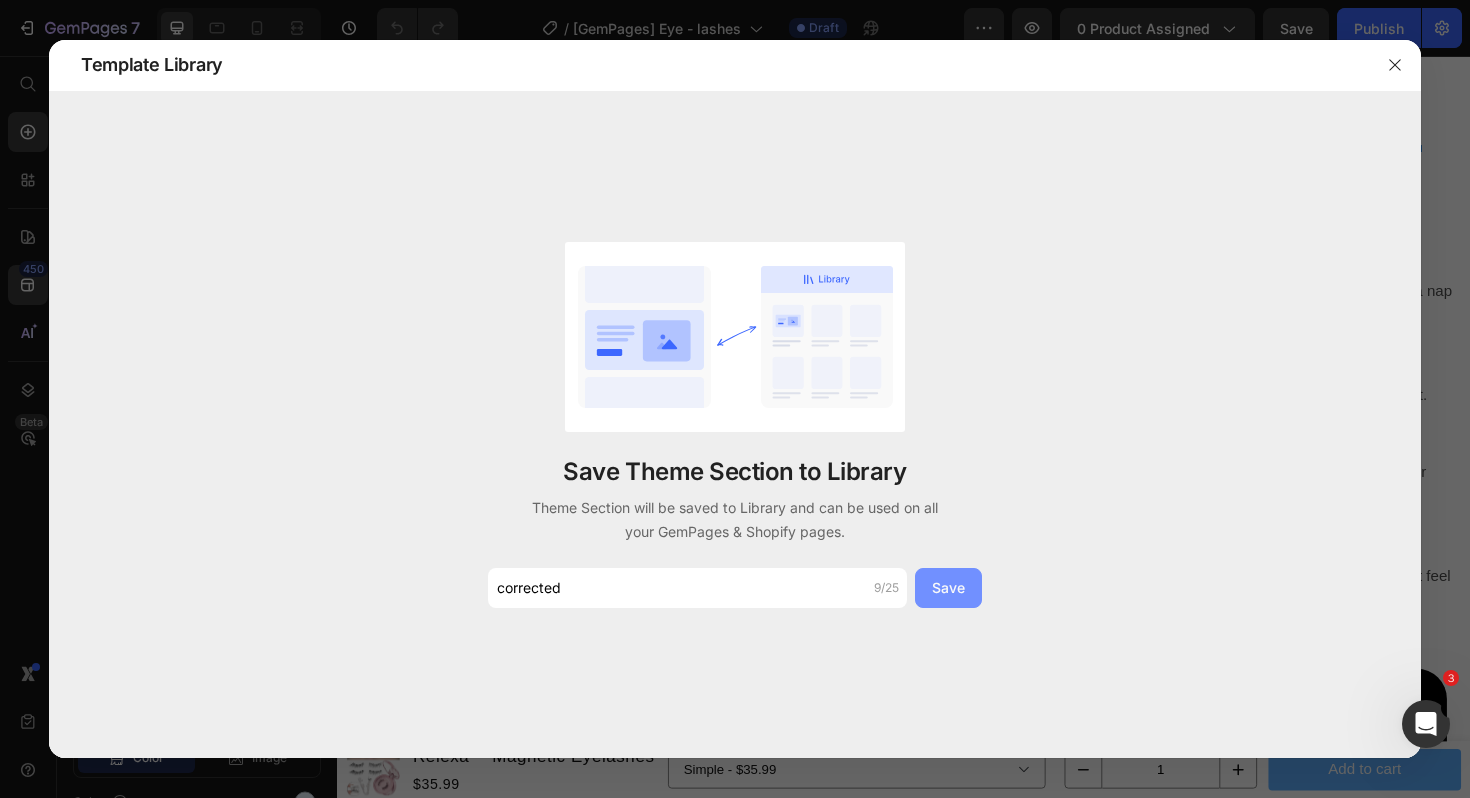 click on "Save" at bounding box center [948, 587] 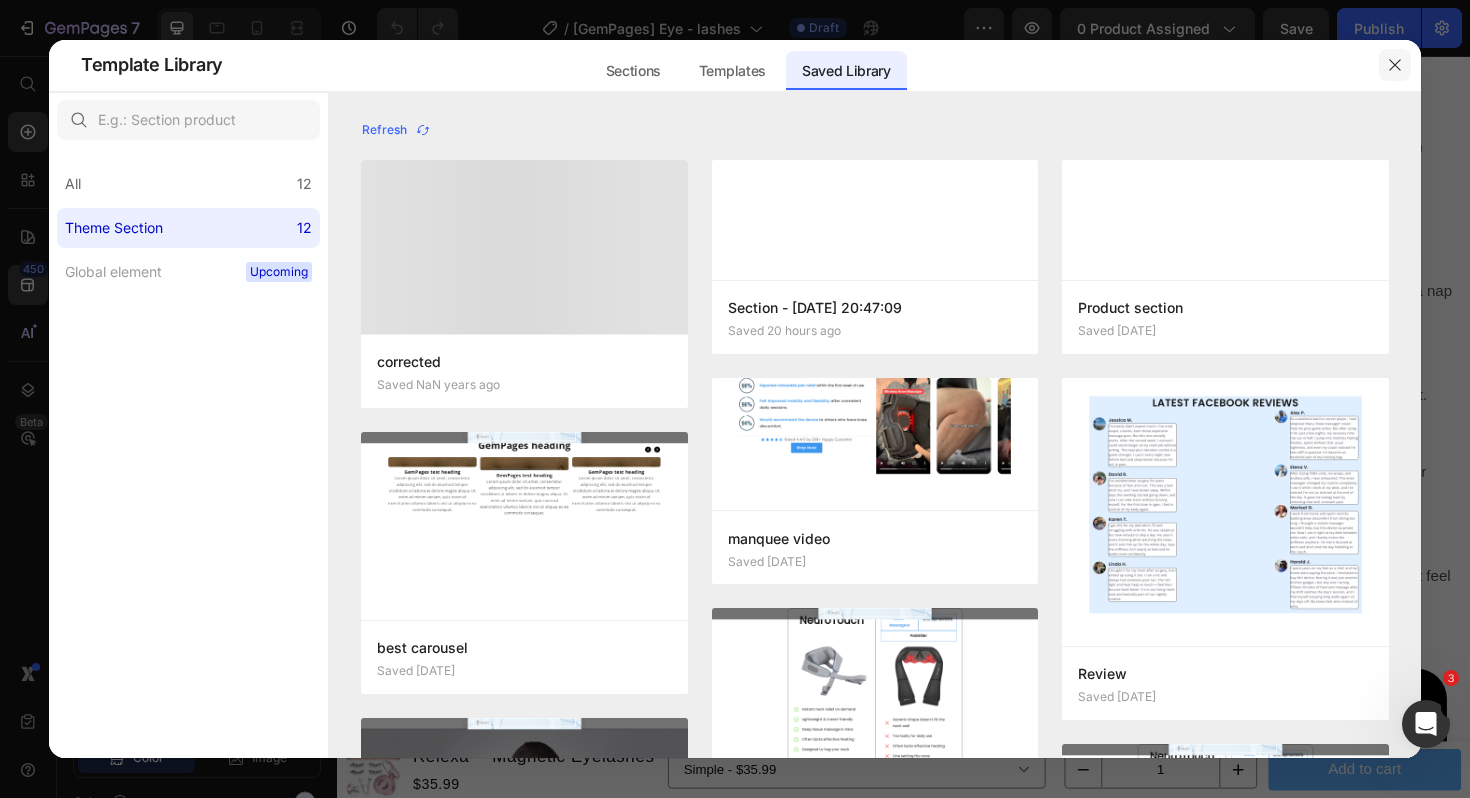 click 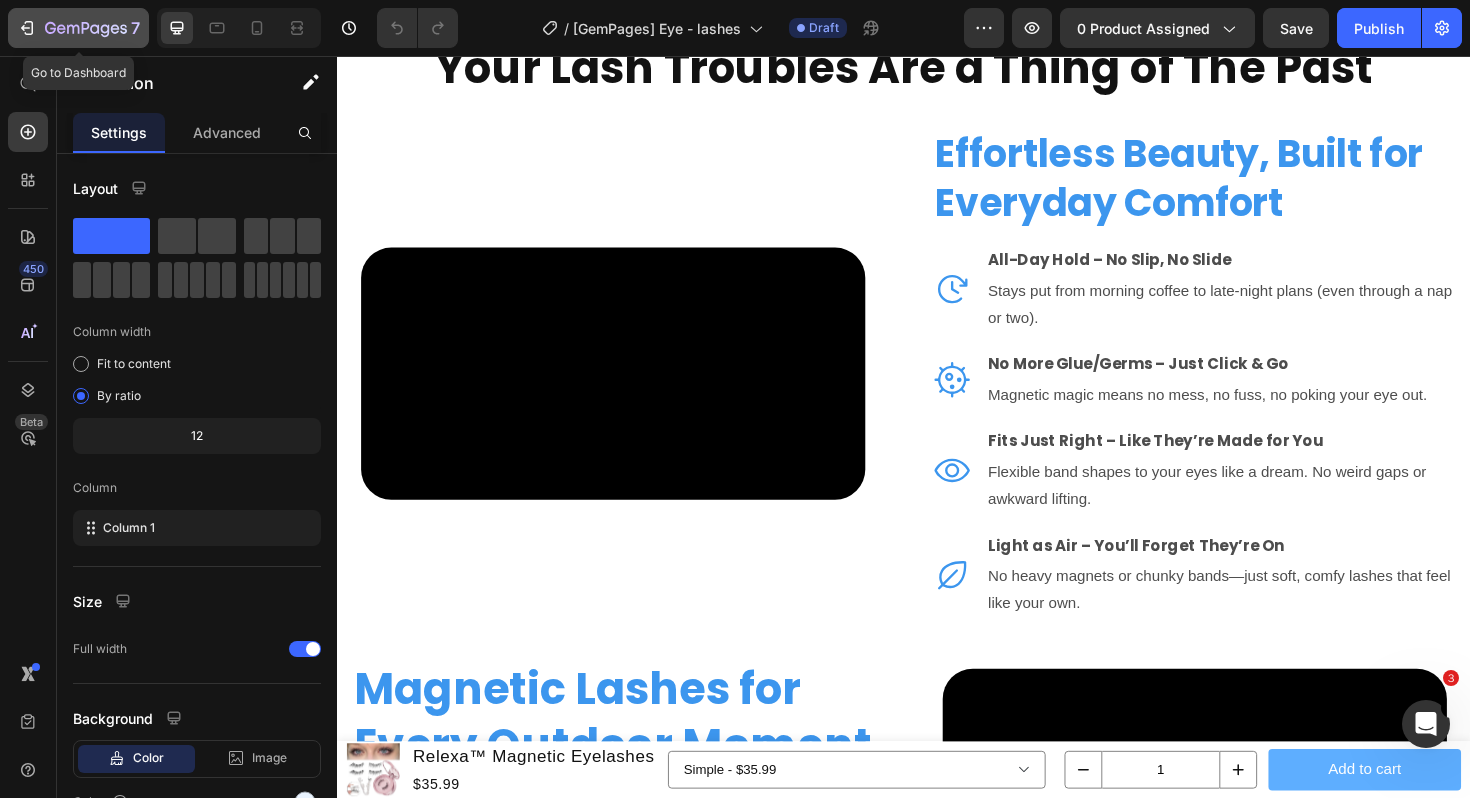 click 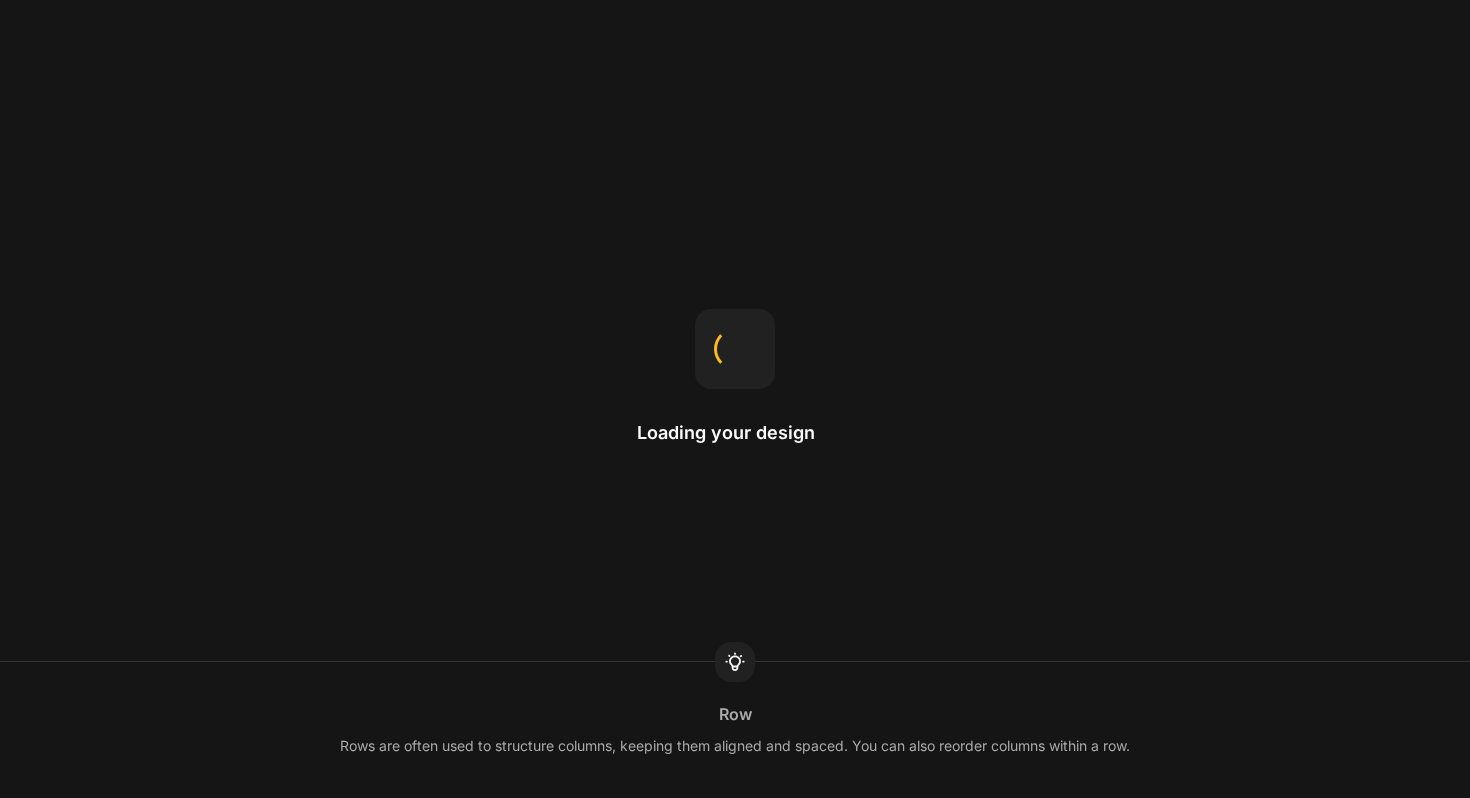 scroll, scrollTop: 0, scrollLeft: 0, axis: both 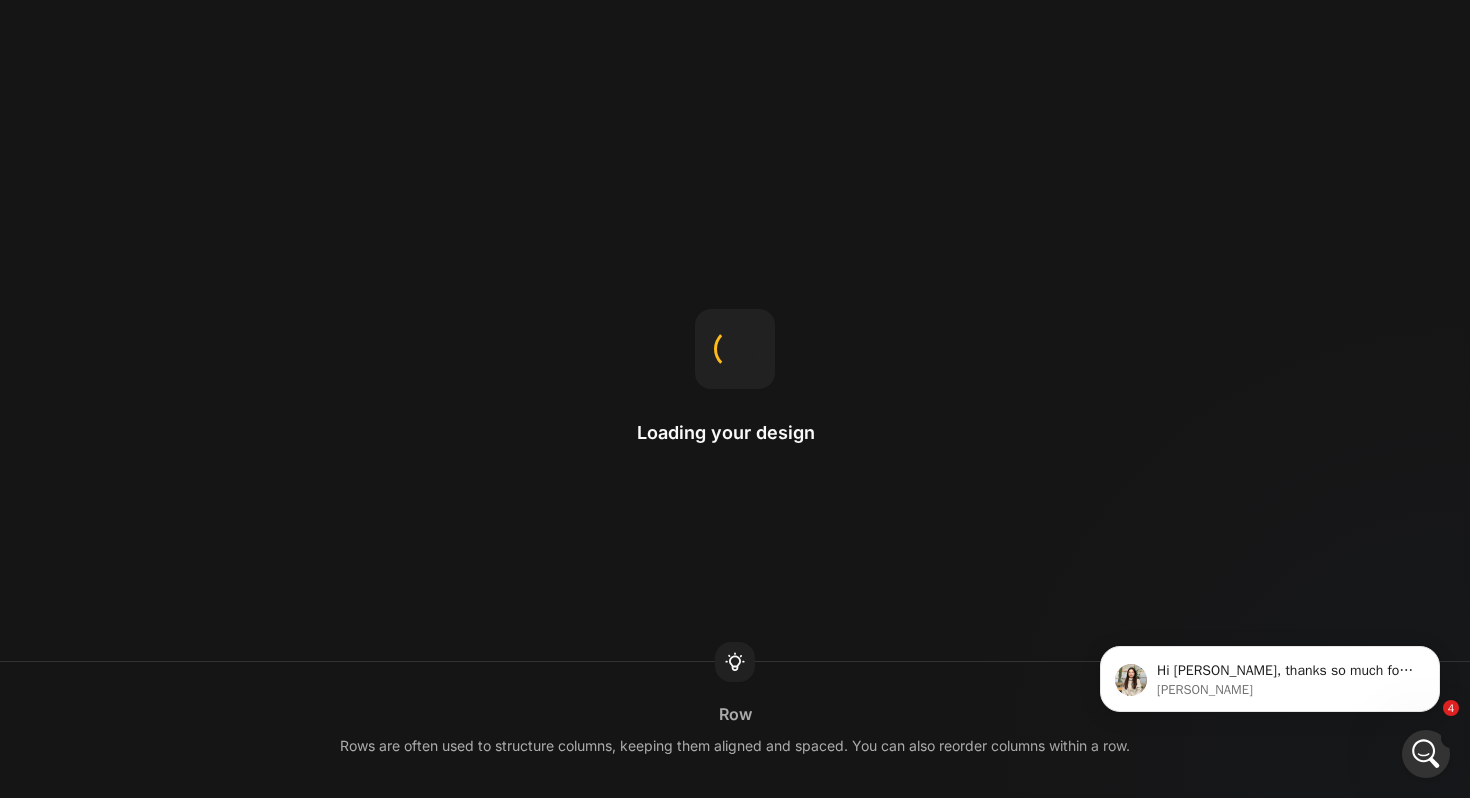 click on "Loading your design Row Rows are often used to structure columns, keeping them aligned and spaced. You can also reorder columns within a row." at bounding box center [735, 399] 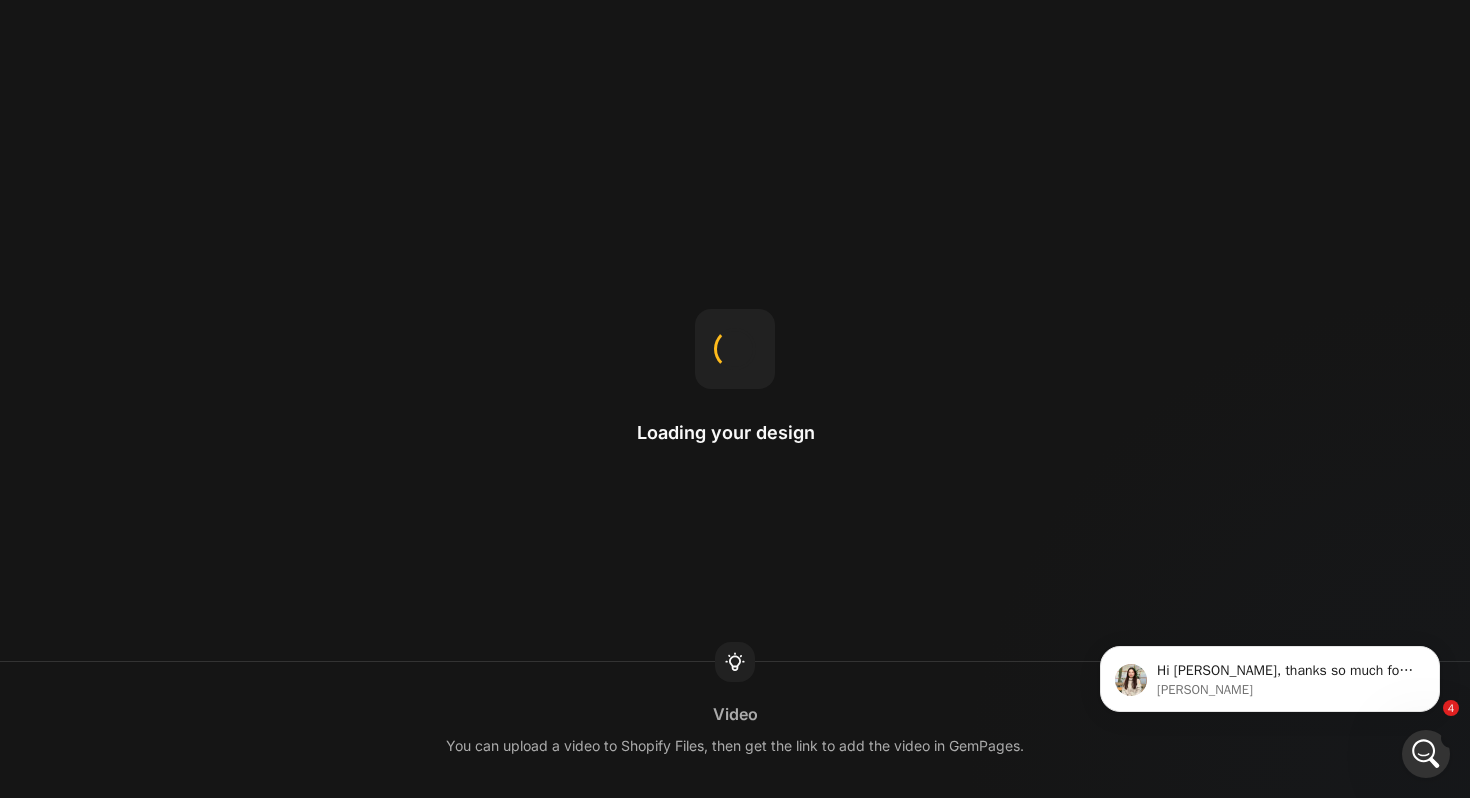 click on "Loading your design Video You can upload a video to Shopify Files, then get the link to add the video in GemPages." at bounding box center [735, 399] 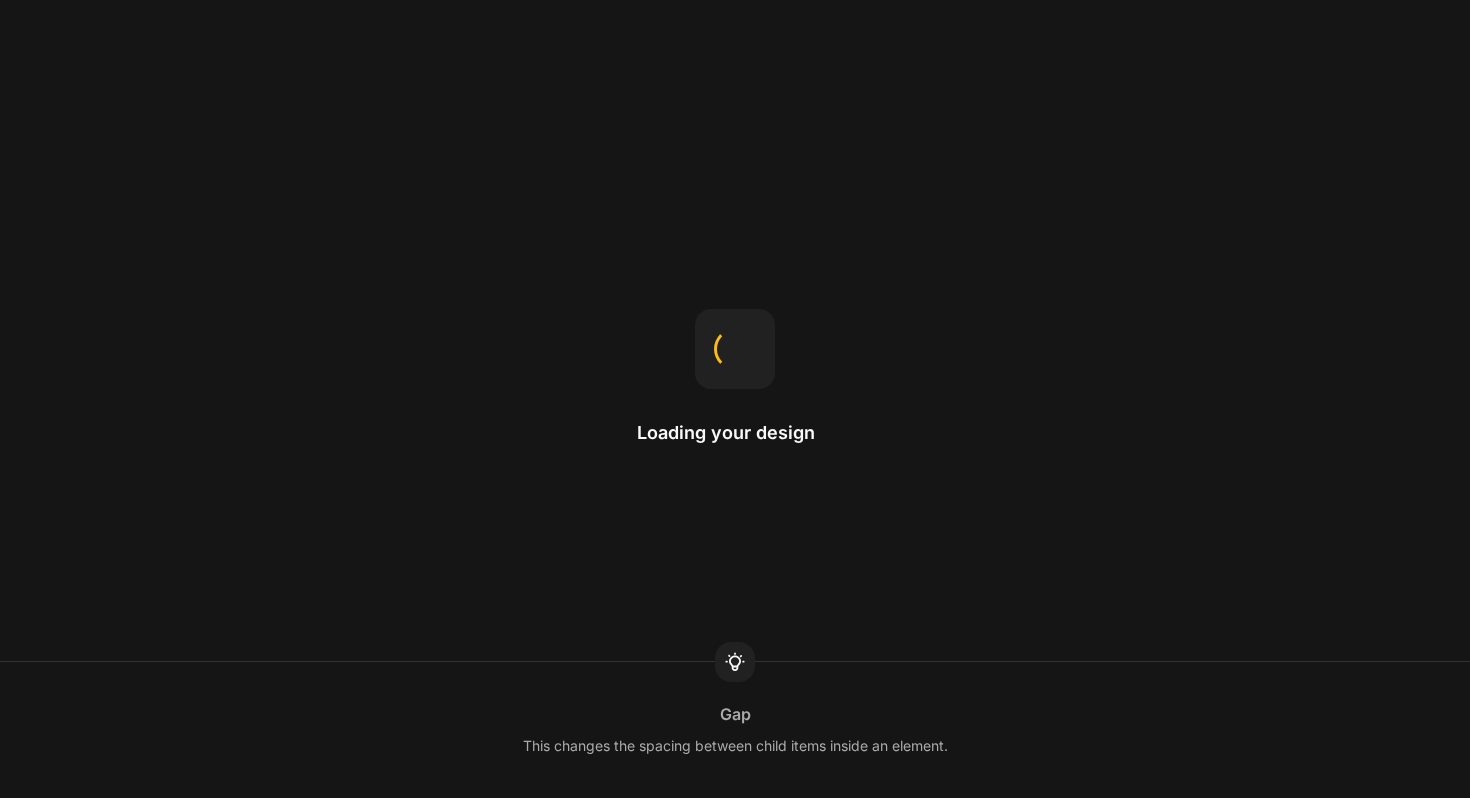 scroll, scrollTop: 0, scrollLeft: 0, axis: both 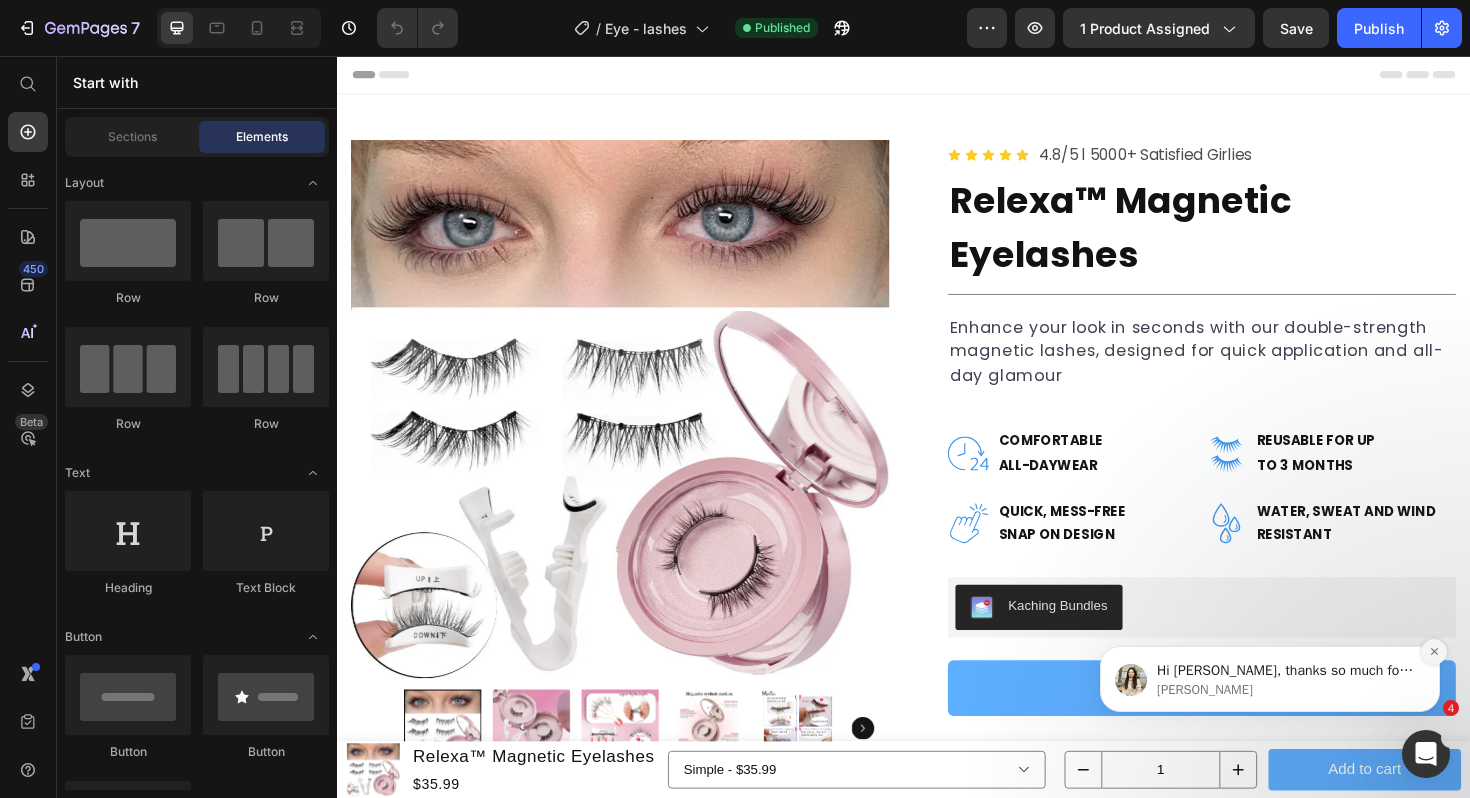 click 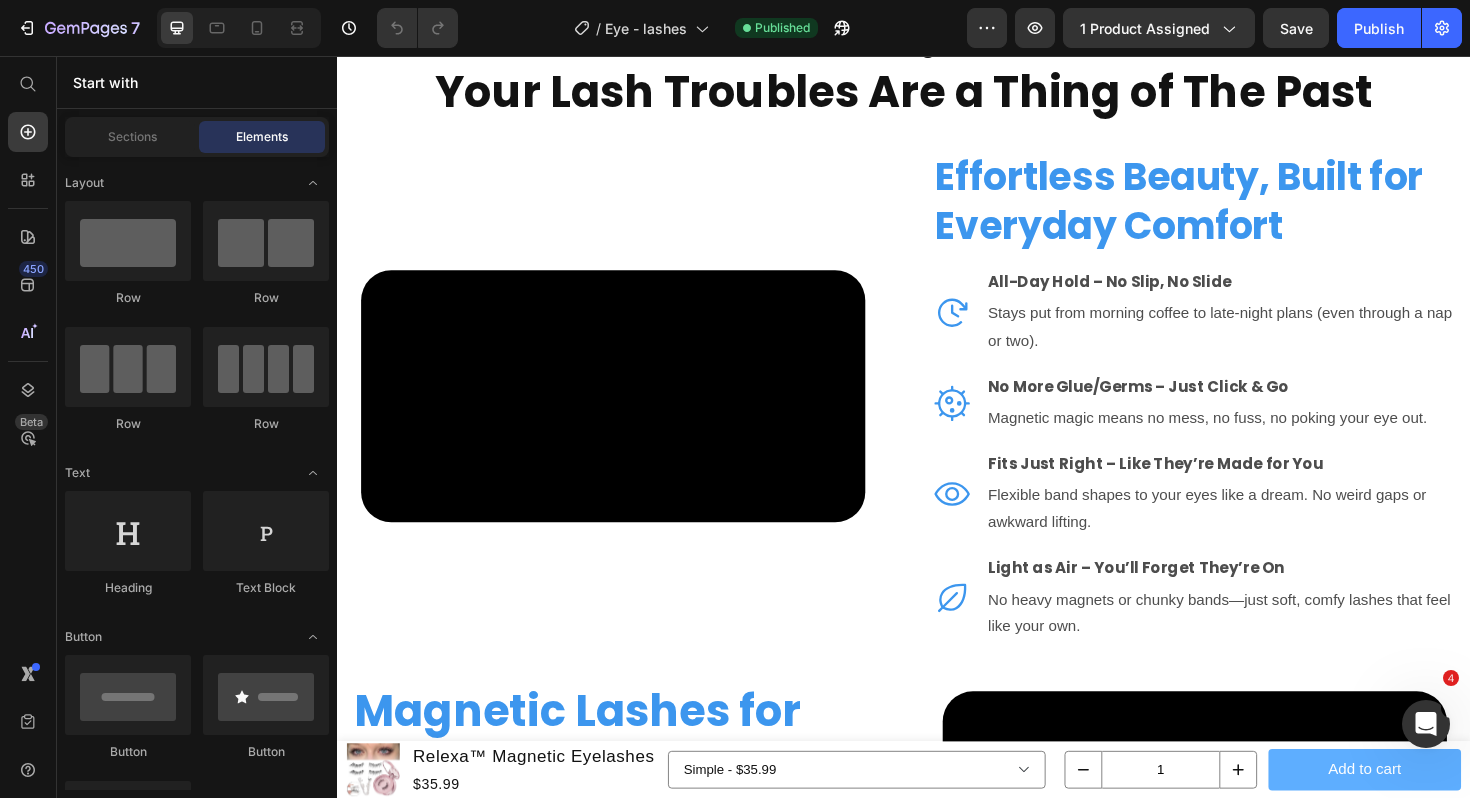 scroll, scrollTop: 1961, scrollLeft: 0, axis: vertical 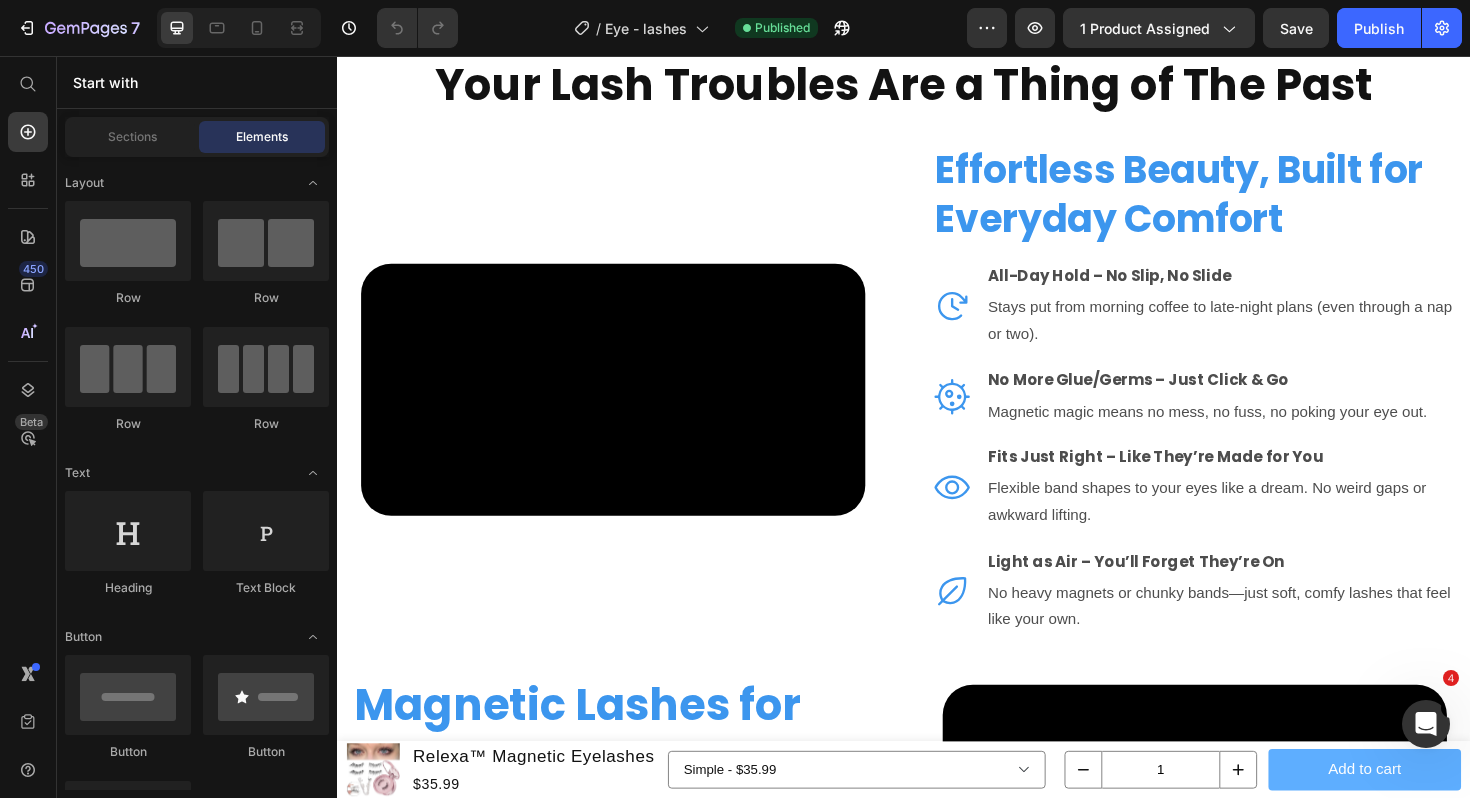 click 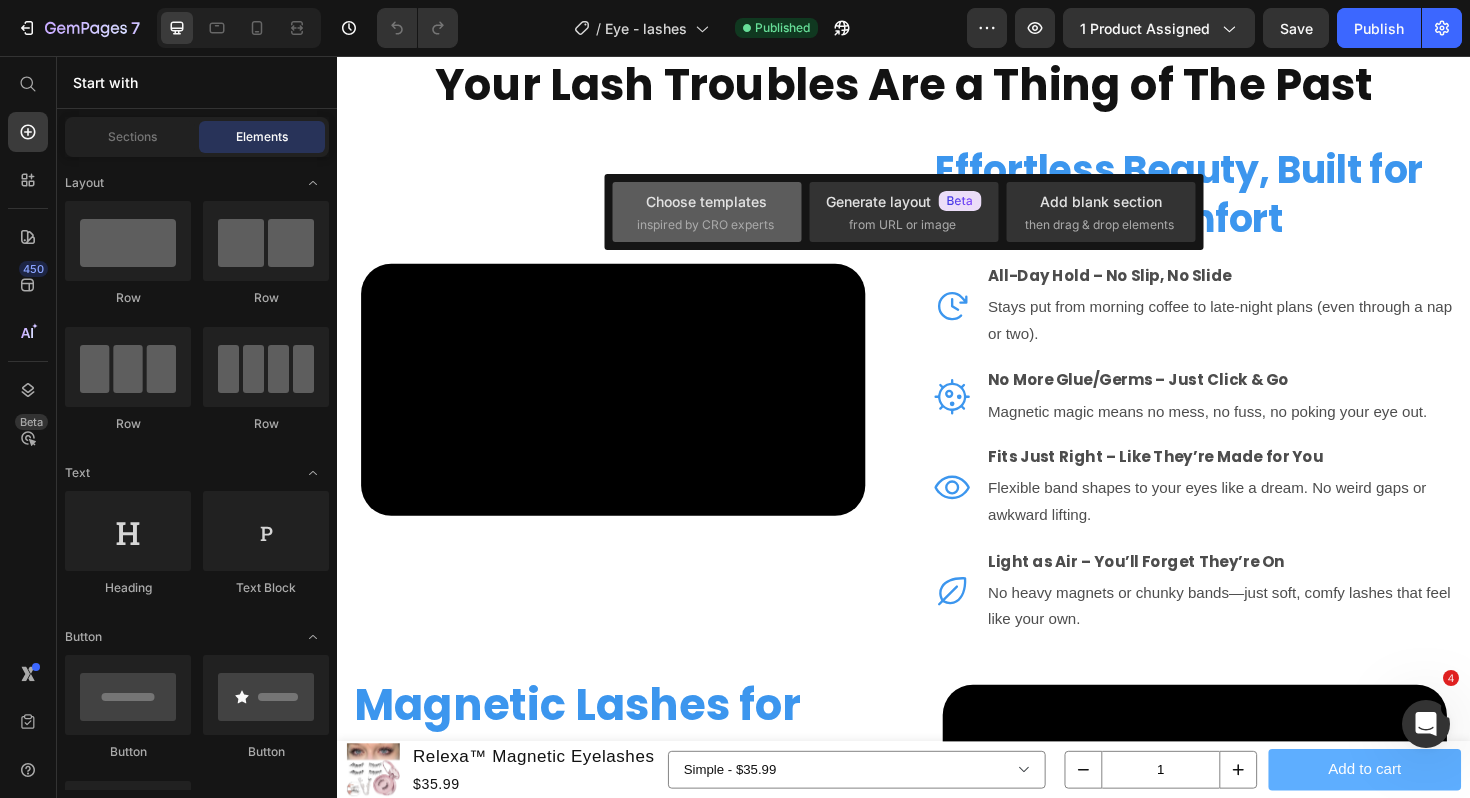 click on "Choose templates" at bounding box center [706, 201] 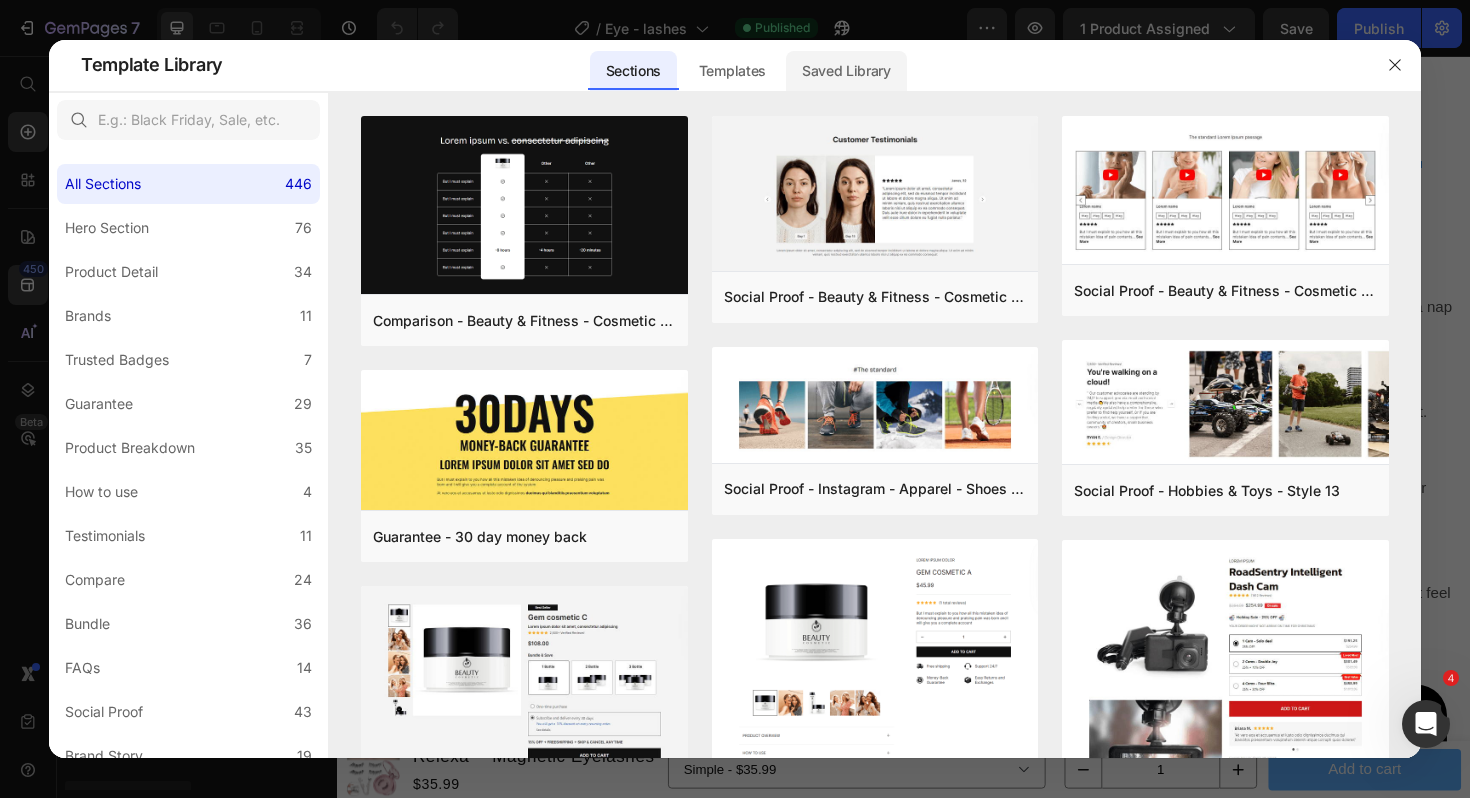 click on "Saved Library" 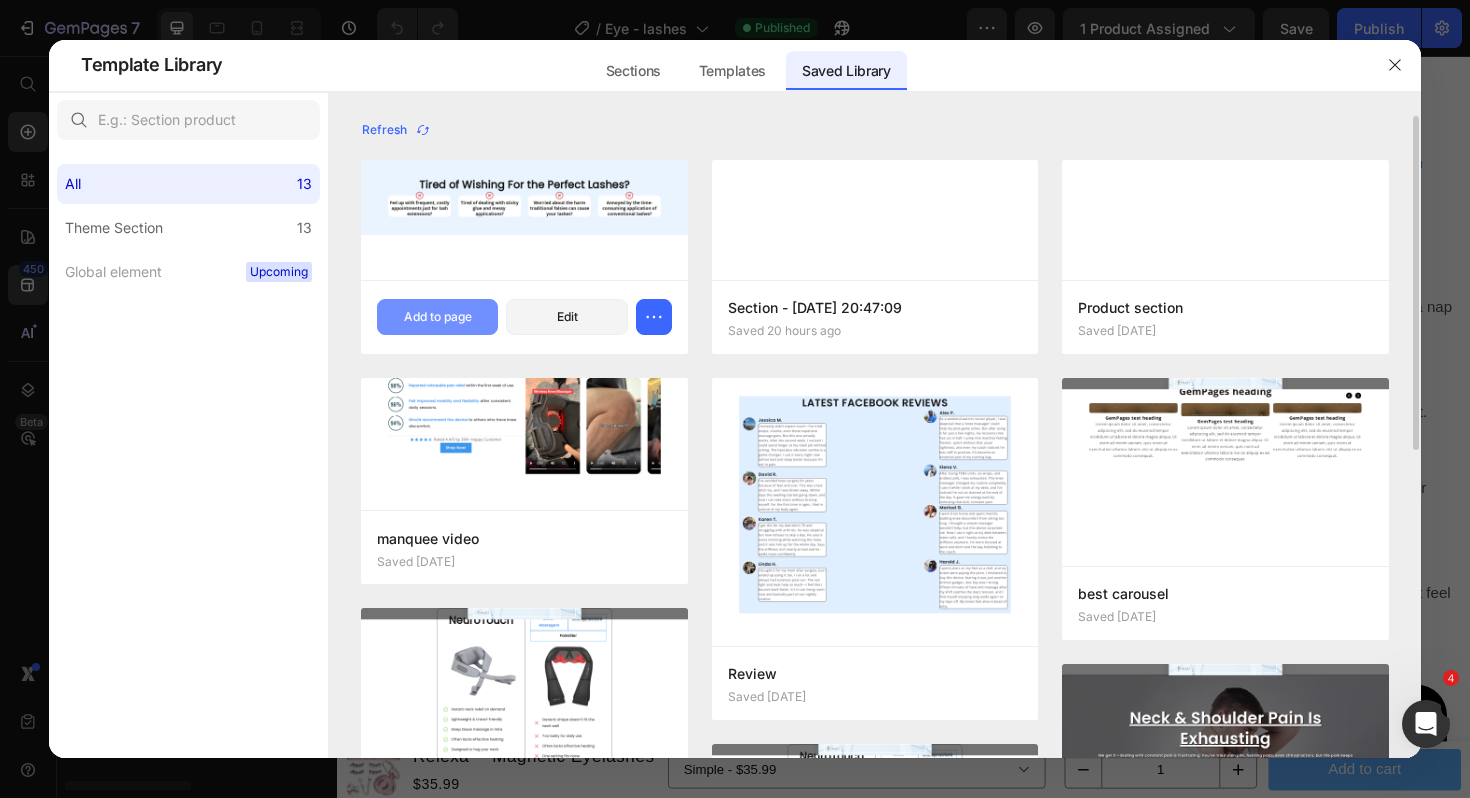 click on "Add to page" at bounding box center (438, 317) 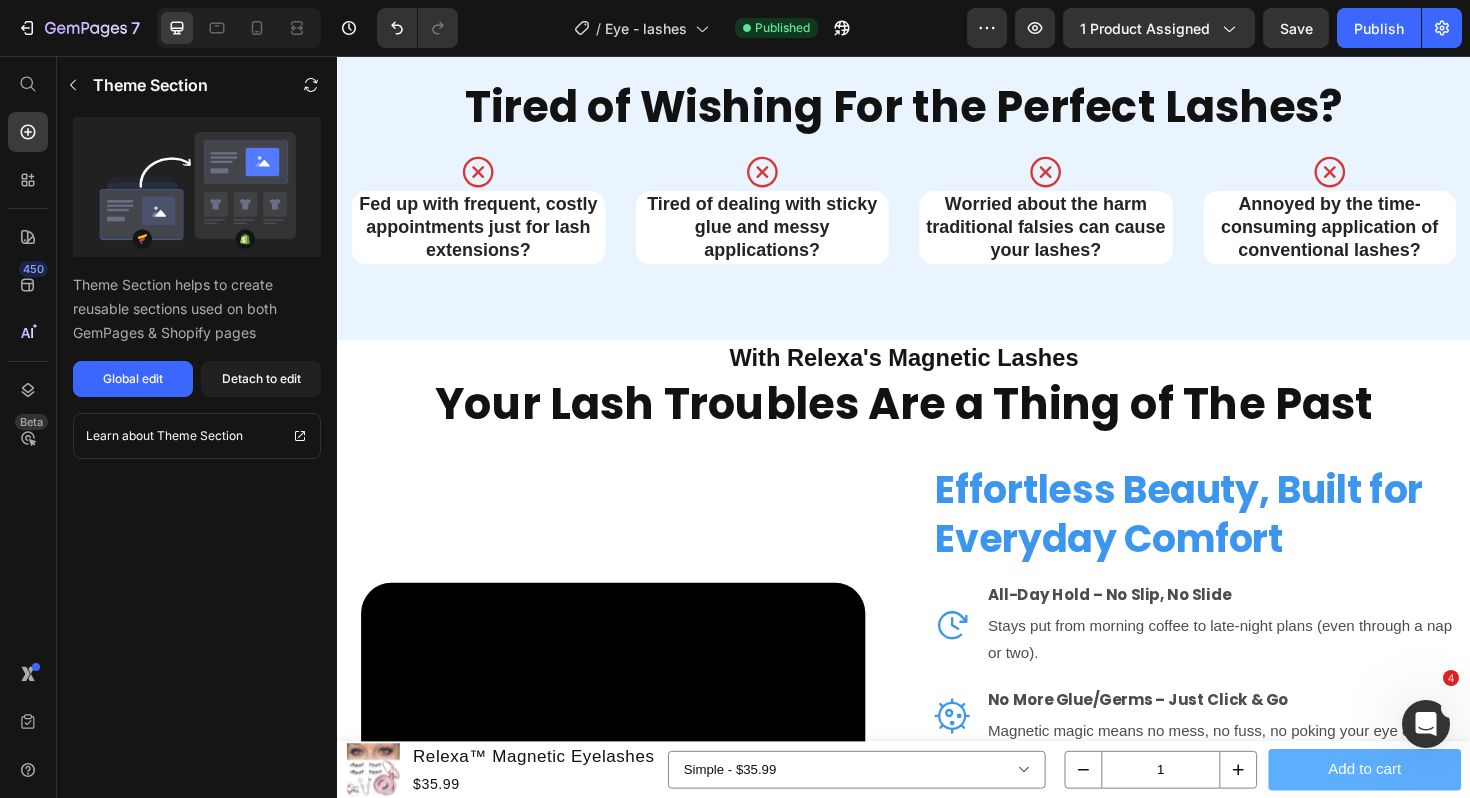 scroll, scrollTop: 2052, scrollLeft: 0, axis: vertical 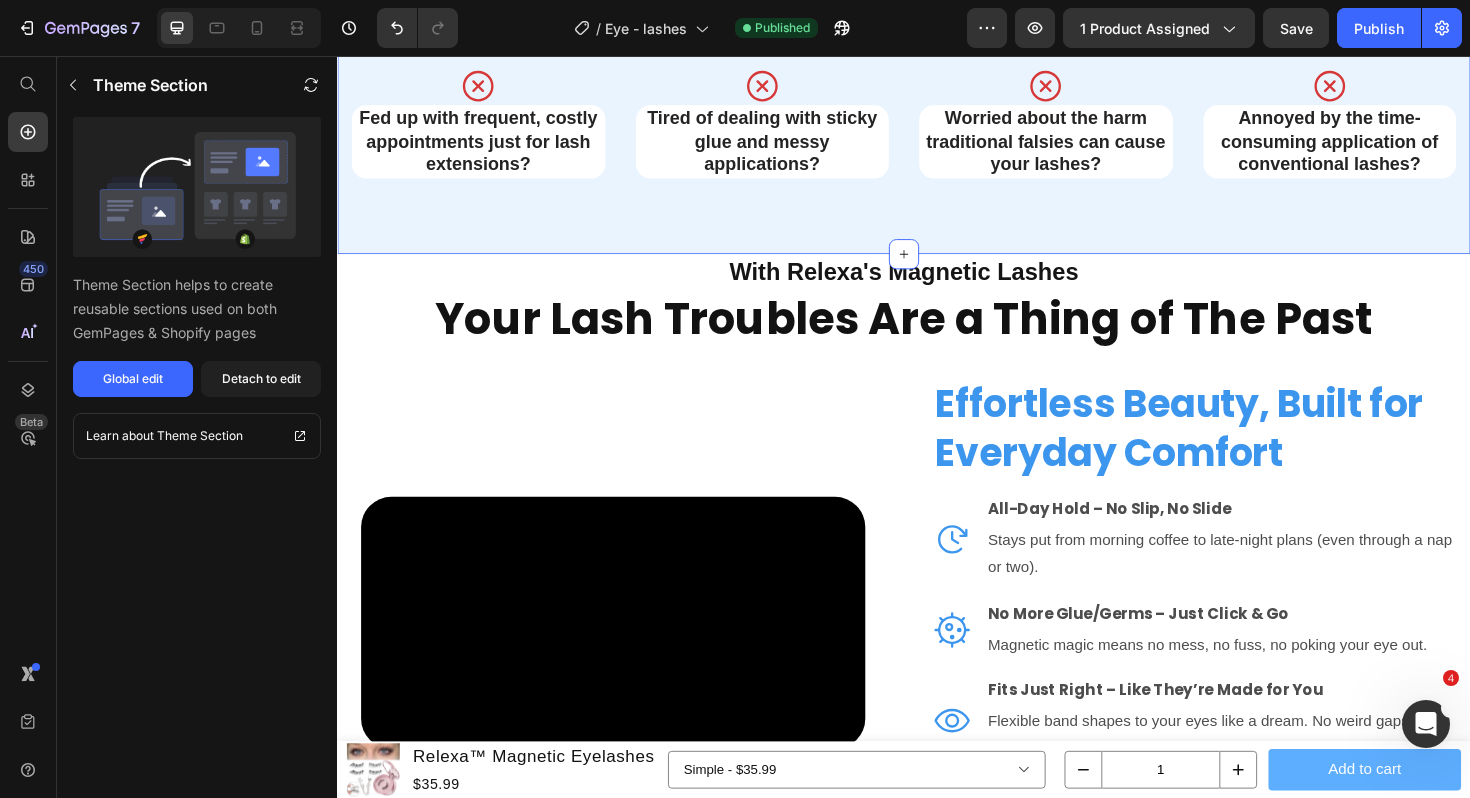 click on "Tired of Wishing For the Perfect Lashes? Heading
Icon Fed up with frequent, costly appointments just for lash extensions? Heading Row Row
Icon Tired of dealing with sticky glue and messy  applications? Heading Row
Icon Worried about the harm traditional falsies can cause your lashes? Heading Row
Icon Annoyed by the time-consuming application of conventional lashes? Heading Row Row Section 4" at bounding box center (937, 87) 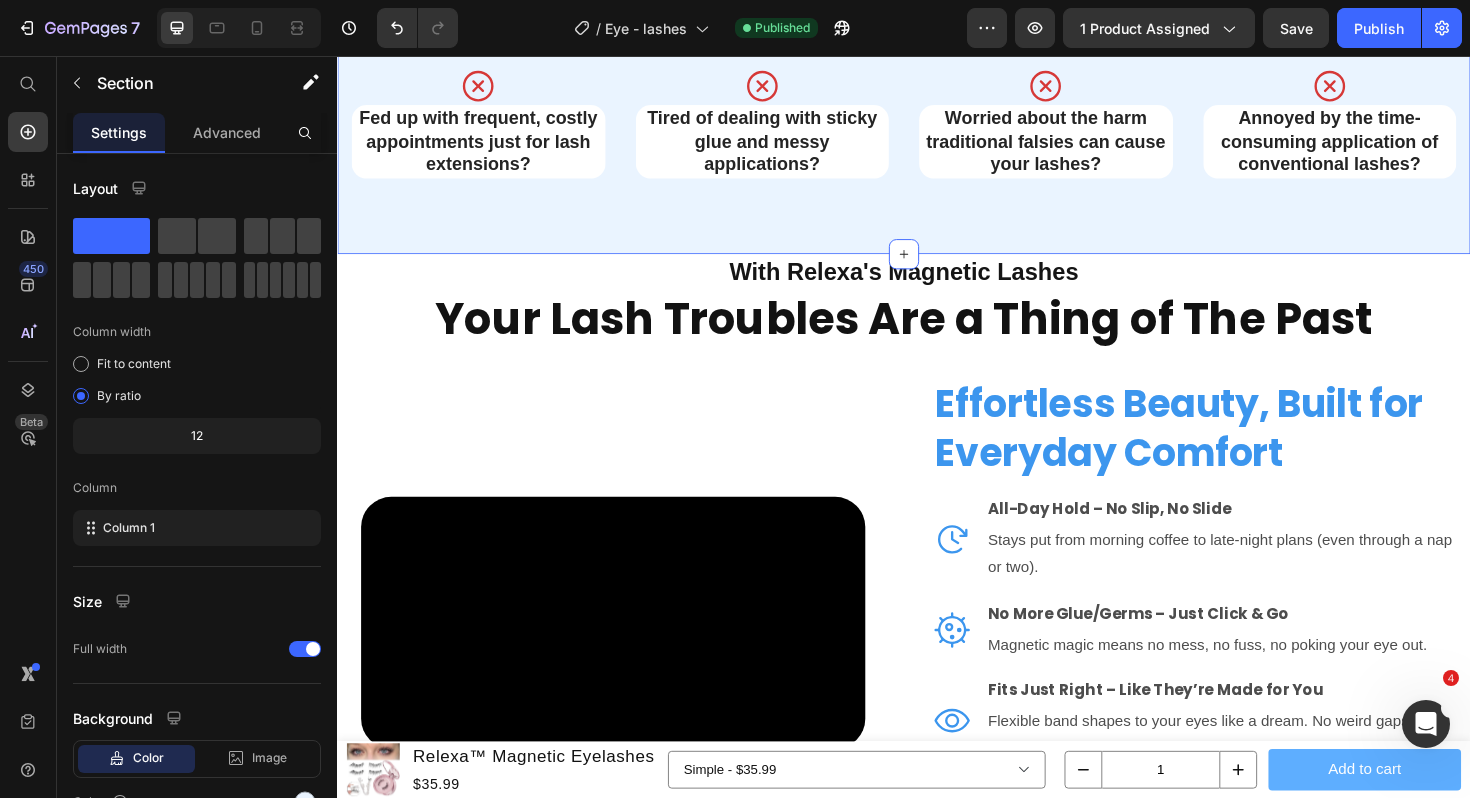 click 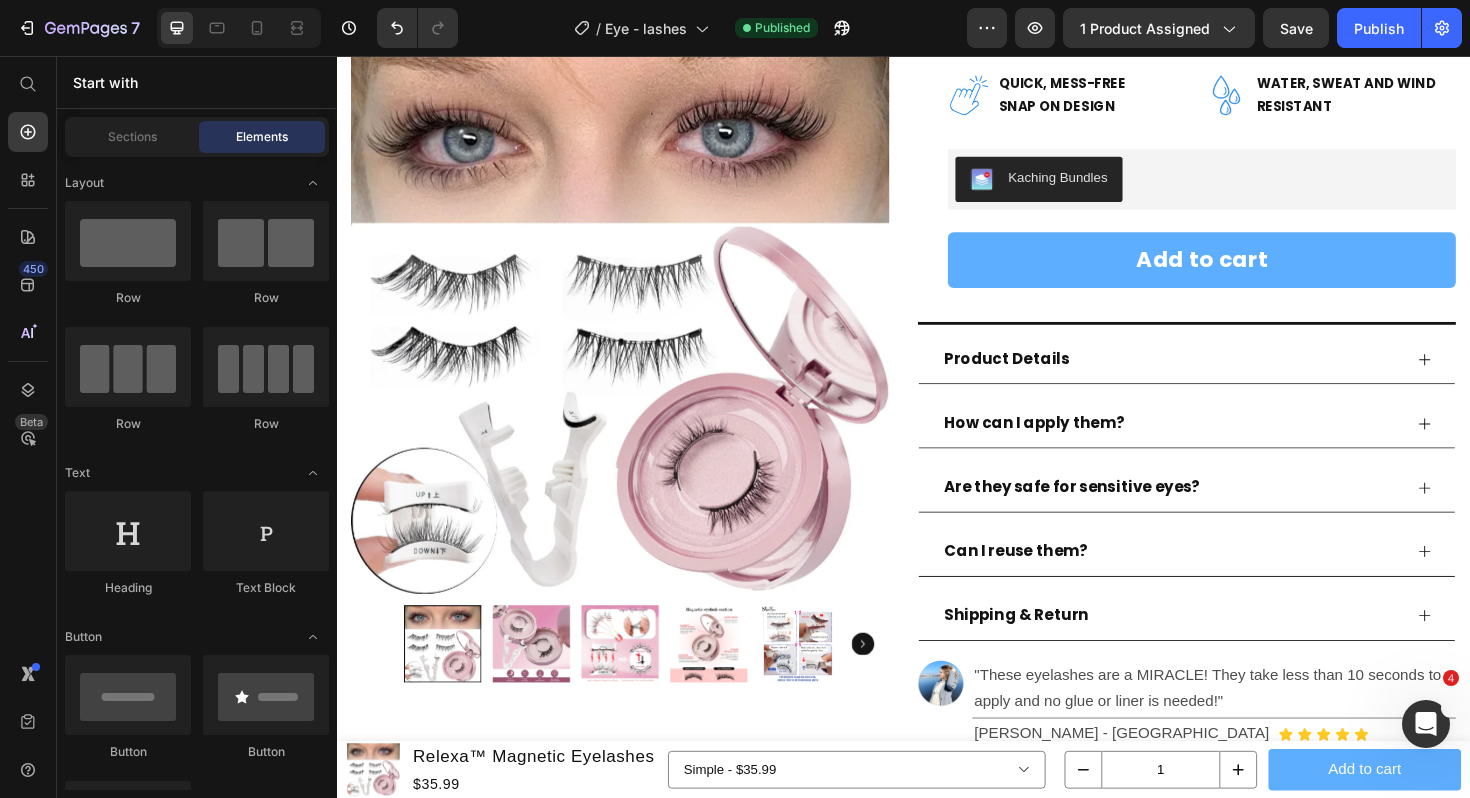 scroll, scrollTop: 0, scrollLeft: 0, axis: both 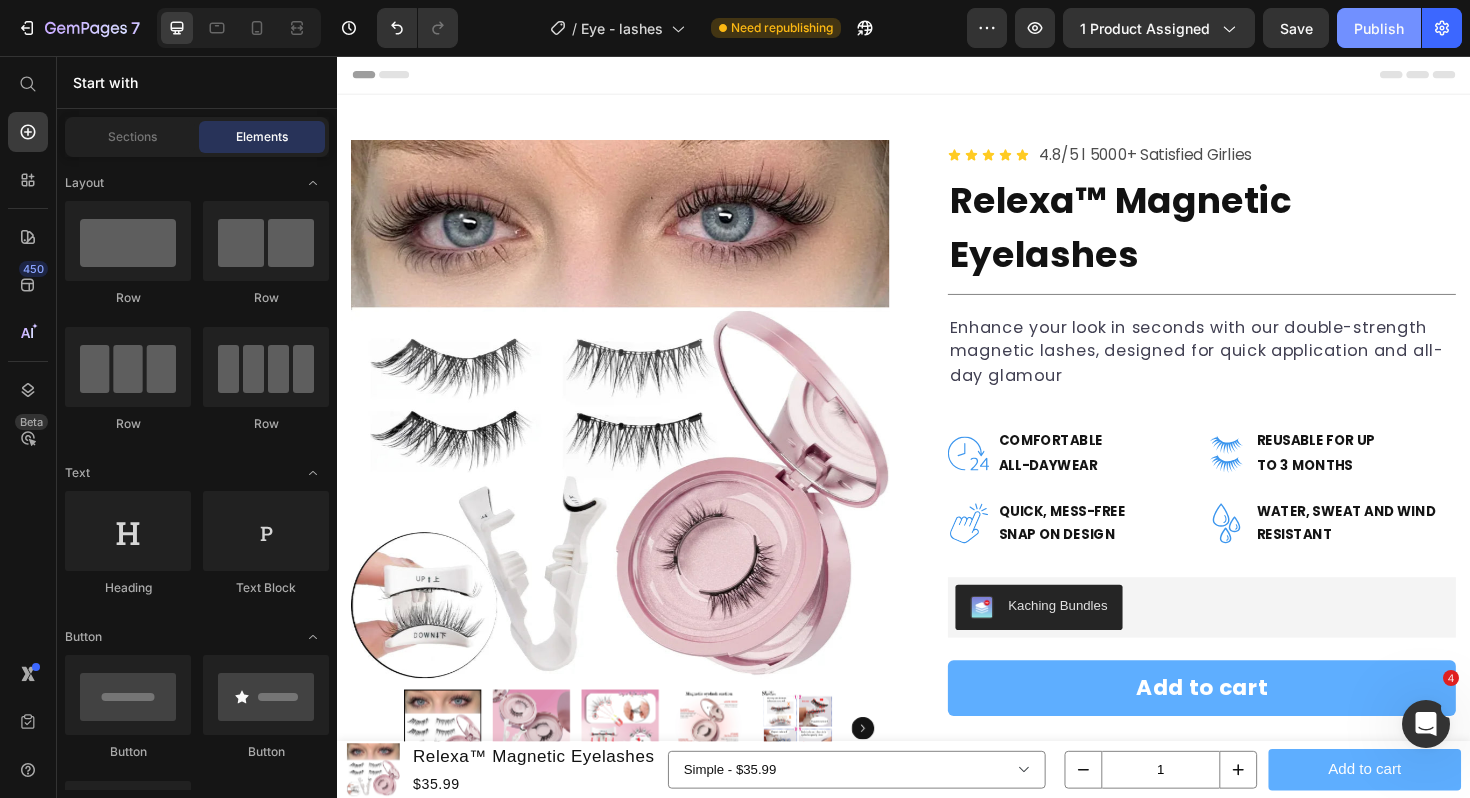 click on "Publish" at bounding box center [1379, 28] 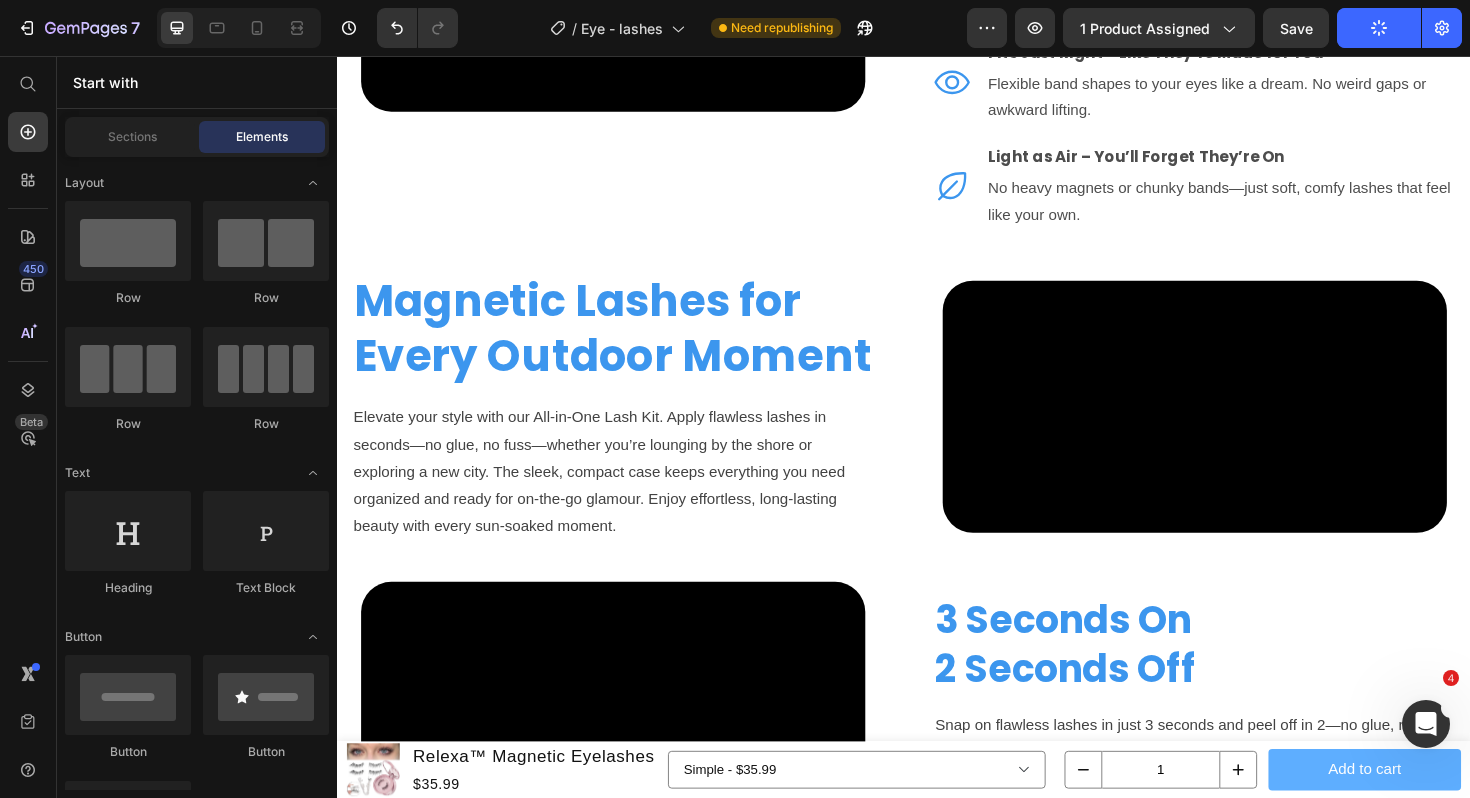 scroll, scrollTop: 2860, scrollLeft: 0, axis: vertical 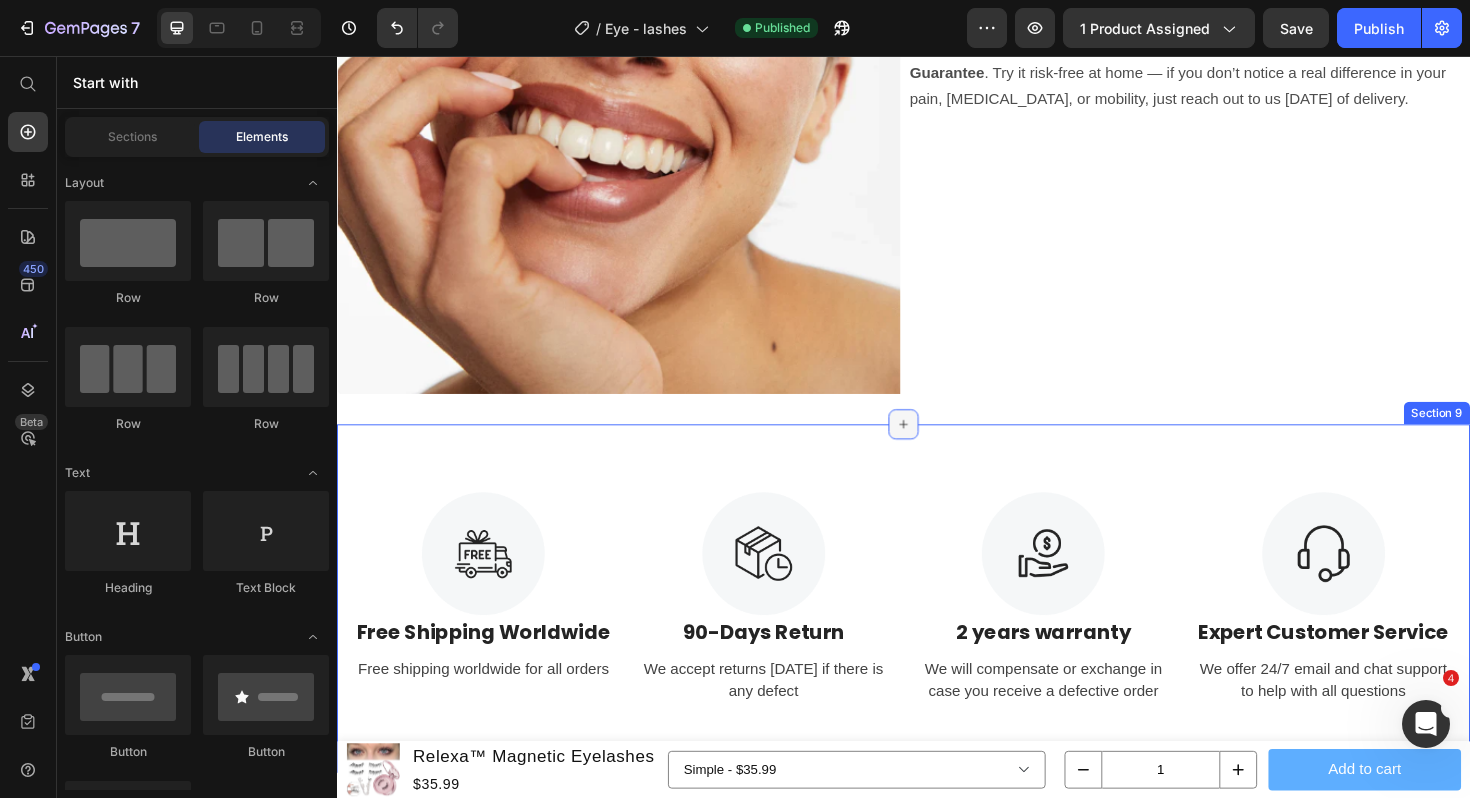 click 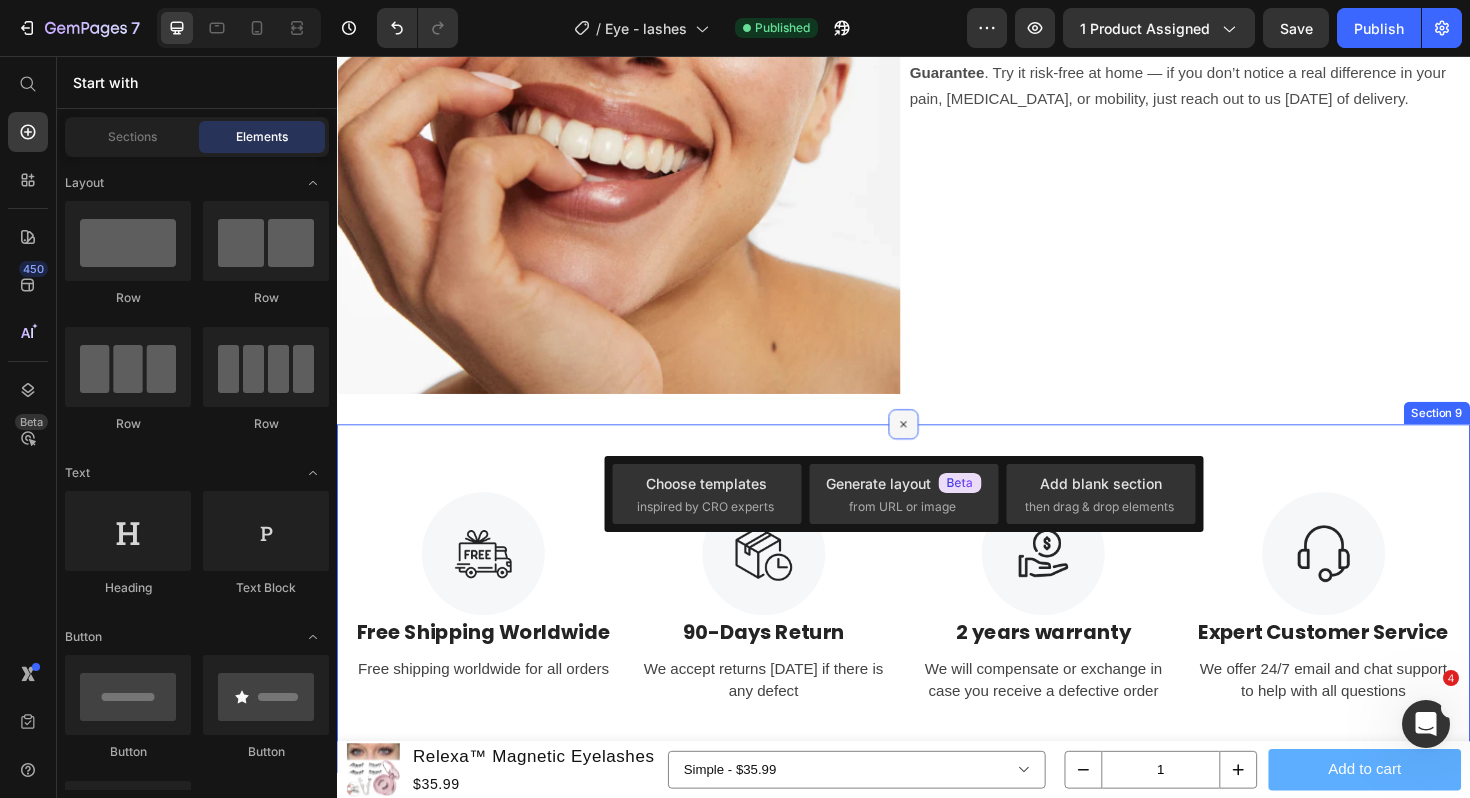 click 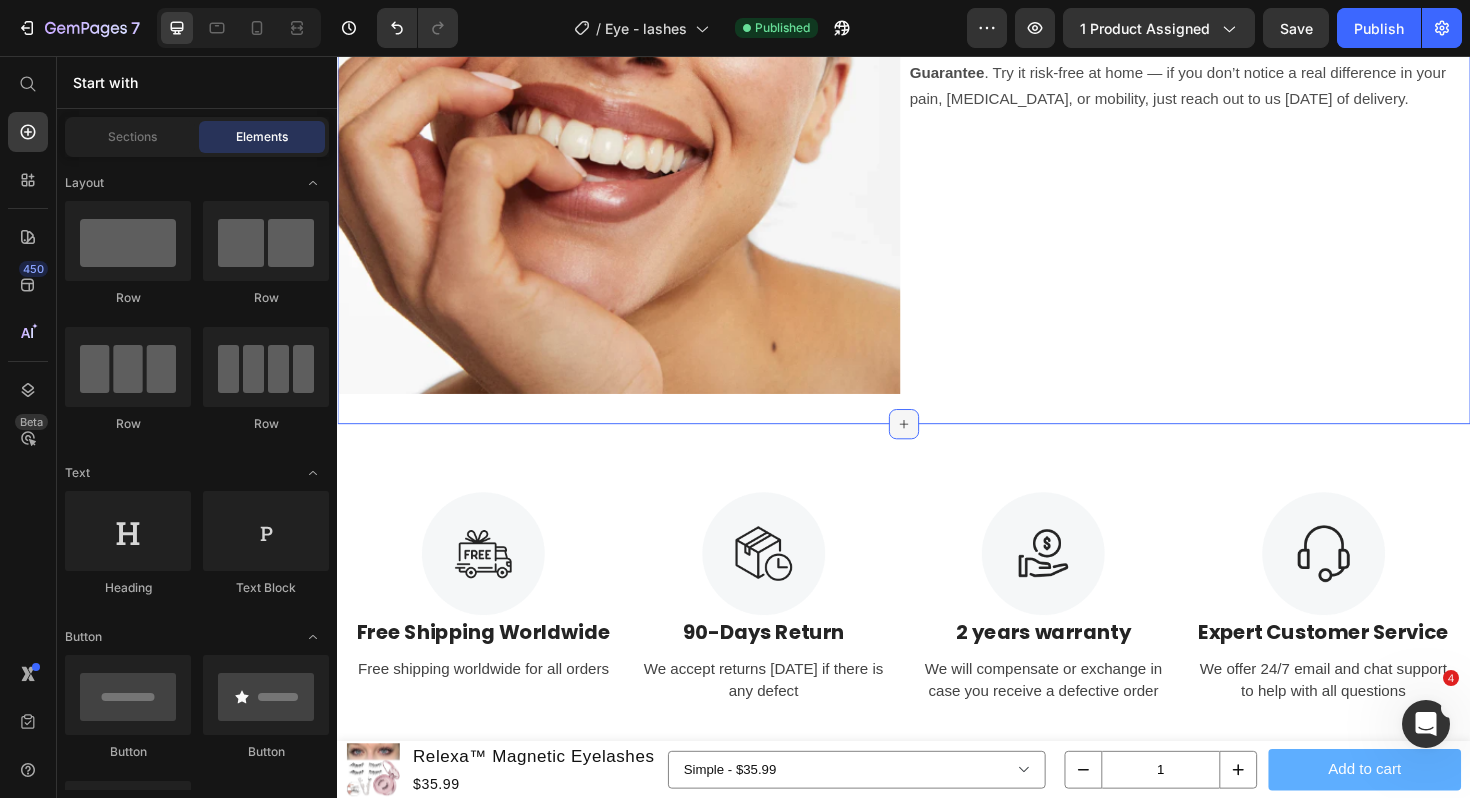 click 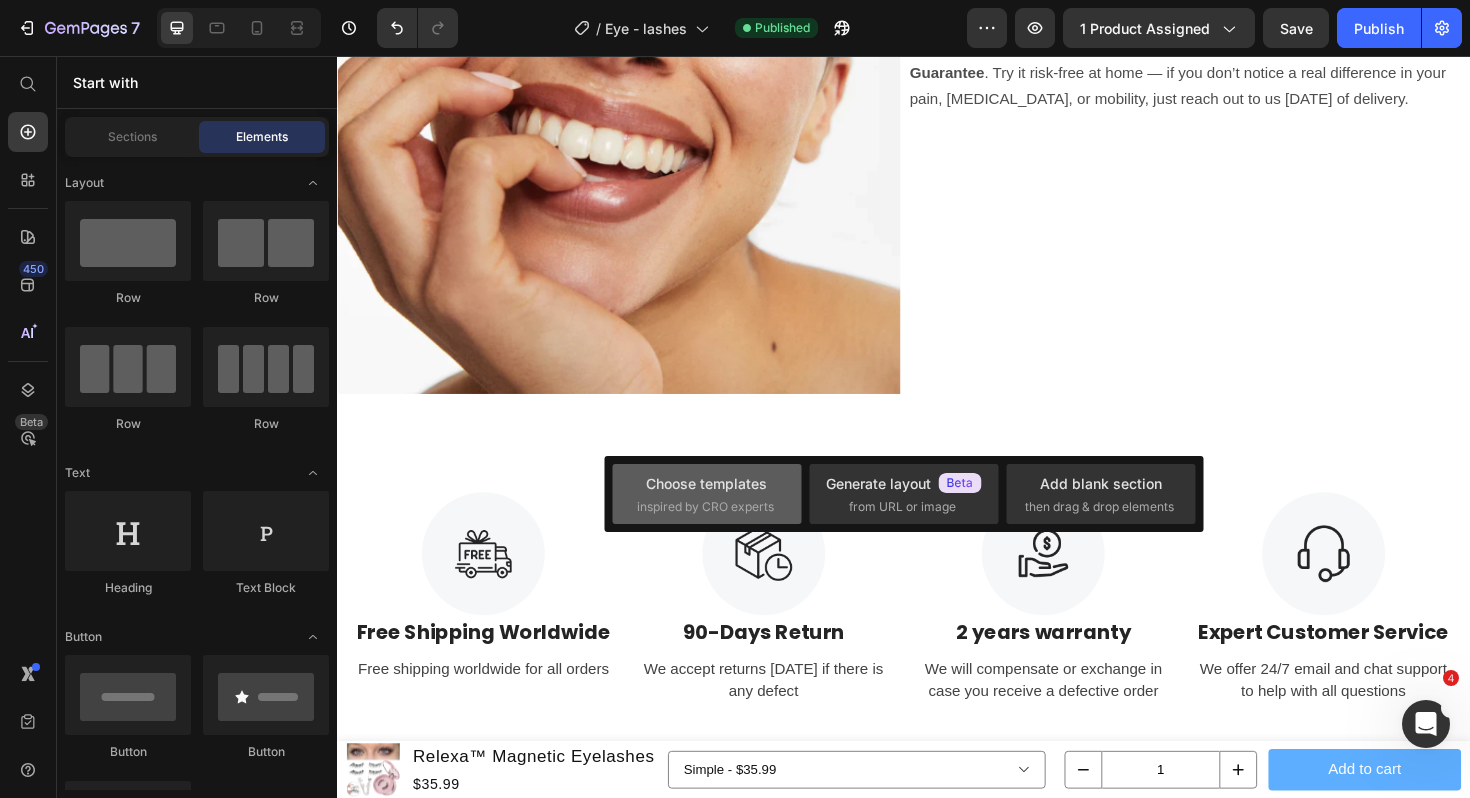 click on "inspired by CRO experts" at bounding box center [705, 507] 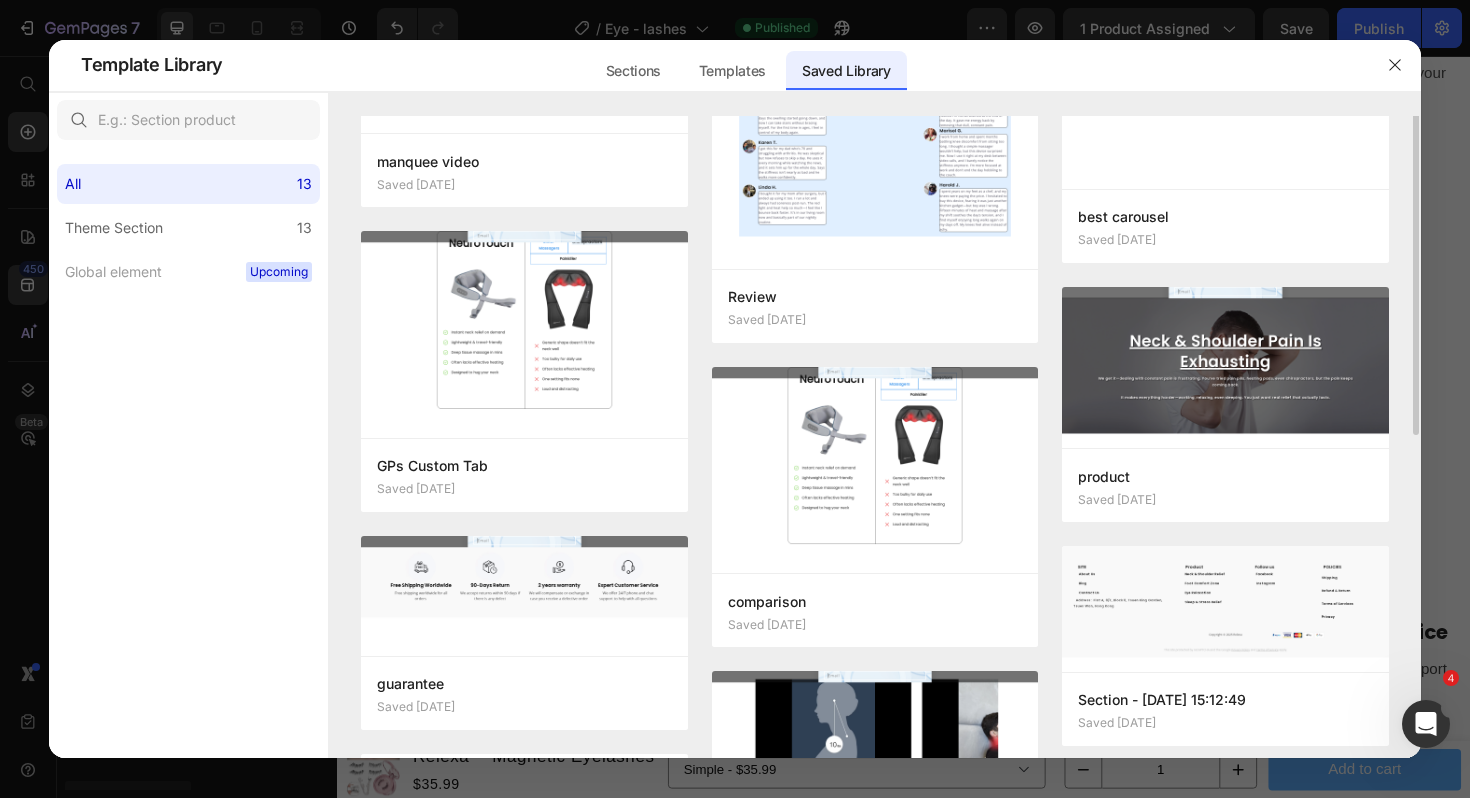 scroll, scrollTop: 0, scrollLeft: 0, axis: both 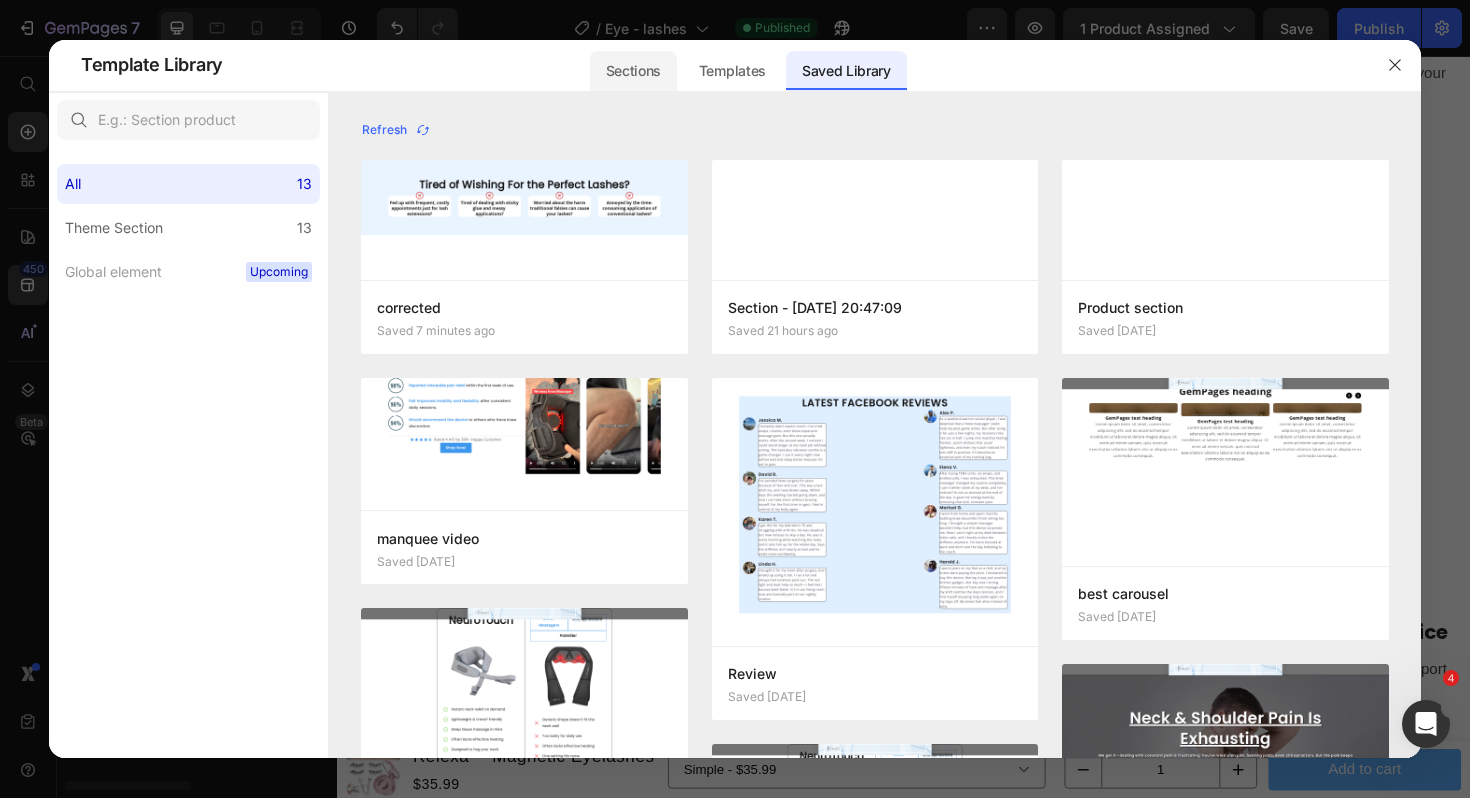click on "Sections" 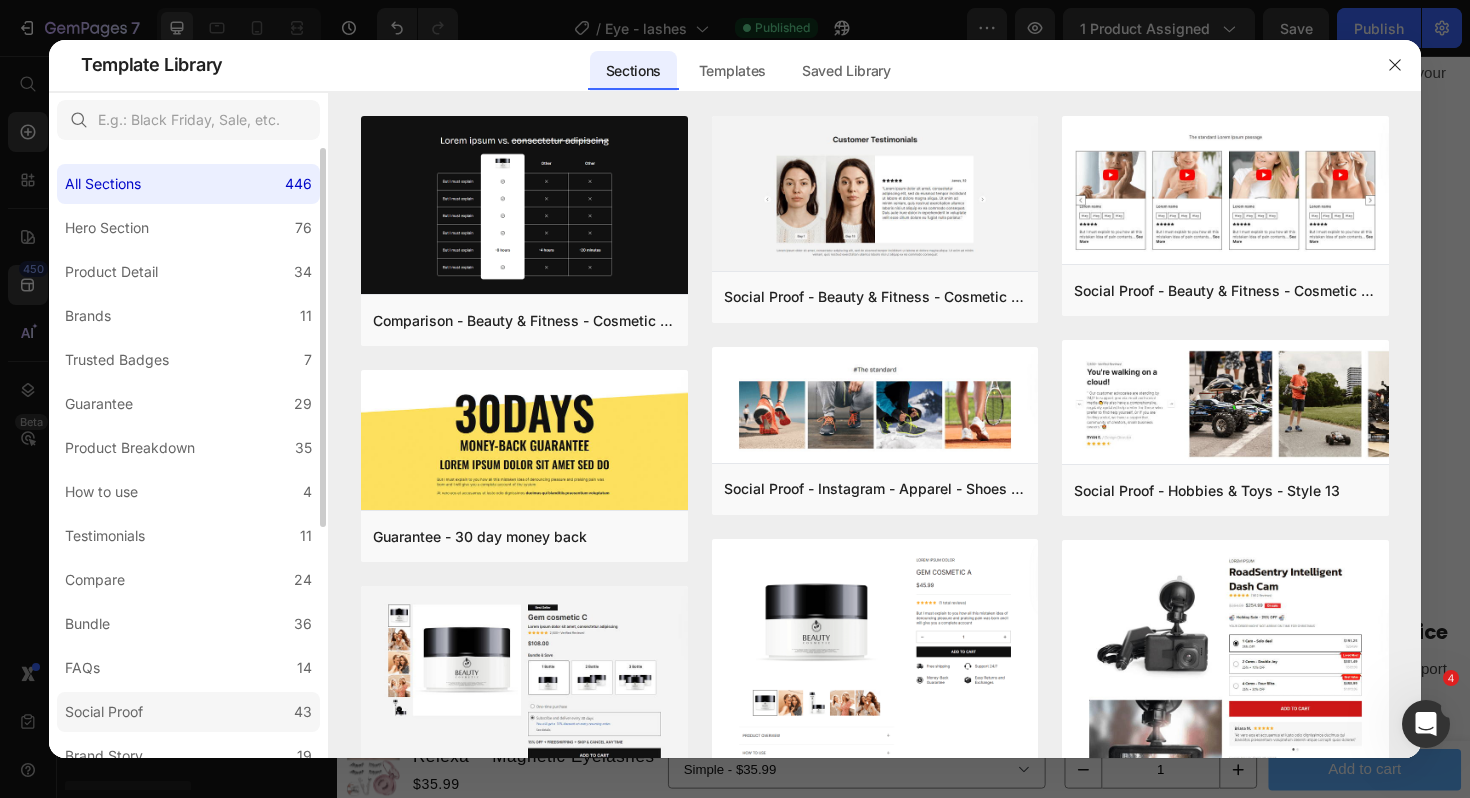 click on "Social Proof" at bounding box center (104, 712) 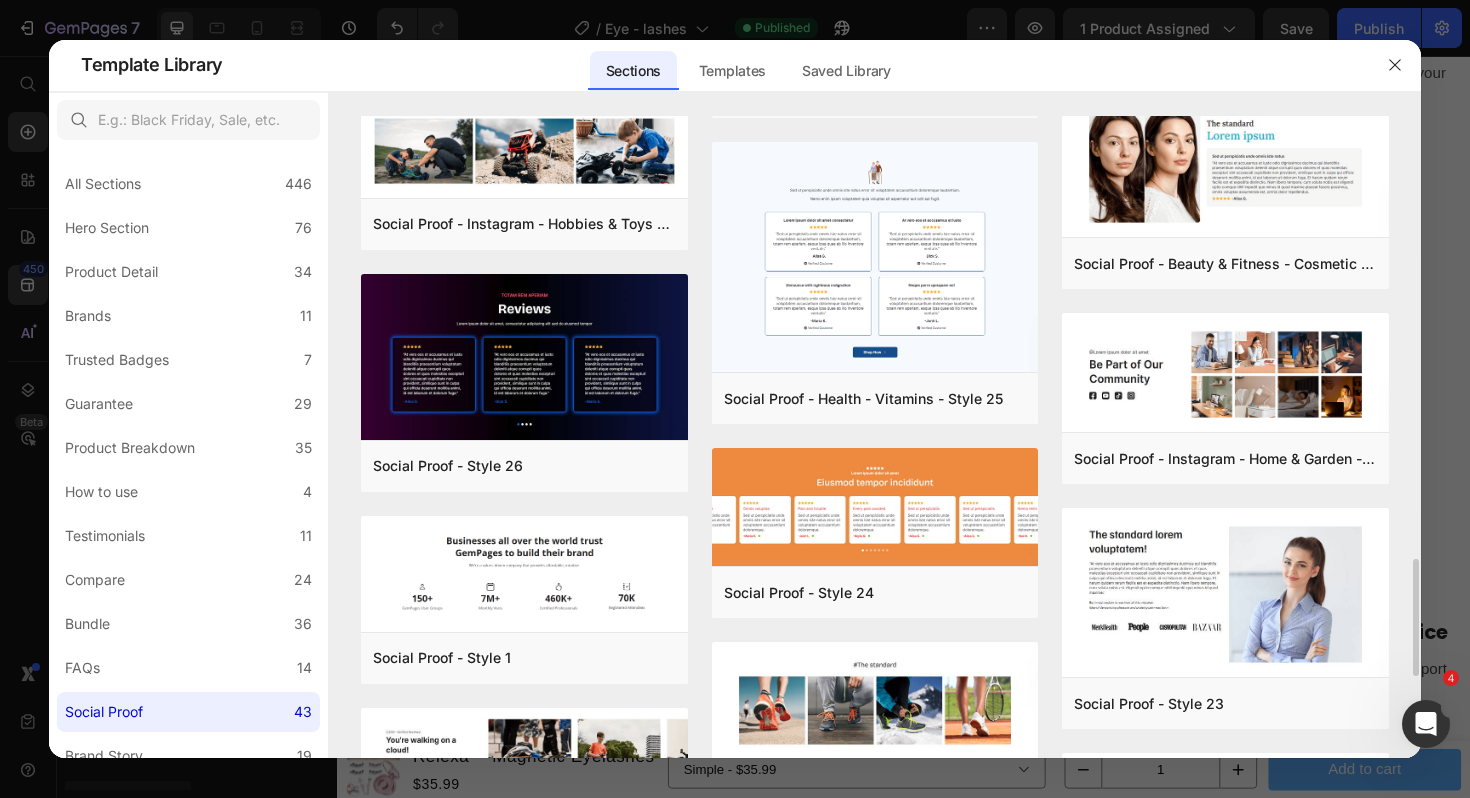 scroll, scrollTop: 2434, scrollLeft: 0, axis: vertical 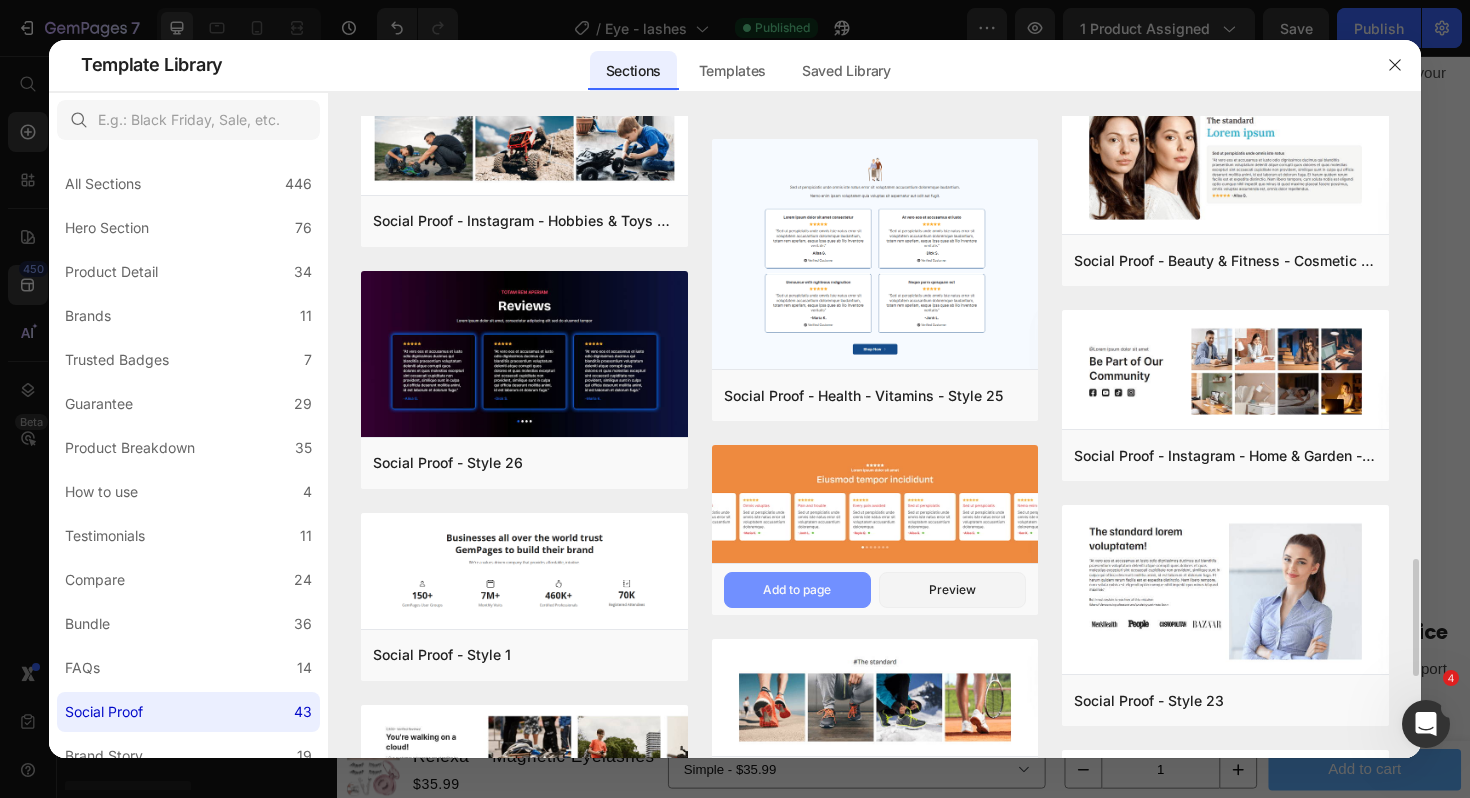 click on "Add to page" at bounding box center (797, 590) 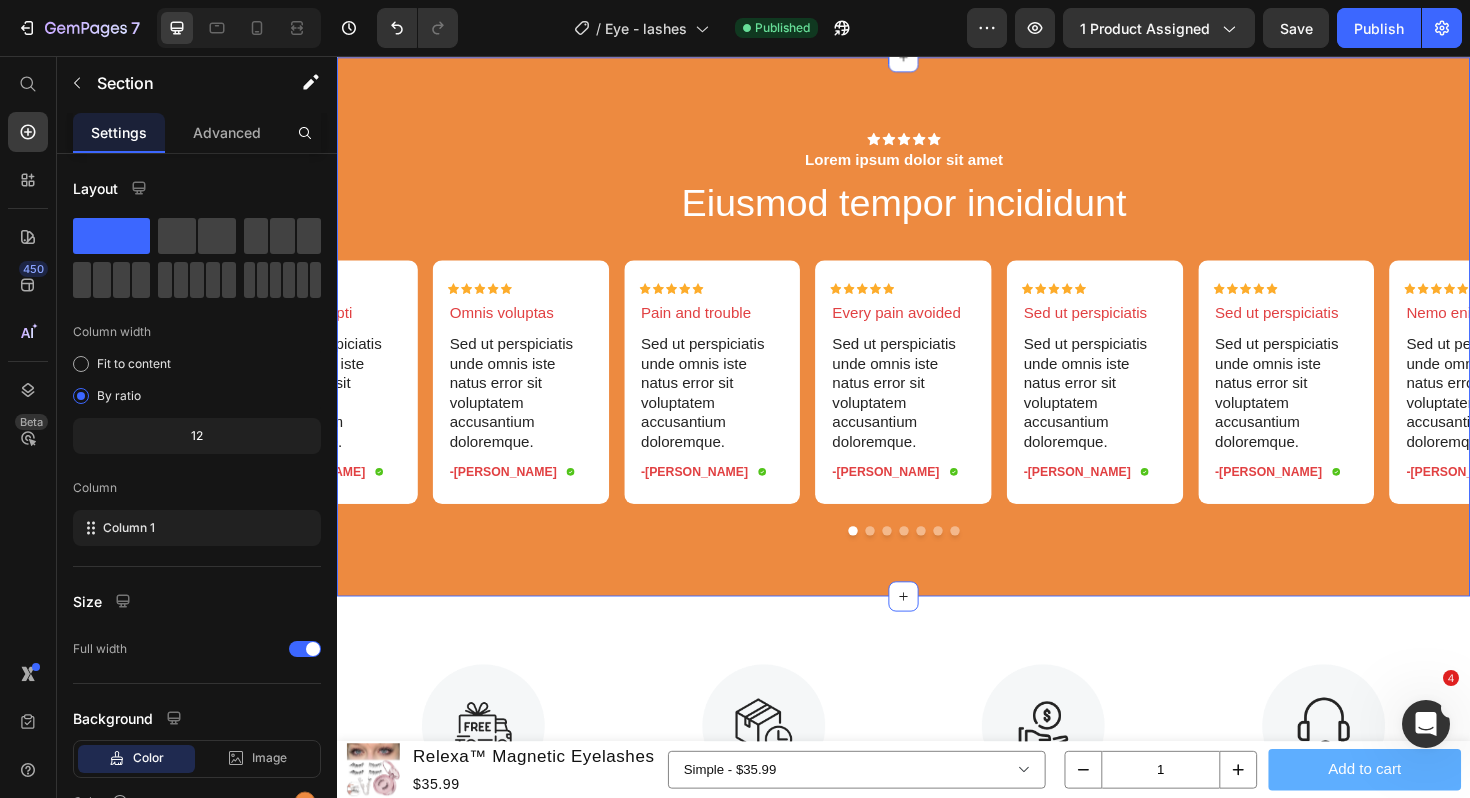 scroll, scrollTop: 7534, scrollLeft: 0, axis: vertical 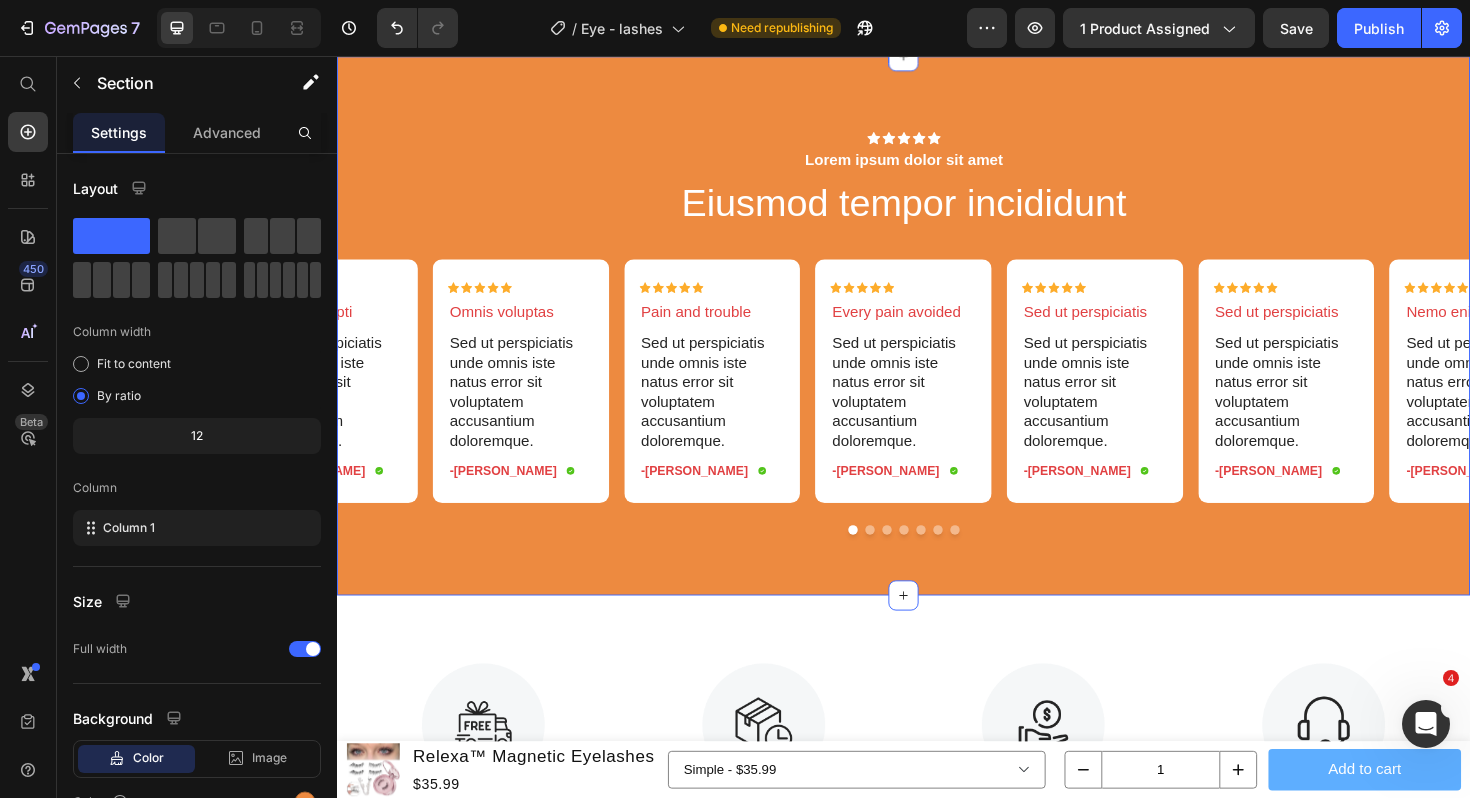 click 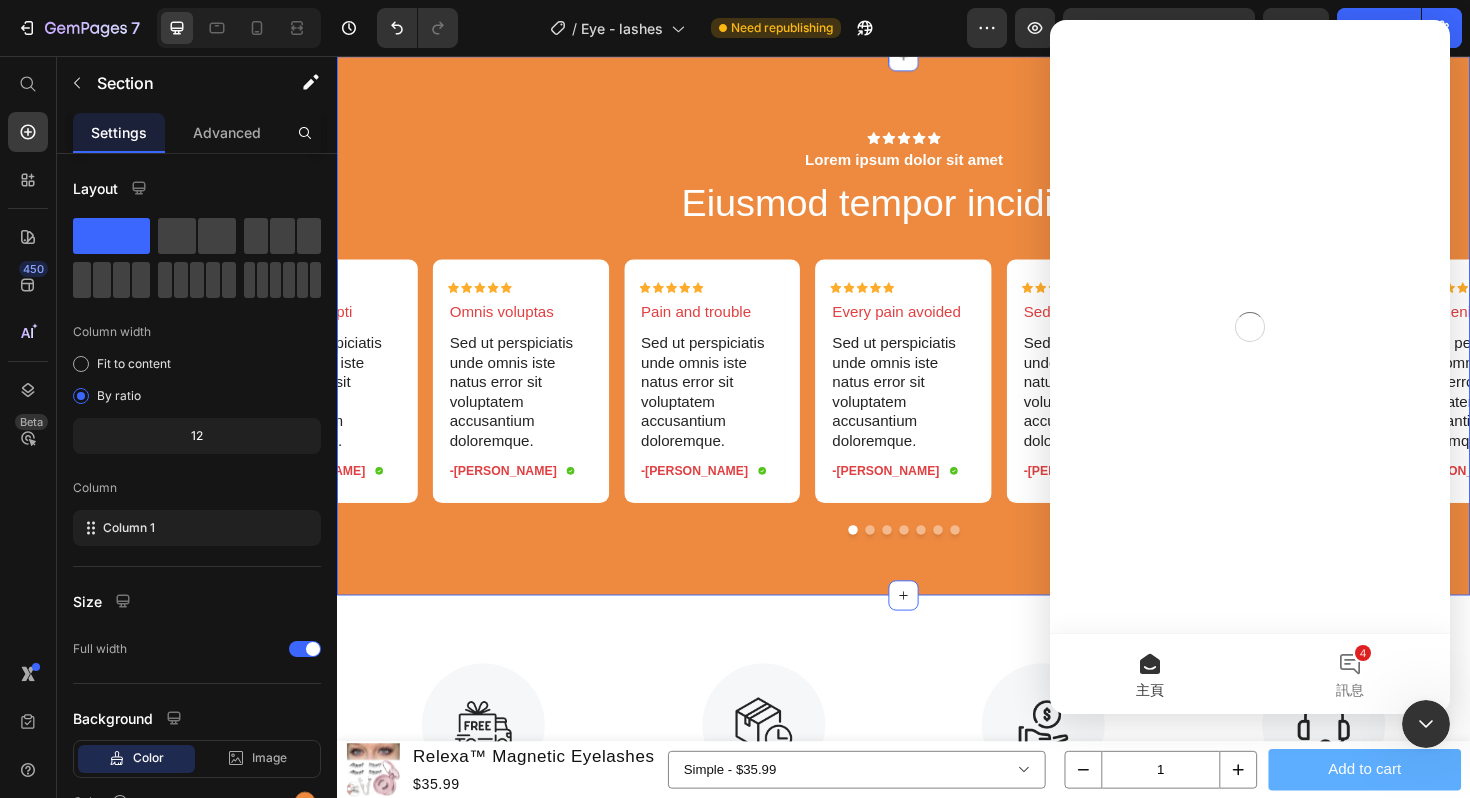 scroll, scrollTop: 0, scrollLeft: 0, axis: both 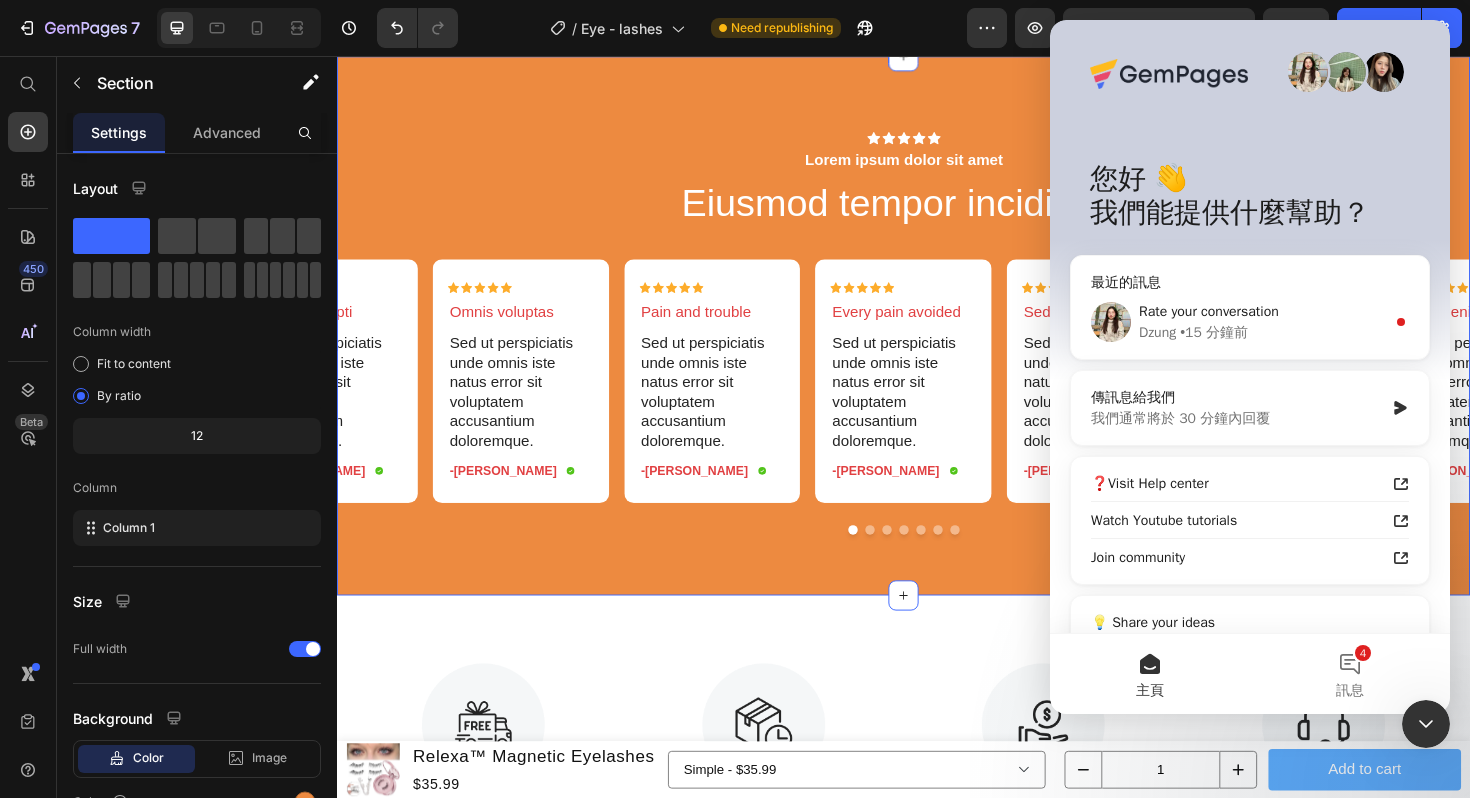 click on "Icon Icon Icon Icon Icon Icon List Lorem ipsum dolor sit amet Text Block Eiusmod tempor incididunt Heading Row Icon Icon Icon Icon Icon Icon List Omnis voluptas Text Block Sed ut perspiciatis unde omnis iste natus error sit voluptatem accusantium doloremque. Text Block -Maria K. Text Block
Icon Row Row Icon Icon Icon Icon Icon Icon List Pain and trouble Text Block Sed ut perspiciatis unde omnis iste natus error sit voluptatem accusantium doloremque. Text Block -Jonh L. Text Block
Icon Row Row Icon Icon Icon Icon Icon Icon List Every pain avoided Text Block Sed ut perspiciatis unde omnis iste natus error sit voluptatem accusantium doloremque. Text Block -Reylo Q. Text Block
Icon Row Row Icon Icon Icon Icon Icon Icon List Sed ut perspiciatis Text Block Sed ut perspiciatis unde omnis iste natus error sit voluptatem accusantium doloremque. Text Block -Alisa G. Text Block
Icon Row Row Icon Icon Icon Icon Icon Icon List Sed ut perspiciatis Text Block" at bounding box center (937, 341) 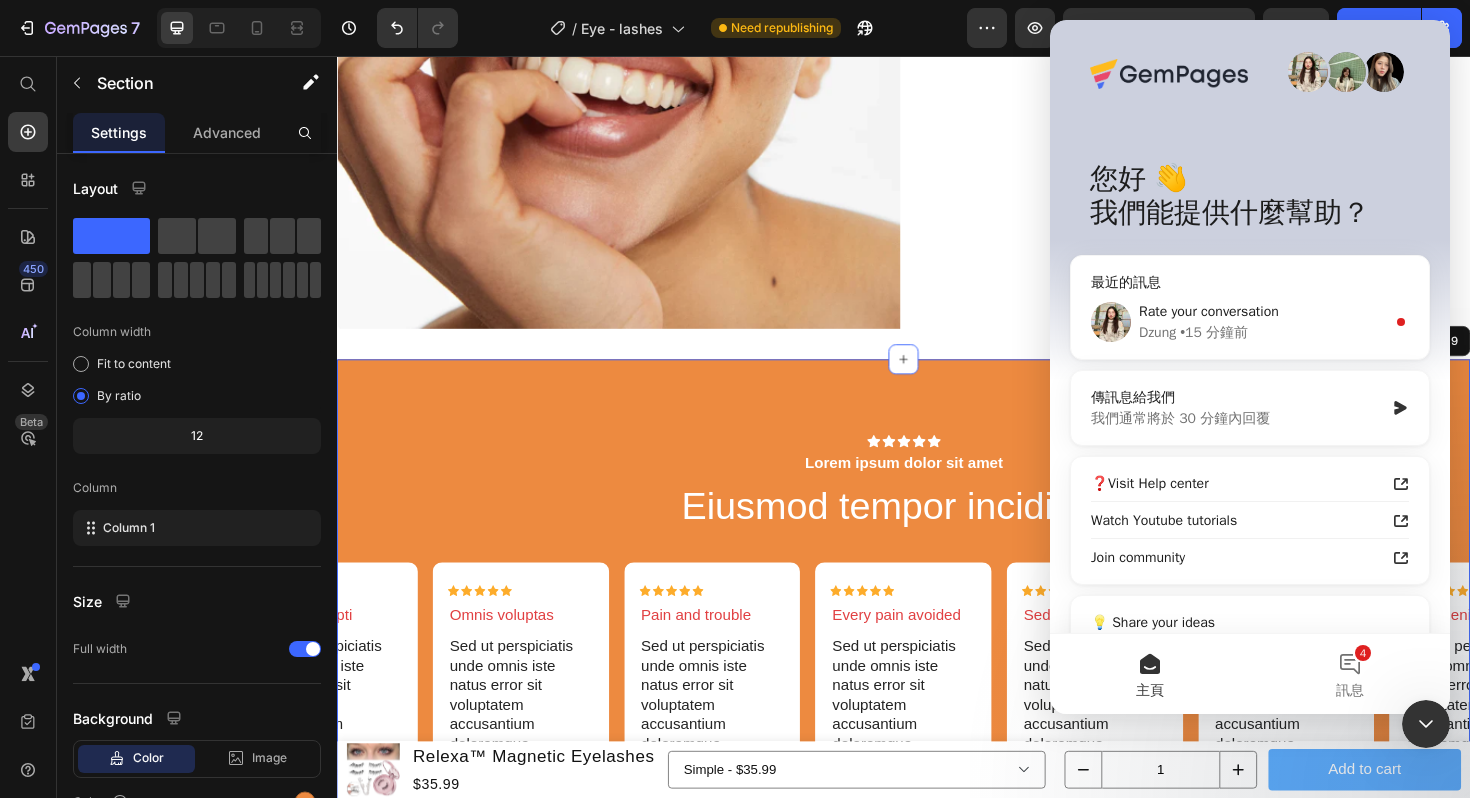 scroll, scrollTop: 7131, scrollLeft: 0, axis: vertical 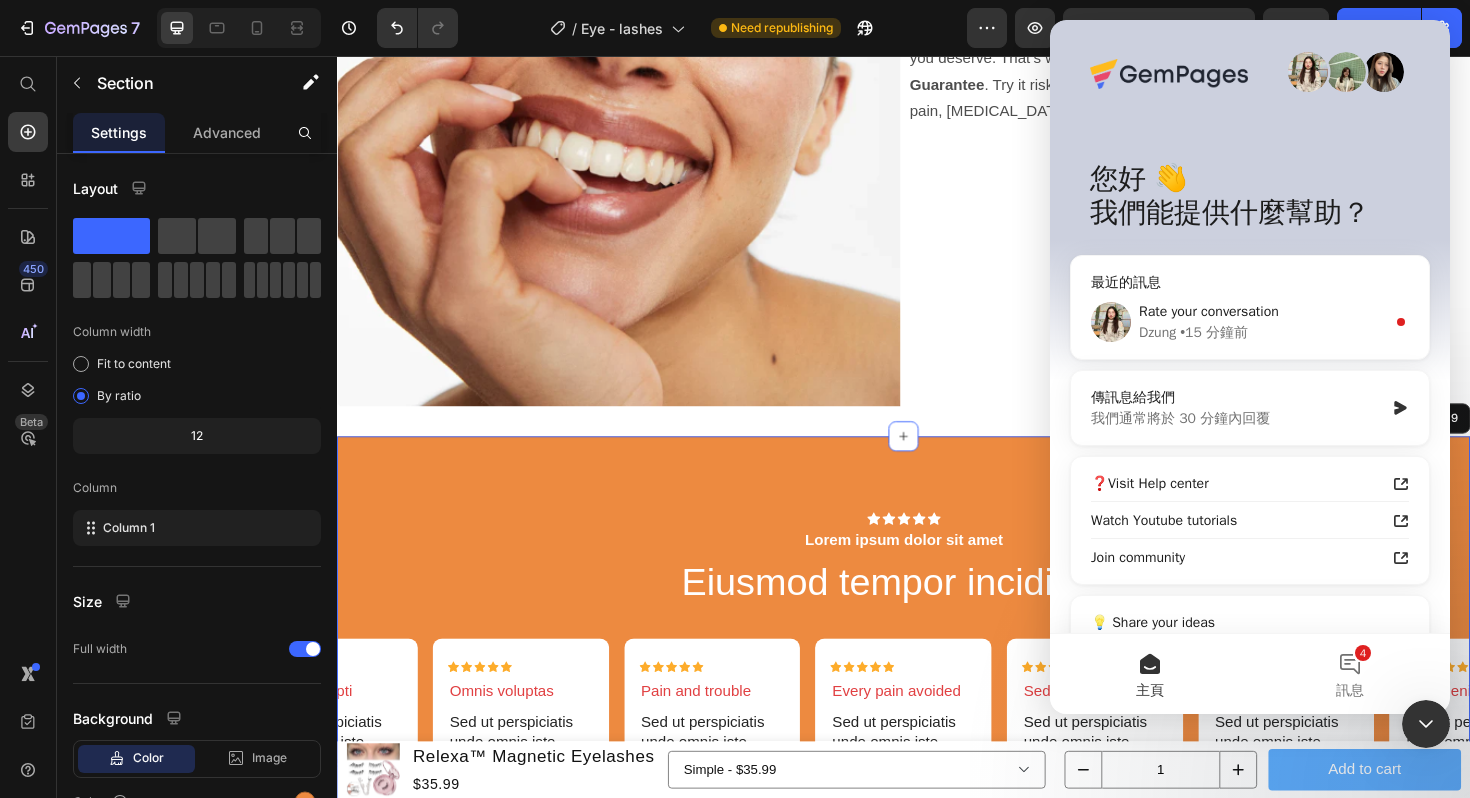 click 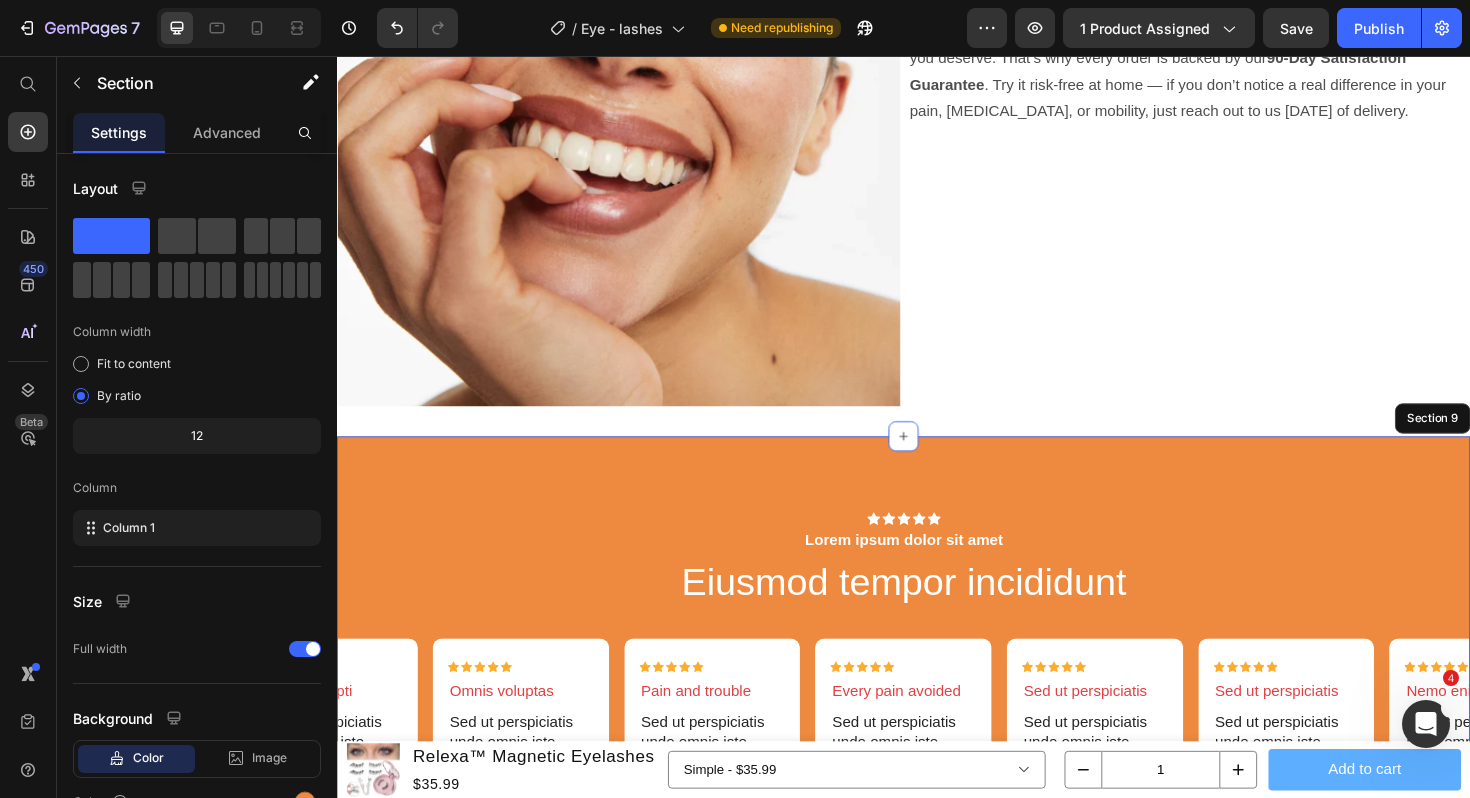 scroll, scrollTop: 0, scrollLeft: 0, axis: both 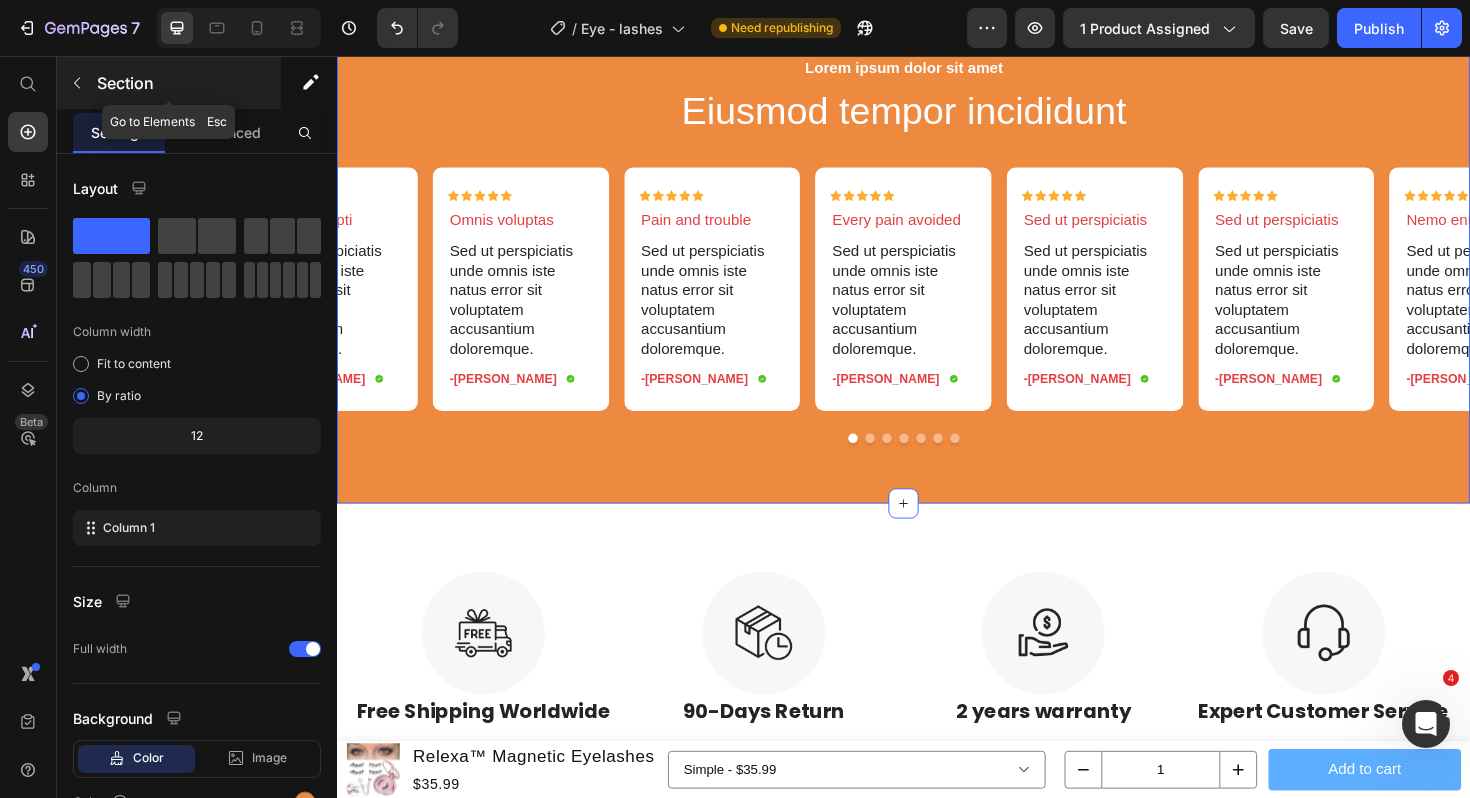 click 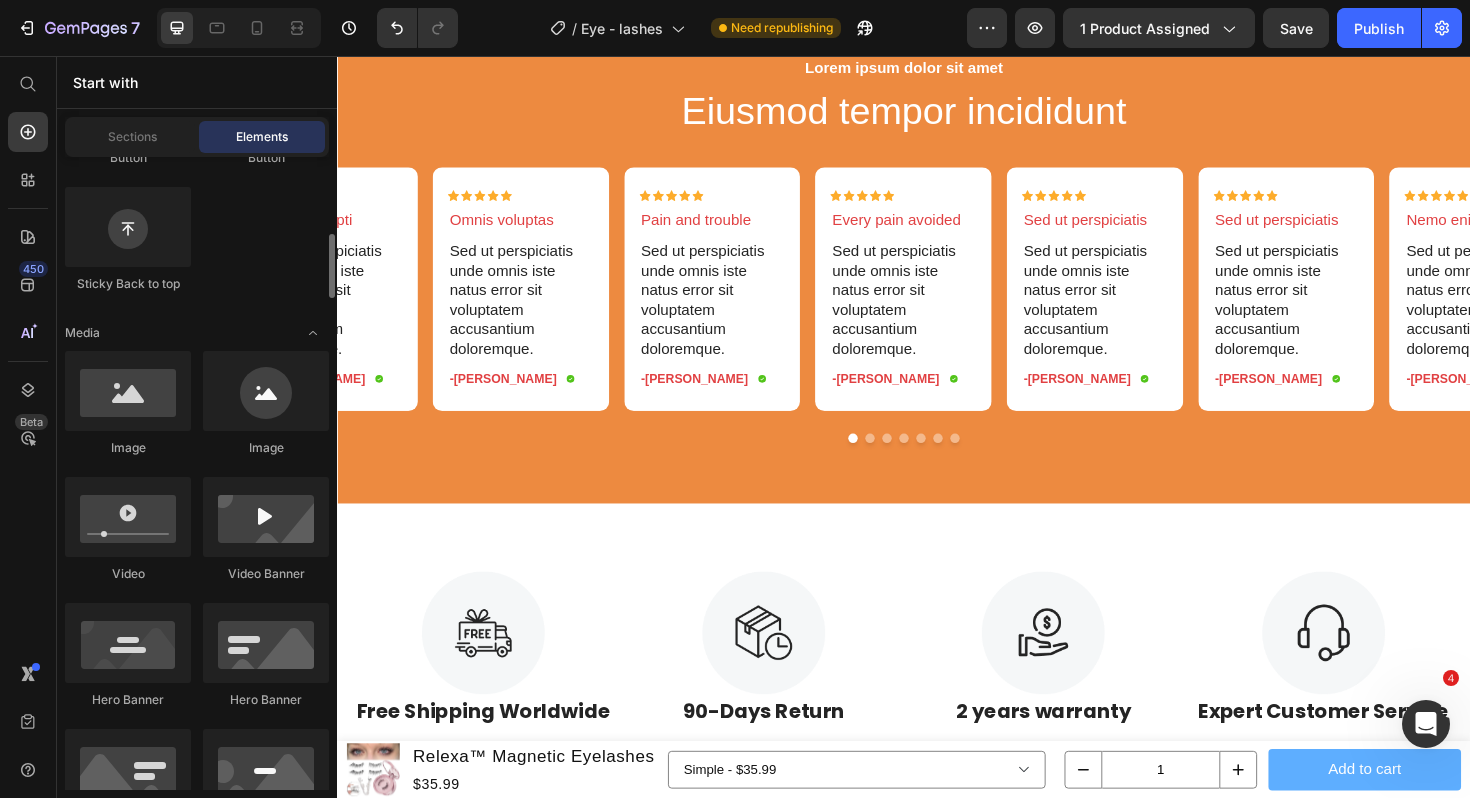 scroll, scrollTop: 523, scrollLeft: 0, axis: vertical 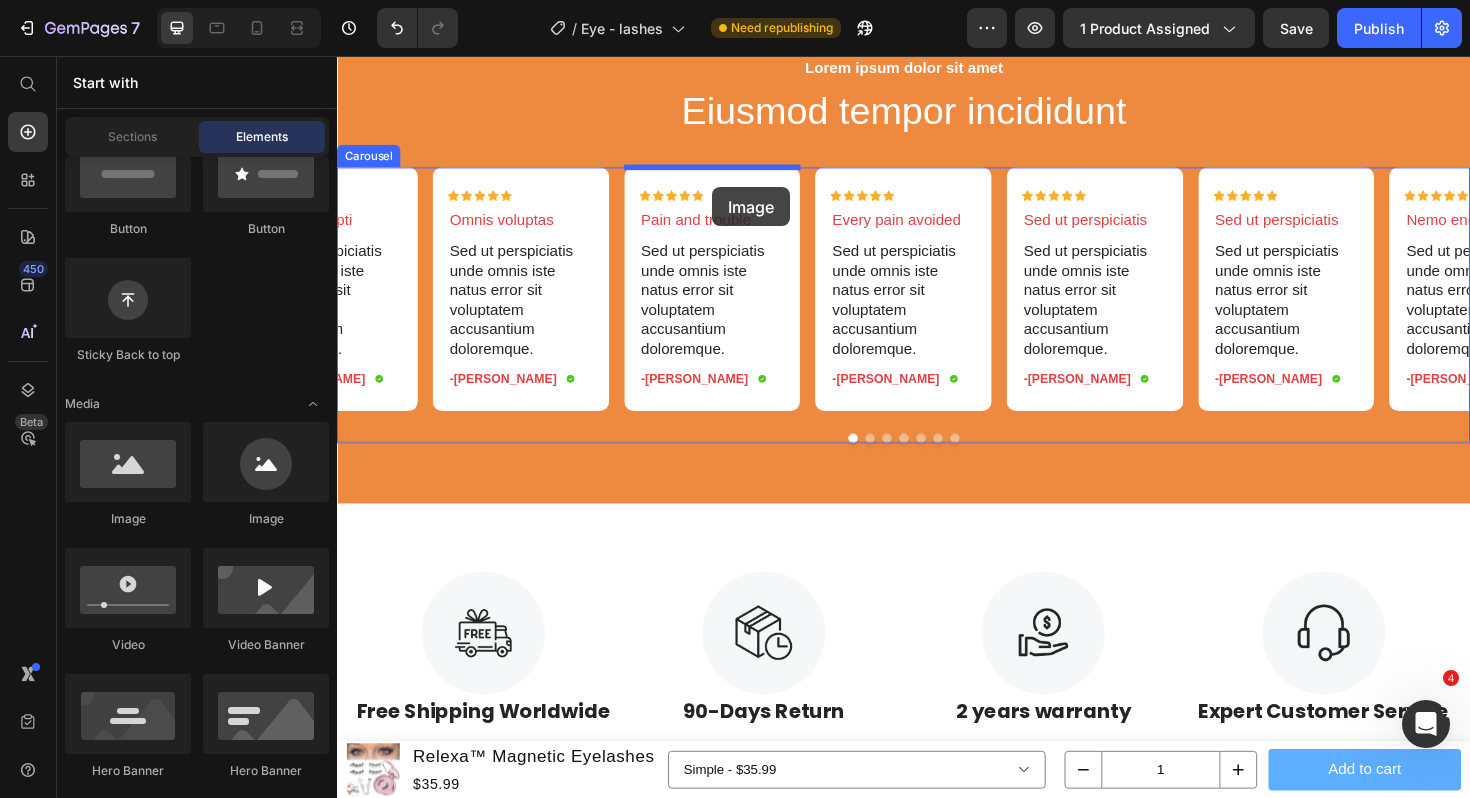 drag, startPoint x: 472, startPoint y: 519, endPoint x: 734, endPoint y: 196, distance: 415.90024 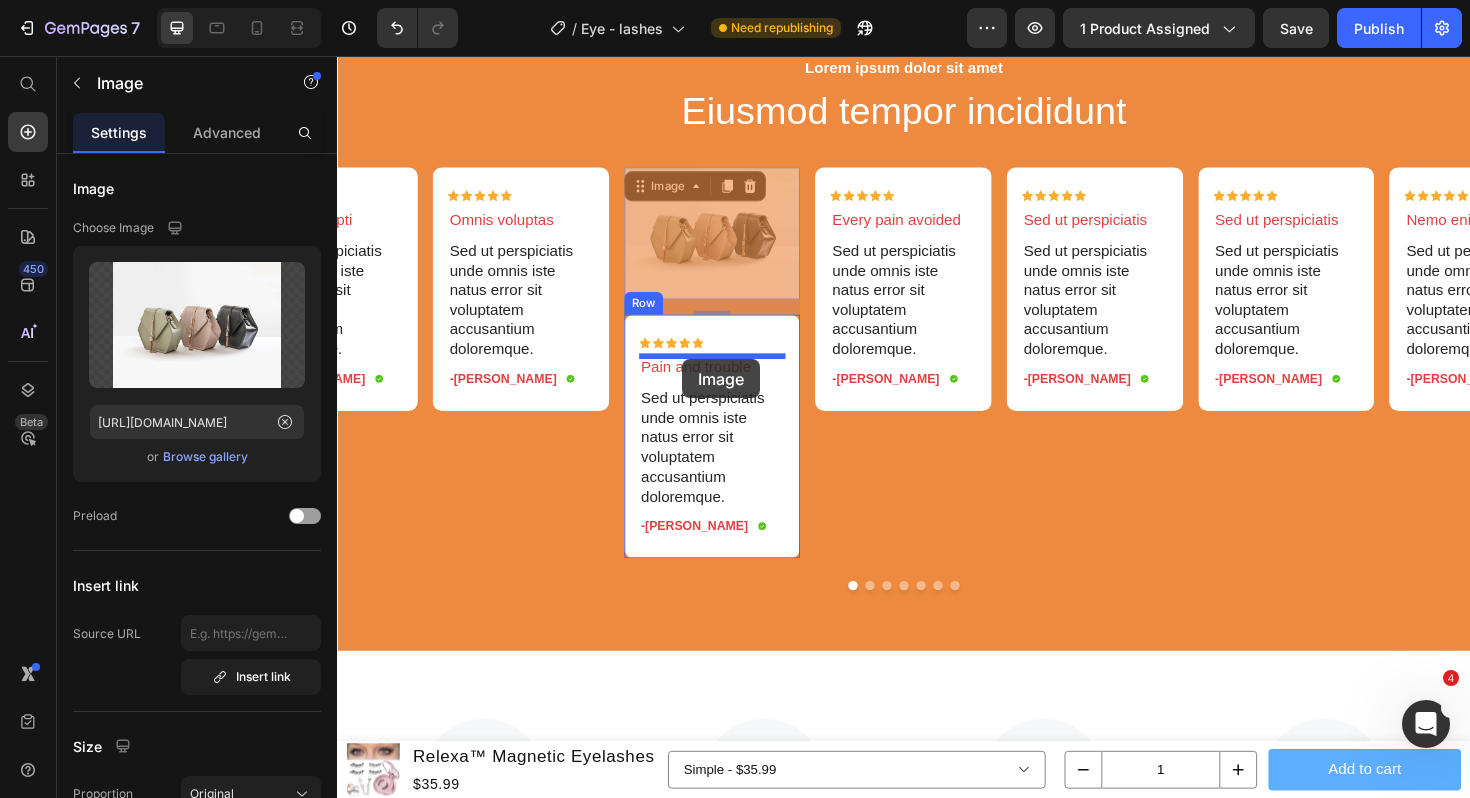 drag, startPoint x: 682, startPoint y: 192, endPoint x: 700, endPoint y: 375, distance: 183.88312 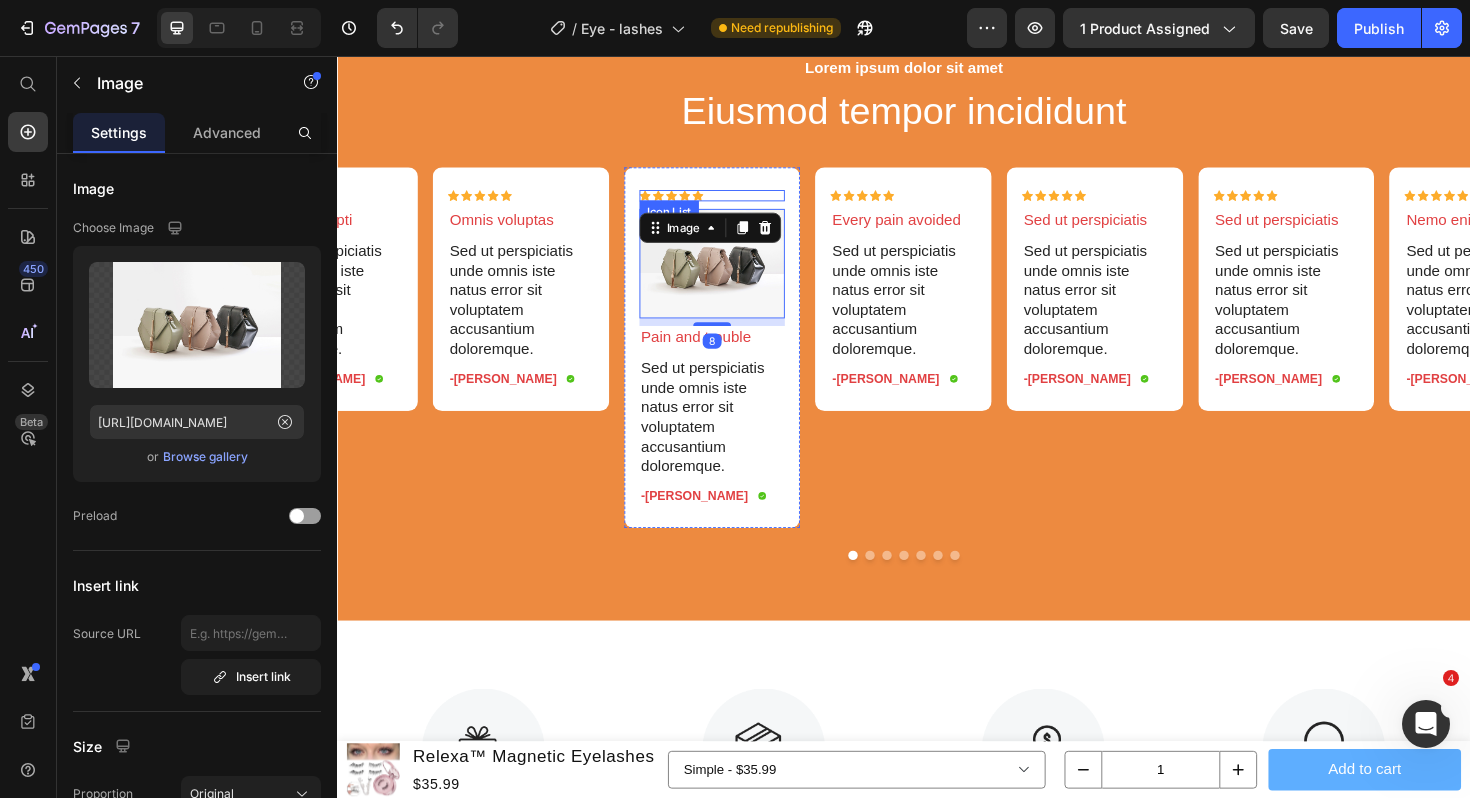 click on "Icon Icon Icon Icon Icon" at bounding box center (734, 204) 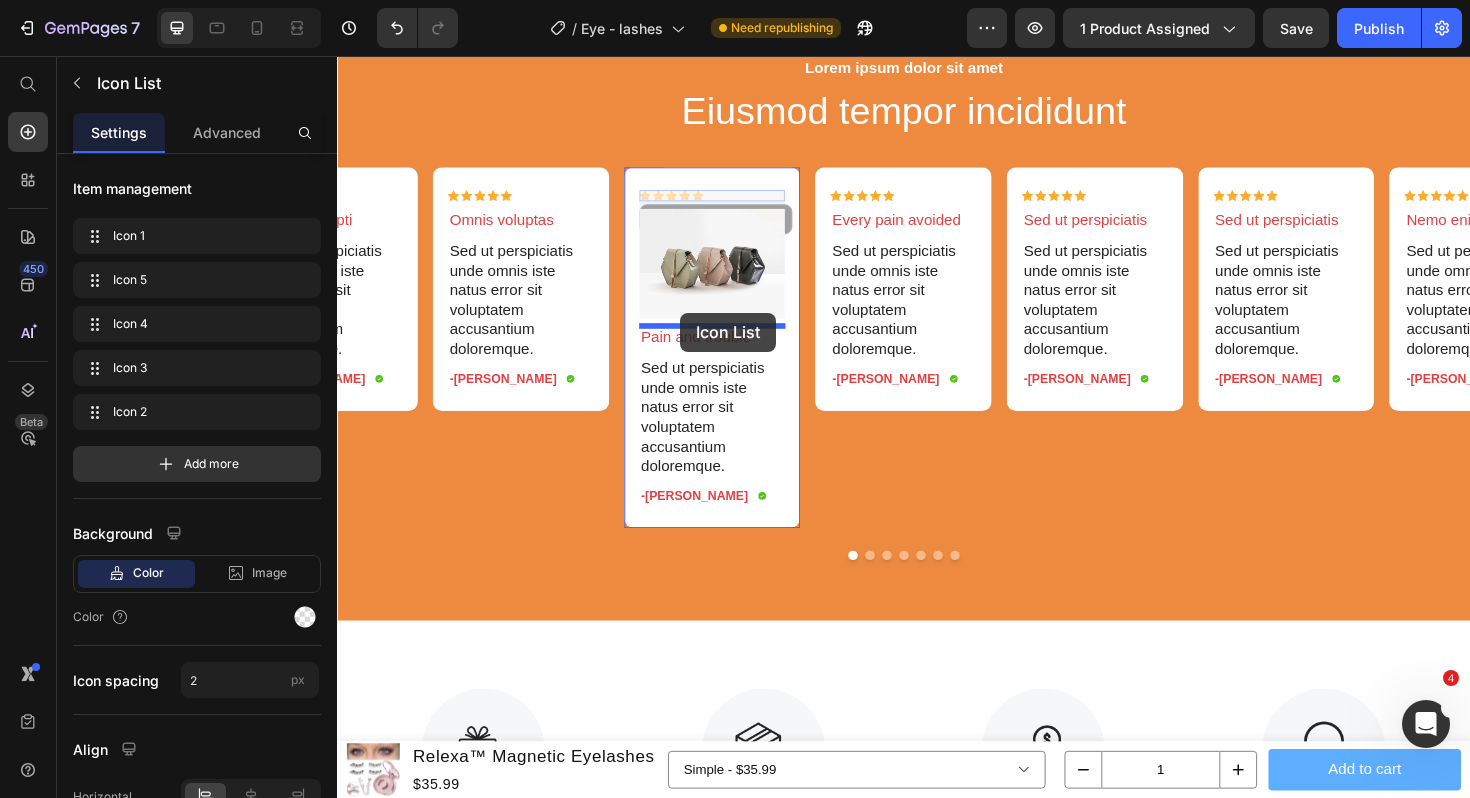 drag, startPoint x: 672, startPoint y: 220, endPoint x: 700, endPoint y: 329, distance: 112.53888 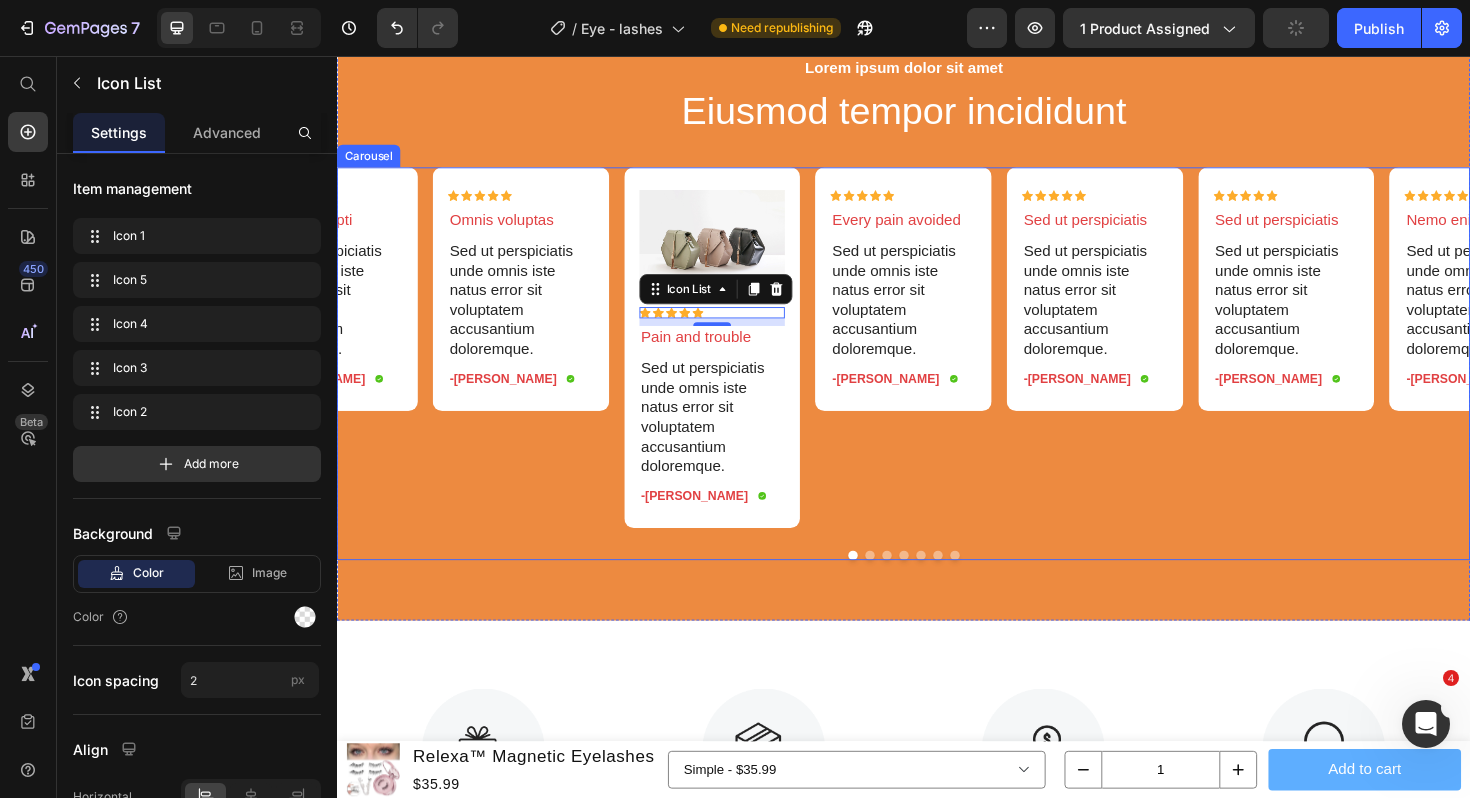 click on "Icon Icon Icon Icon Icon Icon List Sed ut perspiciatis Text Block Sed ut perspiciatis unde omnis iste natus error sit voluptatem accusantium doloremque. Text Block -Alisa G. Text Block
Icon Row Row" at bounding box center [1139, 365] 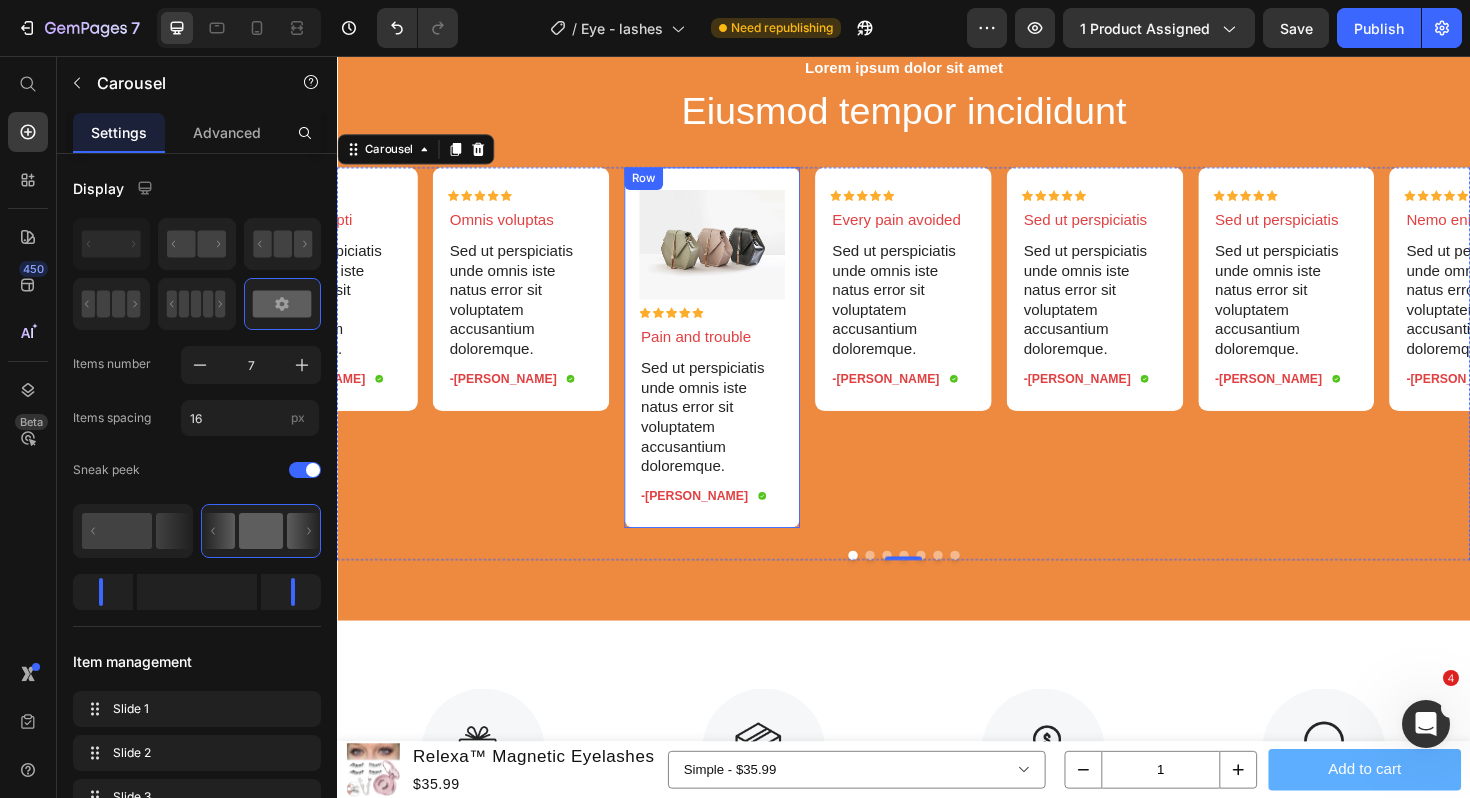 click on "Image Icon Icon Icon Icon Icon Icon List Pain and trouble Text Block Sed ut perspiciatis unde omnis iste natus error sit voluptatem accusantium doloremque. Text Block -Jonh L. Text Block
Icon Row Row" at bounding box center (734, 365) 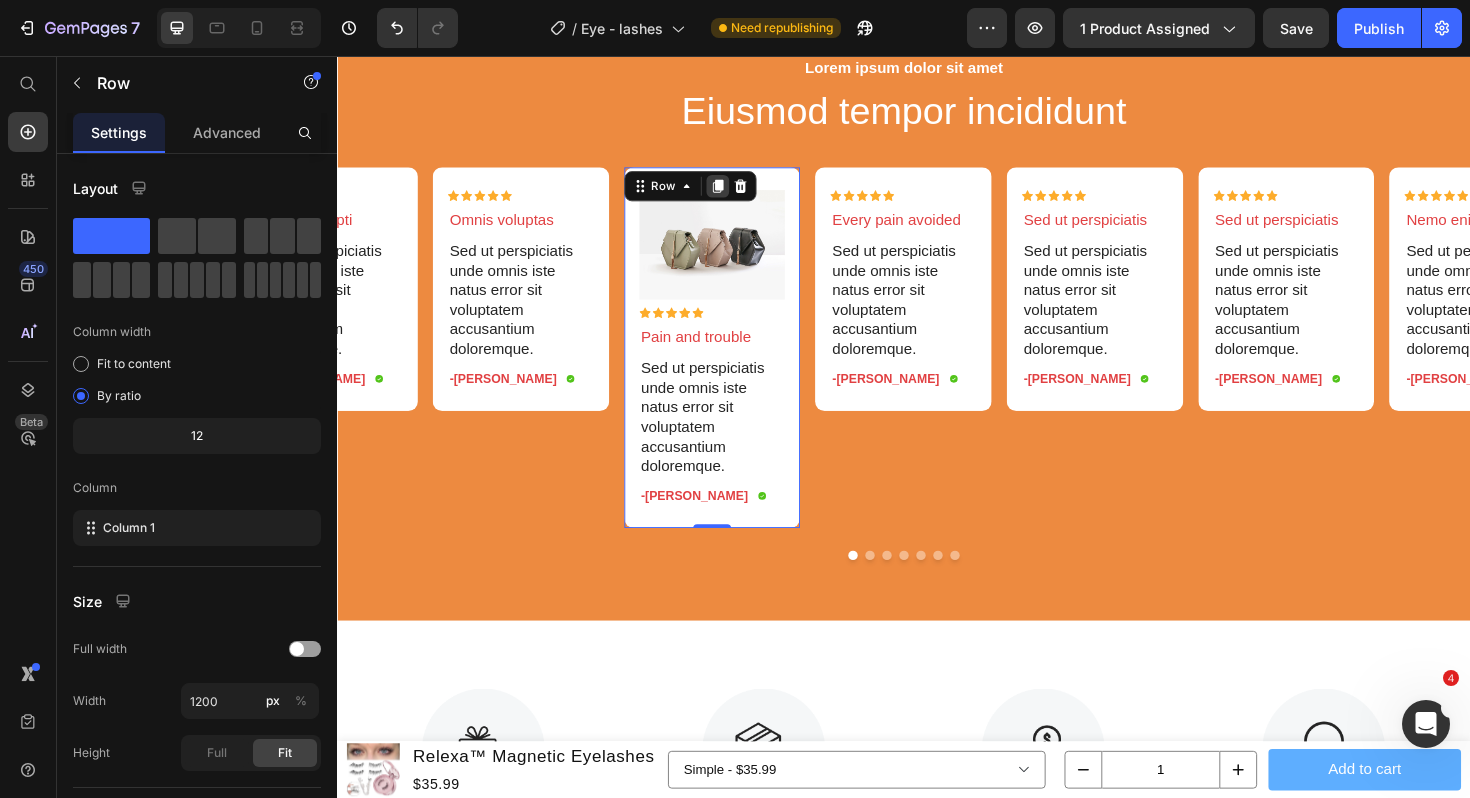 click 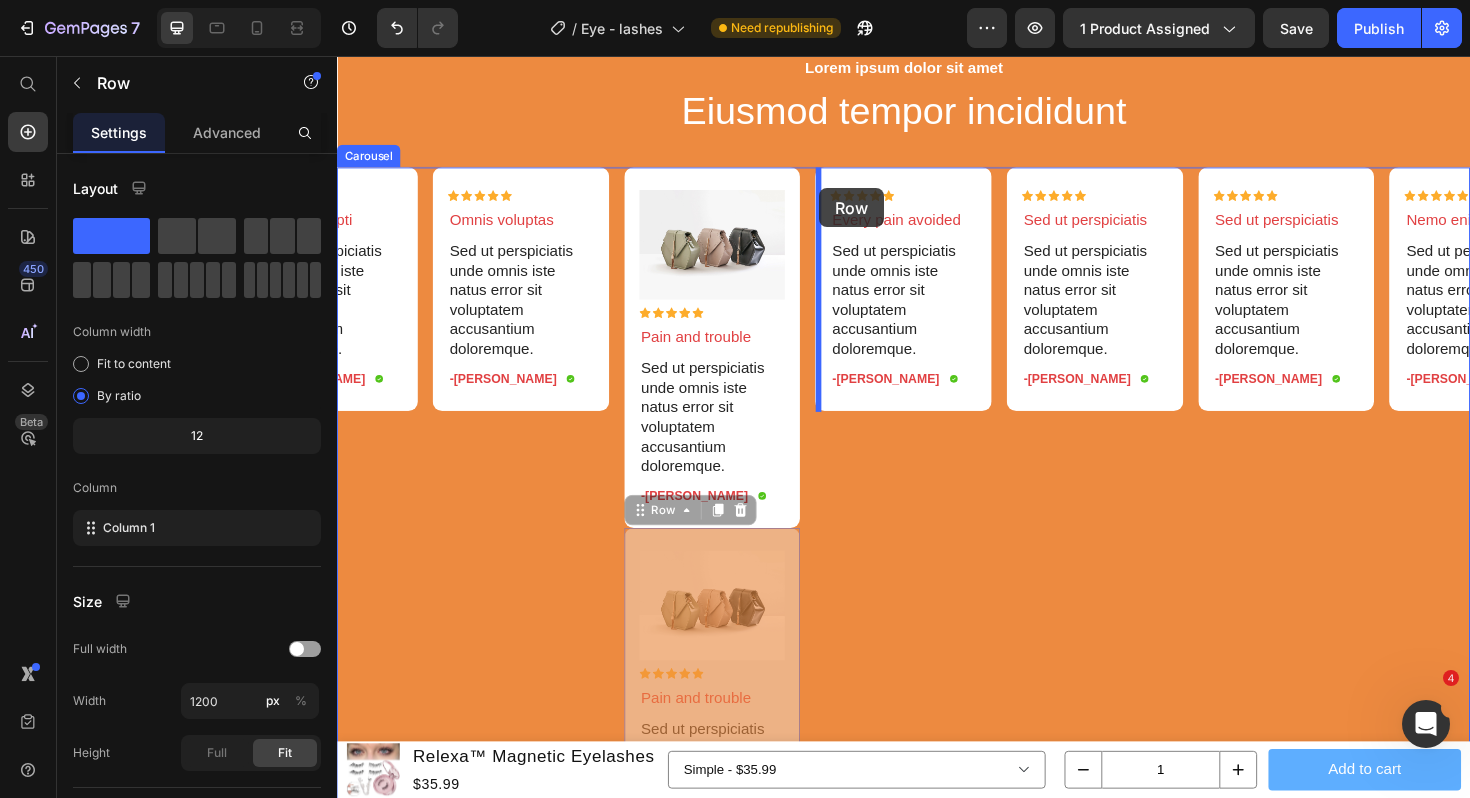 drag, startPoint x: 691, startPoint y: 542, endPoint x: 847, endPoint y: 197, distance: 378.63043 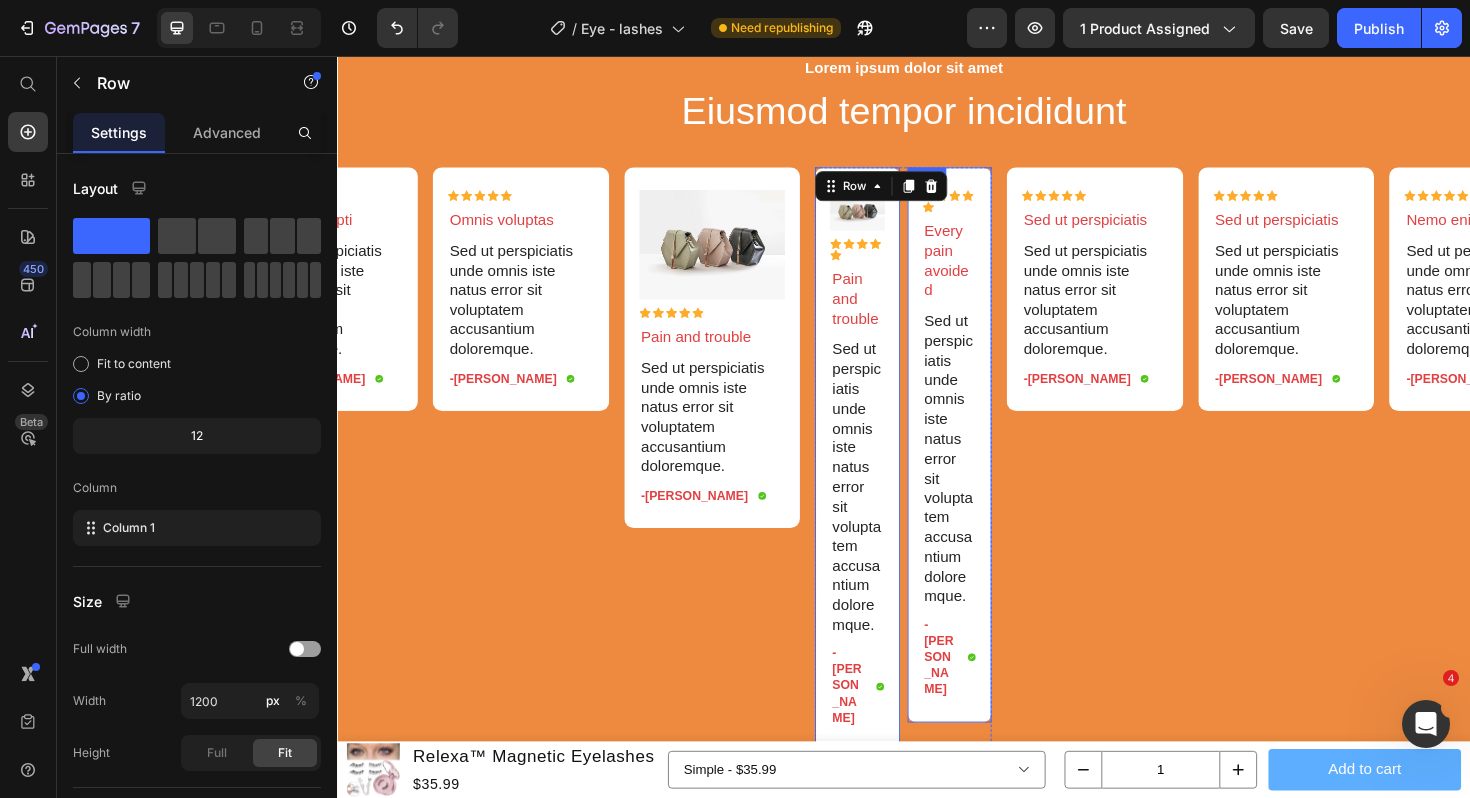 click on "Icon Icon Icon Icon Icon Icon List Every pain avoided Text Block Sed ut perspiciatis unde omnis iste natus error sit voluptatem accusantium doloremque. Text Block -Reylo Q. Text Block
Icon Row Row" at bounding box center [985, 468] 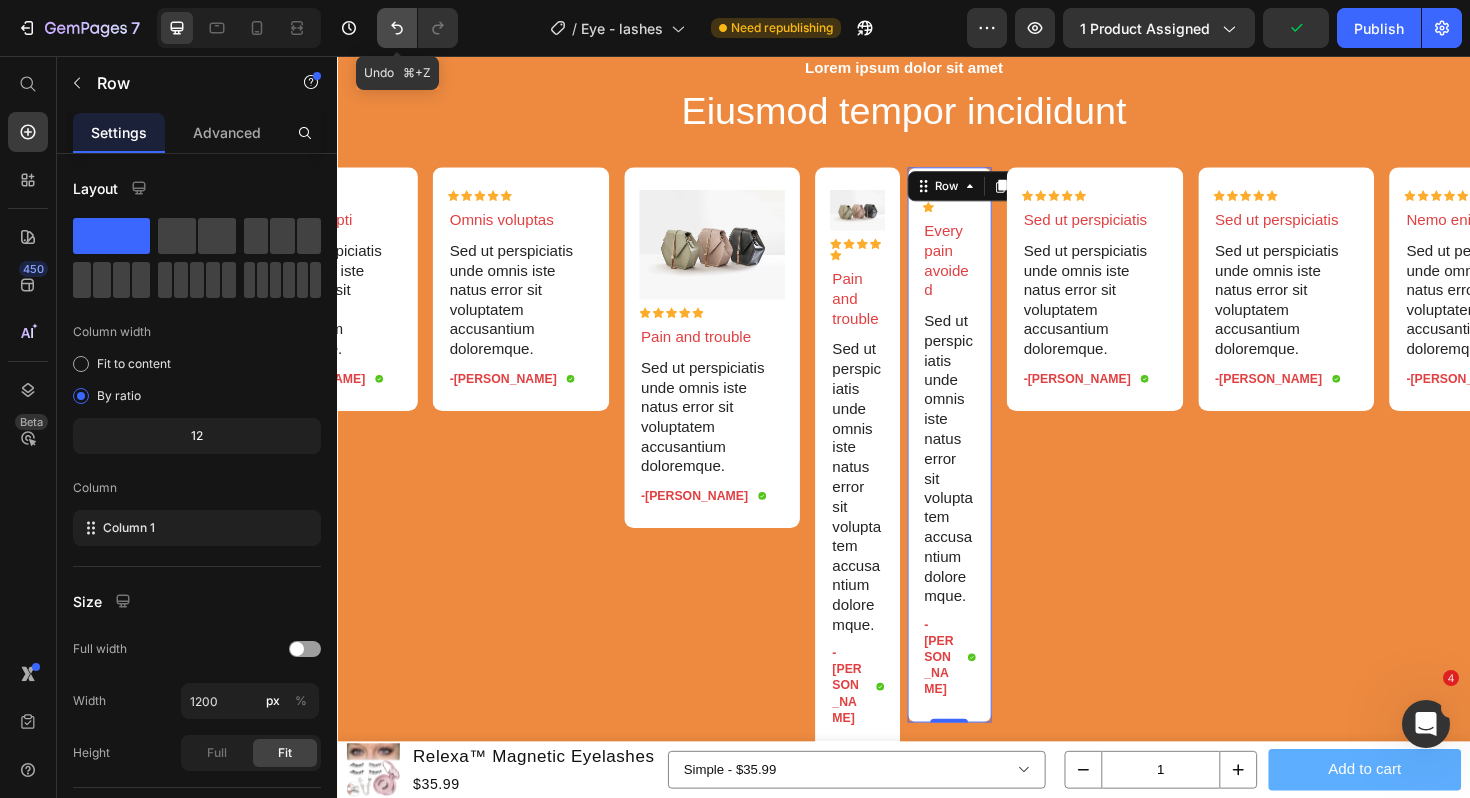 click 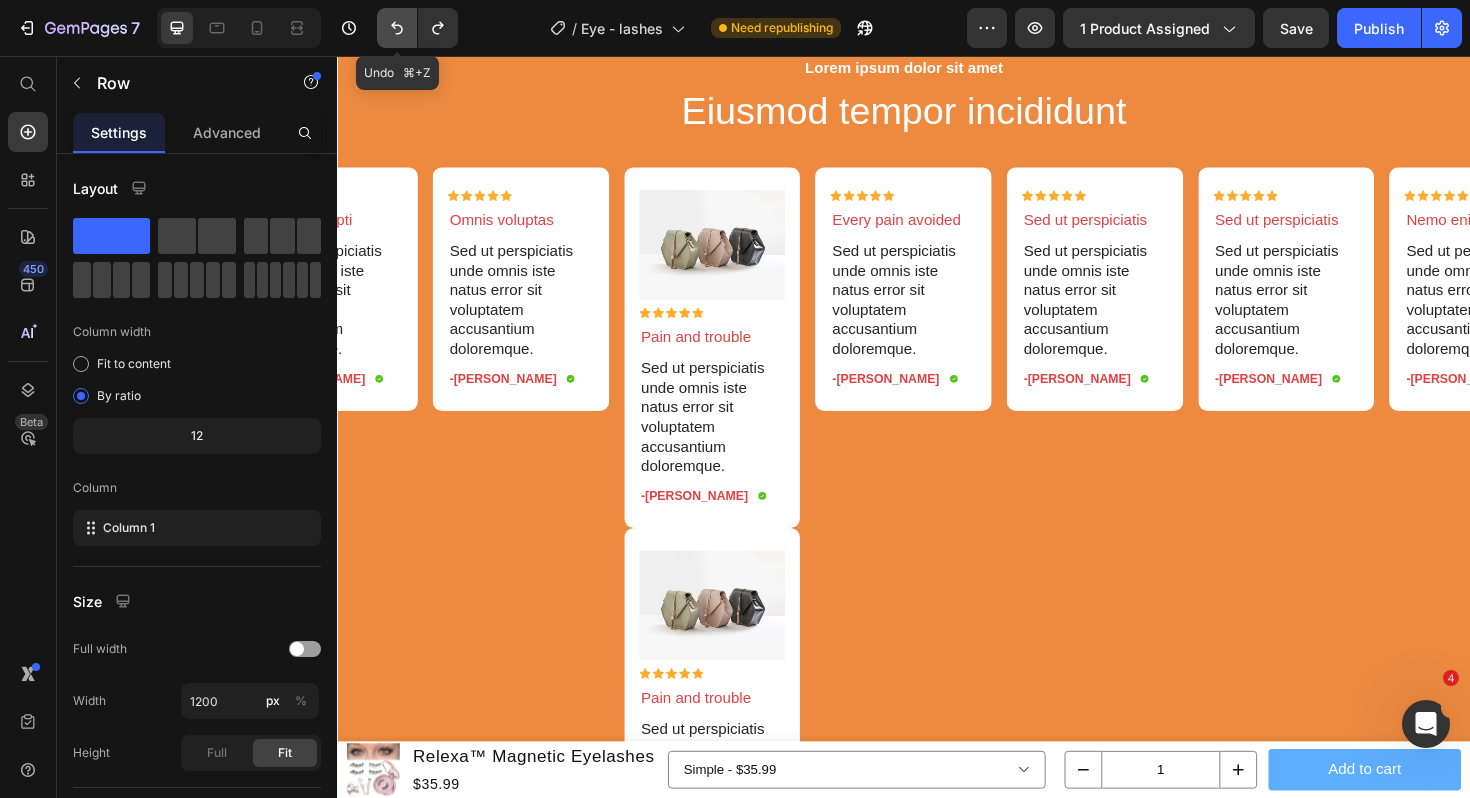 click 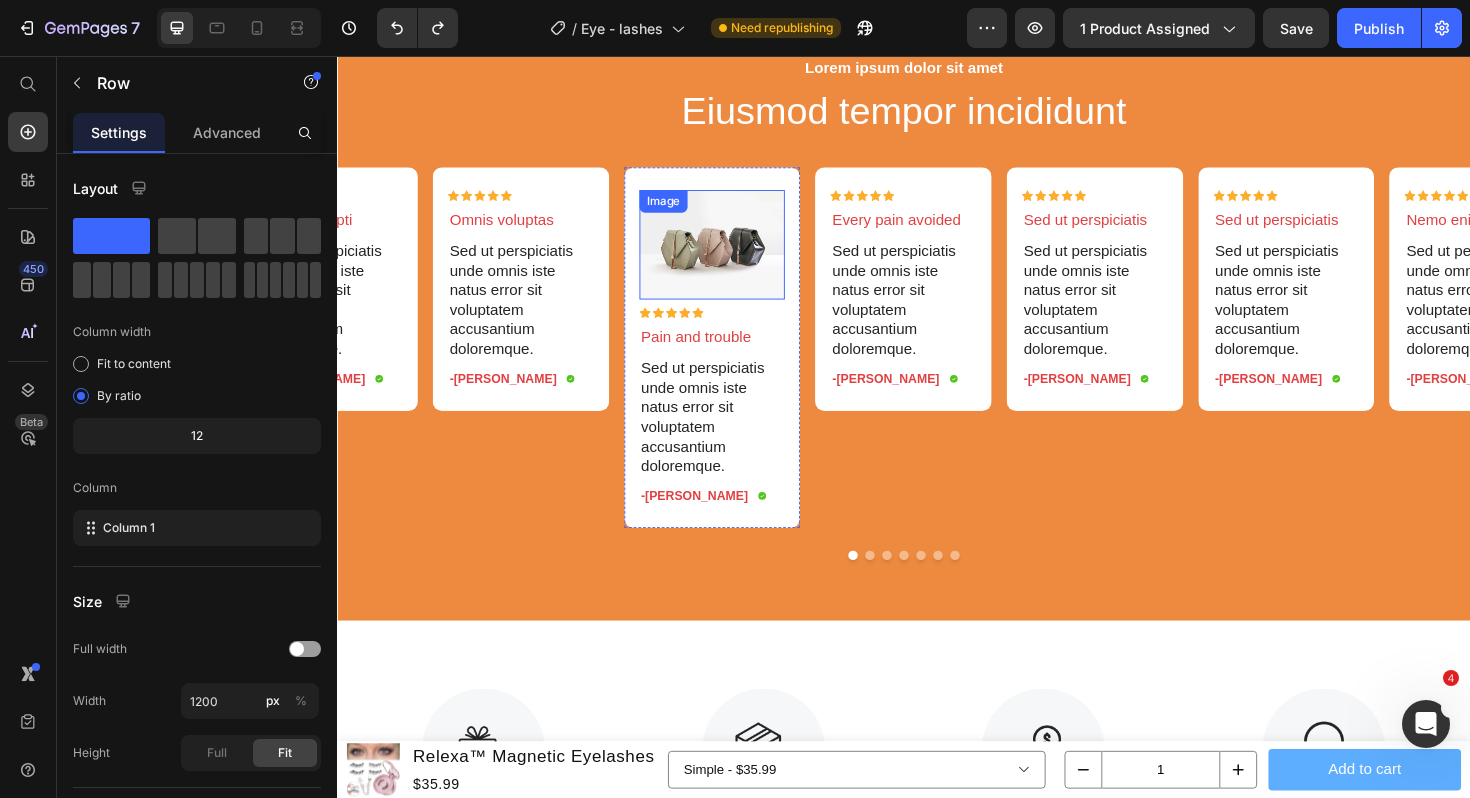 click at bounding box center (734, 256) 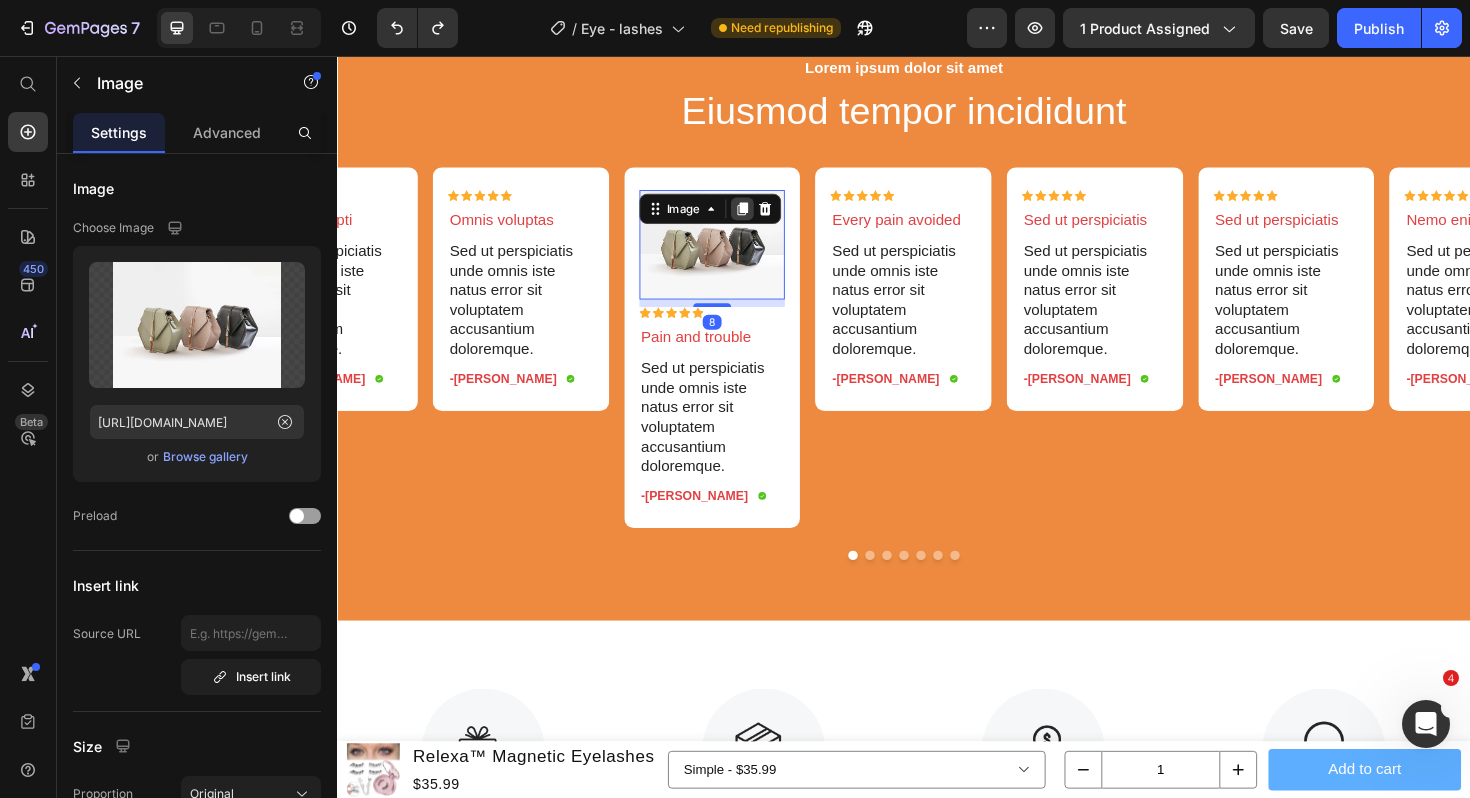 click 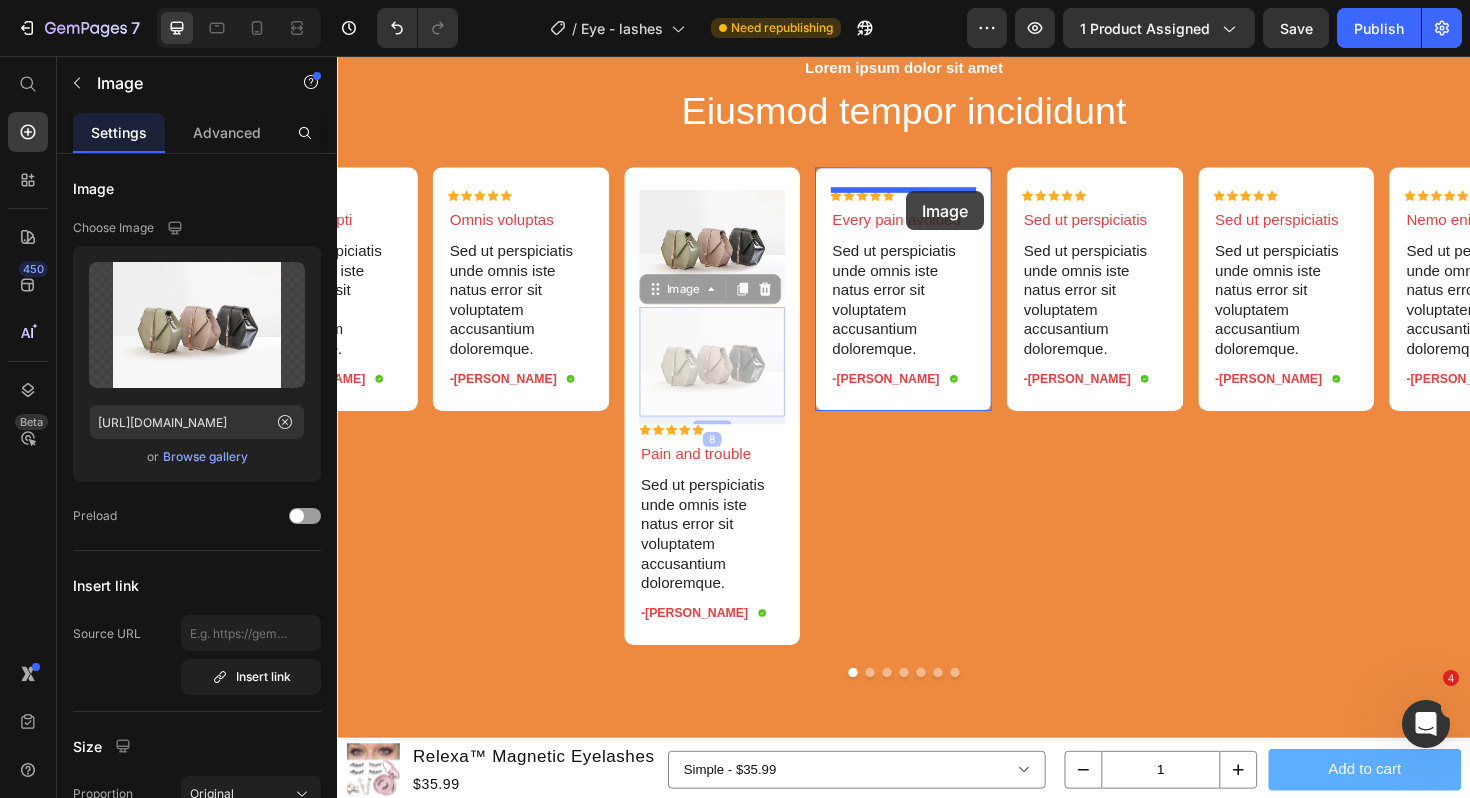 drag, startPoint x: 694, startPoint y: 305, endPoint x: 940, endPoint y: 199, distance: 267.86563 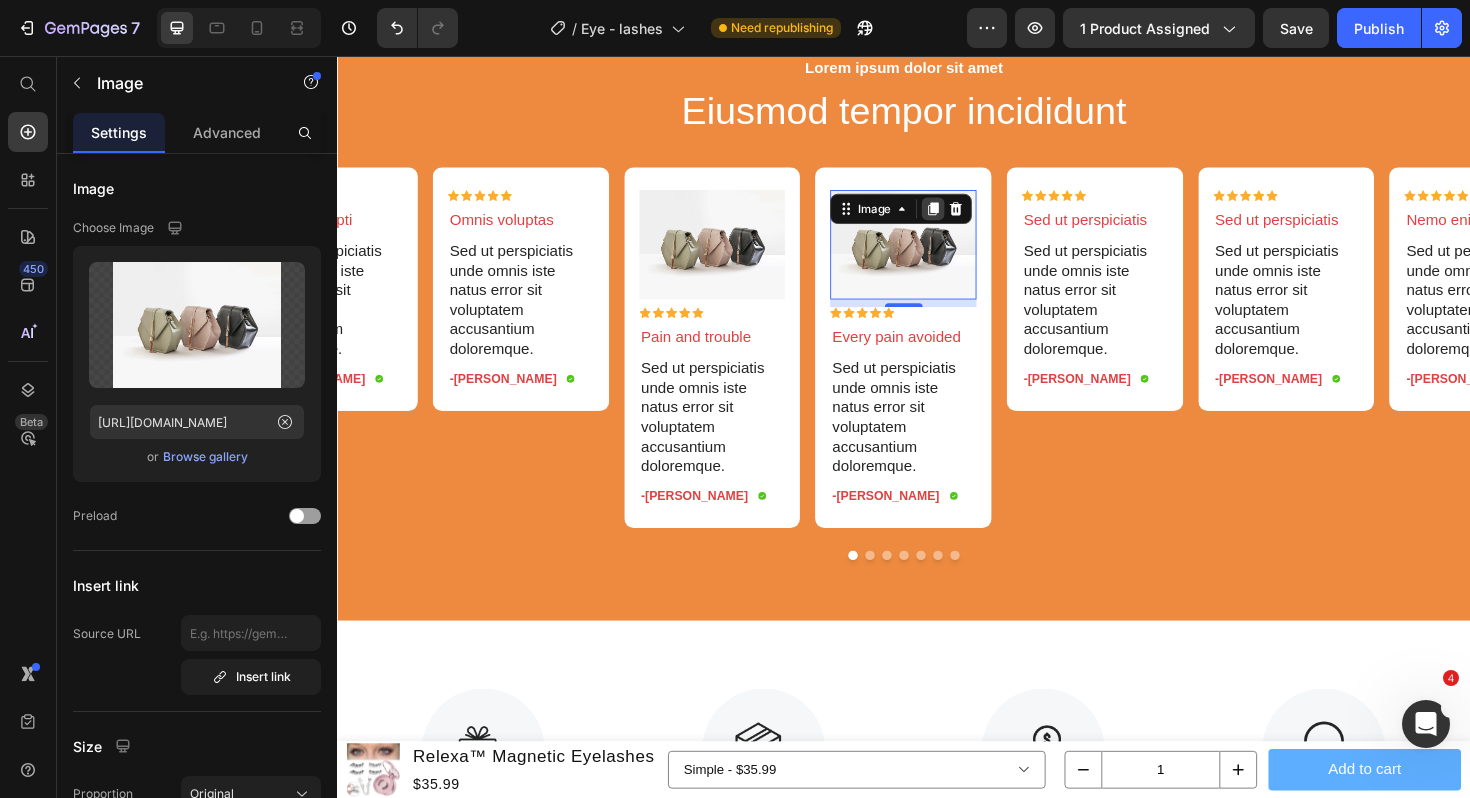 click 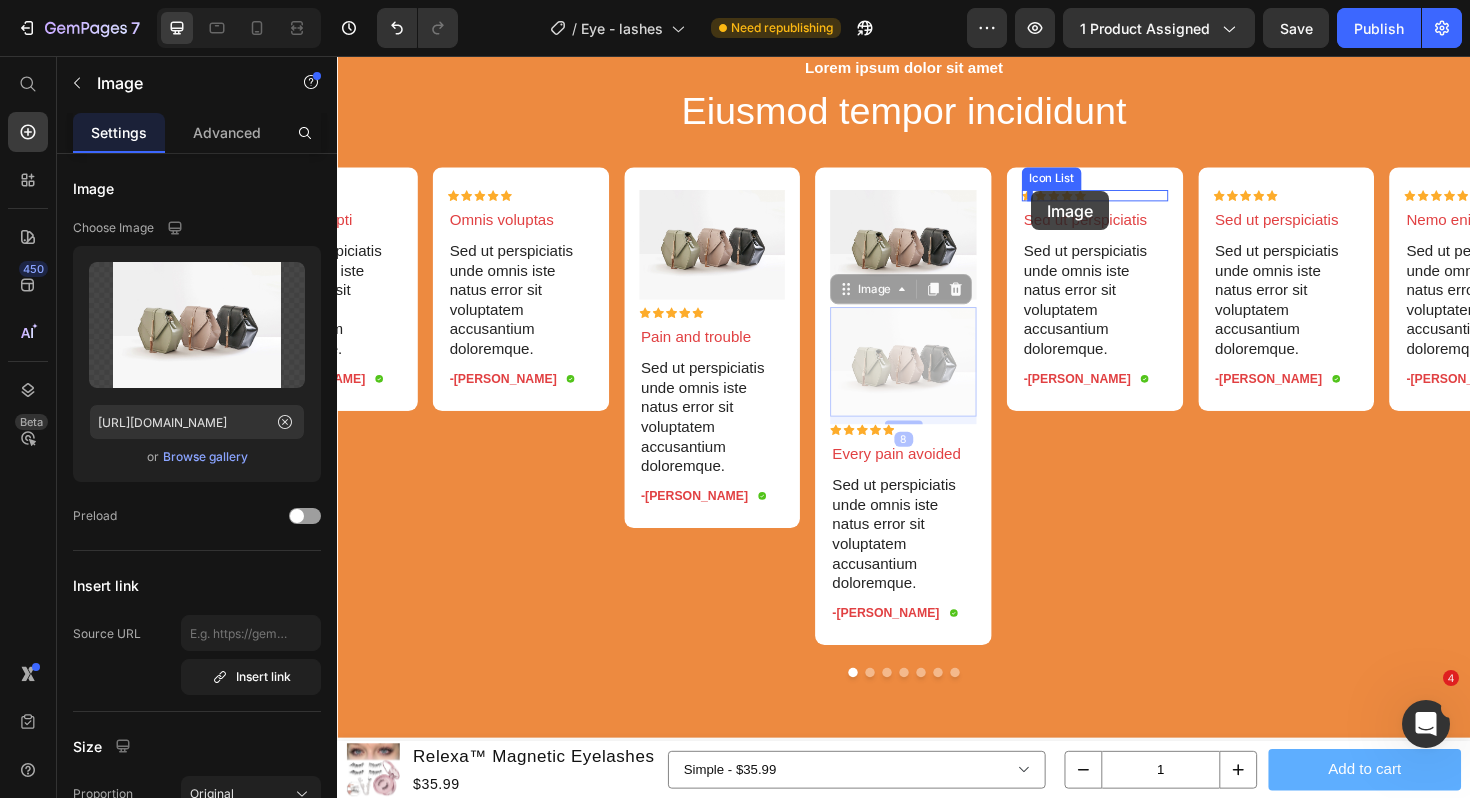 drag, startPoint x: 899, startPoint y: 302, endPoint x: 1072, endPoint y: 199, distance: 201.34052 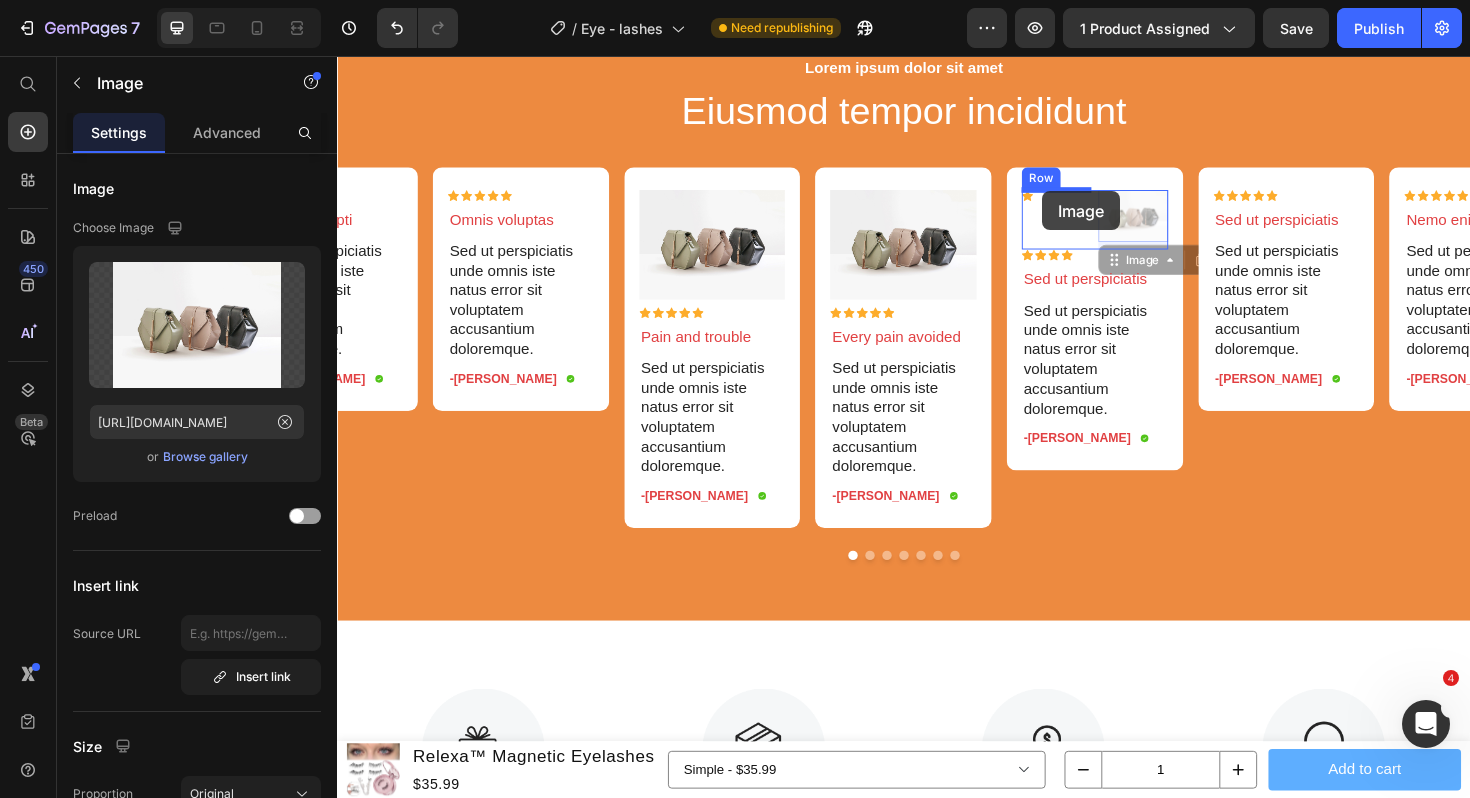 drag, startPoint x: 1175, startPoint y: 270, endPoint x: 1084, endPoint y: 202, distance: 113.600174 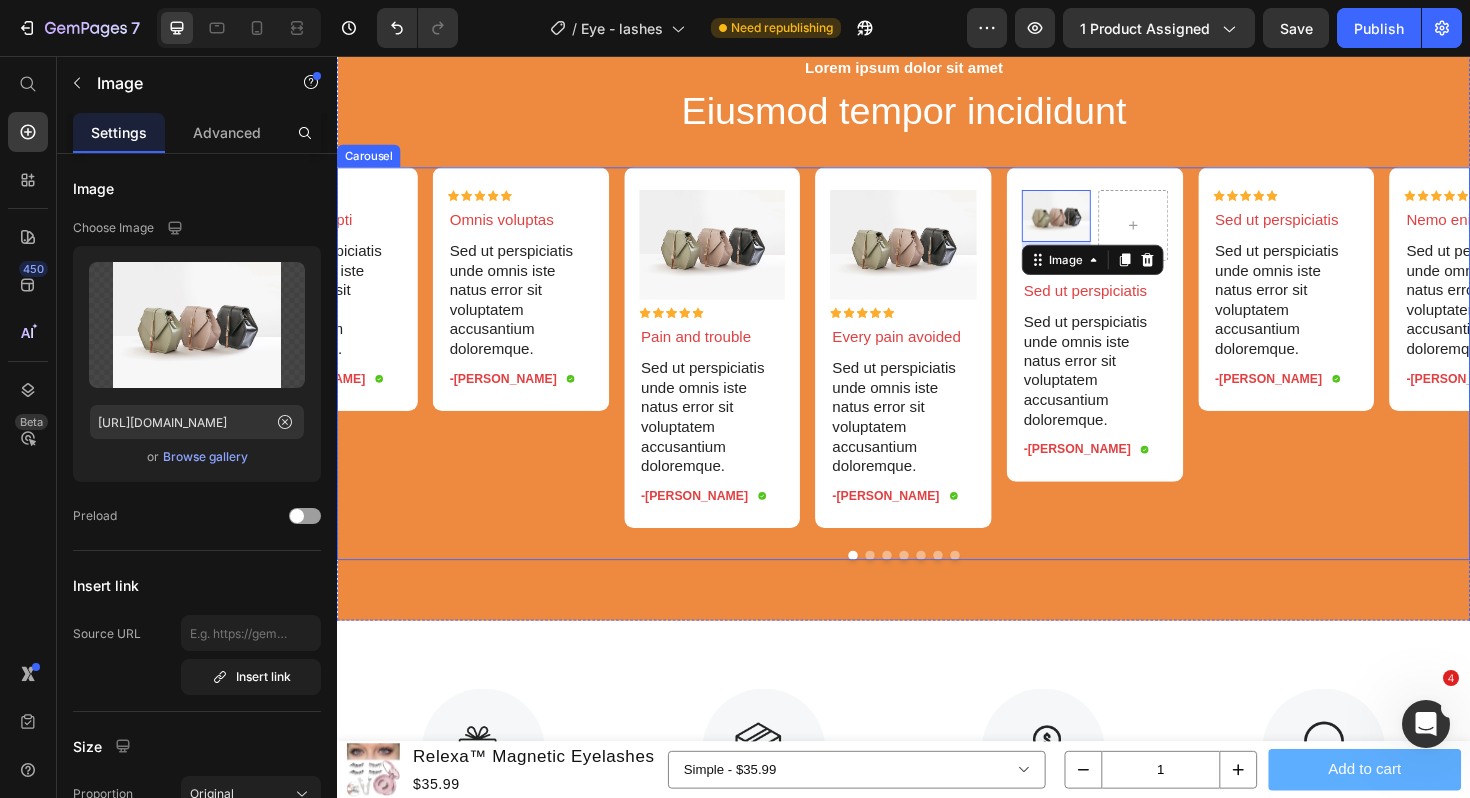 click on "Icon Icon Icon Icon Icon Icon List Sed ut perspiciatis Text Block Sed ut perspiciatis unde omnis iste natus error sit voluptatem accusantium doloremque. Text Block -Alisa G. Text Block
Icon Row Row" at bounding box center [1342, 365] 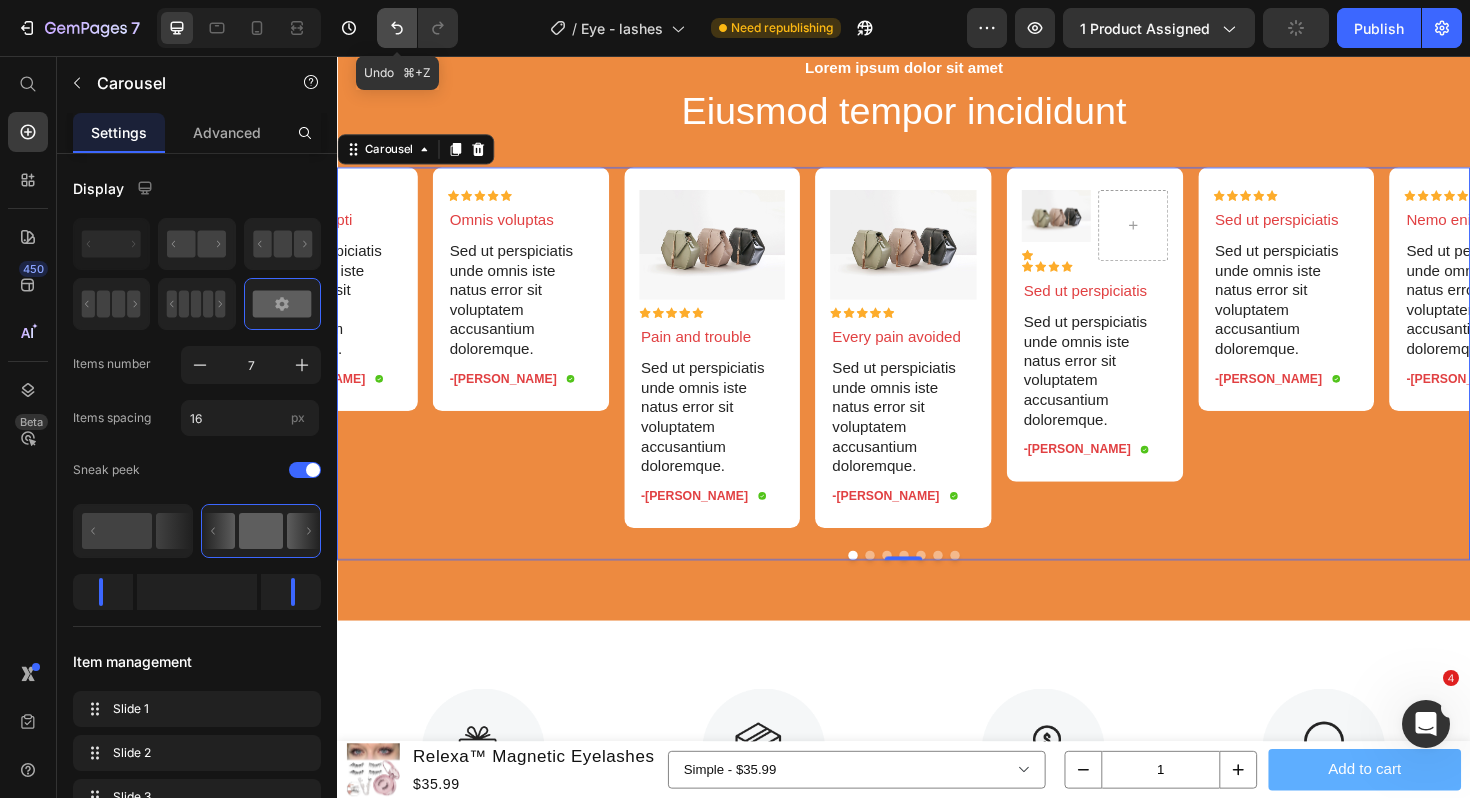 click 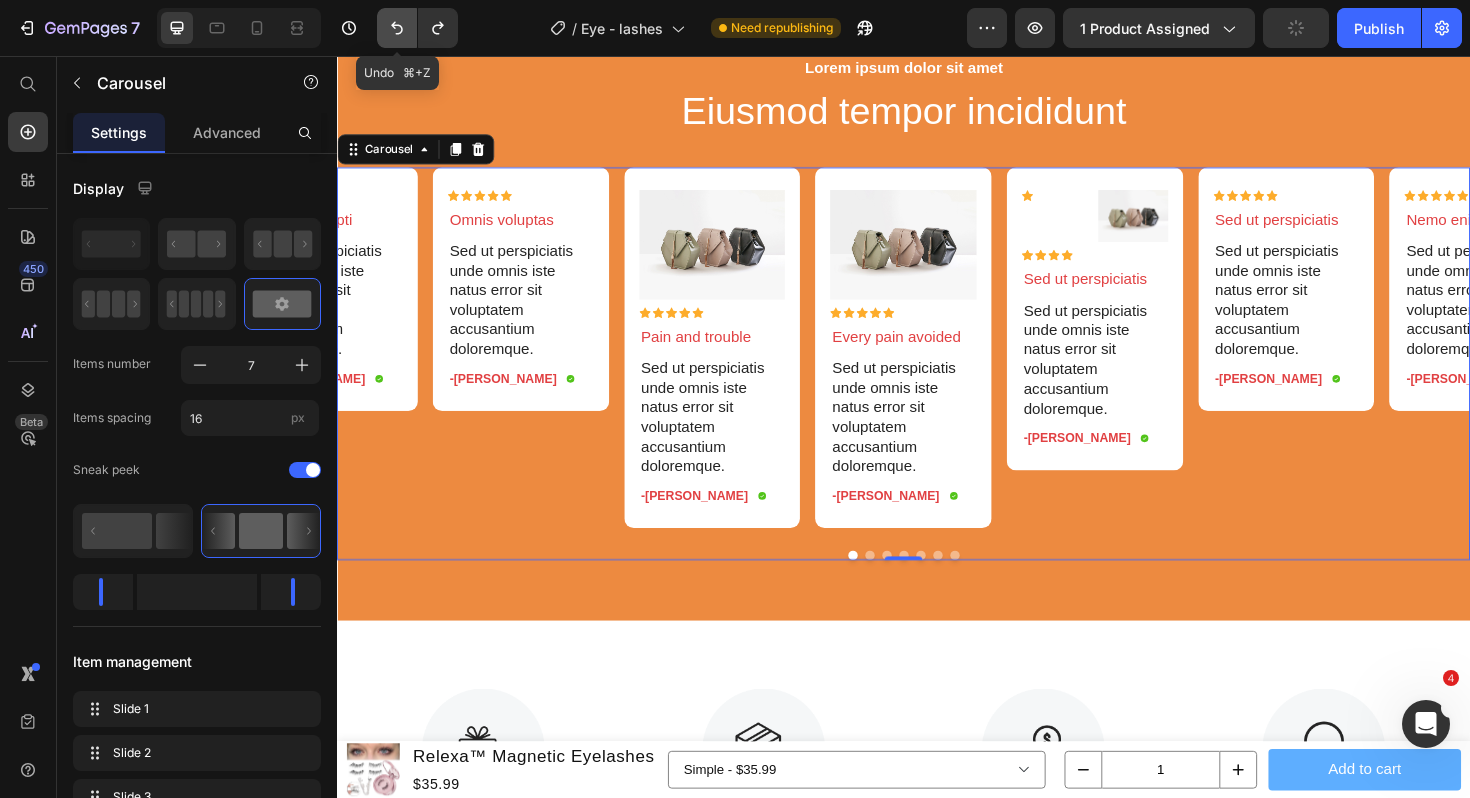 click 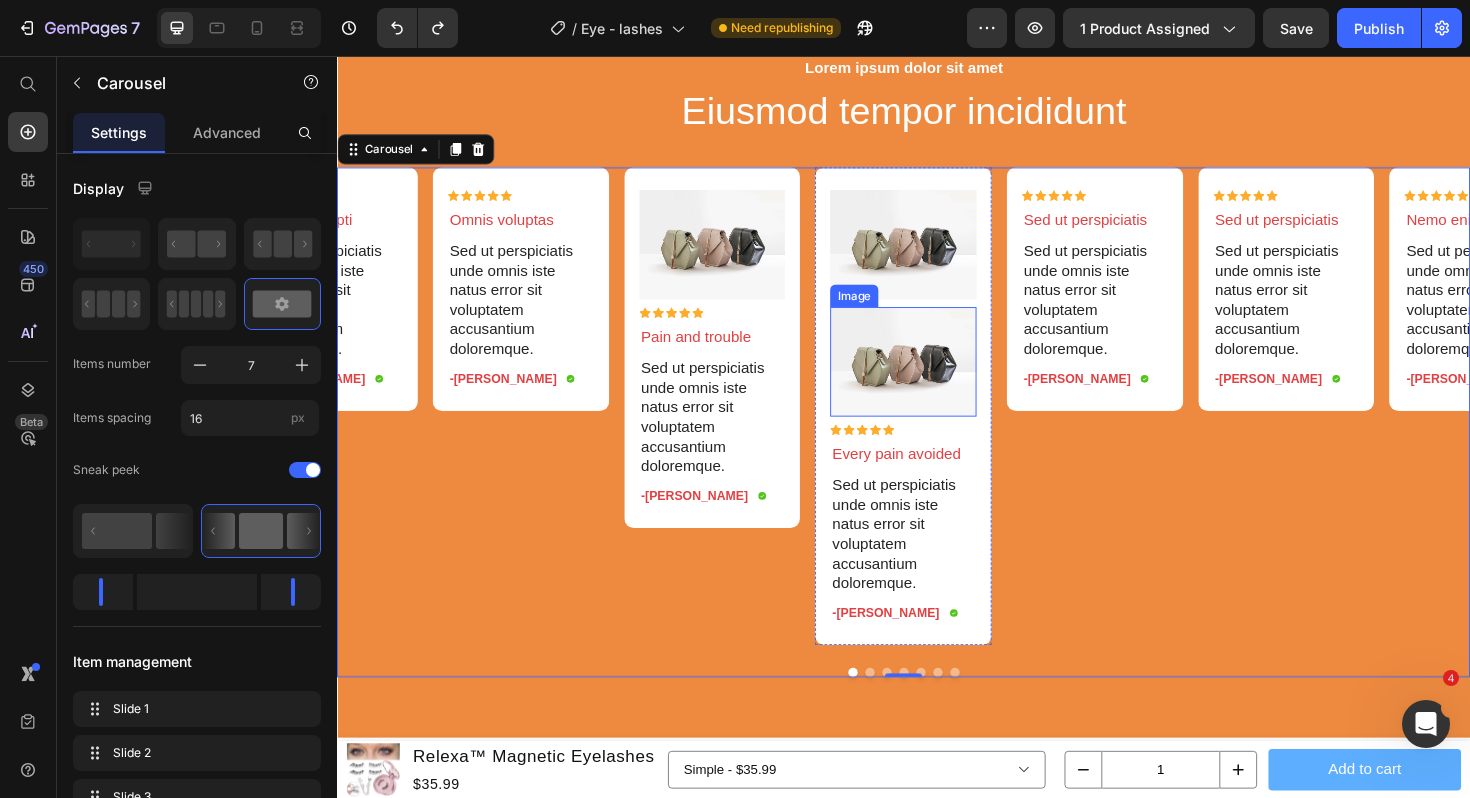 click at bounding box center (937, 380) 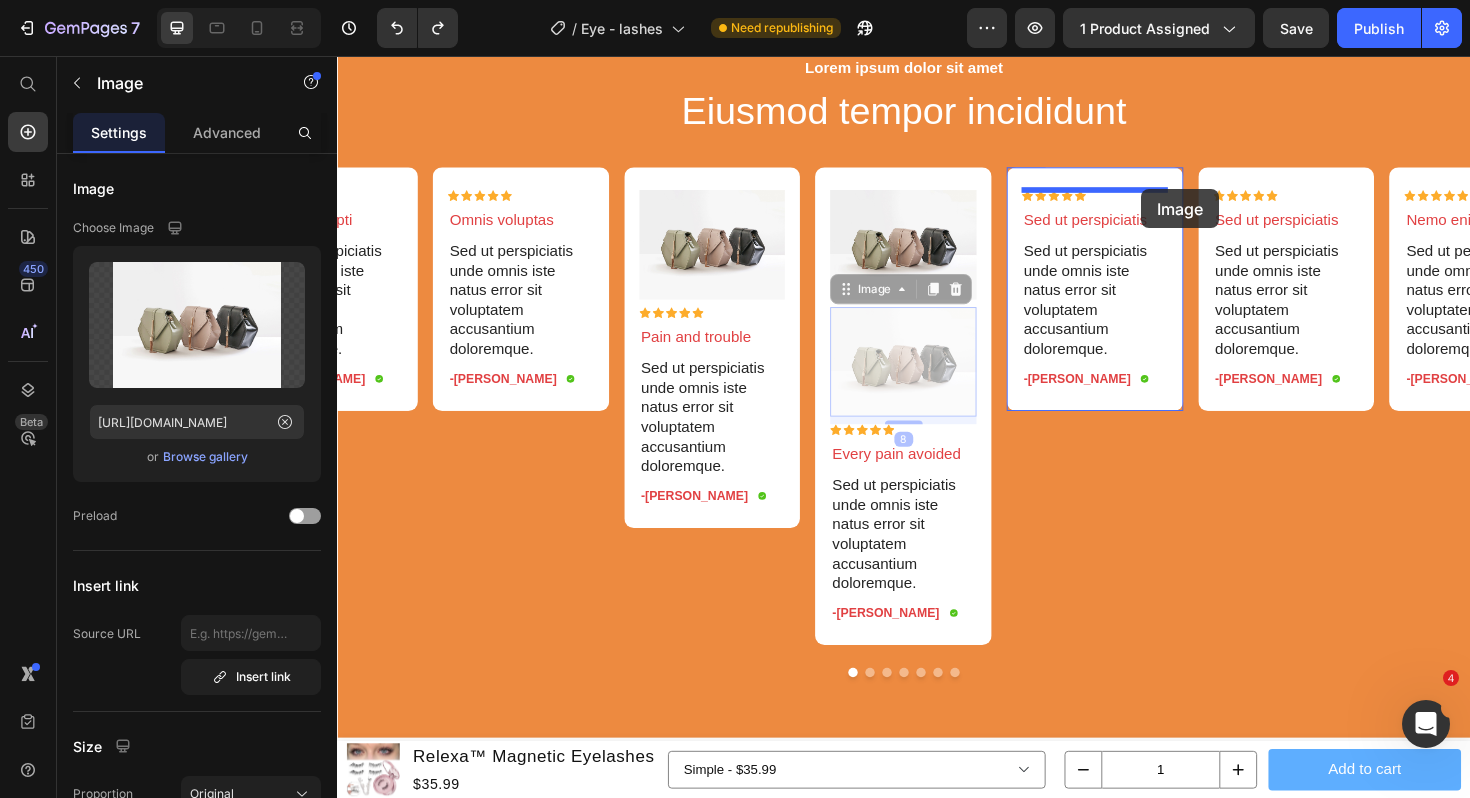 drag, startPoint x: 898, startPoint y: 312, endPoint x: 1189, endPoint y: 197, distance: 312.89935 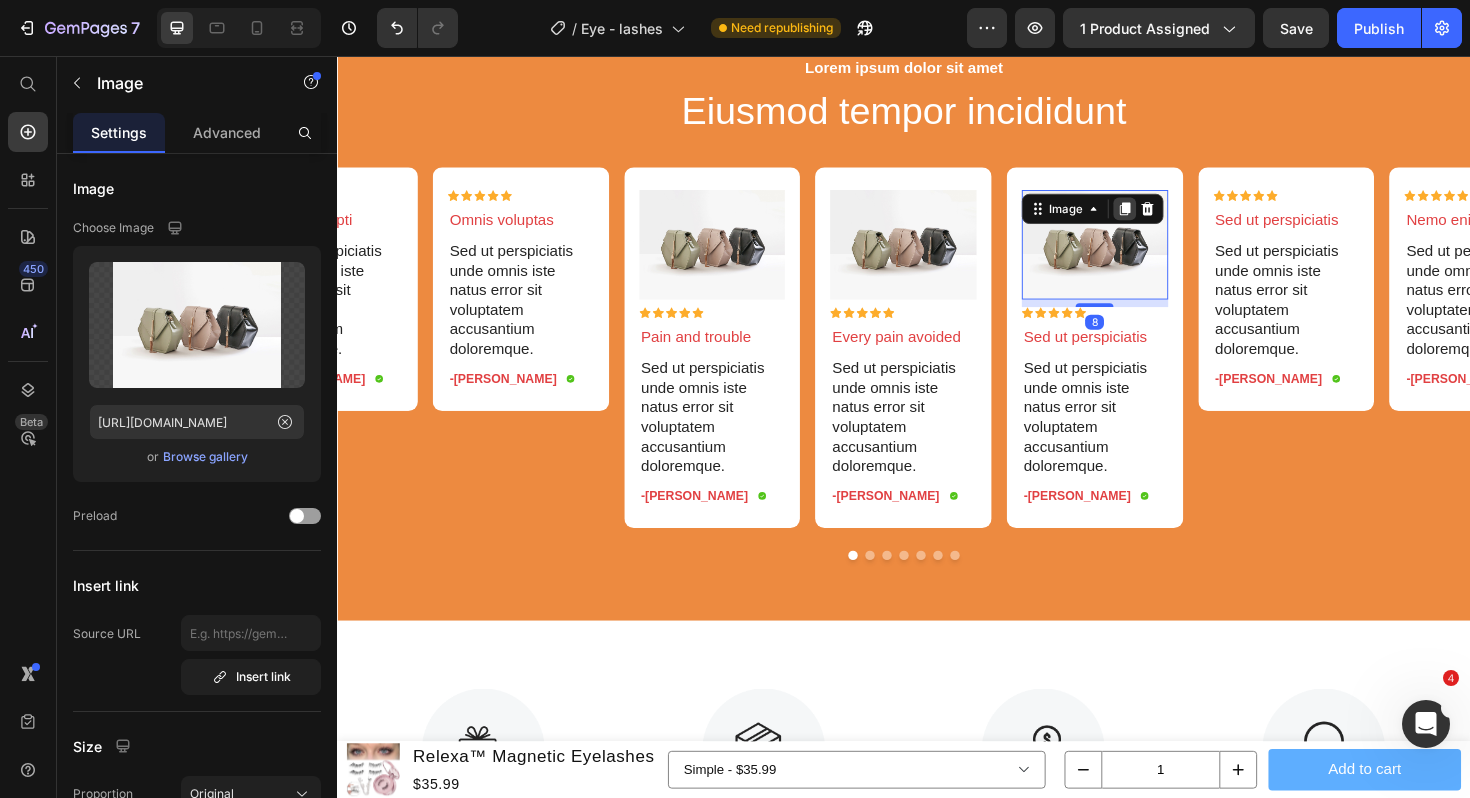 click 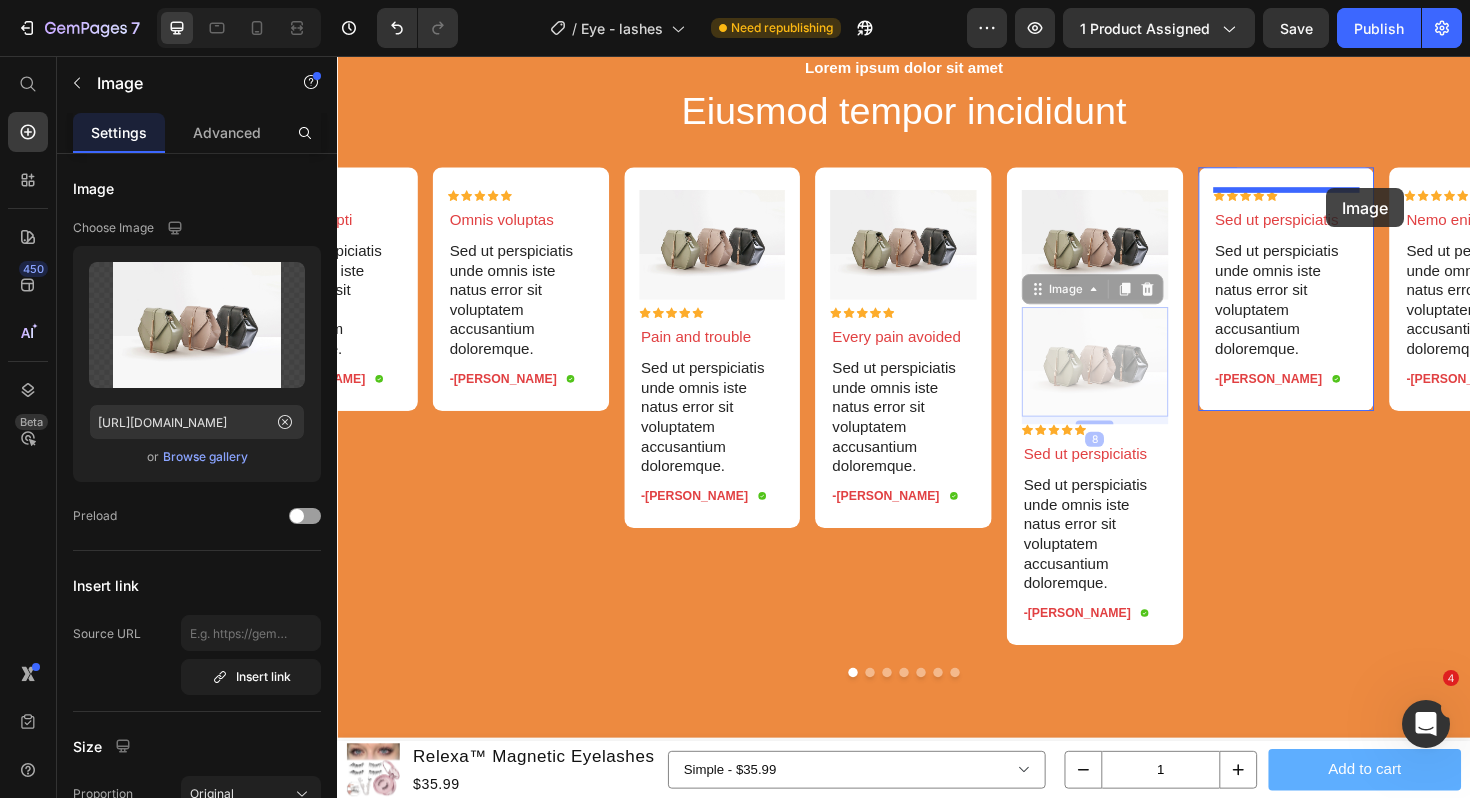 drag, startPoint x: 1089, startPoint y: 302, endPoint x: 1383, endPoint y: 199, distance: 311.52048 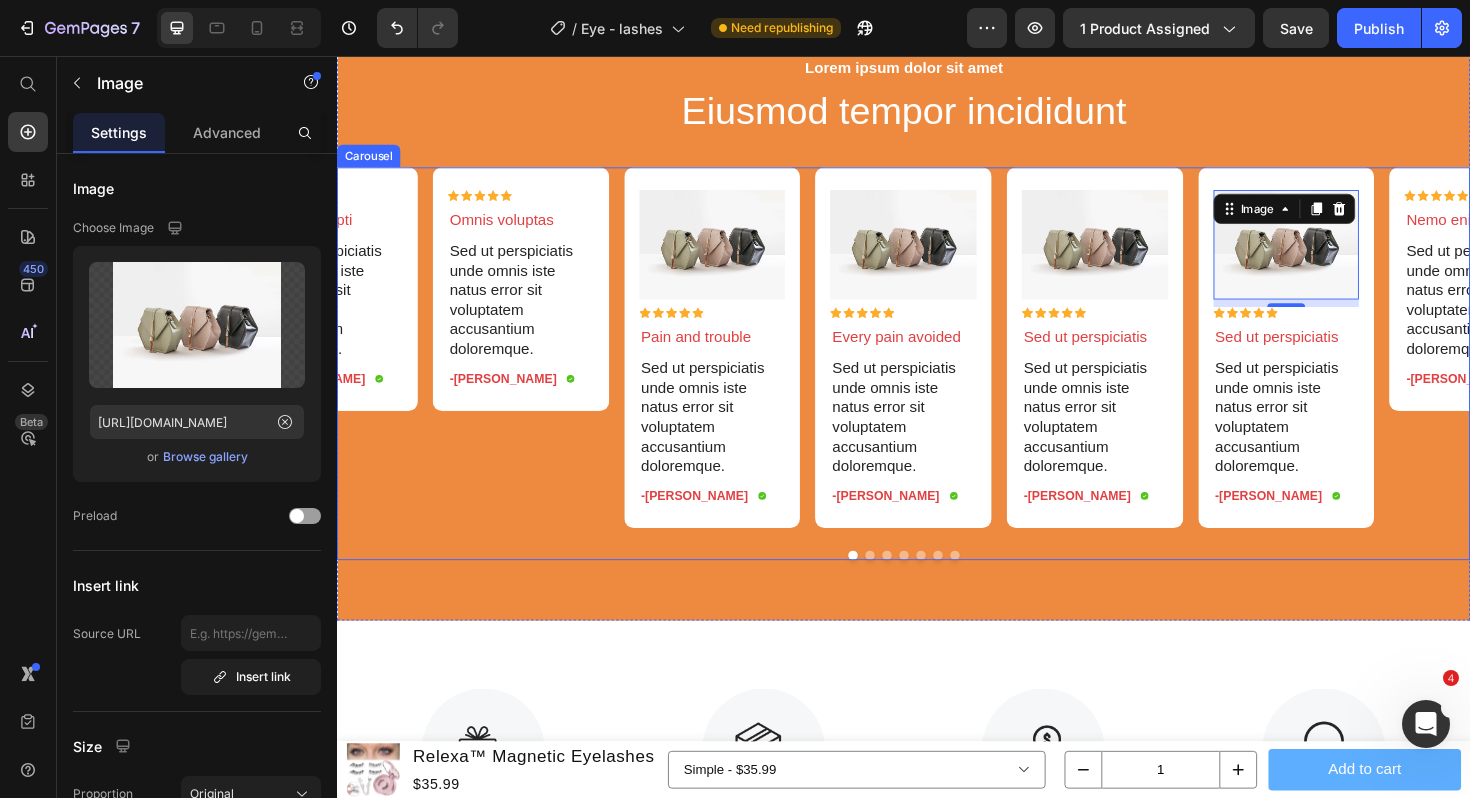 click at bounding box center (901, 585) 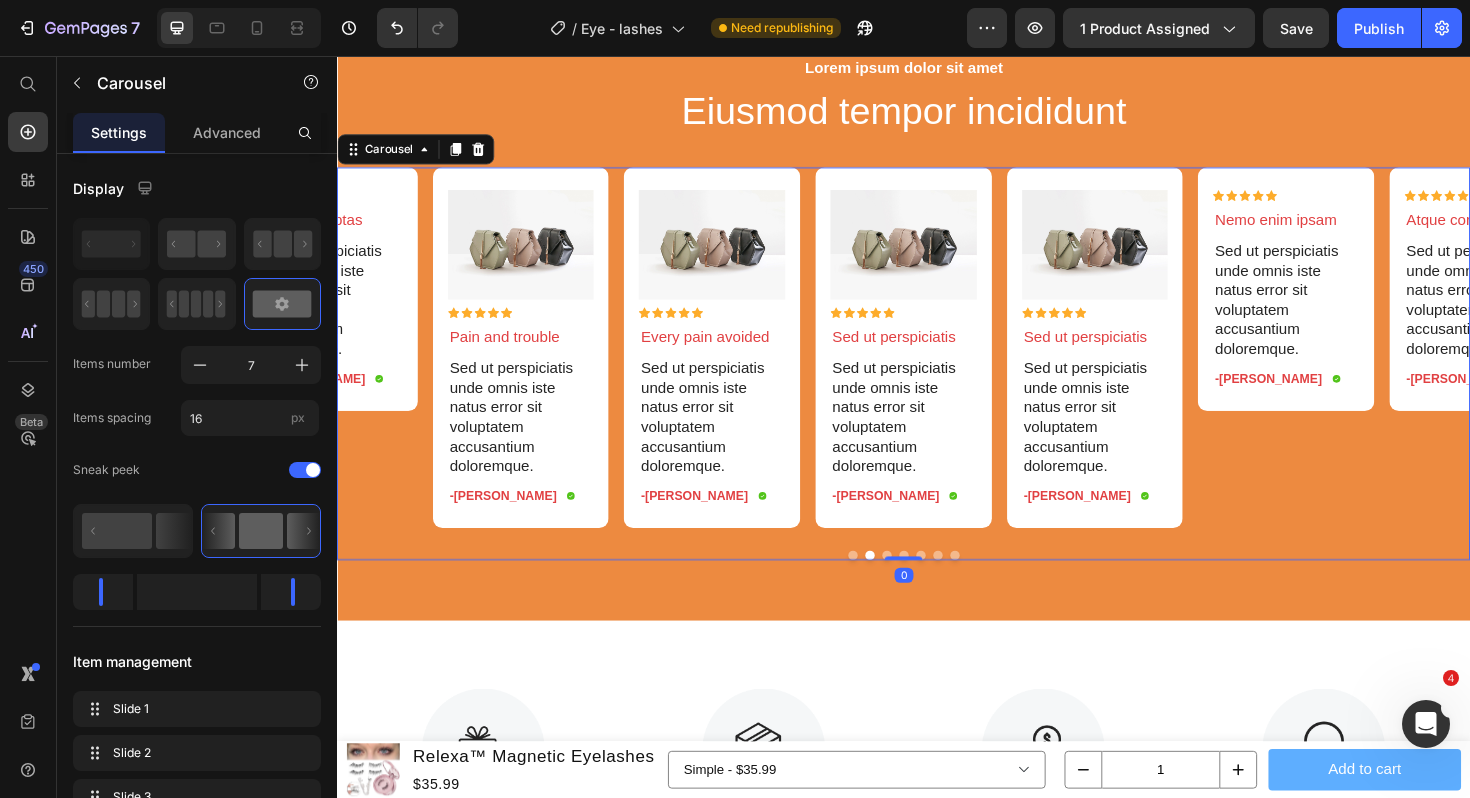 click at bounding box center (919, 585) 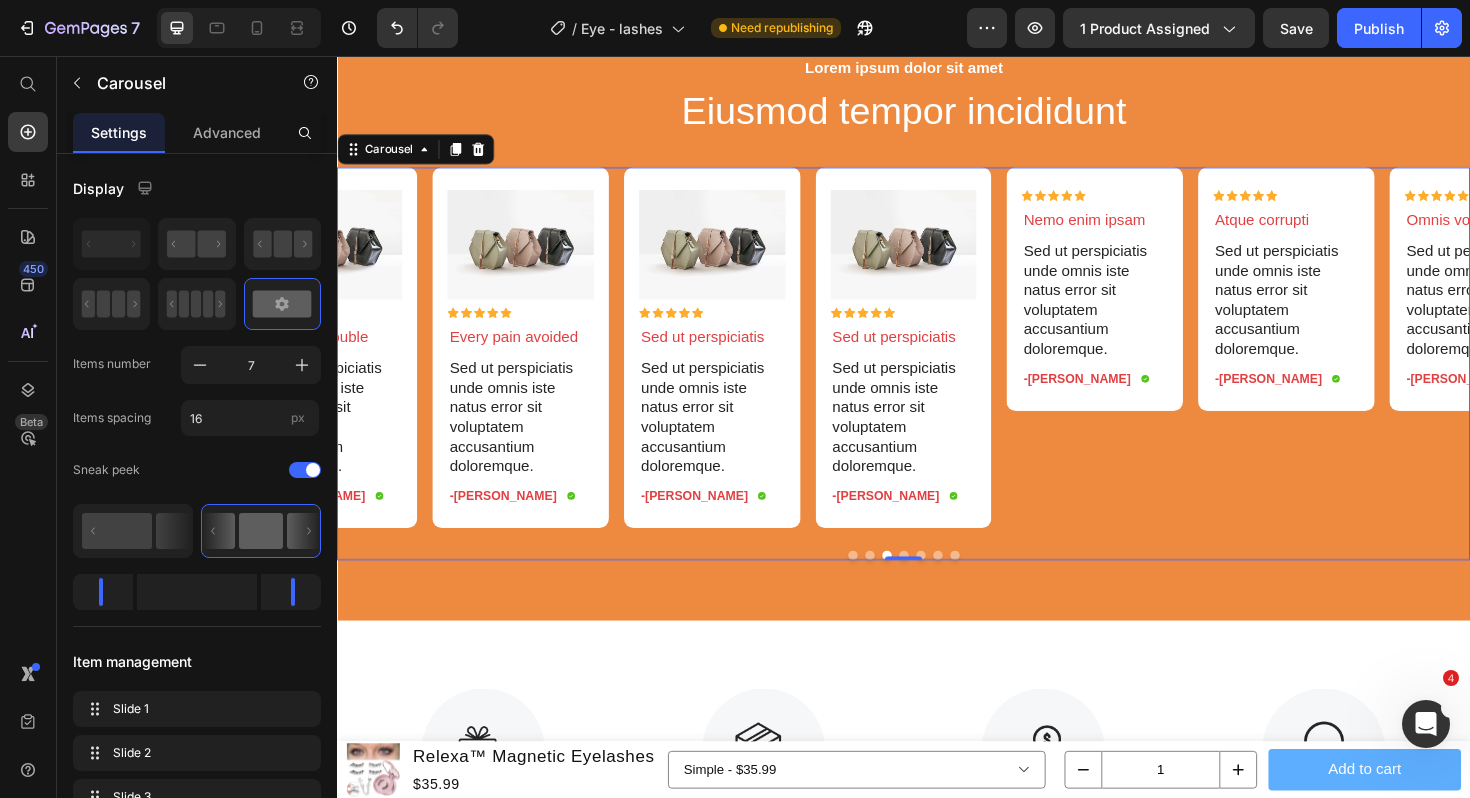 click at bounding box center (937, 585) 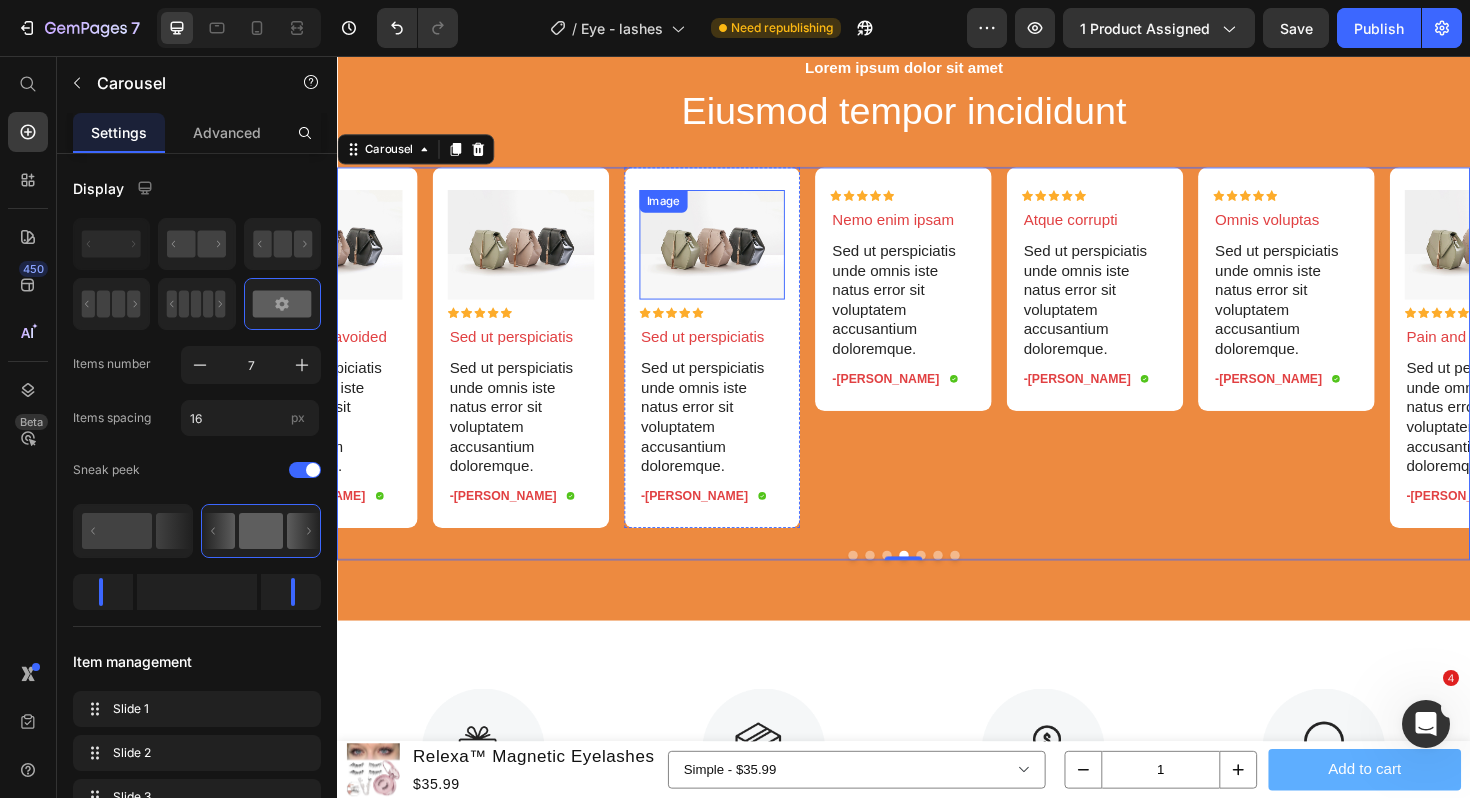 click at bounding box center [734, 256] 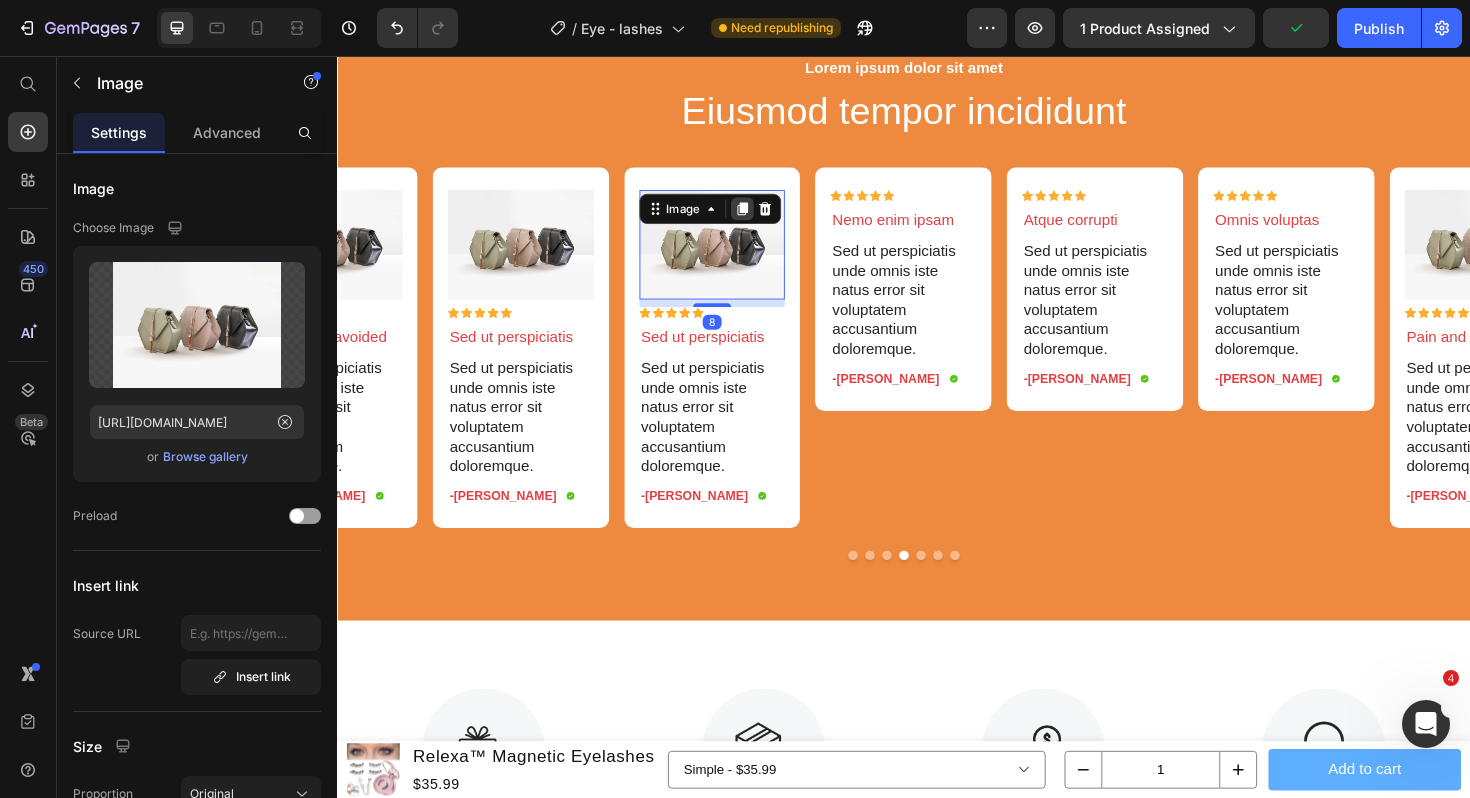 click 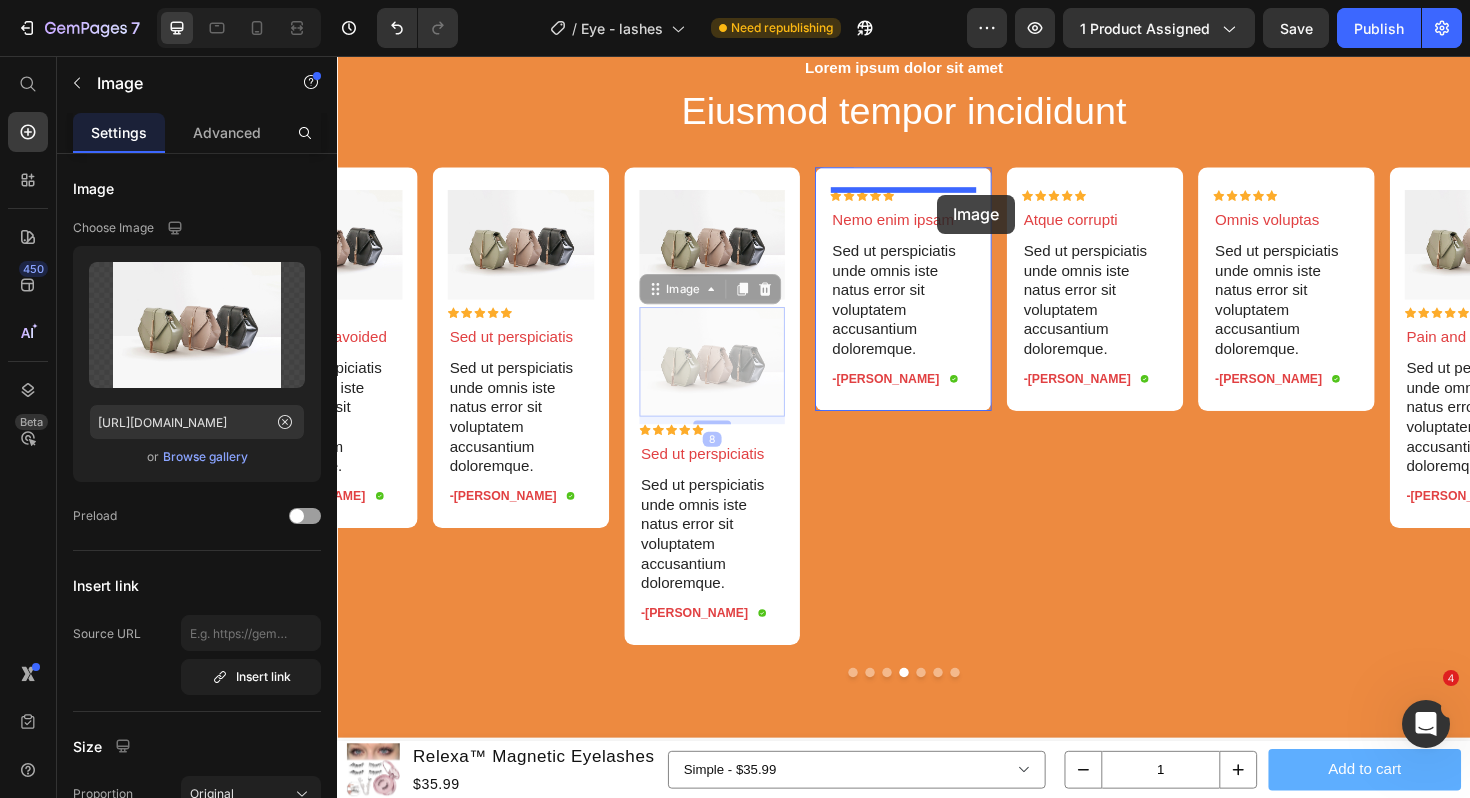 drag, startPoint x: 690, startPoint y: 304, endPoint x: 972, endPoint y: 203, distance: 299.54132 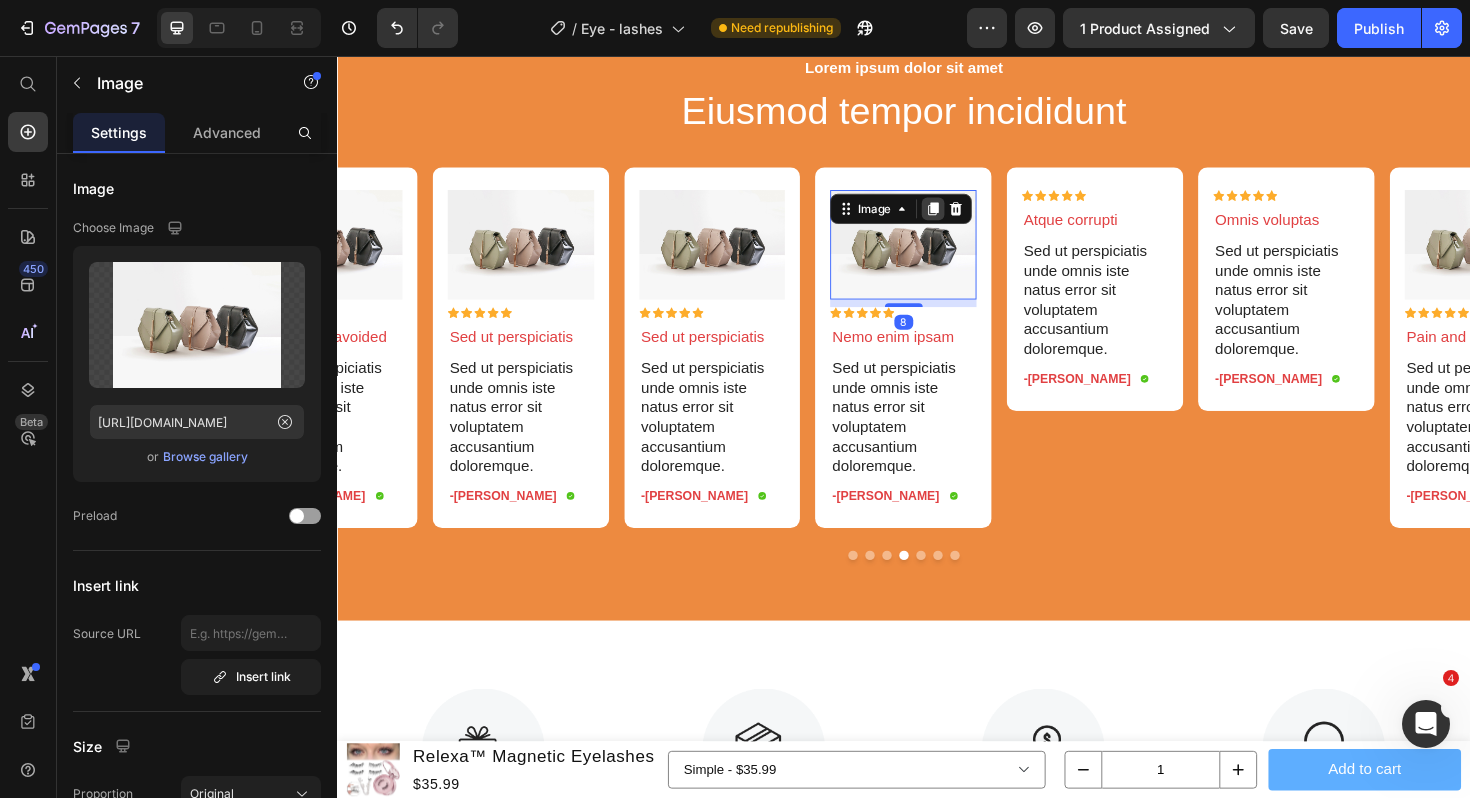 click 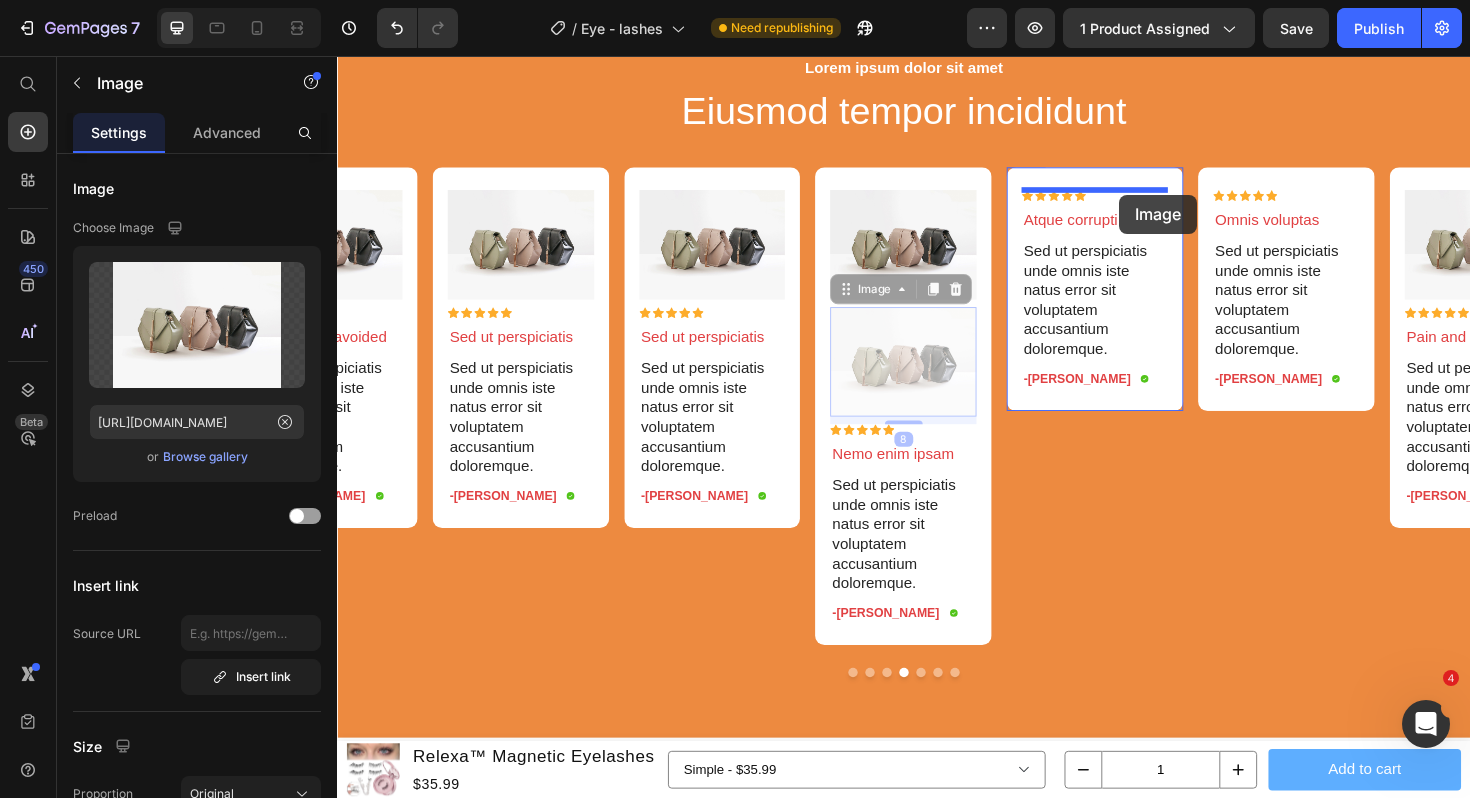 drag, startPoint x: 898, startPoint y: 306, endPoint x: 1165, endPoint y: 203, distance: 286.17825 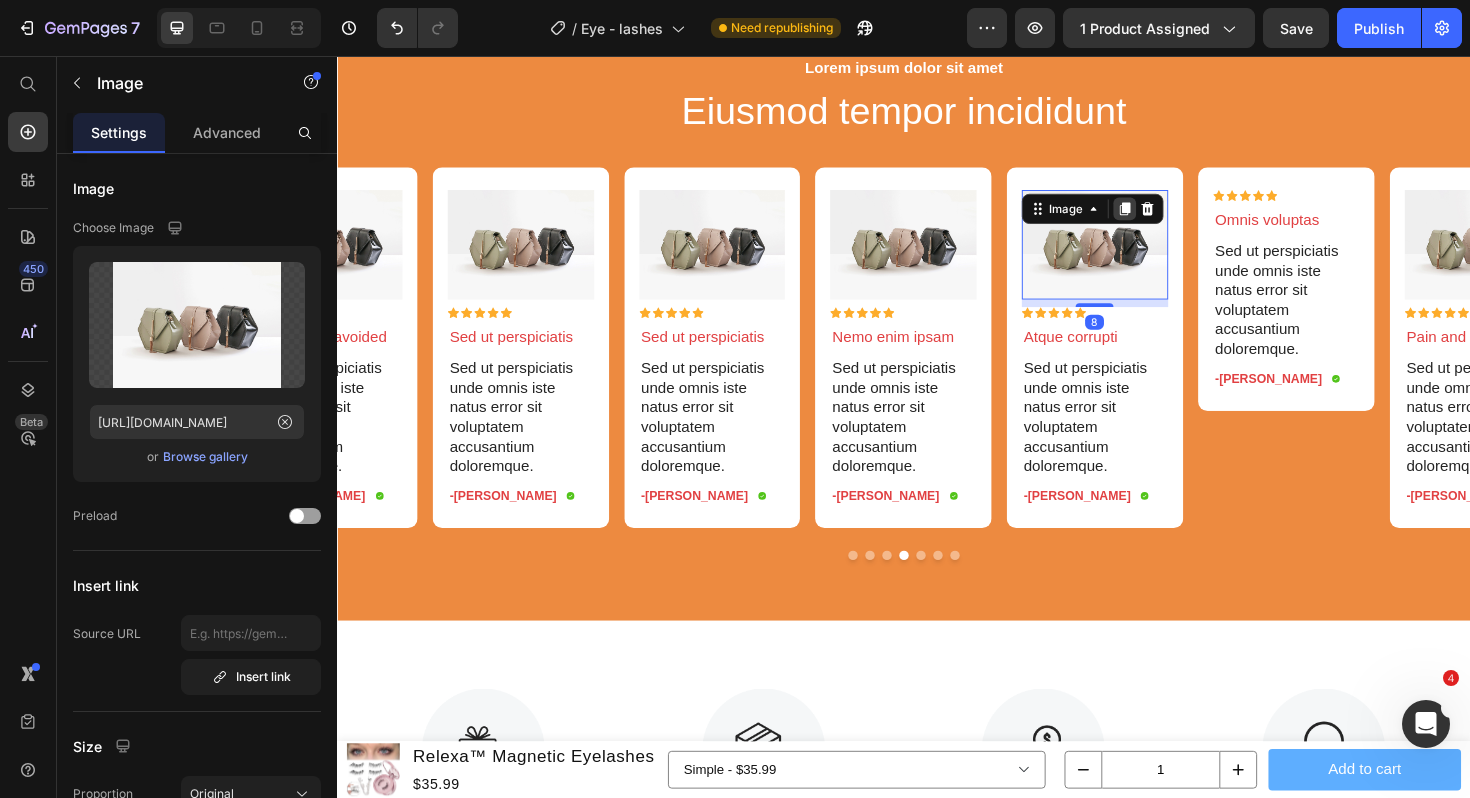 click 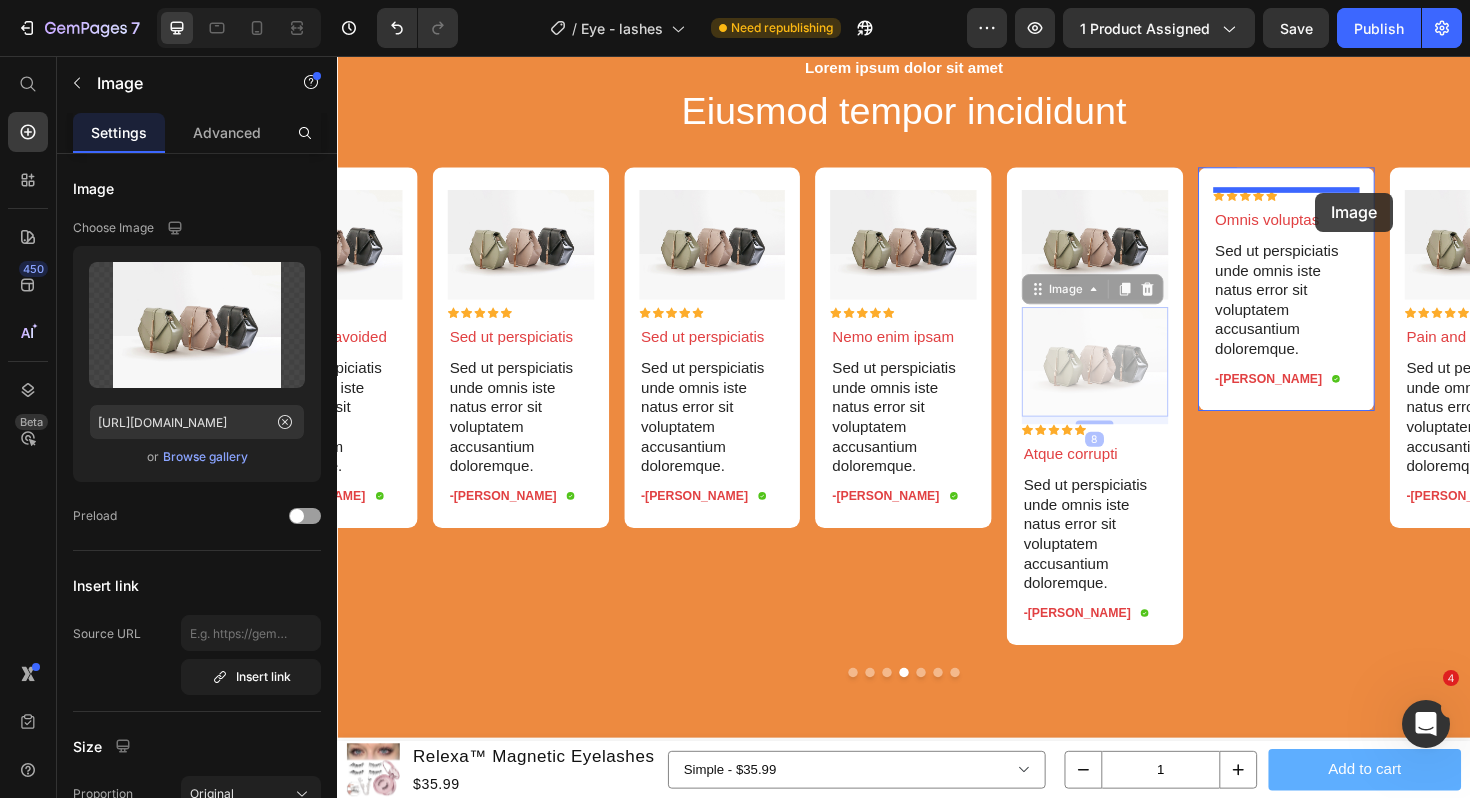 drag, startPoint x: 1110, startPoint y: 308, endPoint x: 1373, endPoint y: 201, distance: 283.9331 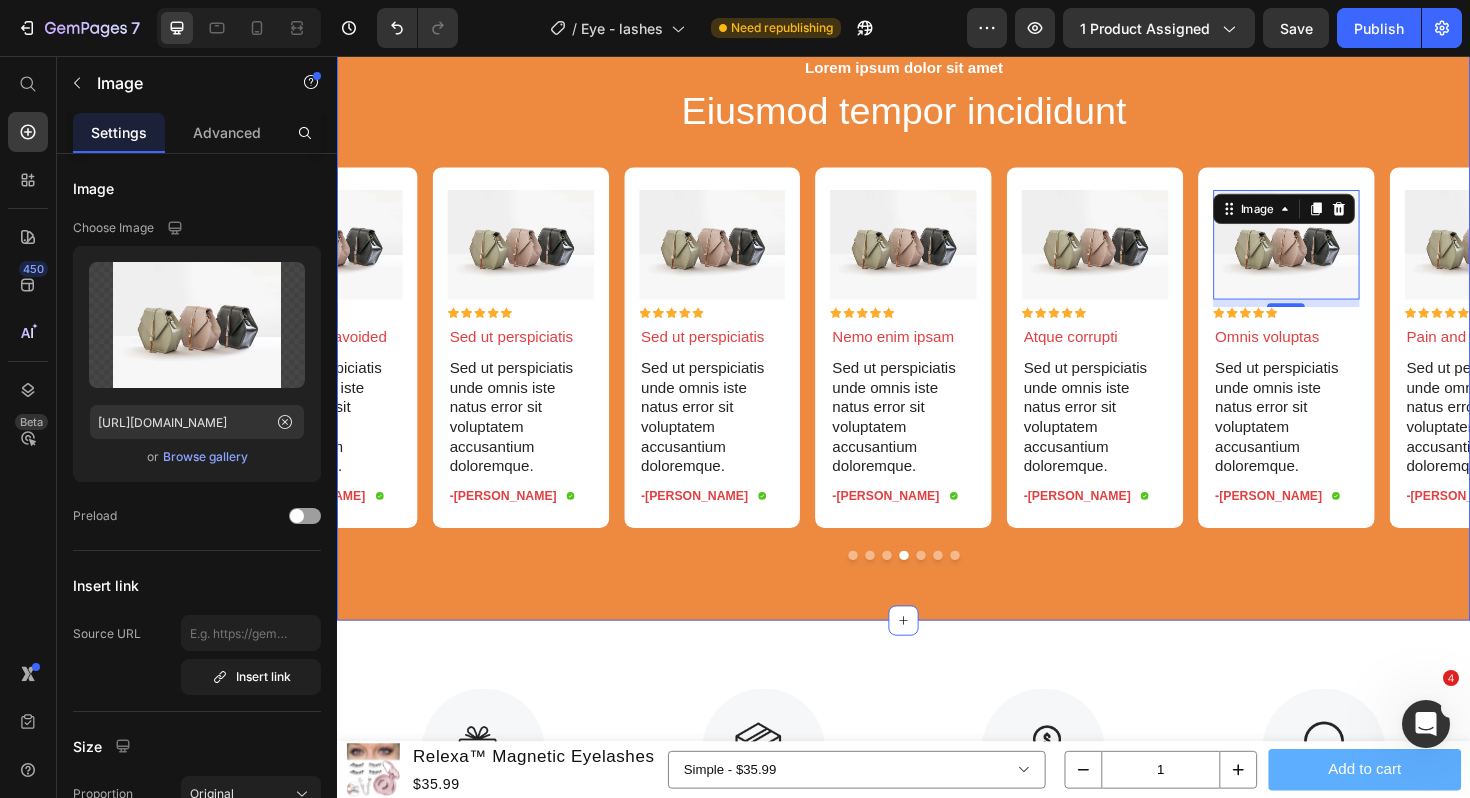 click on "Icon Icon Icon Icon Icon Icon List Lorem ipsum dolor sit amet Text Block Eiusmod tempor incididunt Heading Row Image   8 Icon Icon Icon Icon Icon Icon List Omnis voluptas Text Block Sed ut perspiciatis unde omnis iste natus error sit voluptatem accusantium doloremque. Text Block -Maria K. Text Block
Icon Row Row Image Icon Icon Icon Icon Icon Icon List Pain and trouble Text Block Sed ut perspiciatis unde omnis iste natus error sit voluptatem accusantium doloremque. Text Block -Jonh L. Text Block
Icon Row Row Image Icon Icon Icon Icon Icon Icon List Every pain avoided Text Block Sed ut perspiciatis unde omnis iste natus error sit voluptatem accusantium doloremque. Text Block -Reylo Q. Text Block
Icon Row Row Image Icon Icon Icon Icon Icon Icon List Sed ut perspiciatis Text Block Sed ut perspiciatis unde omnis iste natus error sit voluptatem accusantium doloremque. Text Block -Alisa G. Text Block
Icon Row Row Image Icon Icon Icon Icon Icon Icon Row" at bounding box center [937, 306] 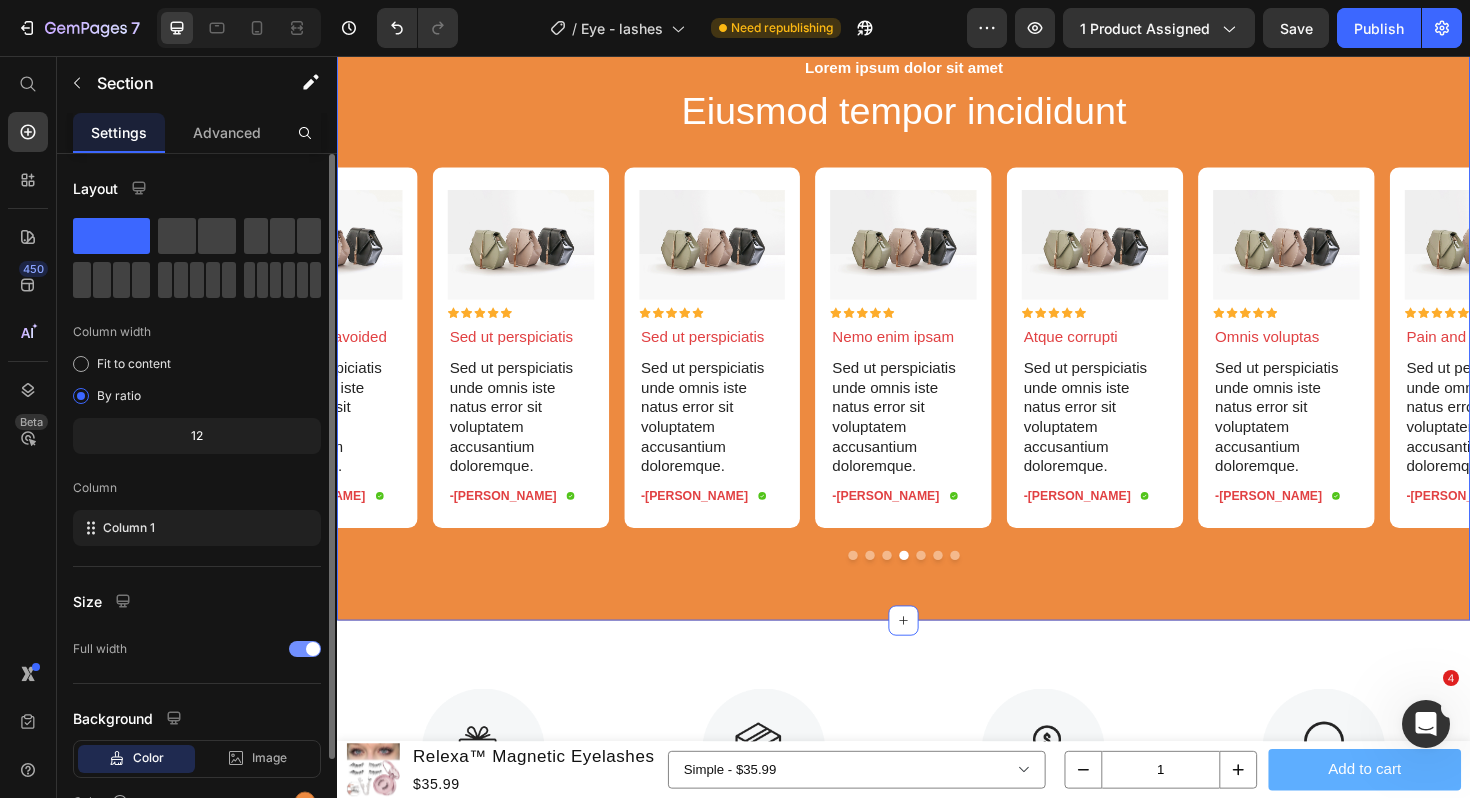 scroll, scrollTop: 107, scrollLeft: 0, axis: vertical 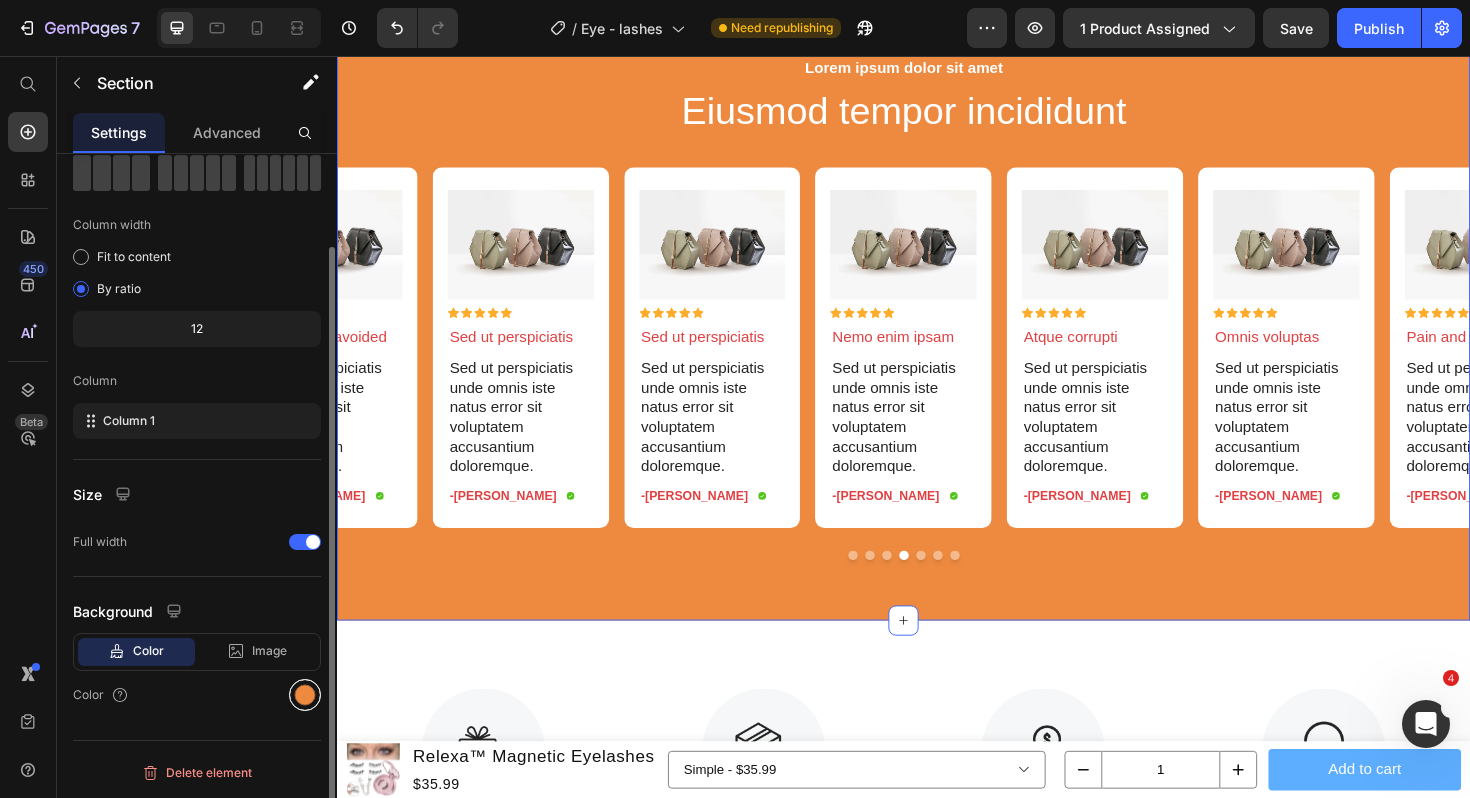 click at bounding box center (305, 695) 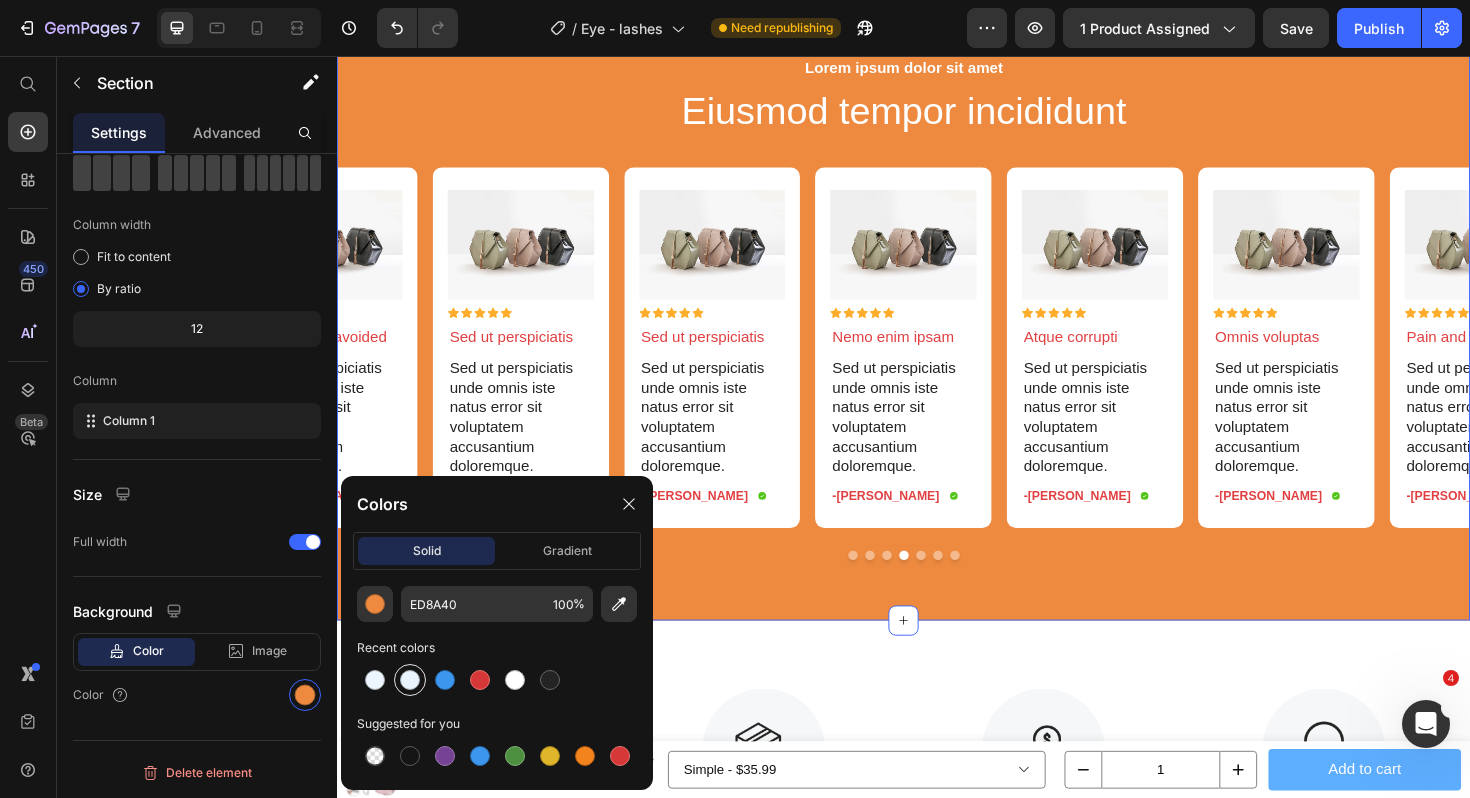 click at bounding box center [410, 680] 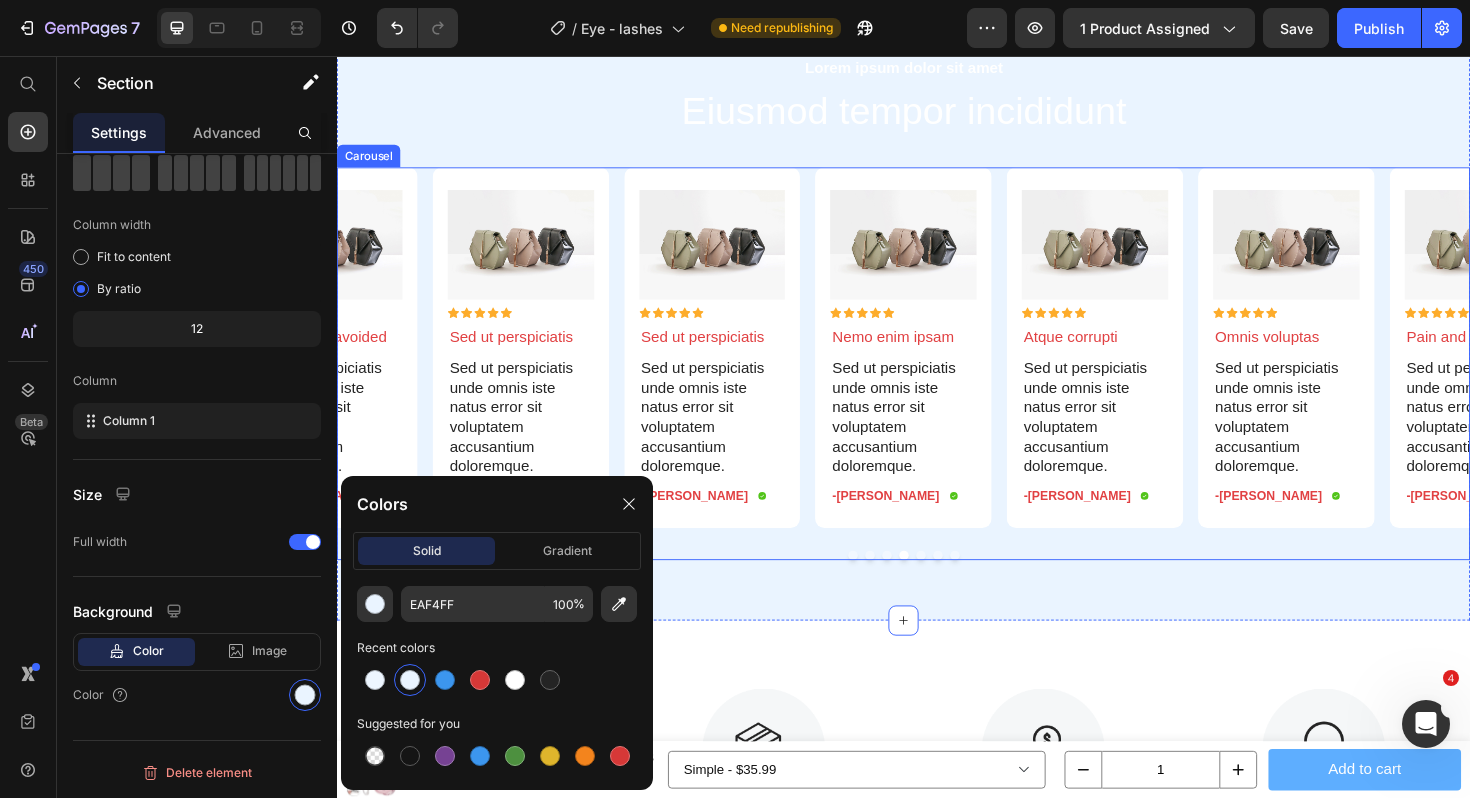 click at bounding box center (883, 585) 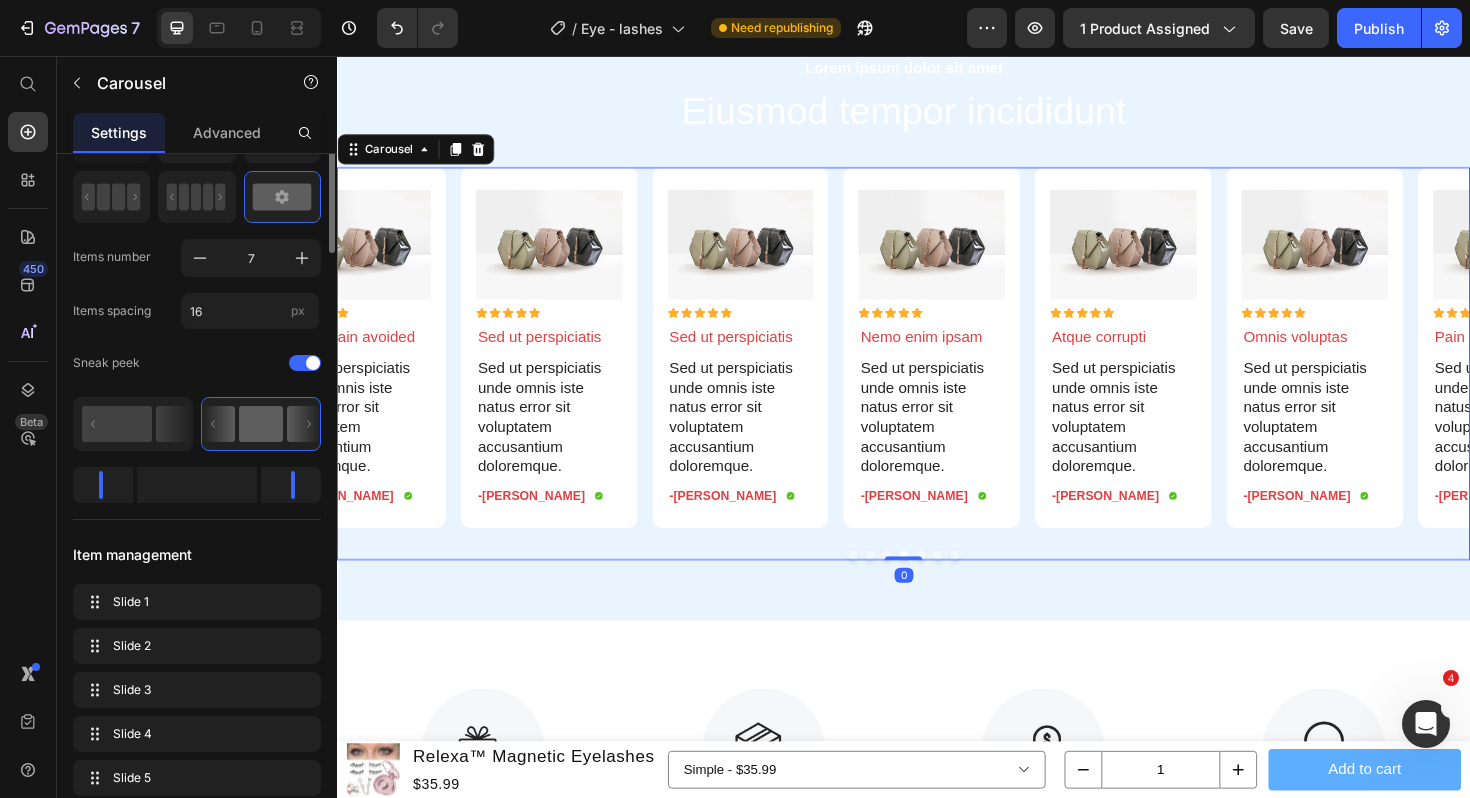 scroll, scrollTop: 0, scrollLeft: 0, axis: both 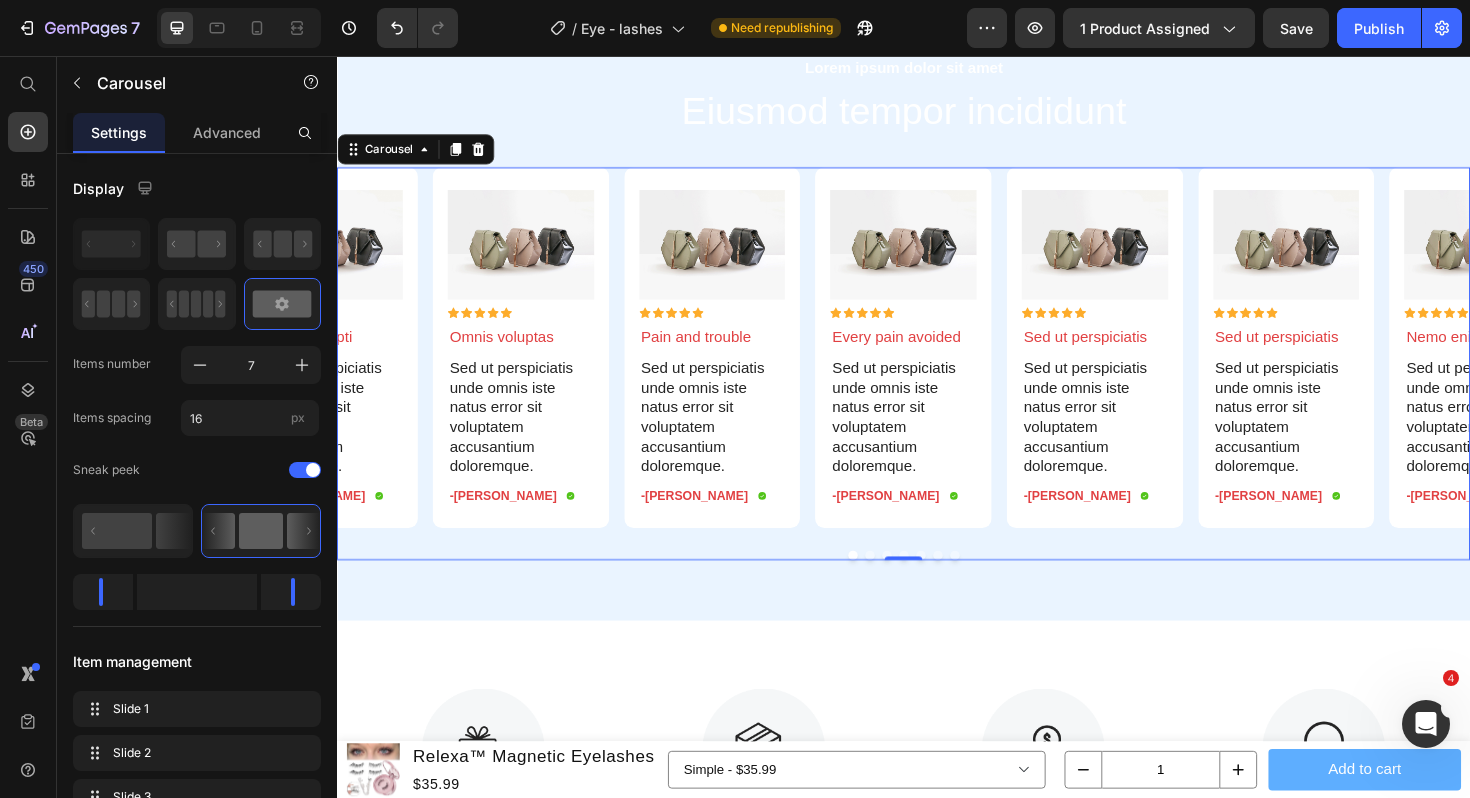 click at bounding box center [883, 585] 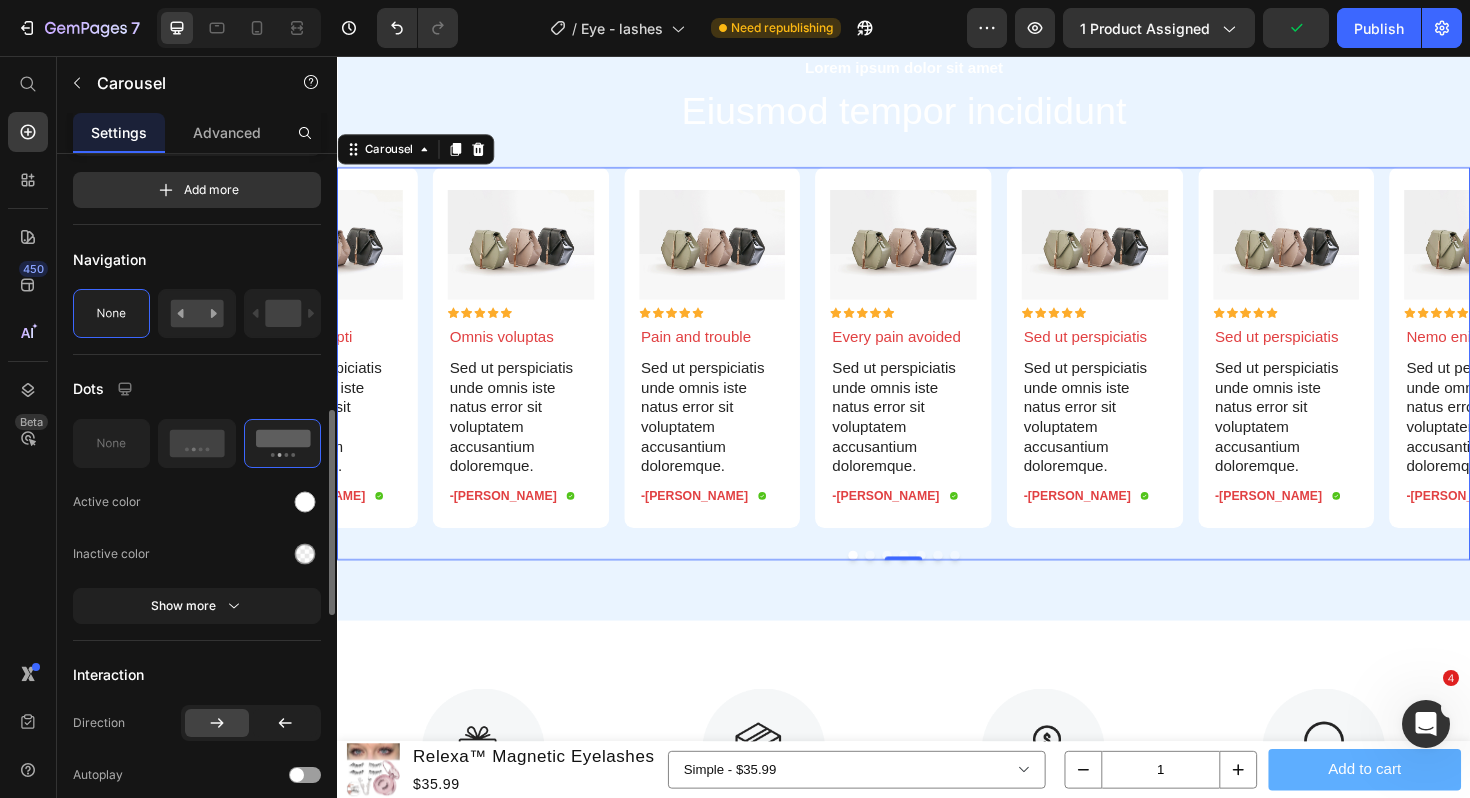 scroll, scrollTop: 849, scrollLeft: 0, axis: vertical 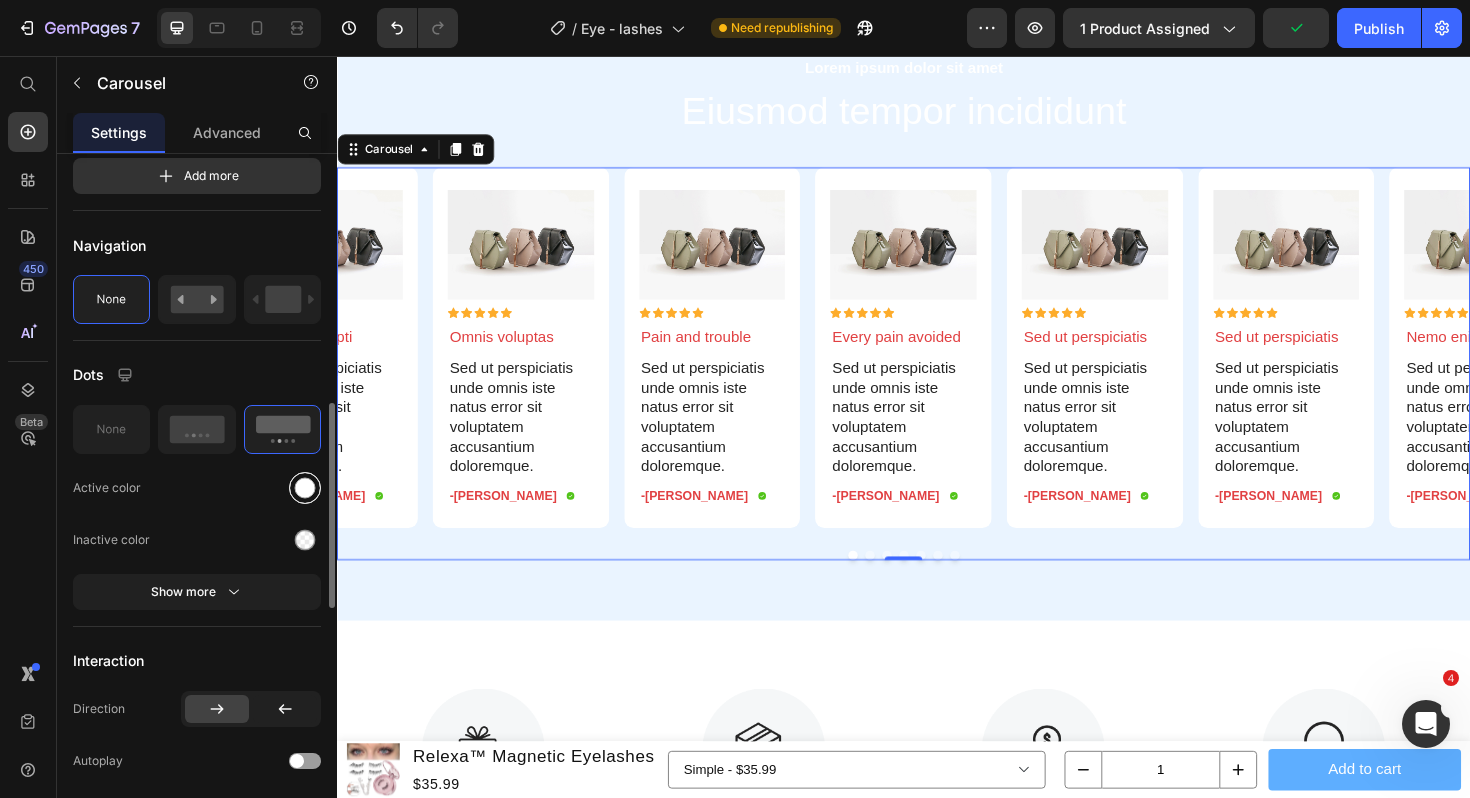 click at bounding box center (305, 488) 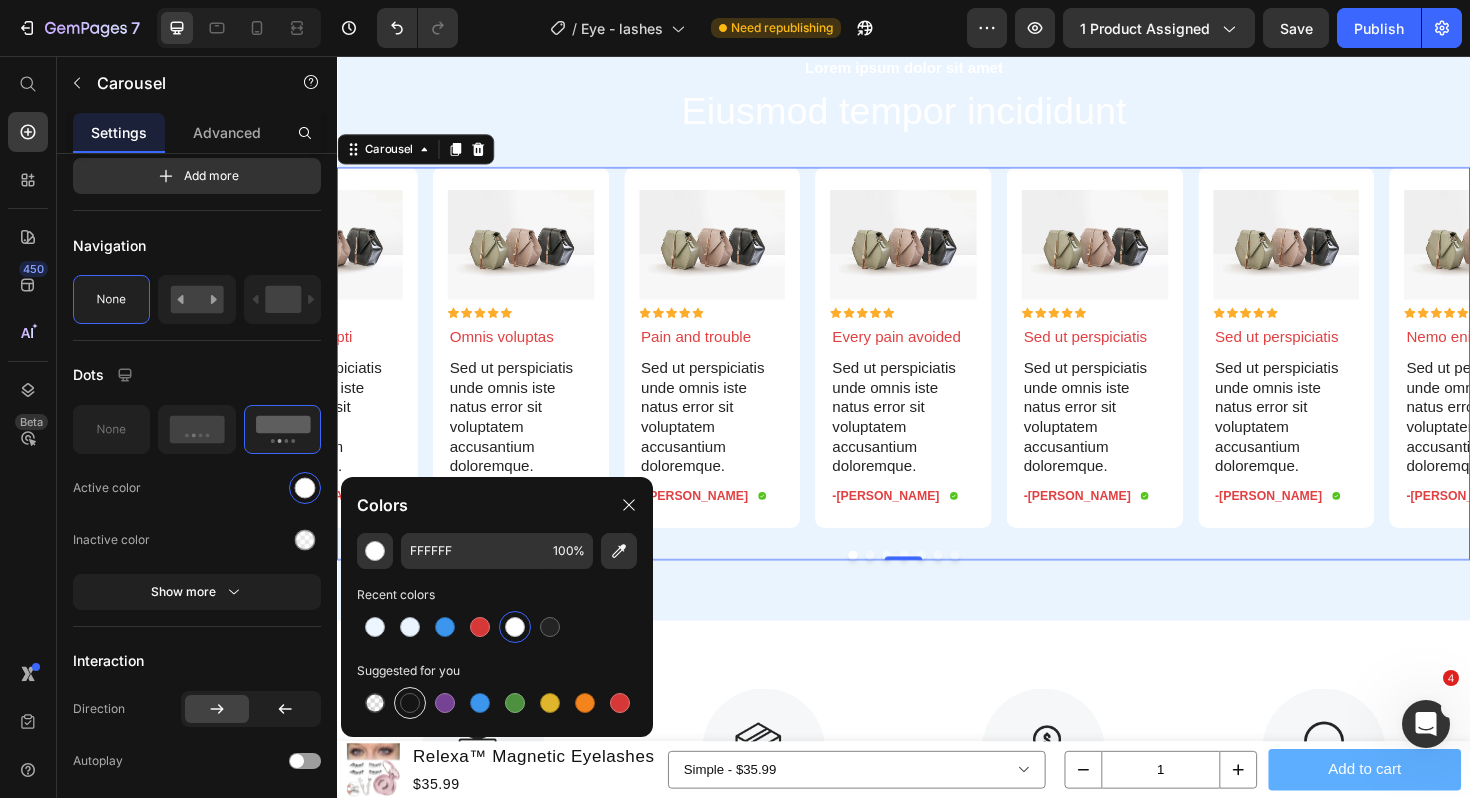 click at bounding box center [410, 703] 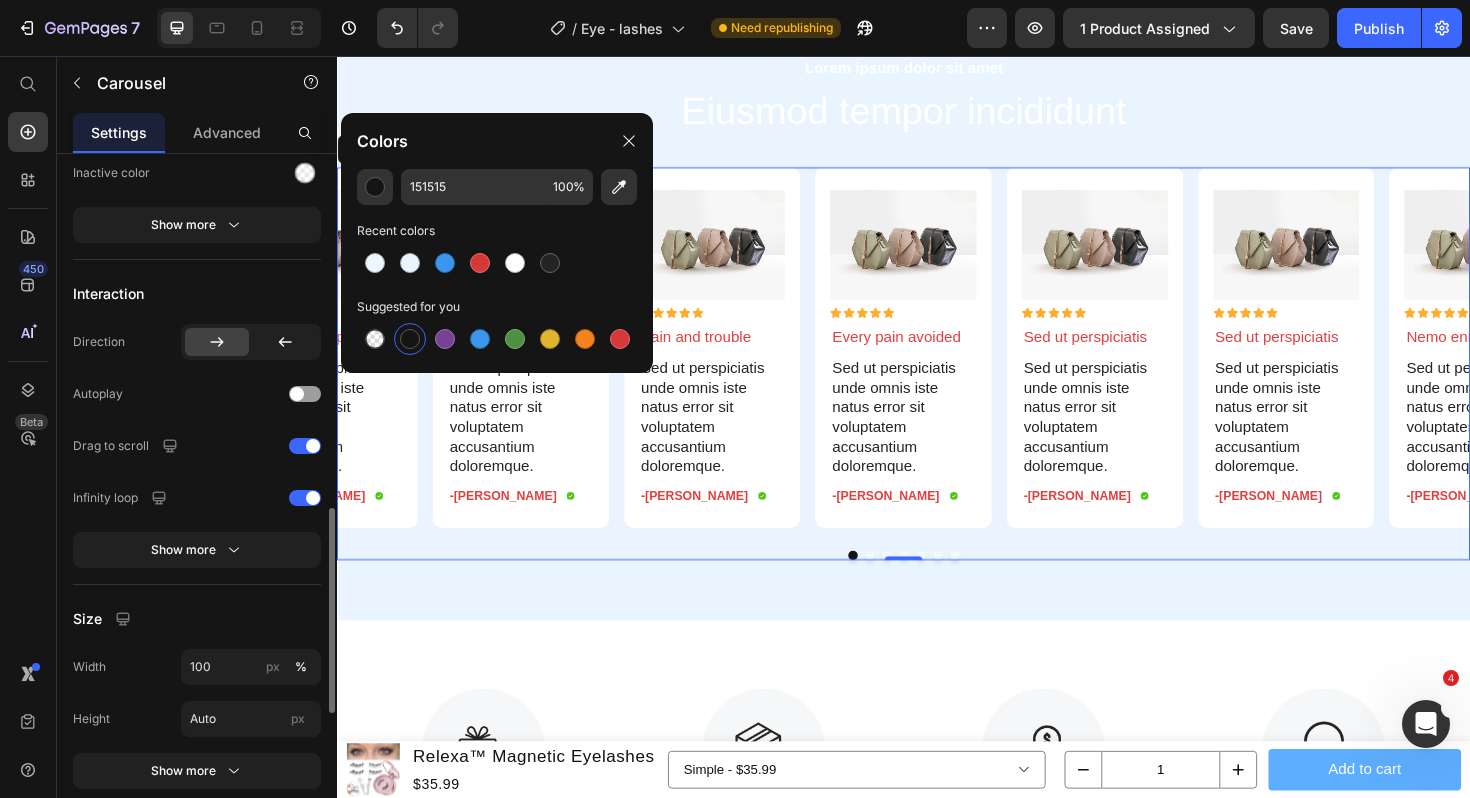 scroll, scrollTop: 1217, scrollLeft: 0, axis: vertical 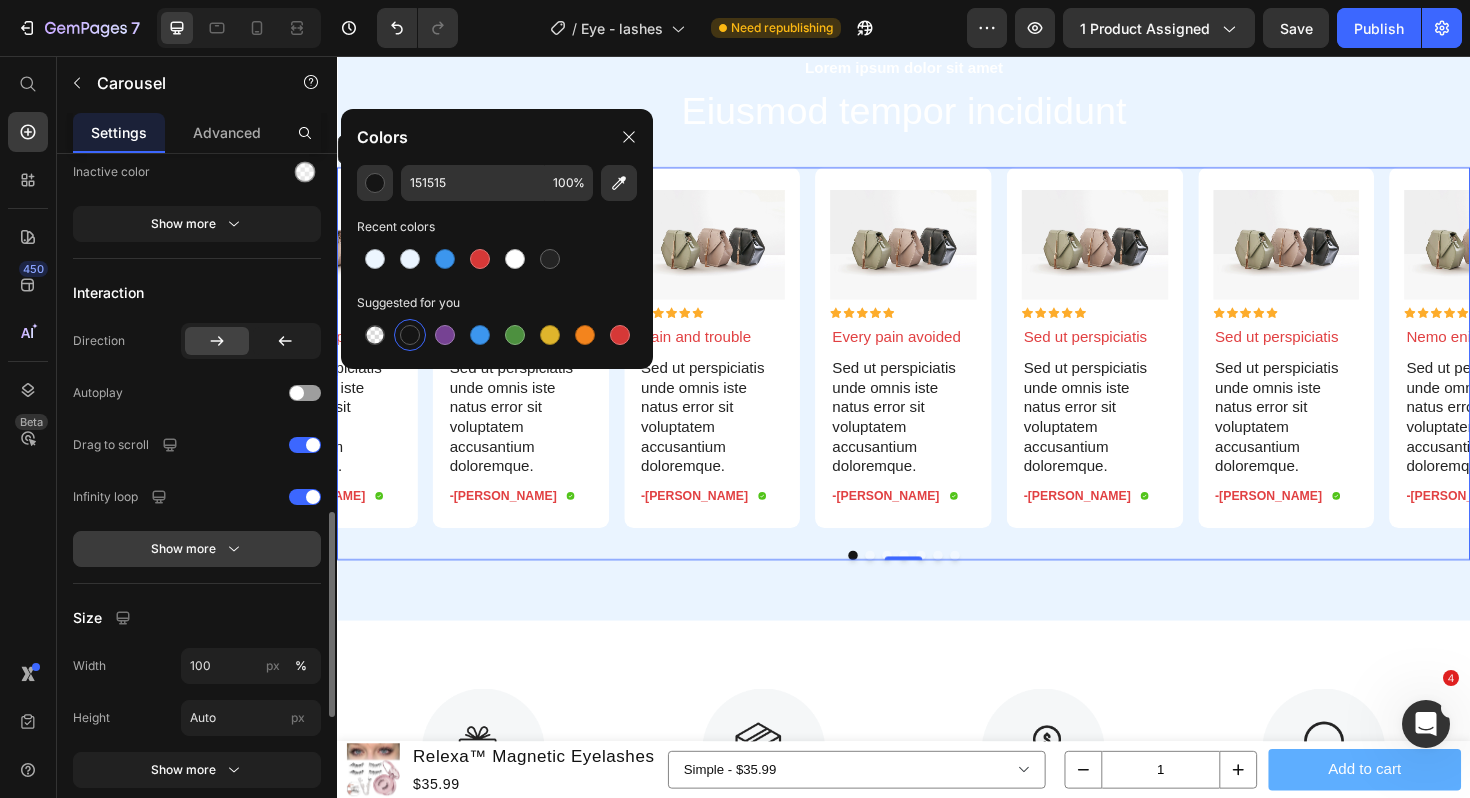 click on "Show more" at bounding box center (197, 549) 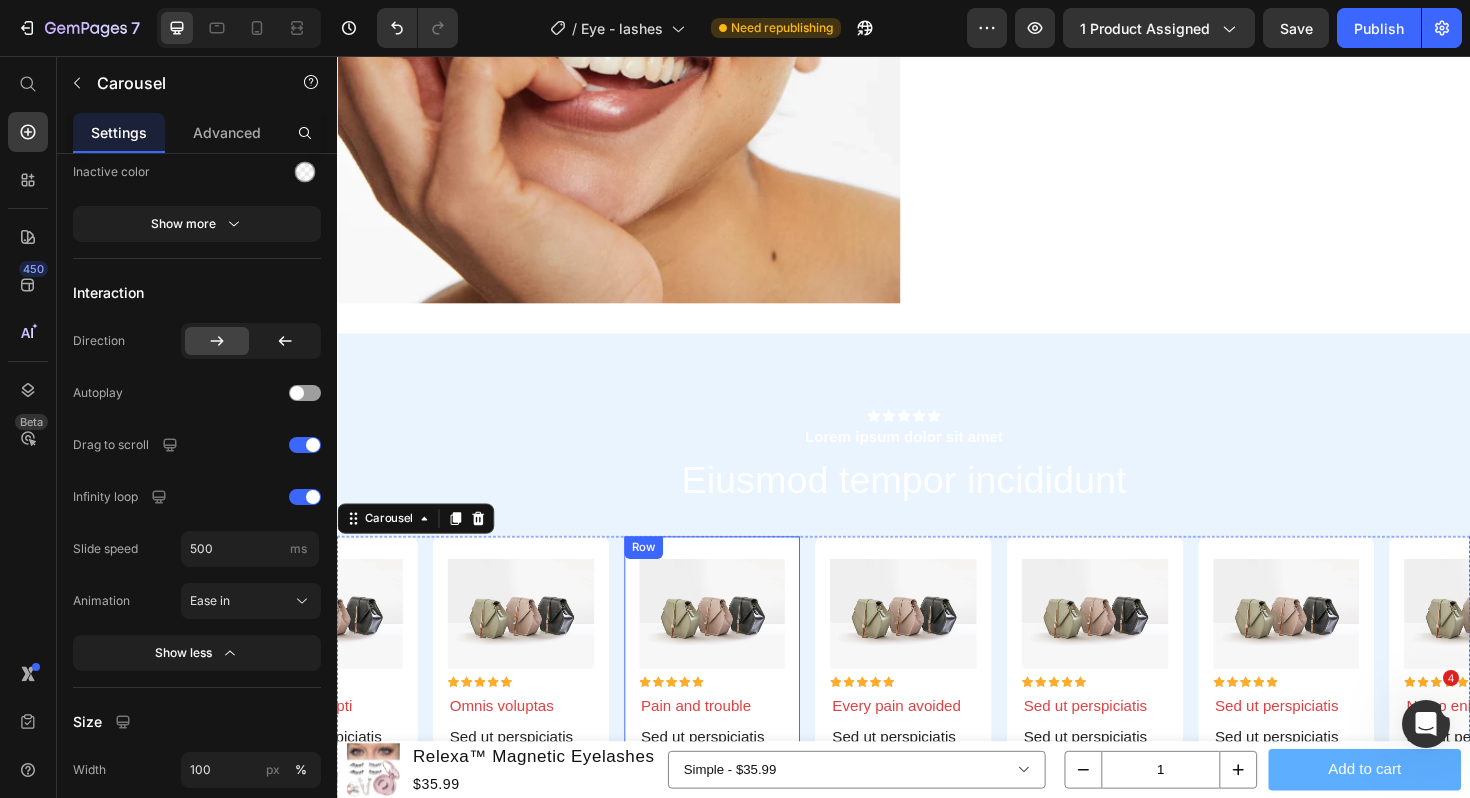 scroll, scrollTop: 7196, scrollLeft: 0, axis: vertical 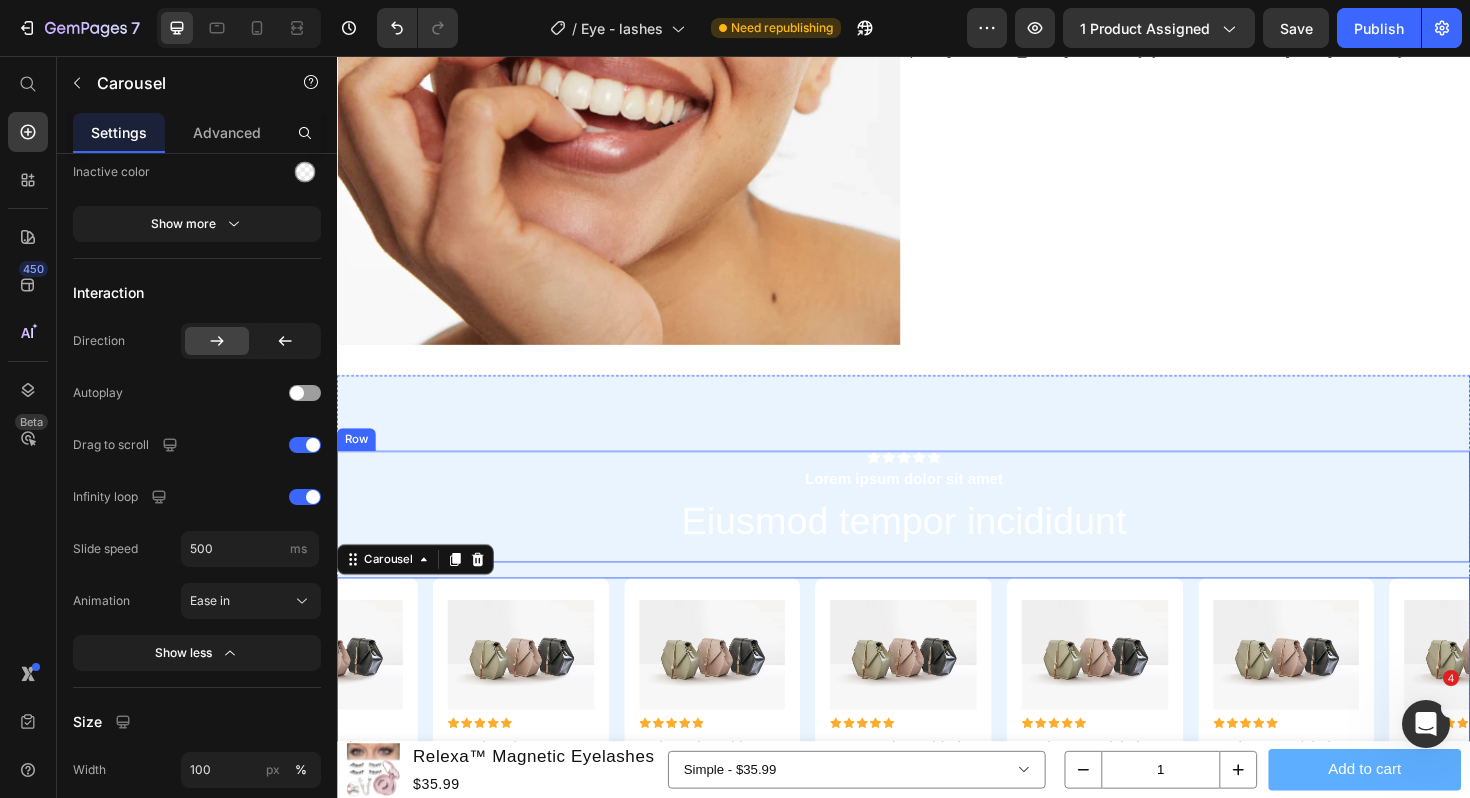 click on "Icon Icon Icon Icon Icon Icon List Lorem ipsum dolor sit amet Text Block Eiusmod tempor incididunt Heading" at bounding box center [937, 533] 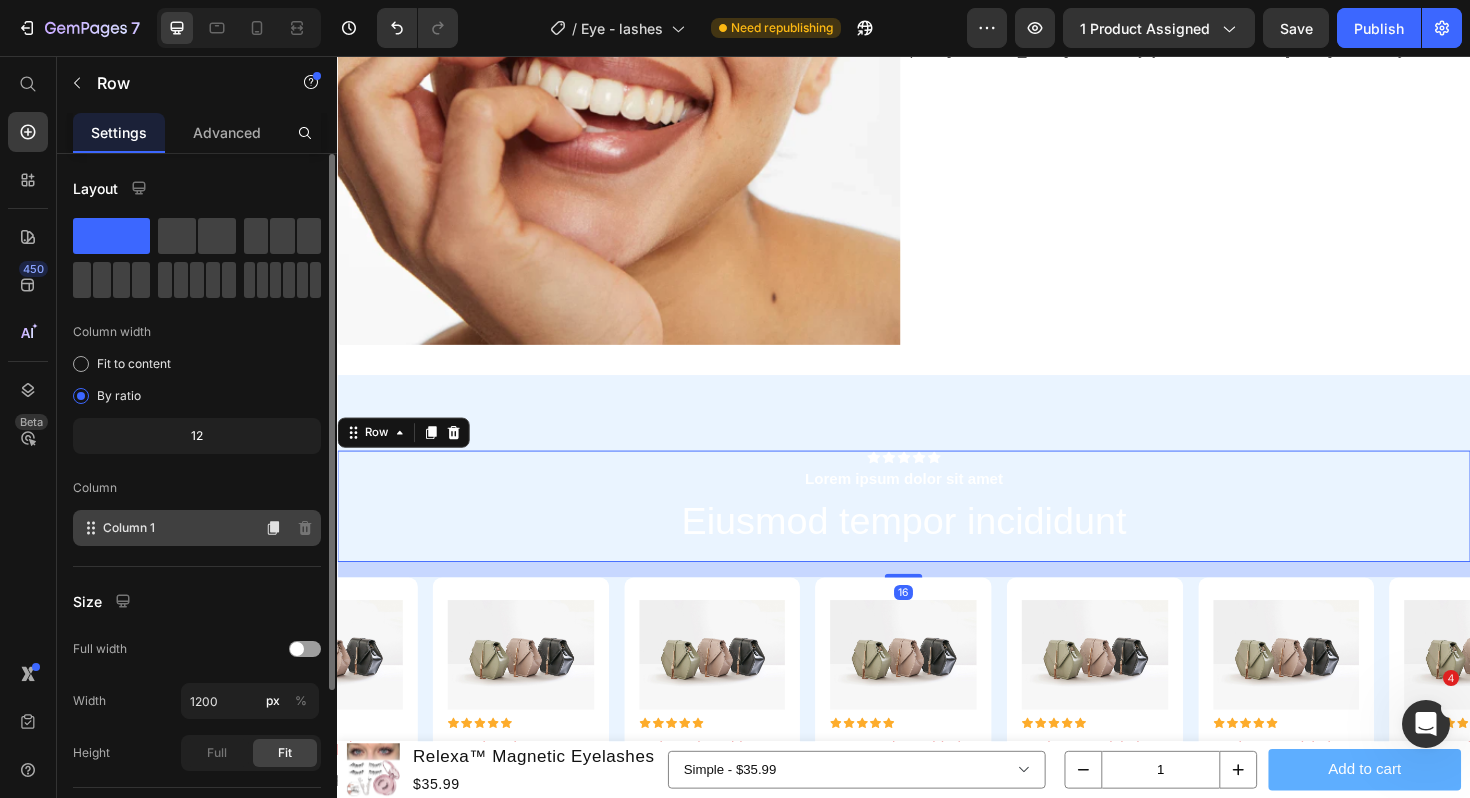 scroll, scrollTop: 211, scrollLeft: 0, axis: vertical 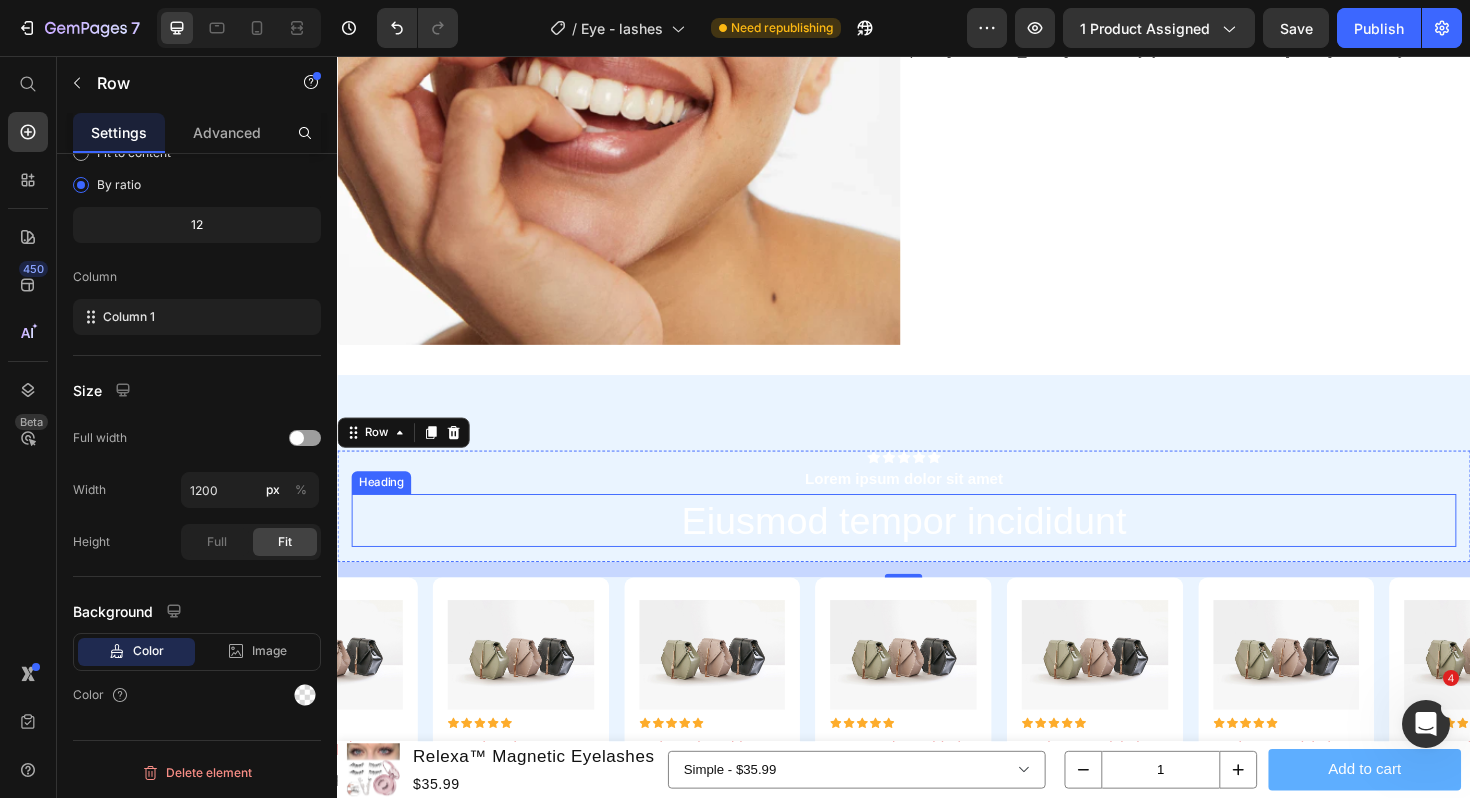 click on "Eiusmod tempor incididunt" at bounding box center [937, 548] 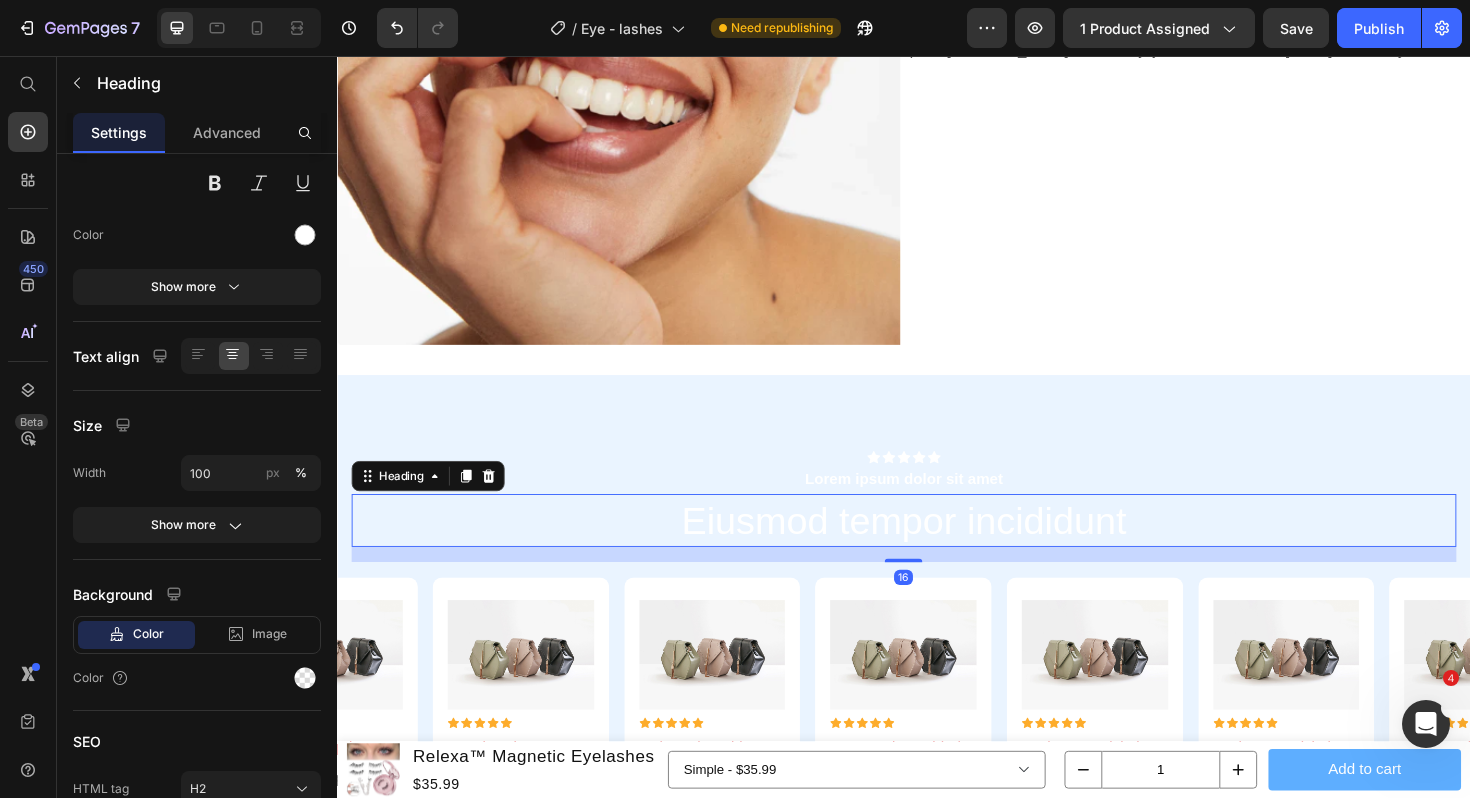 scroll, scrollTop: 0, scrollLeft: 0, axis: both 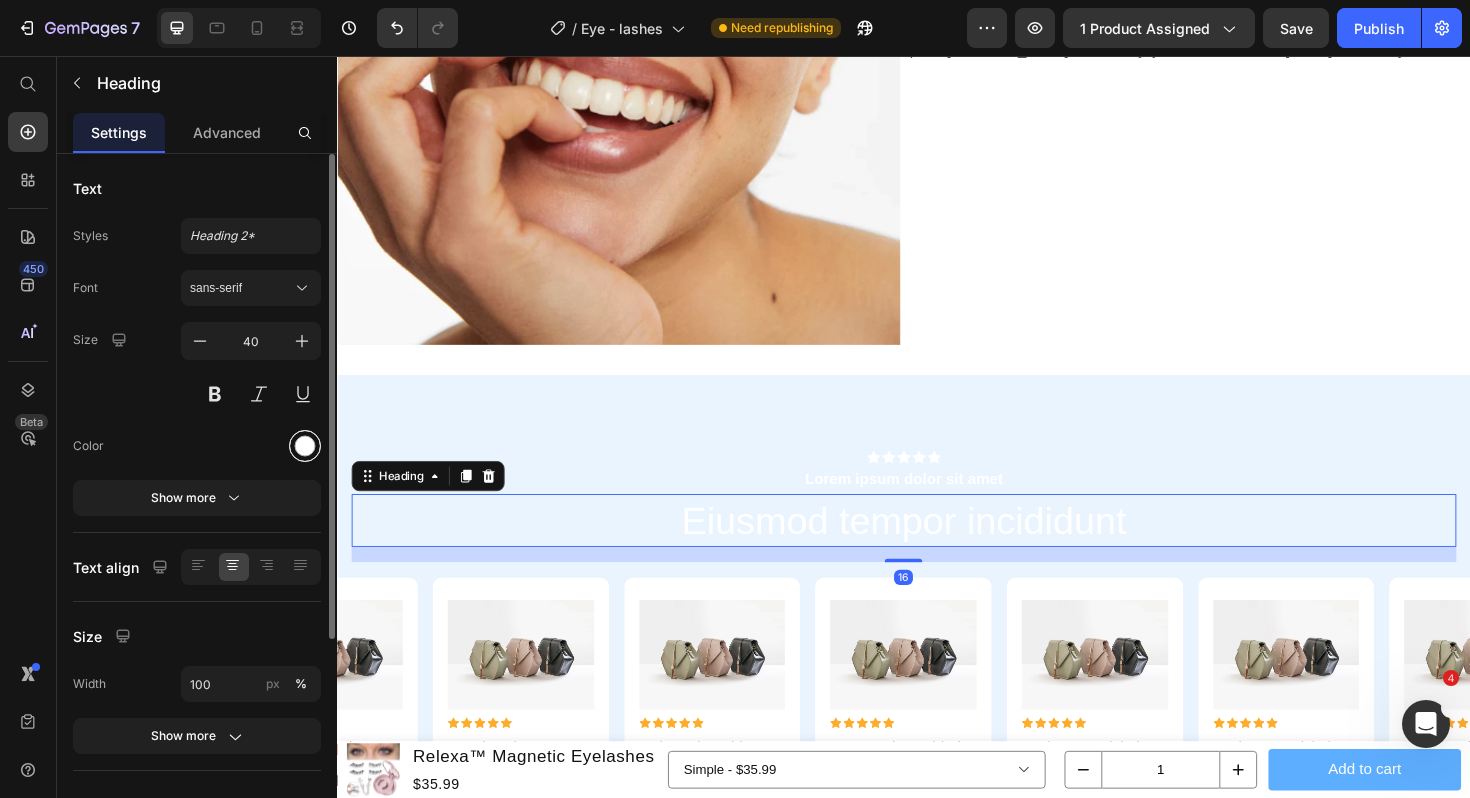click at bounding box center (305, 446) 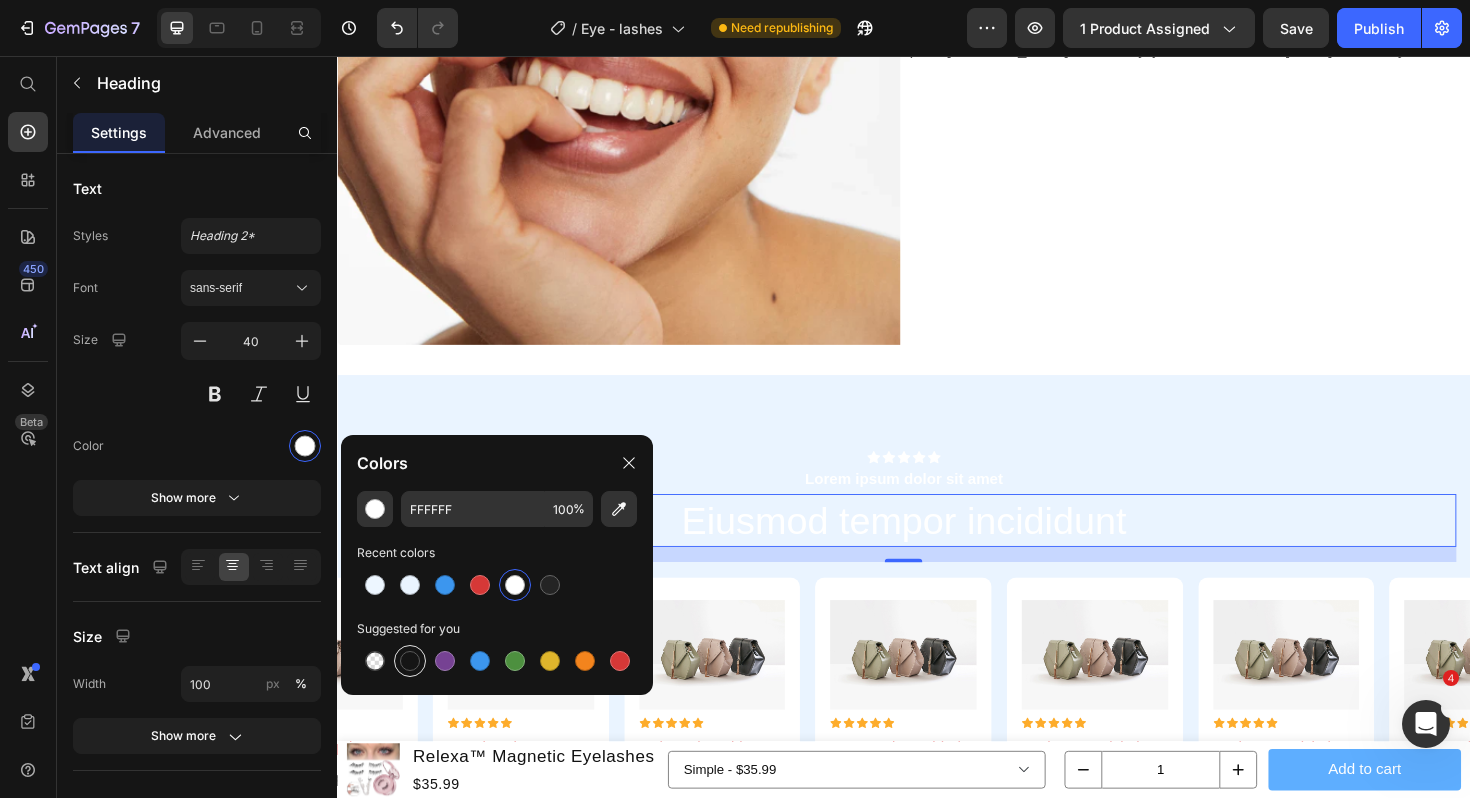 click at bounding box center [410, 661] 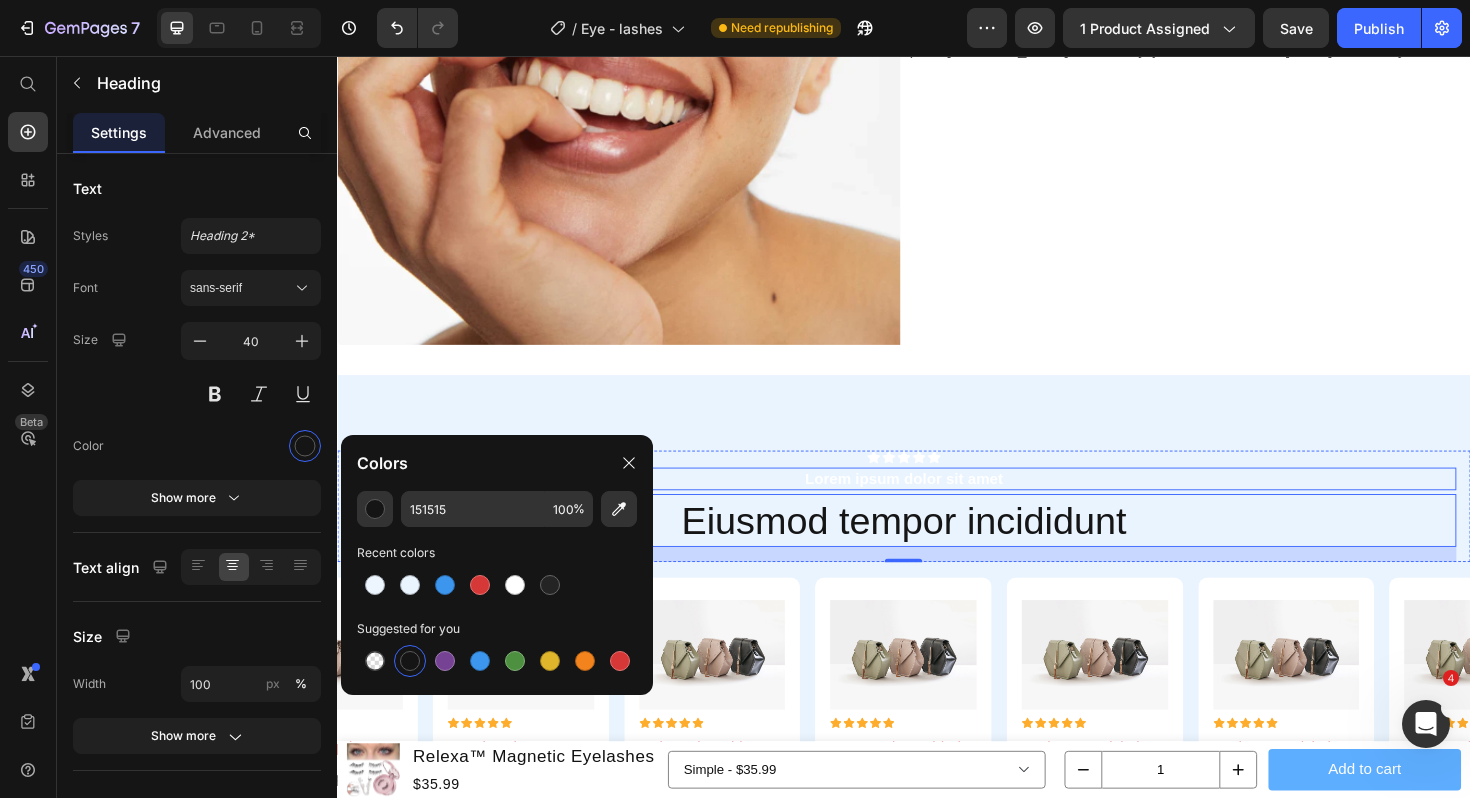 click on "Lorem ipsum dolor sit amet" at bounding box center [937, 504] 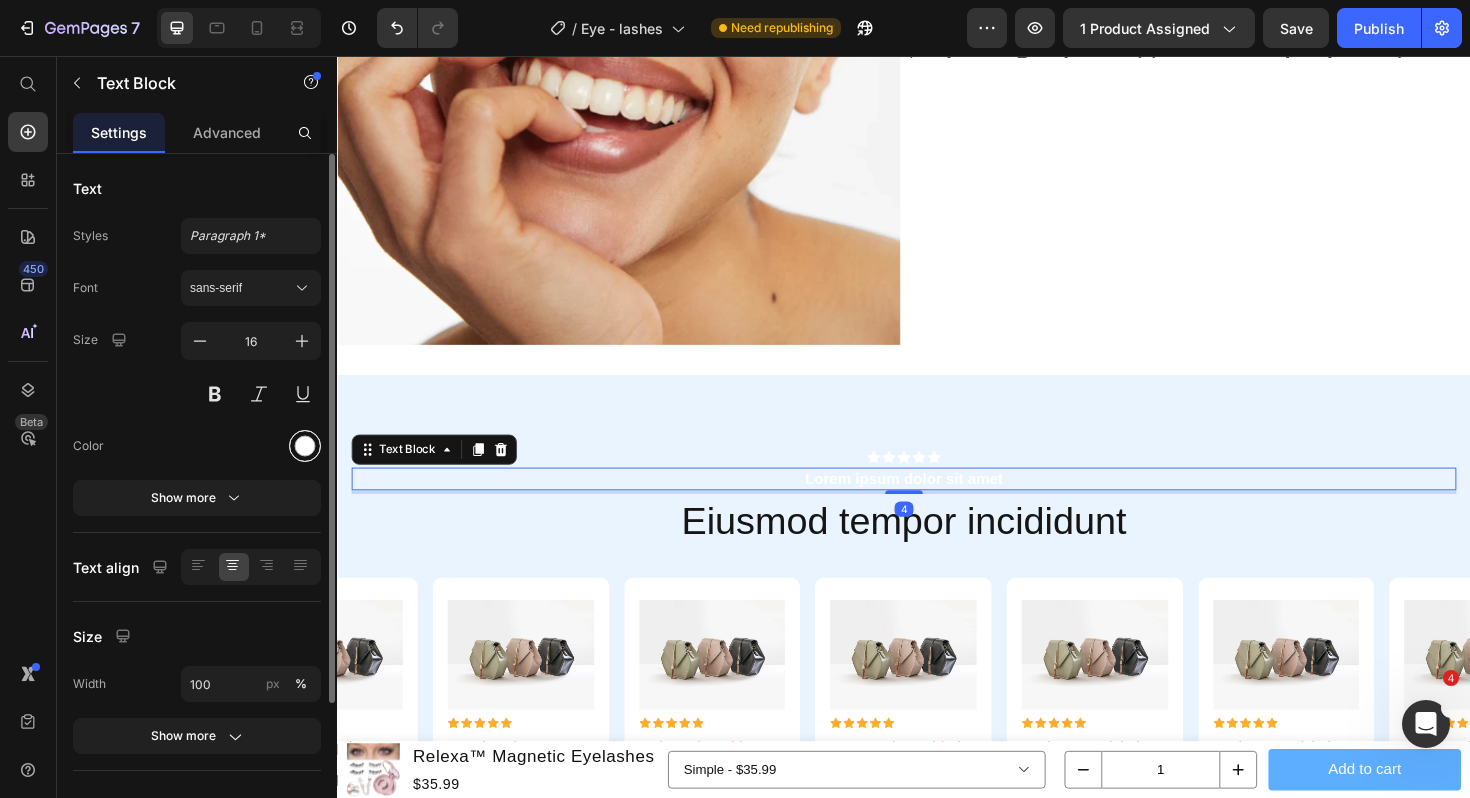 click at bounding box center (305, 446) 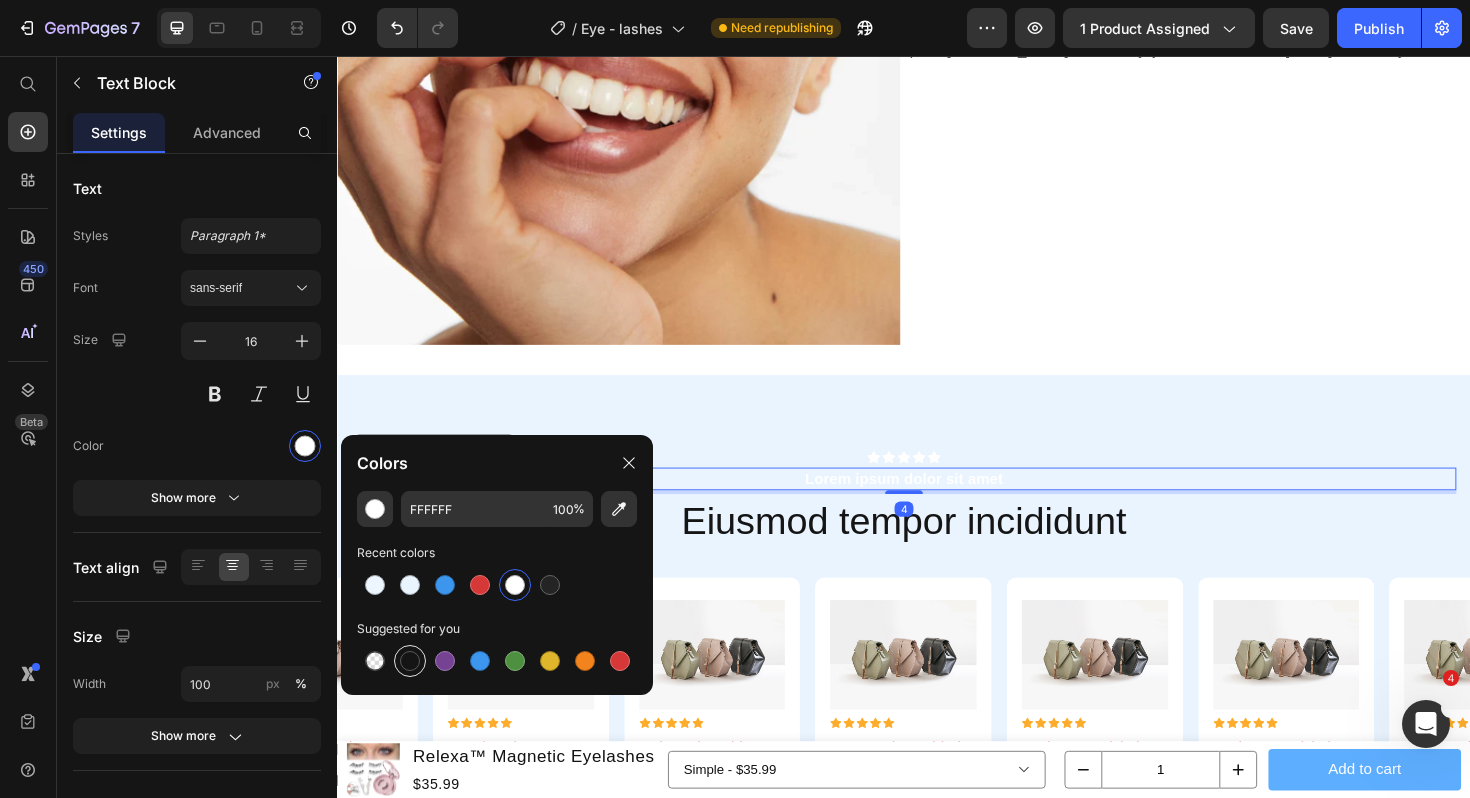 click at bounding box center (410, 661) 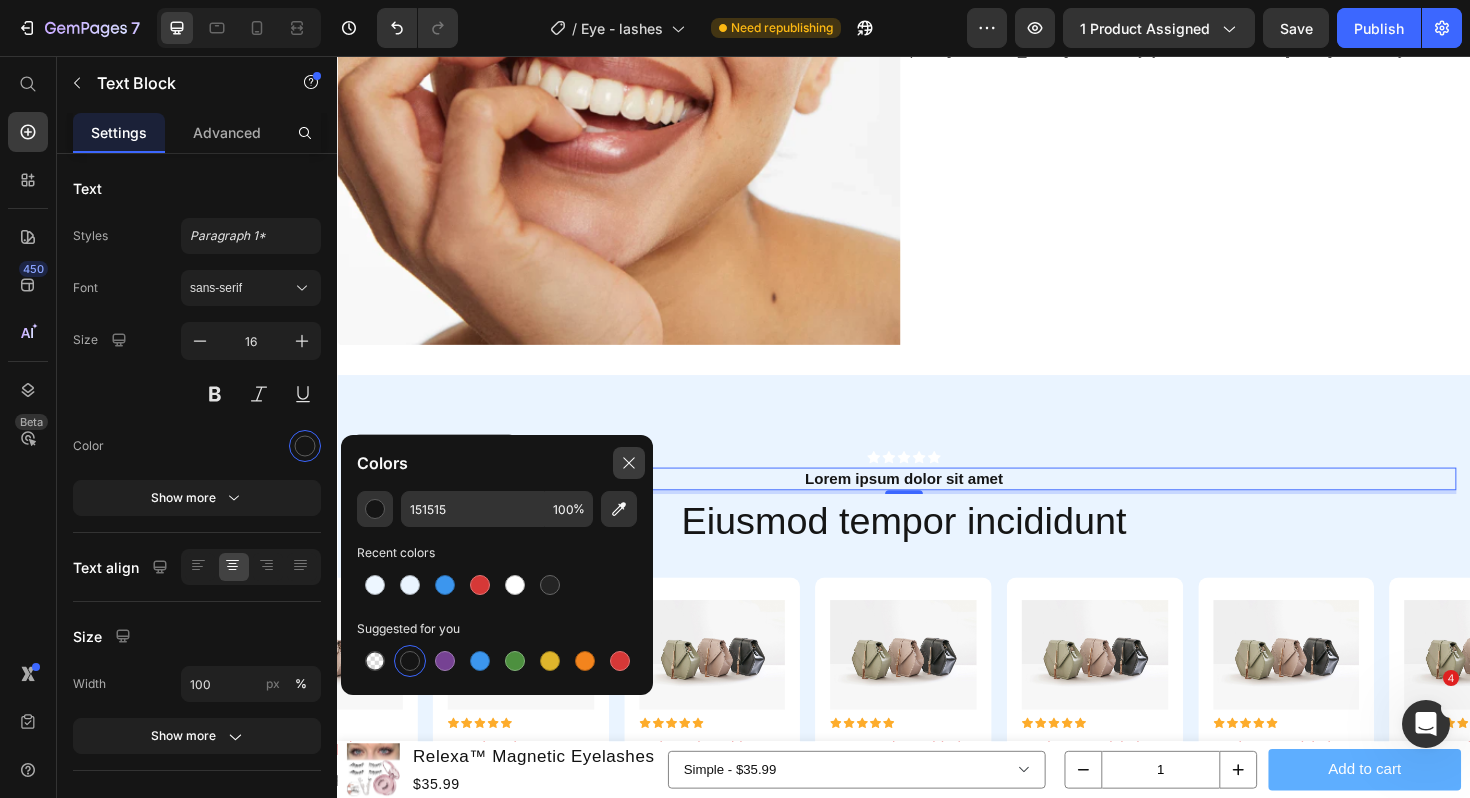 click 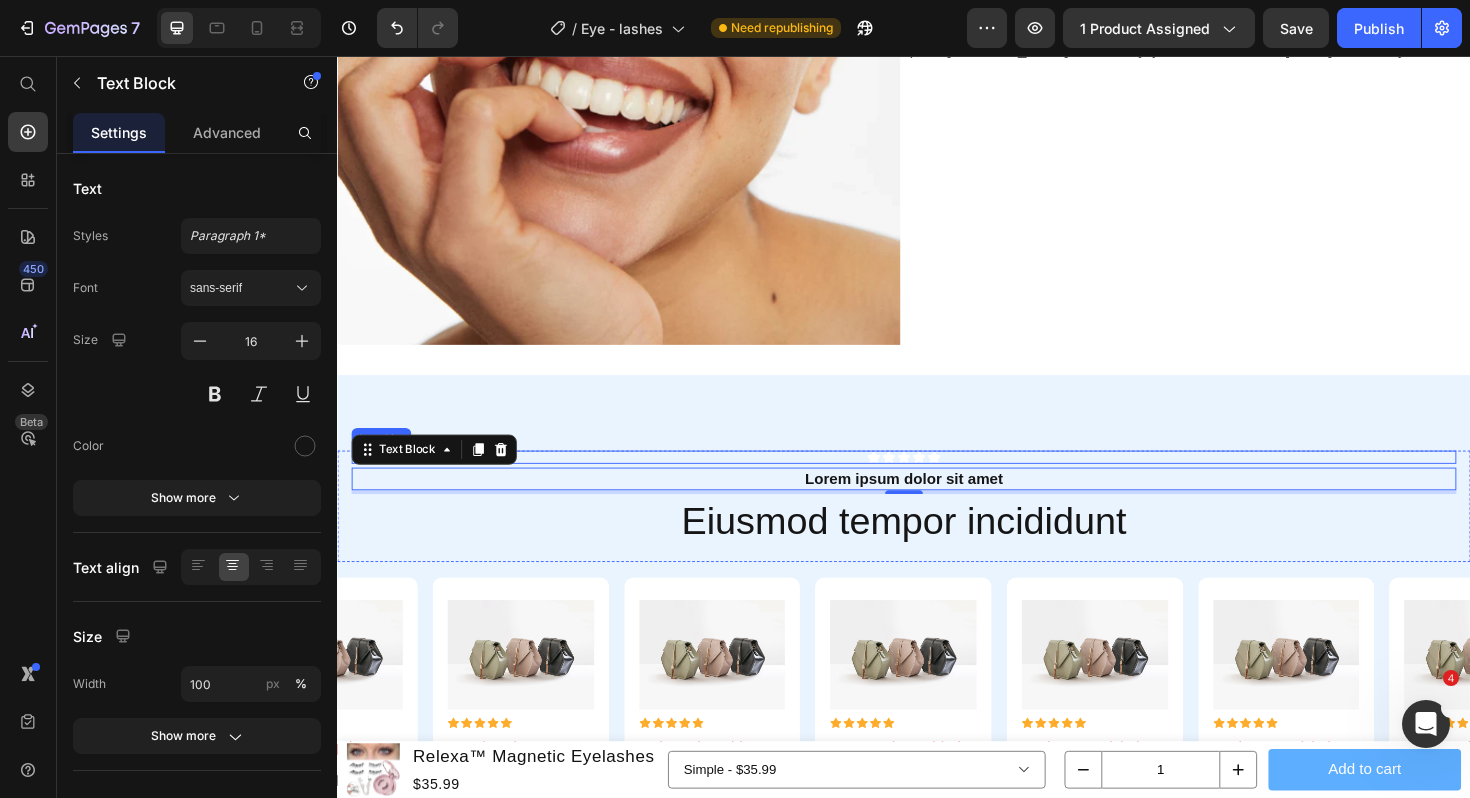 click on "Icon Icon Icon Icon Icon" at bounding box center [937, 481] 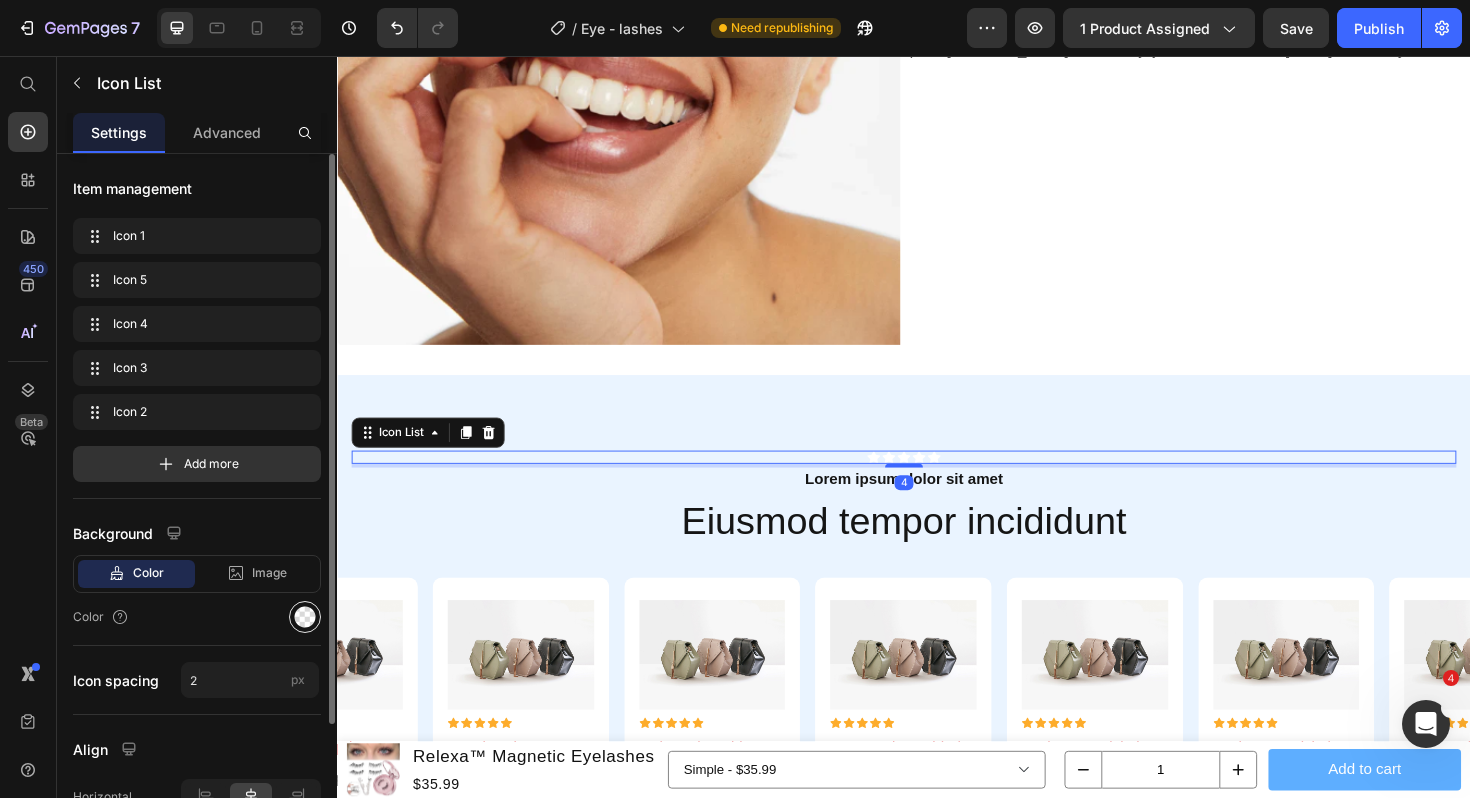 scroll, scrollTop: 160, scrollLeft: 0, axis: vertical 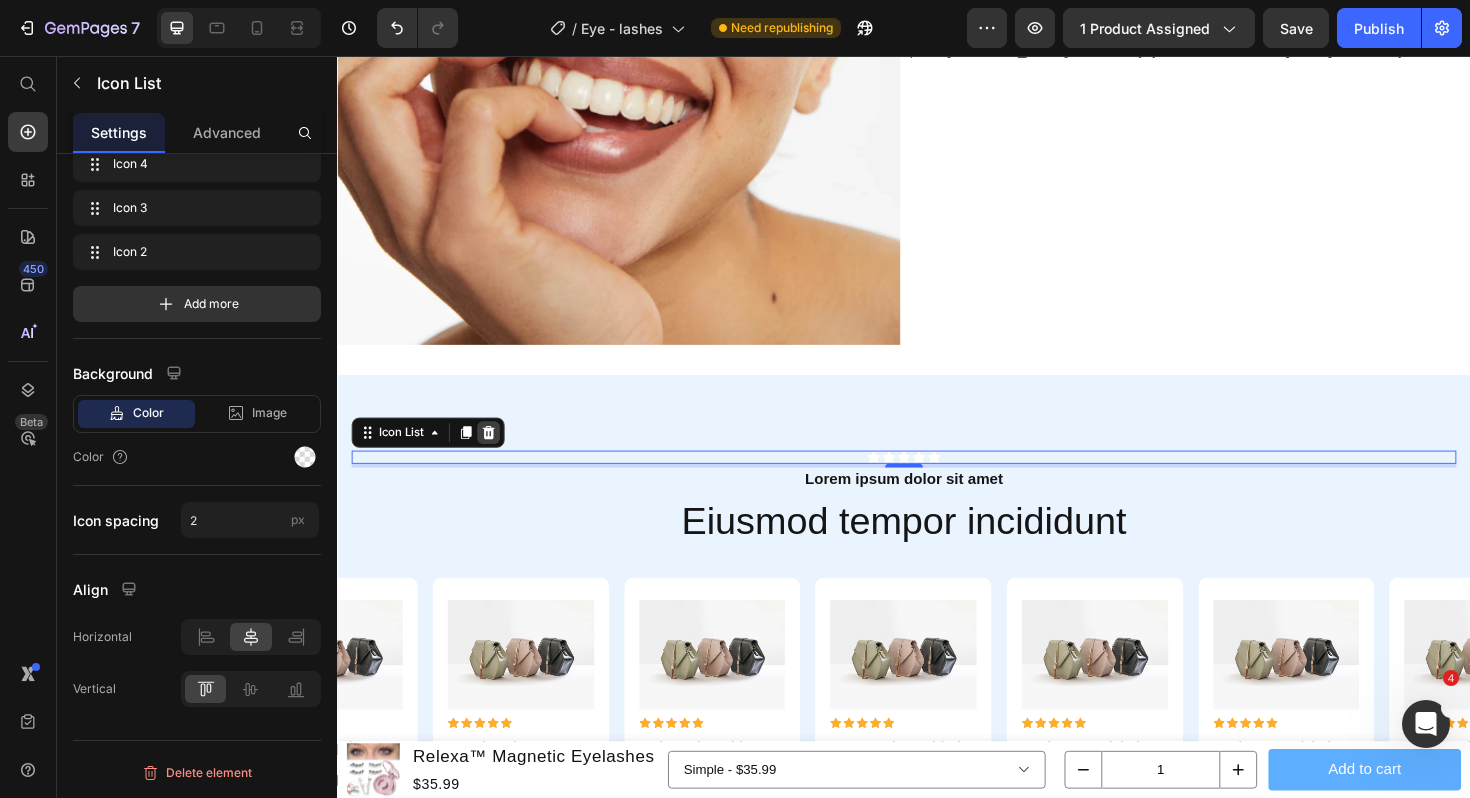 click 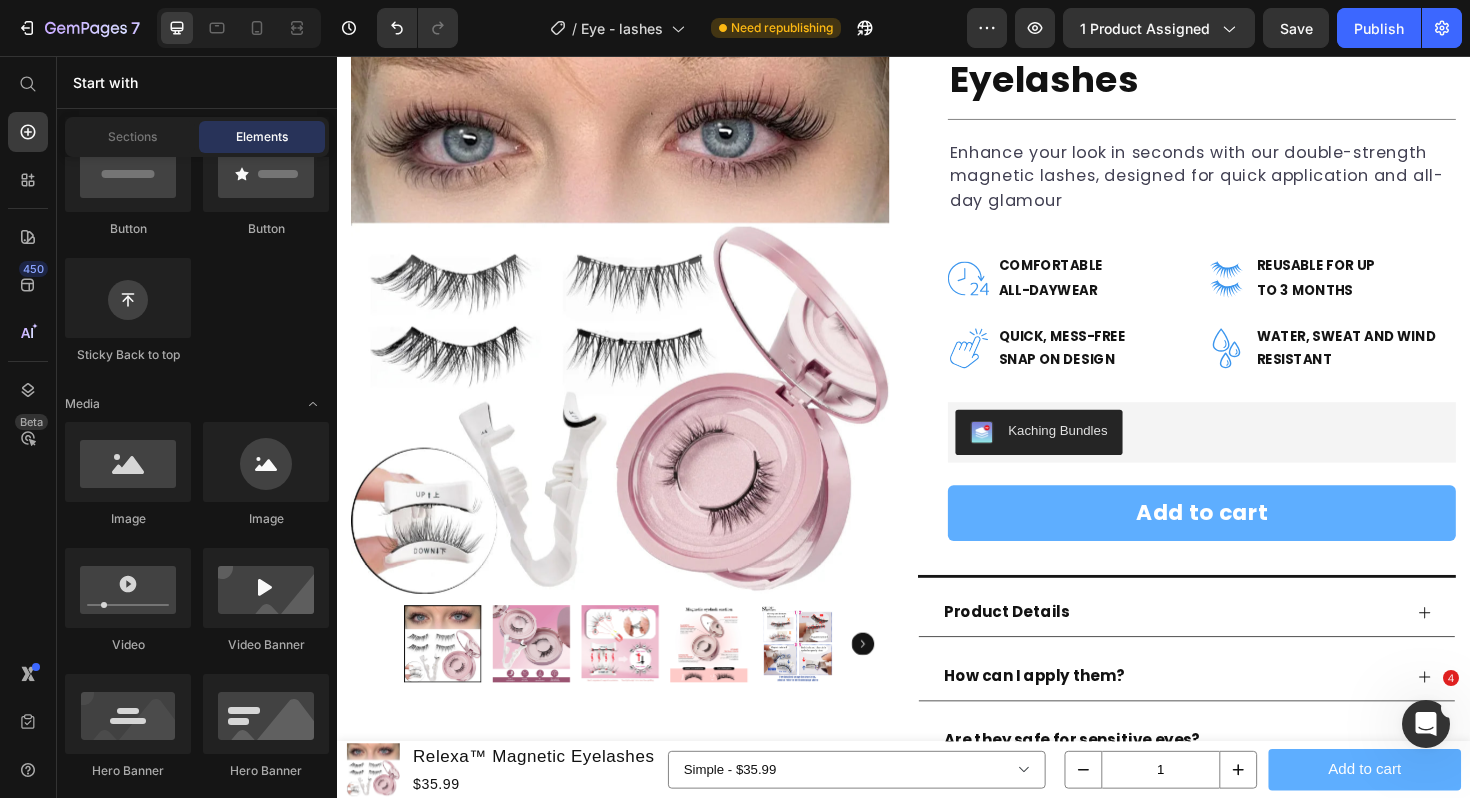 scroll, scrollTop: 0, scrollLeft: 0, axis: both 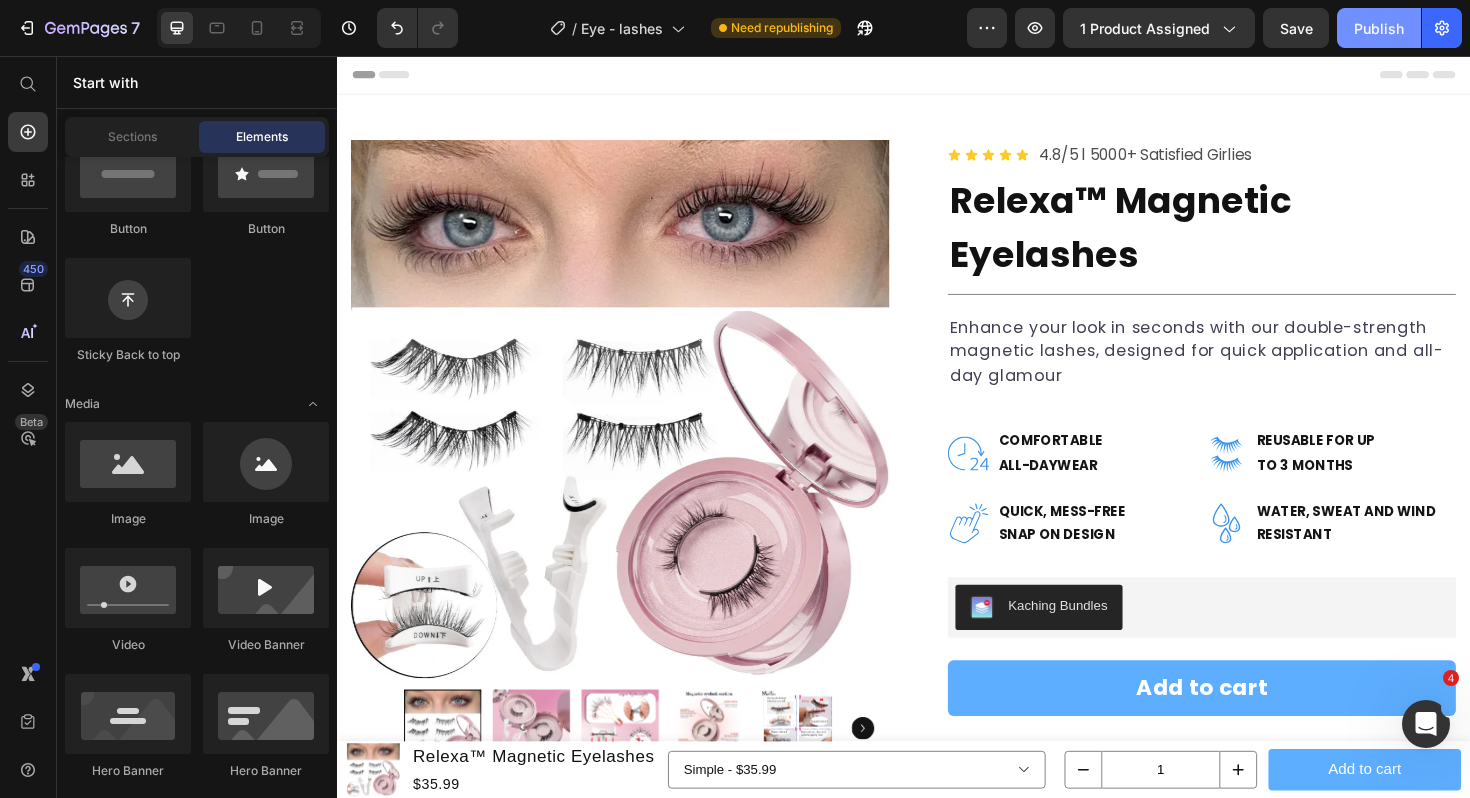 click on "Publish" at bounding box center [1379, 28] 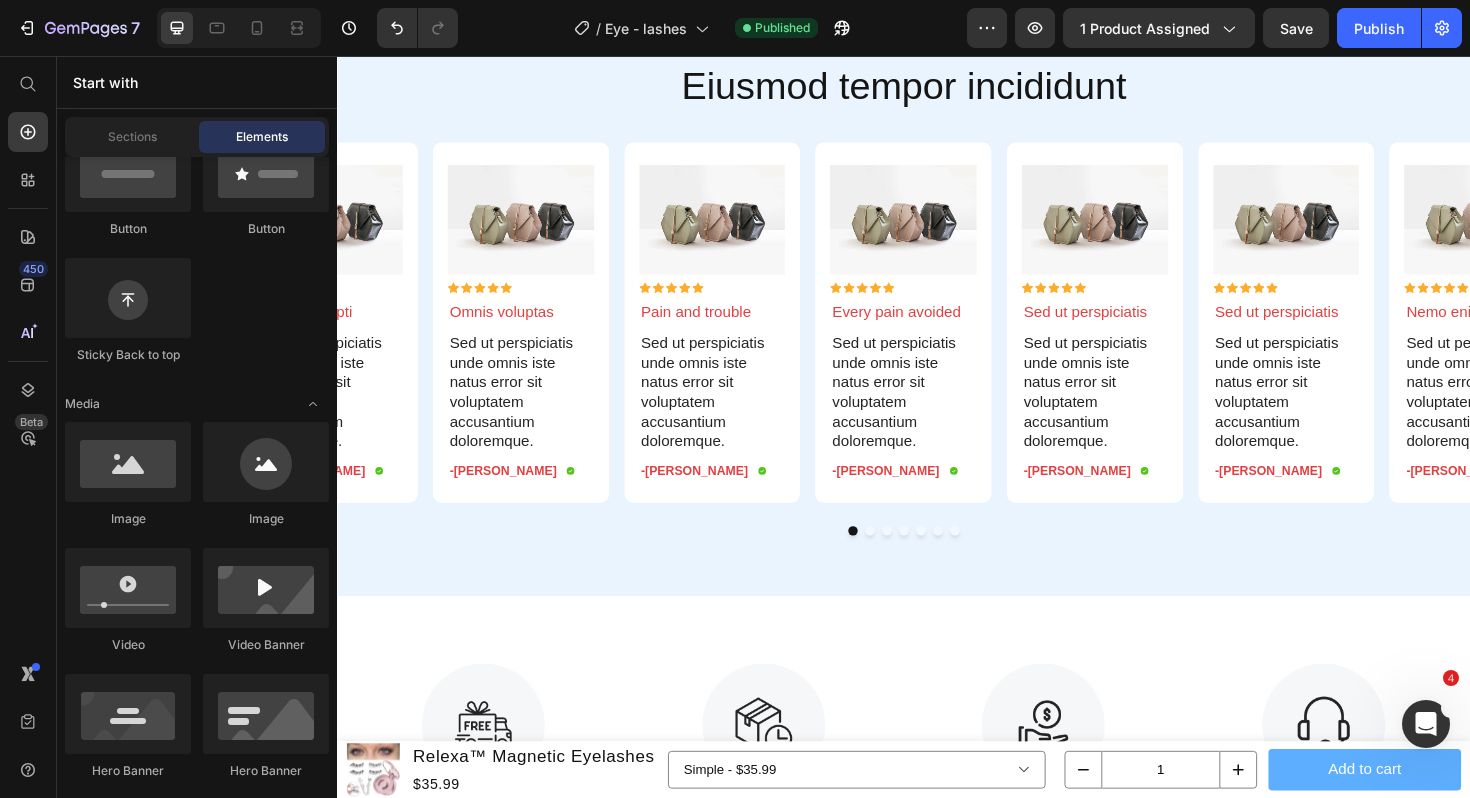 scroll, scrollTop: 7632, scrollLeft: 0, axis: vertical 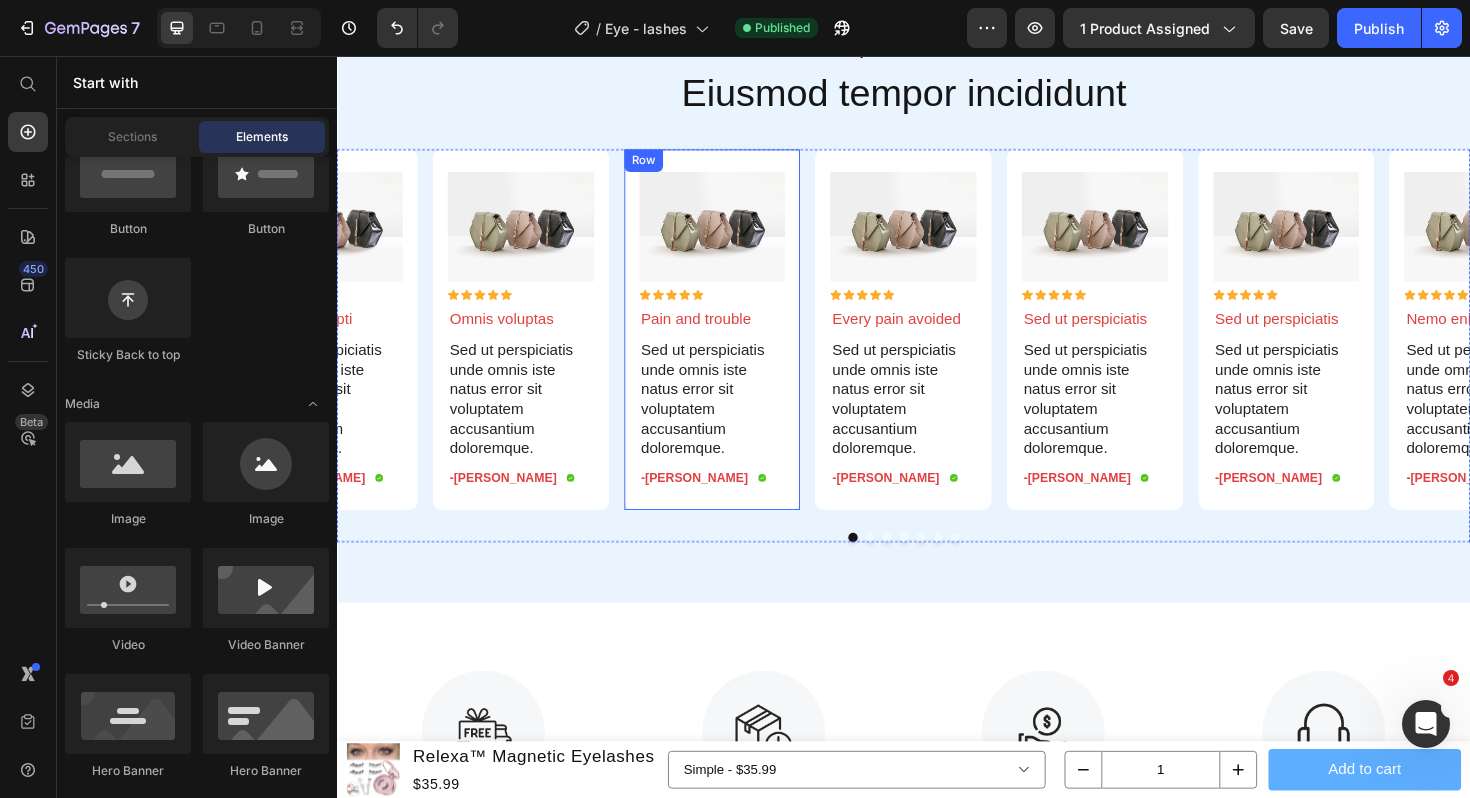 click on "Lorem ipsum dolor sit amet Text Block Eiusmod tempor incididunt Heading Row Image Icon Icon Icon Icon Icon Icon List Omnis voluptas Text Block Sed ut perspiciatis unde omnis iste natus error sit voluptatem accusantium doloremque. Text Block -[PERSON_NAME] Text Block
Icon Row Row Image Icon Icon Icon Icon Icon Icon List Pain and trouble Text Block Sed ut perspiciatis unde omnis iste natus error sit voluptatem accusantium doloremque. Text Block -[PERSON_NAME] Text Block
Icon Row Row Image Icon Icon Icon Icon Icon Icon List Every pain avoided Text Block Sed ut perspiciatis unde omnis iste natus error sit voluptatem accusantium doloremque. Text Block -Reylo Q. Text Block
Icon Row Row Image Icon Icon Icon Icon Icon Icon List Sed ut perspiciatis Text Block Sed ut perspiciatis unde omnis iste natus error sit voluptatem accusantium doloremque. Text Block -[PERSON_NAME] Text Block
Icon Row Row Image Icon Icon Icon Icon Icon Icon List Sed ut perspiciatis Text Block Icon" at bounding box center [937, 304] 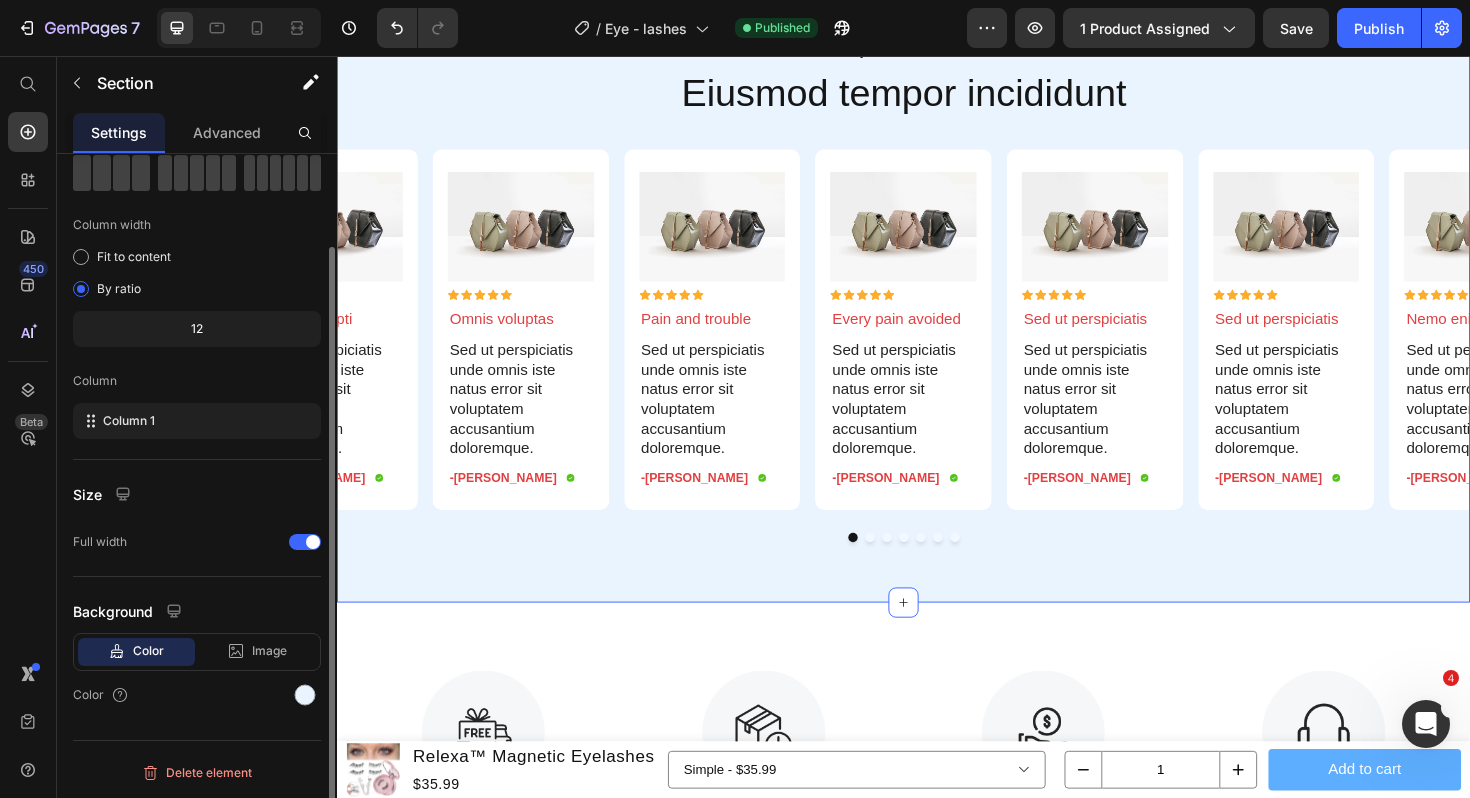 scroll, scrollTop: 0, scrollLeft: 0, axis: both 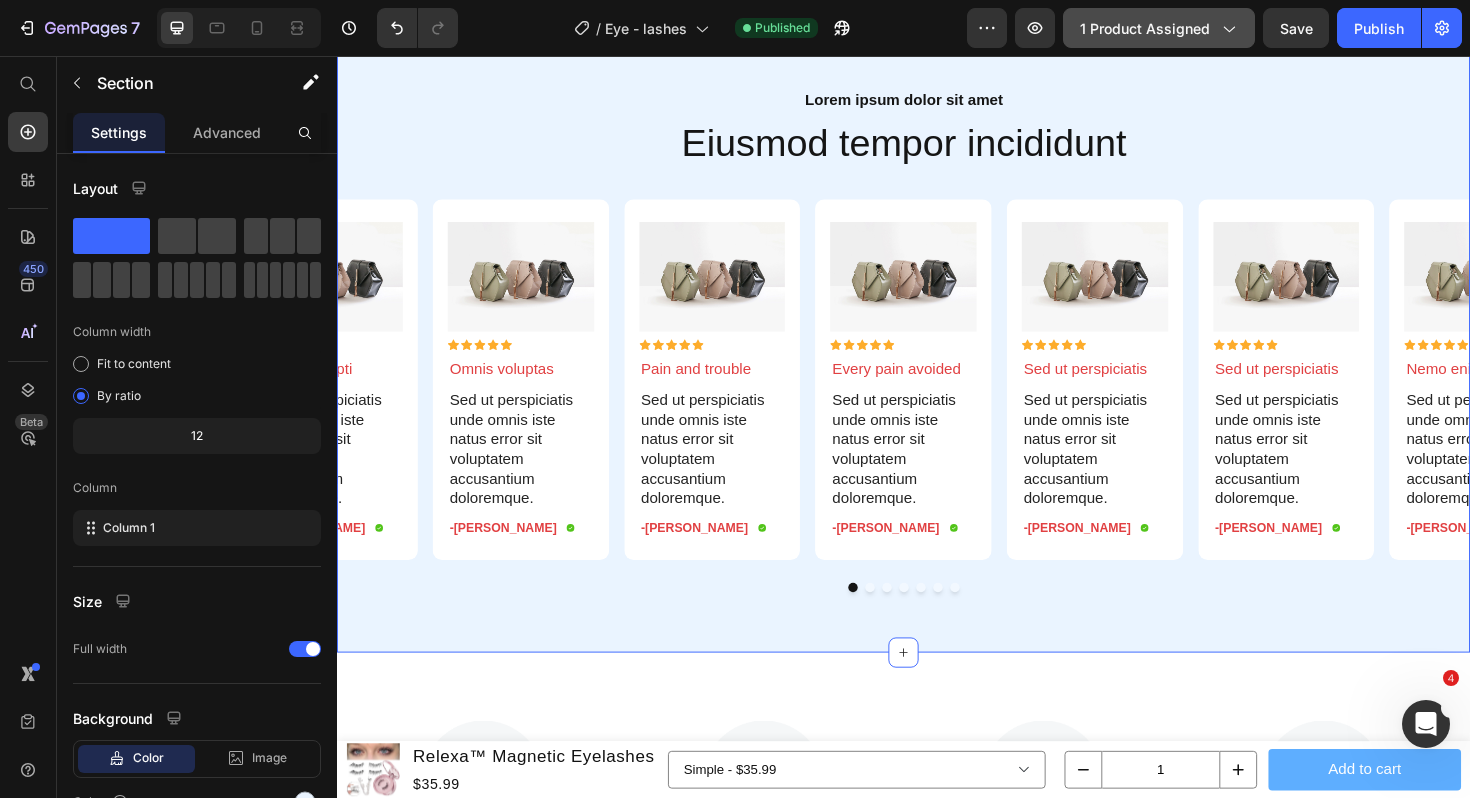 click on "1 product assigned" 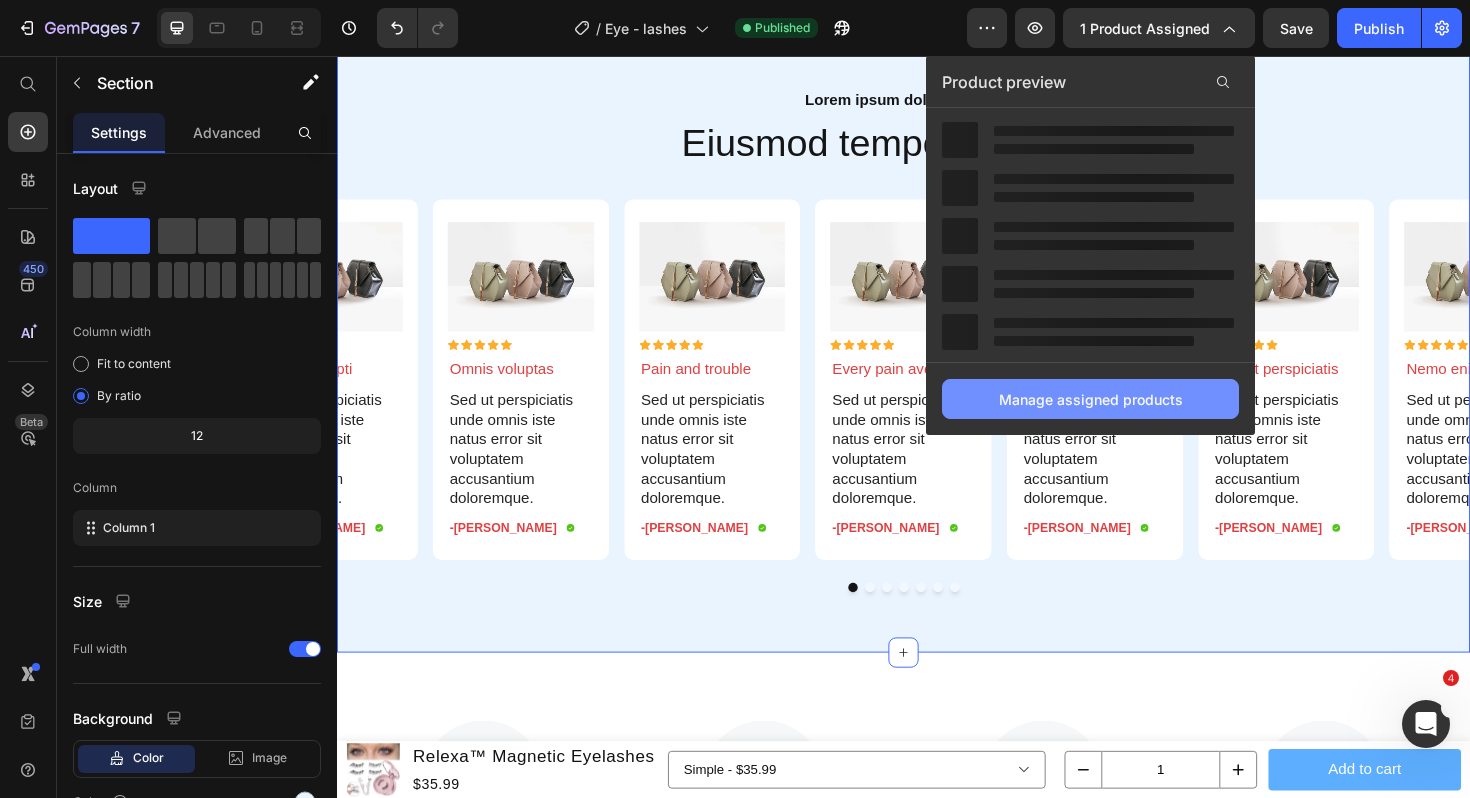 click on "Manage assigned products" at bounding box center [1091, 399] 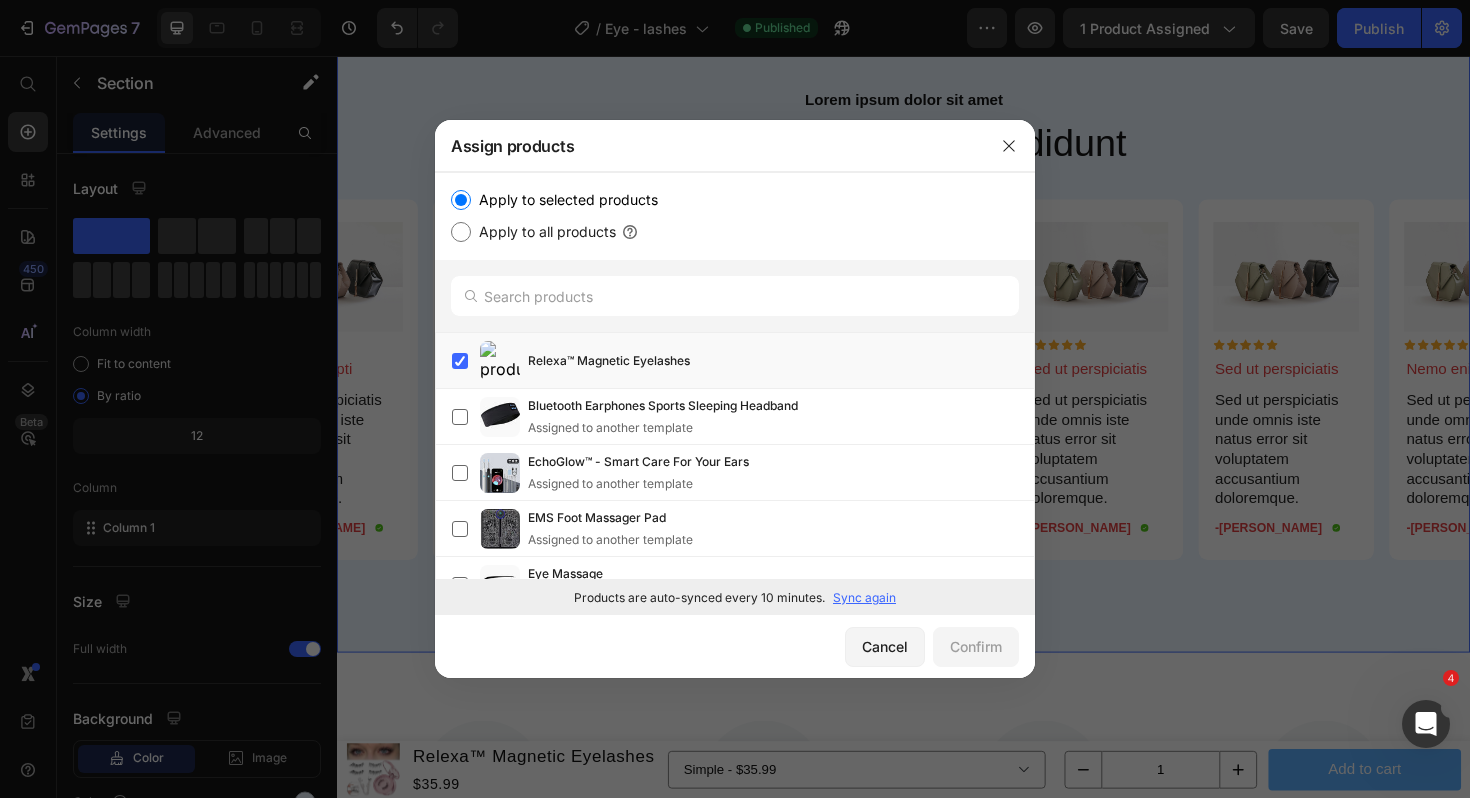 click on "Sync again" at bounding box center (864, 598) 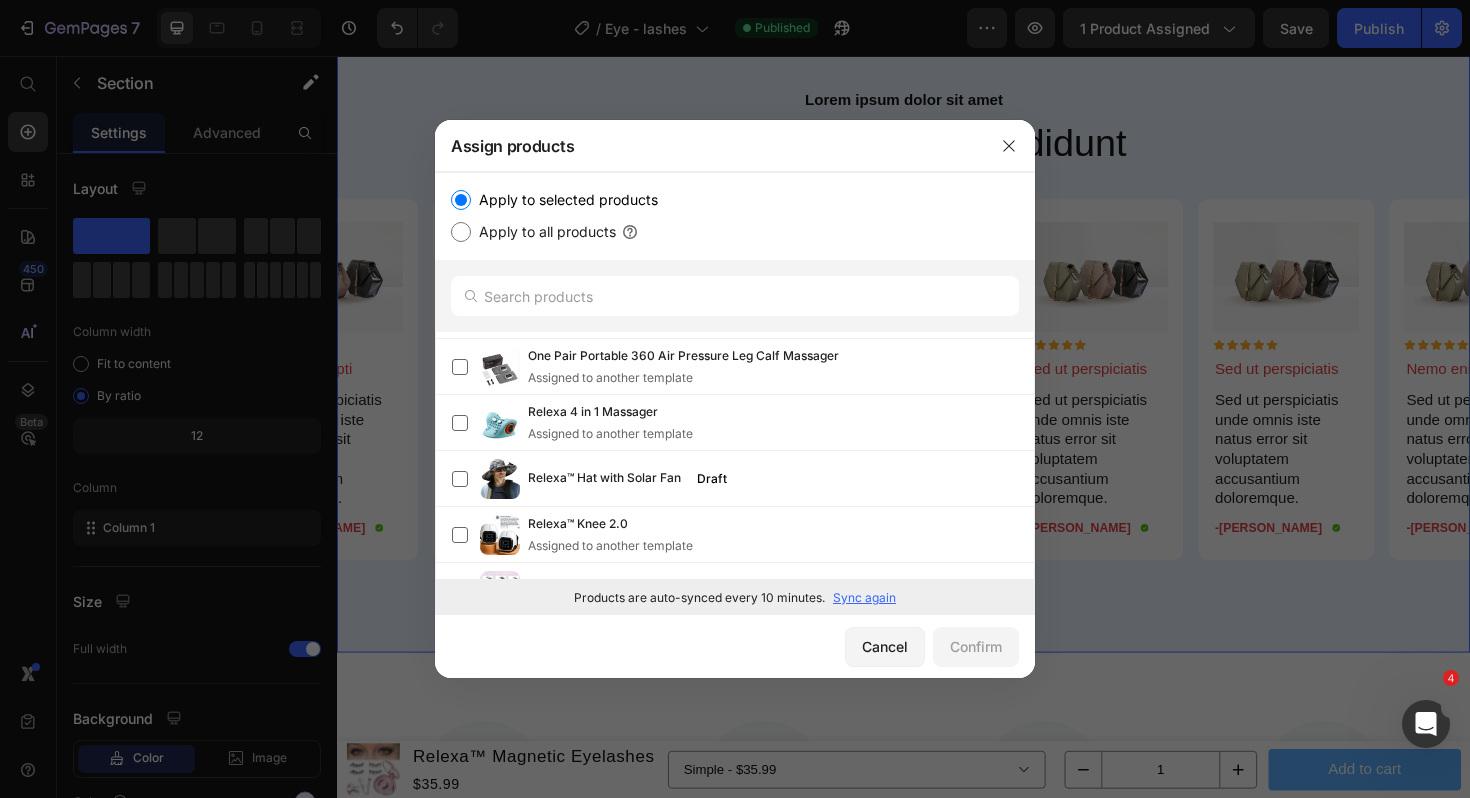 scroll, scrollTop: 705, scrollLeft: 0, axis: vertical 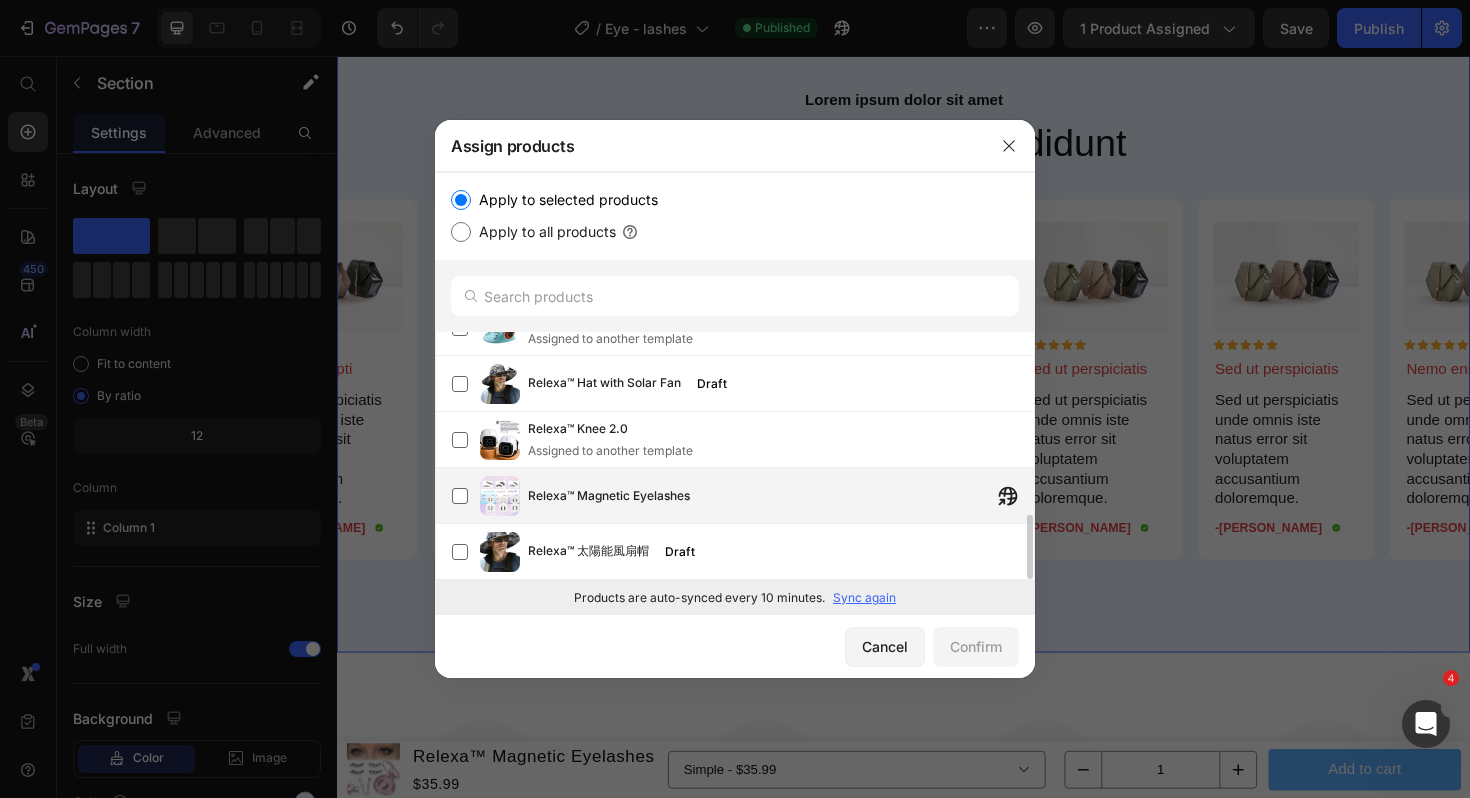 click on "Relexa™ Magnetic Eyelashes" at bounding box center [781, 496] 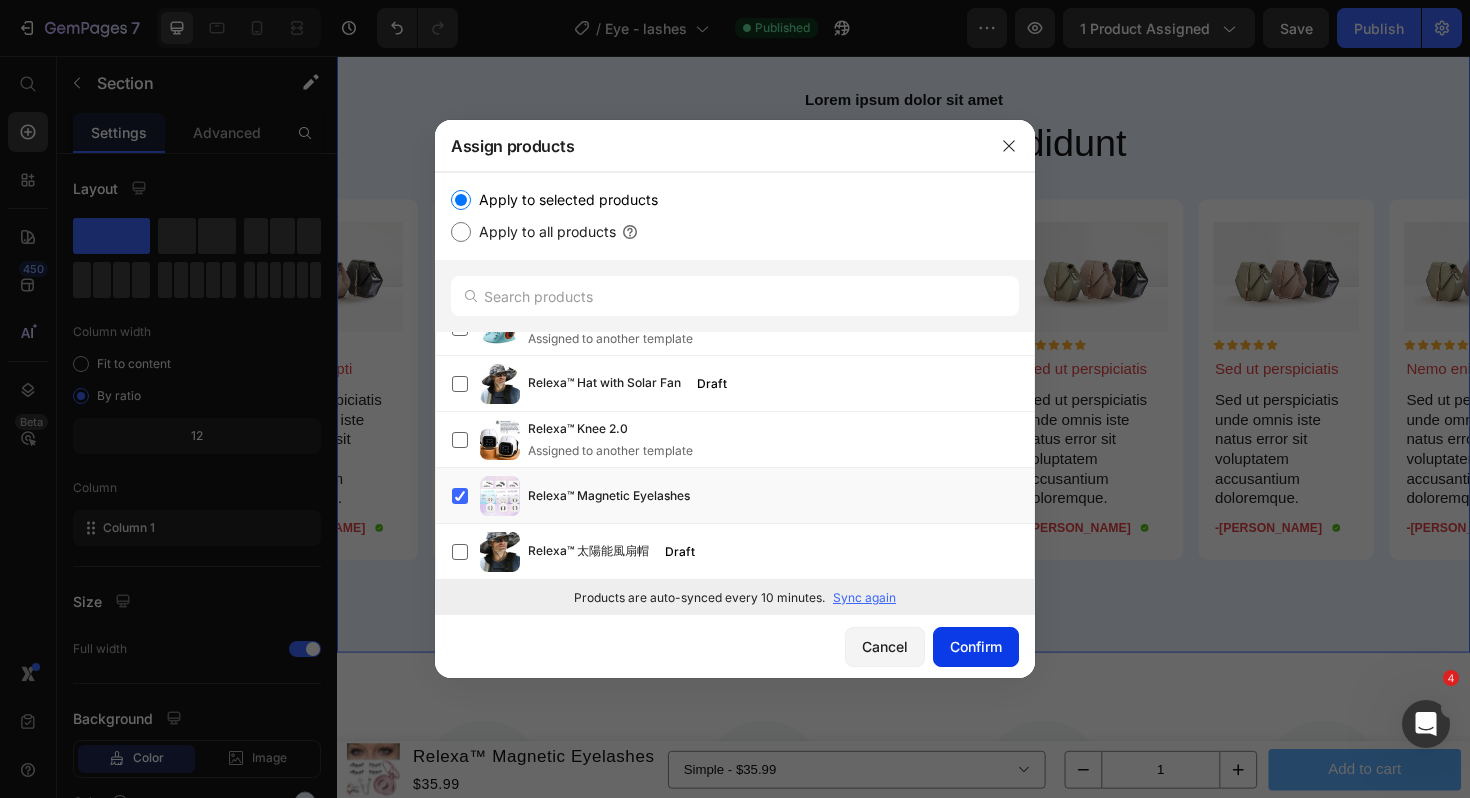 click on "Confirm" at bounding box center [976, 646] 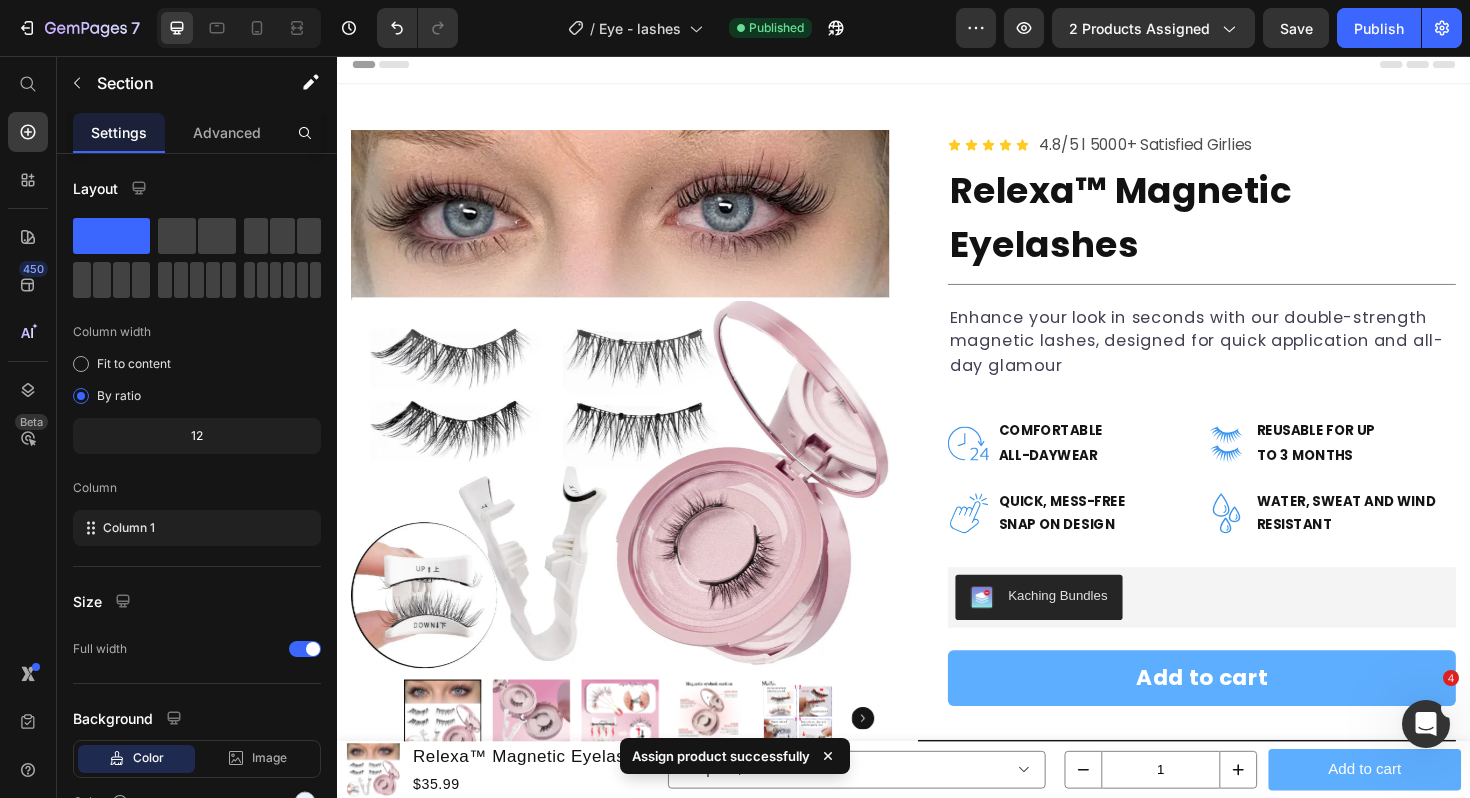 scroll, scrollTop: 0, scrollLeft: 0, axis: both 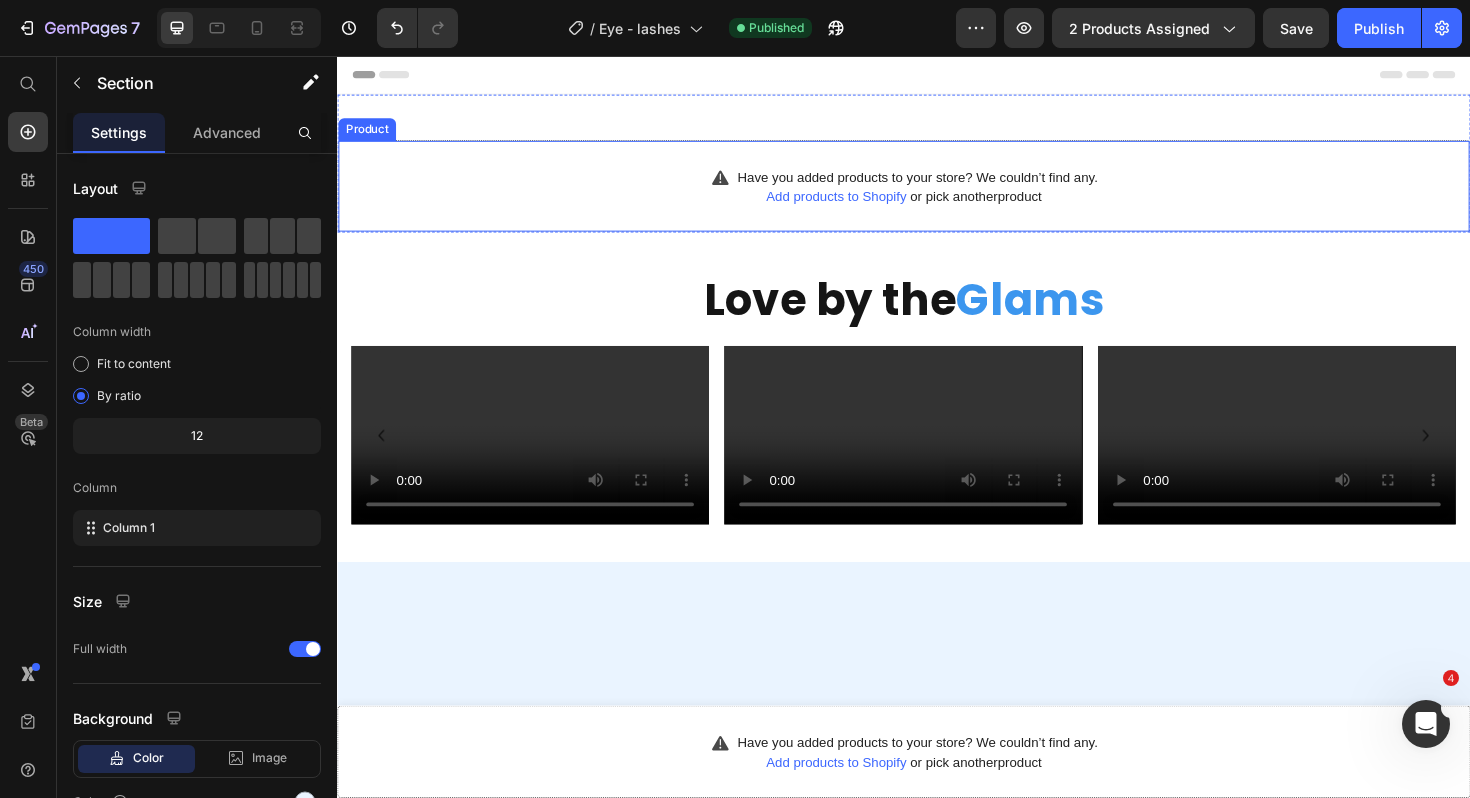 click on "Have you added products to your store? We couldn’t find any. Add products to Shopify   or pick another  product Product" at bounding box center [937, 194] 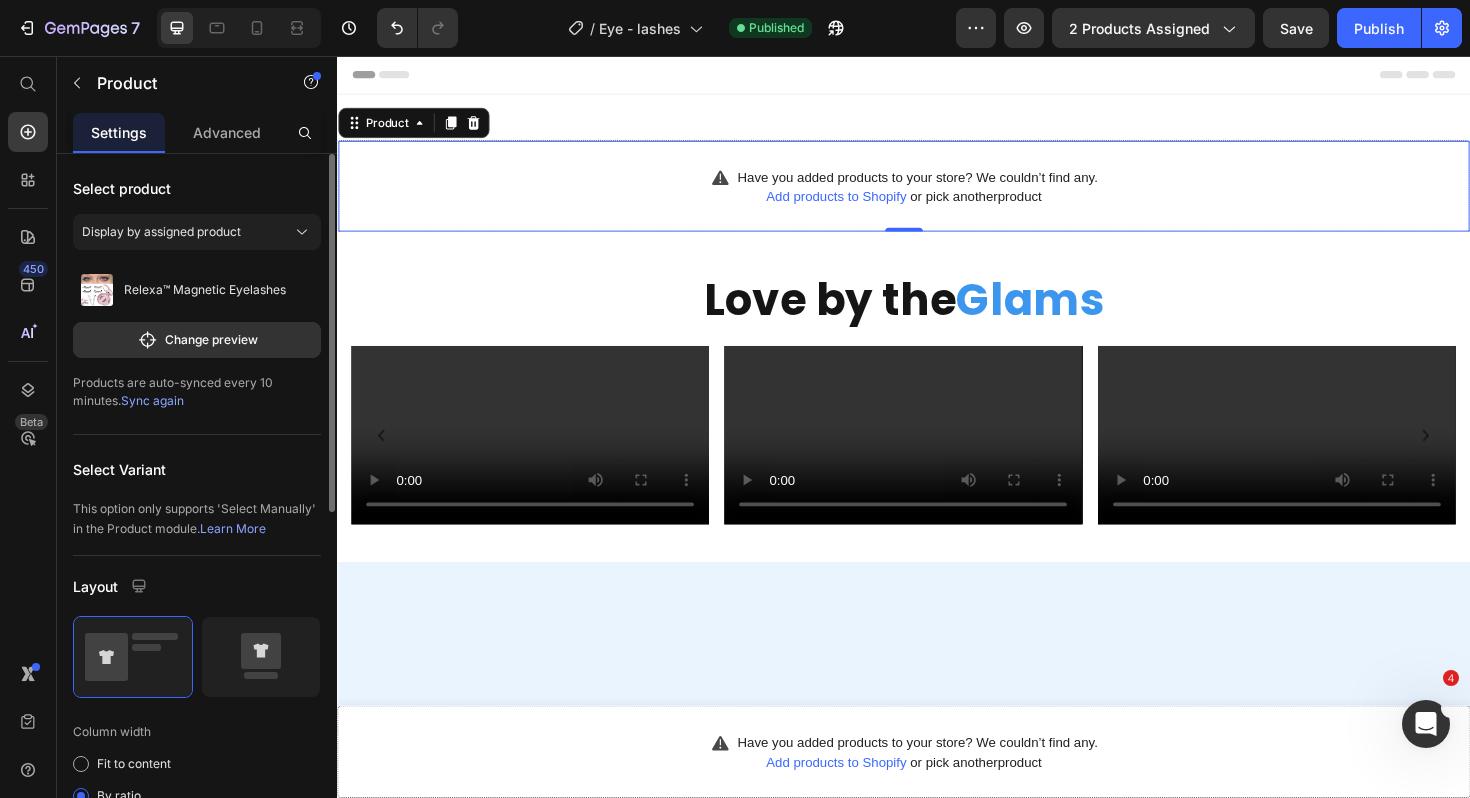 click on "Sync again" at bounding box center [152, 400] 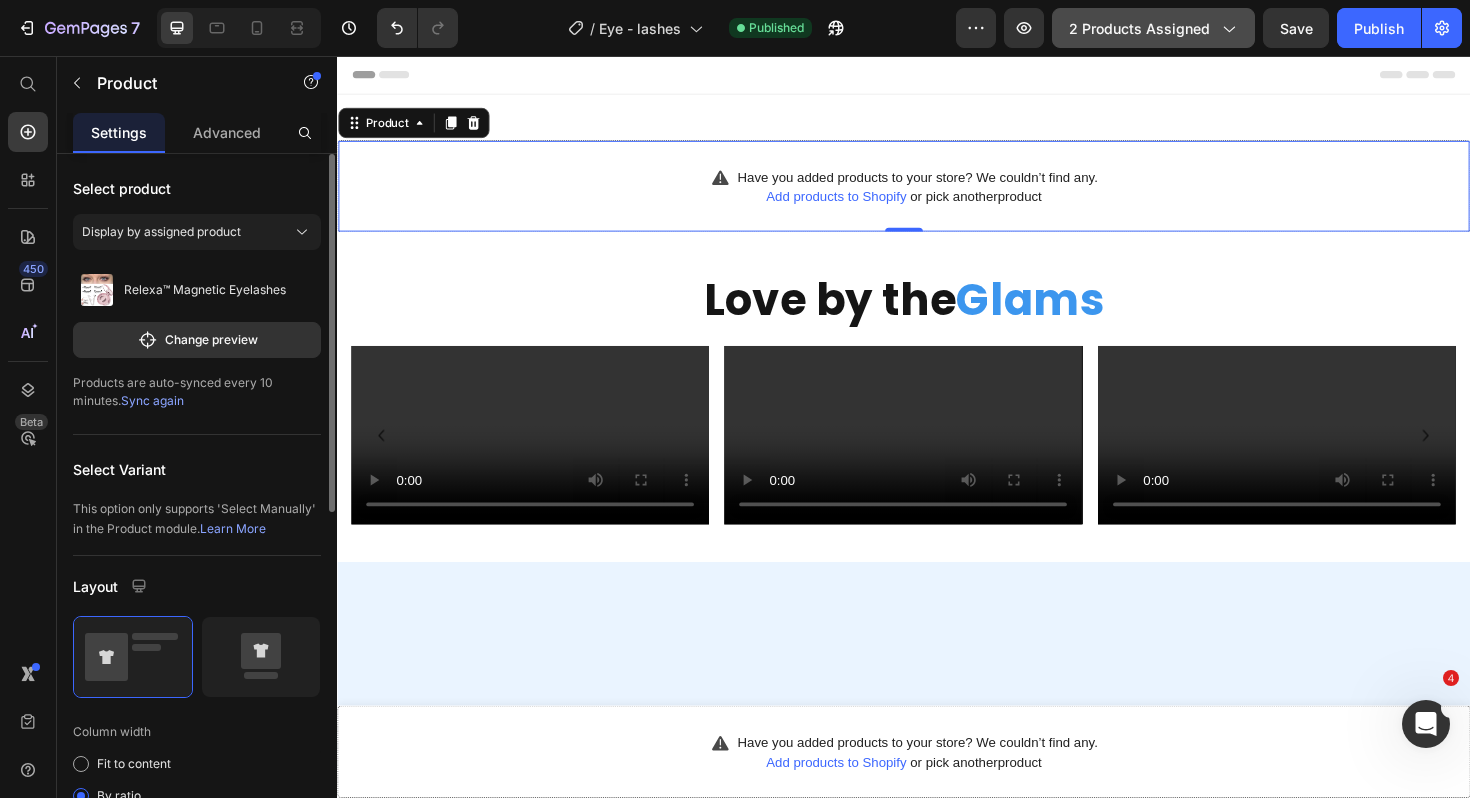 click on "2 products assigned" 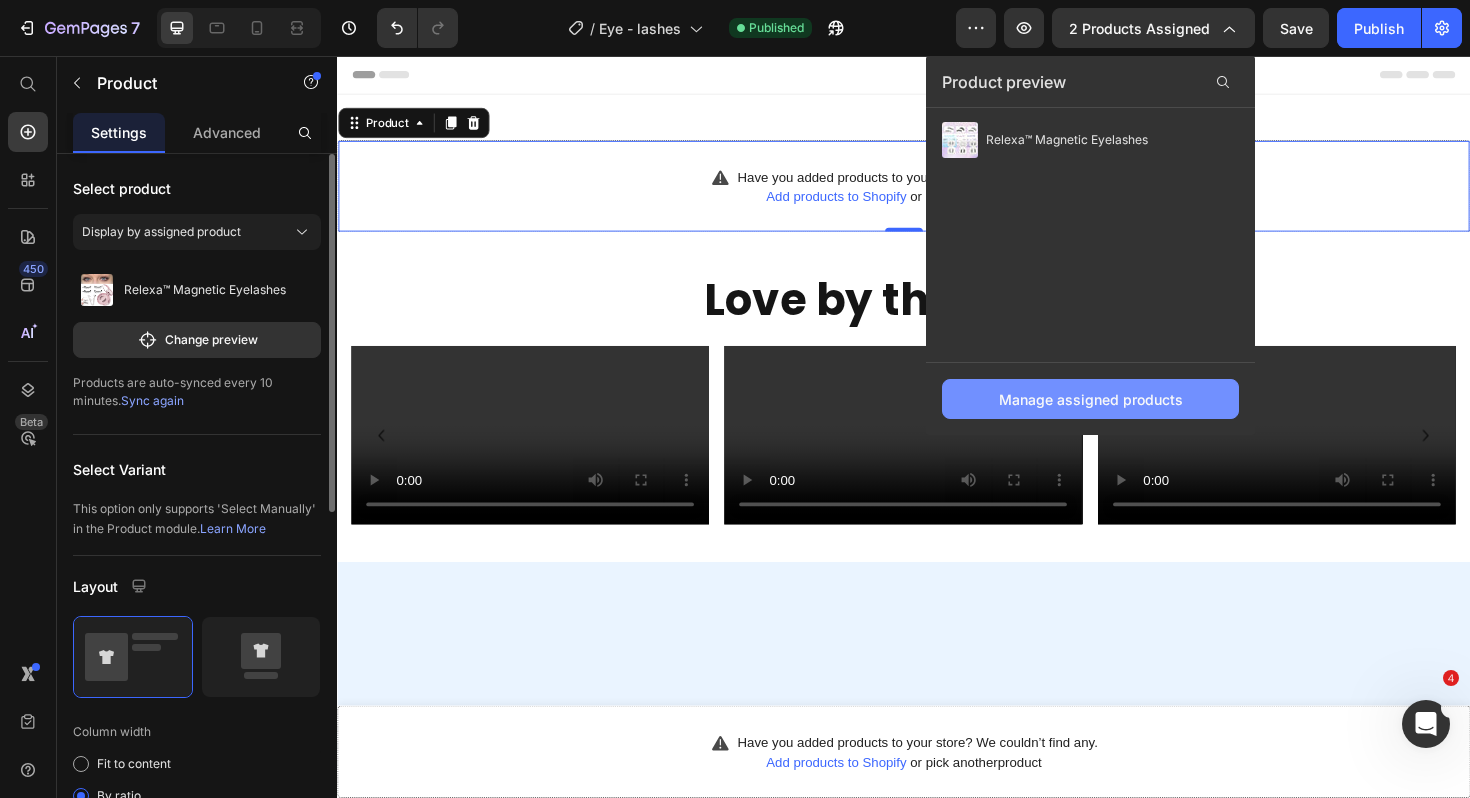 click on "Manage assigned products" at bounding box center [1091, 399] 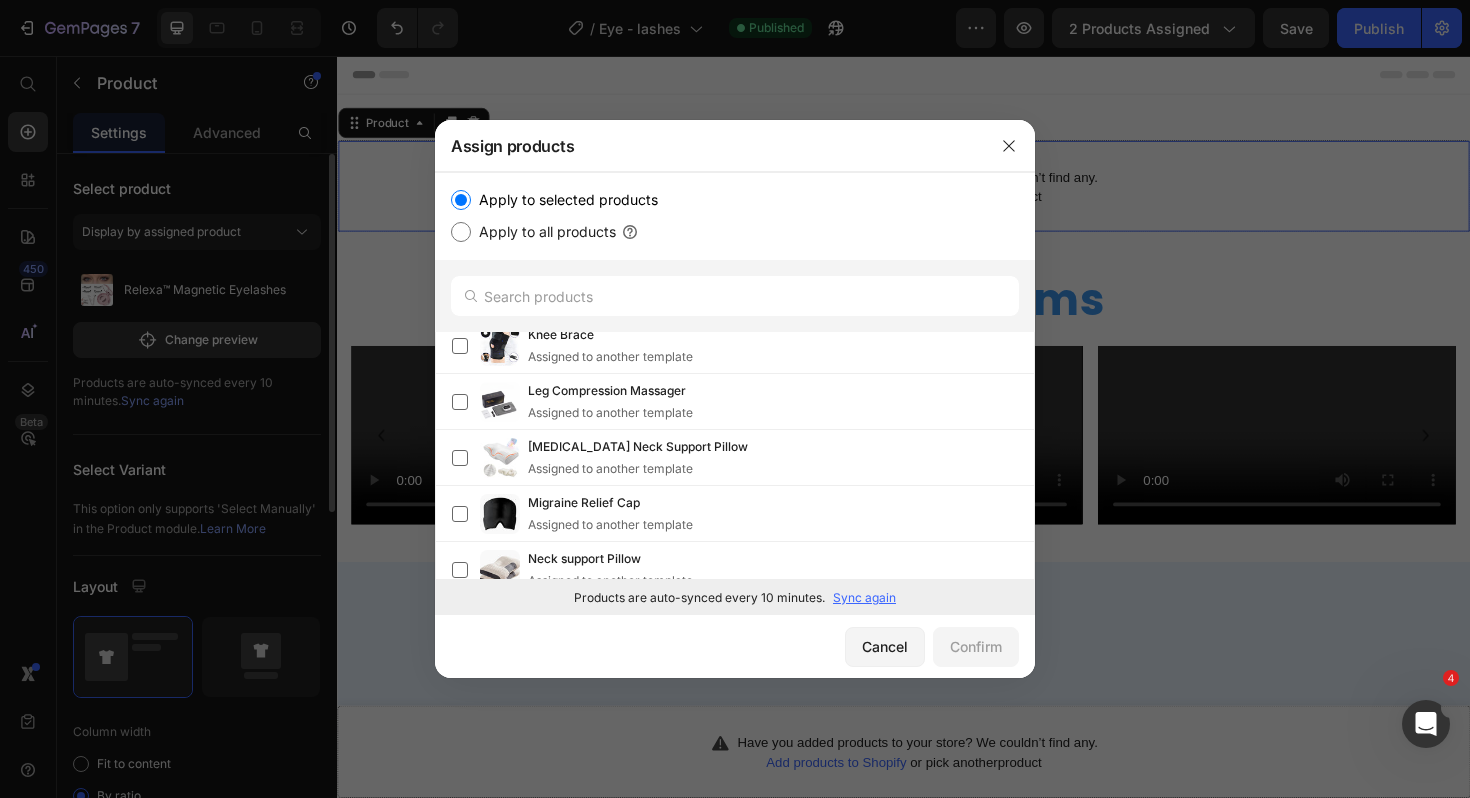 scroll, scrollTop: 0, scrollLeft: 0, axis: both 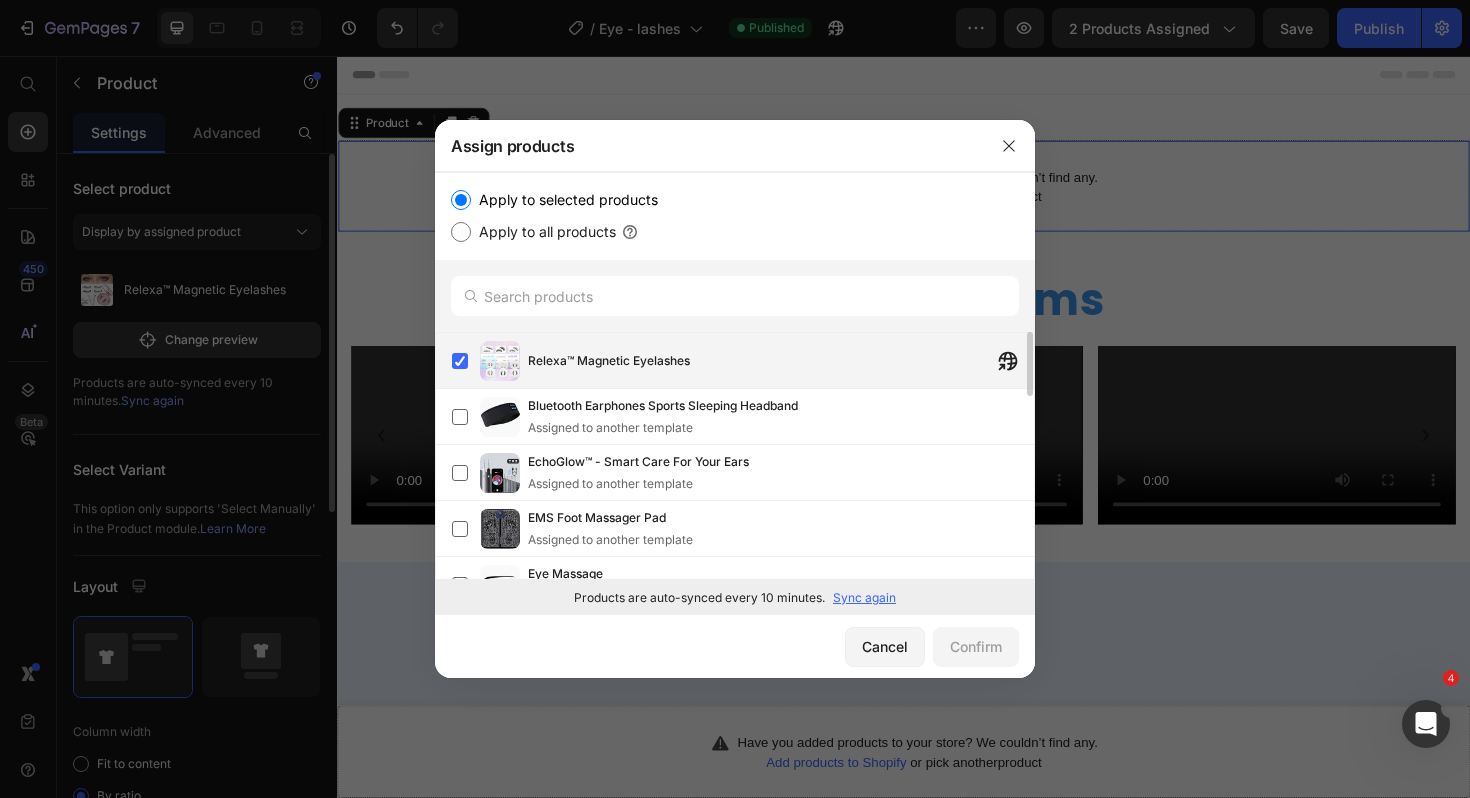 click on "Relexa™ Magnetic Eyelashes" at bounding box center (781, 361) 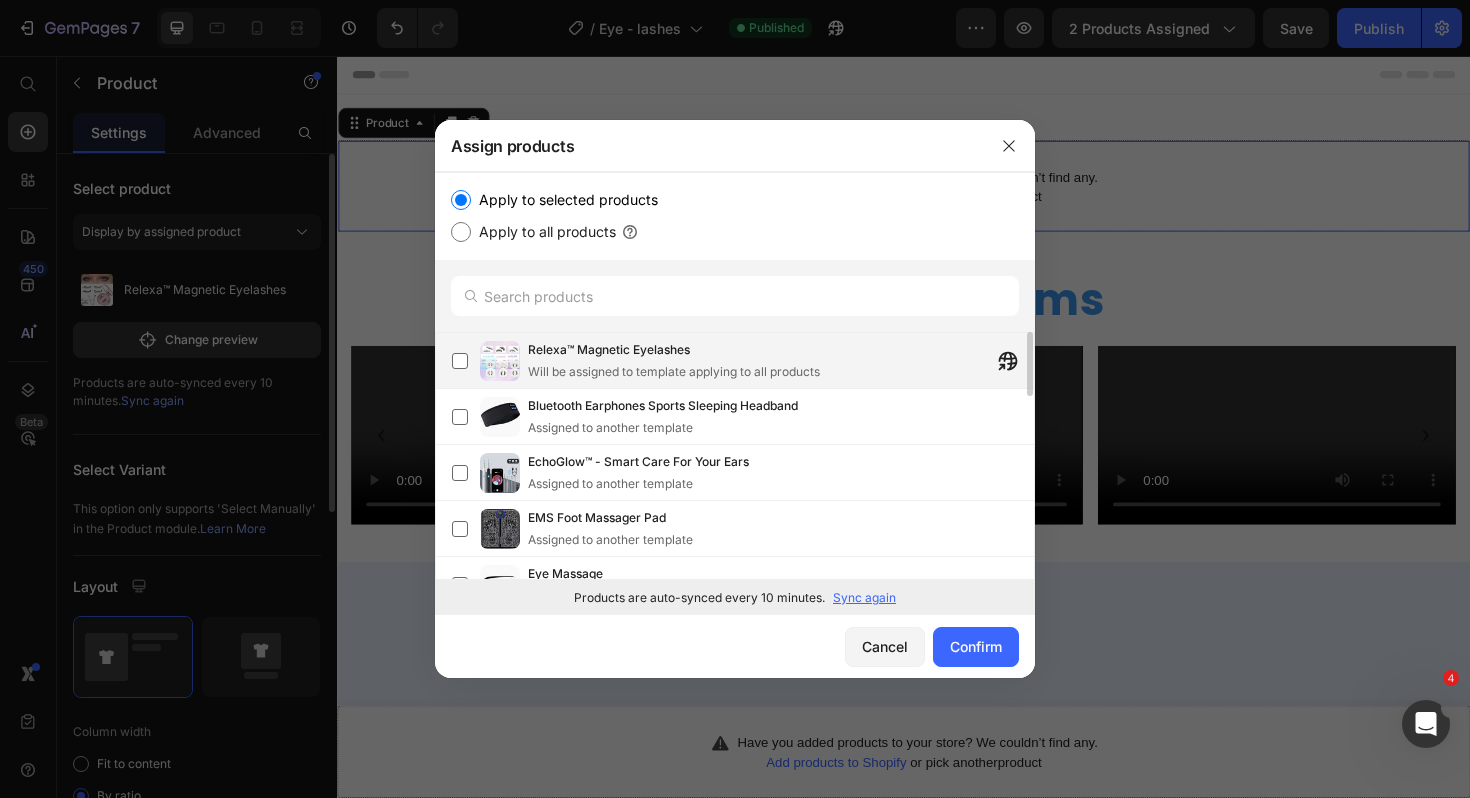 click on "Will be assigned to template applying to all products" at bounding box center (674, 372) 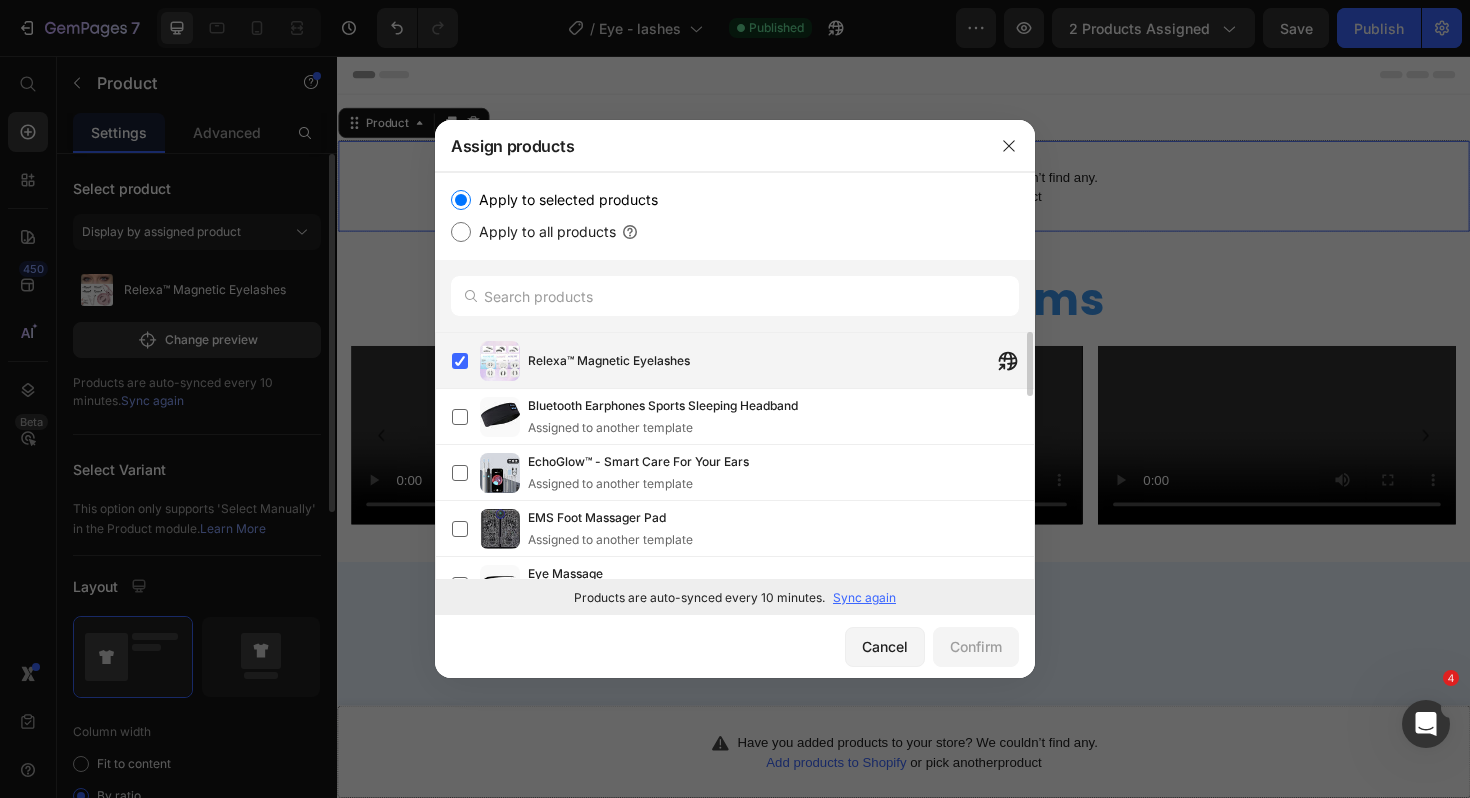 click on "Relexa™ Magnetic Eyelashes" at bounding box center [781, 361] 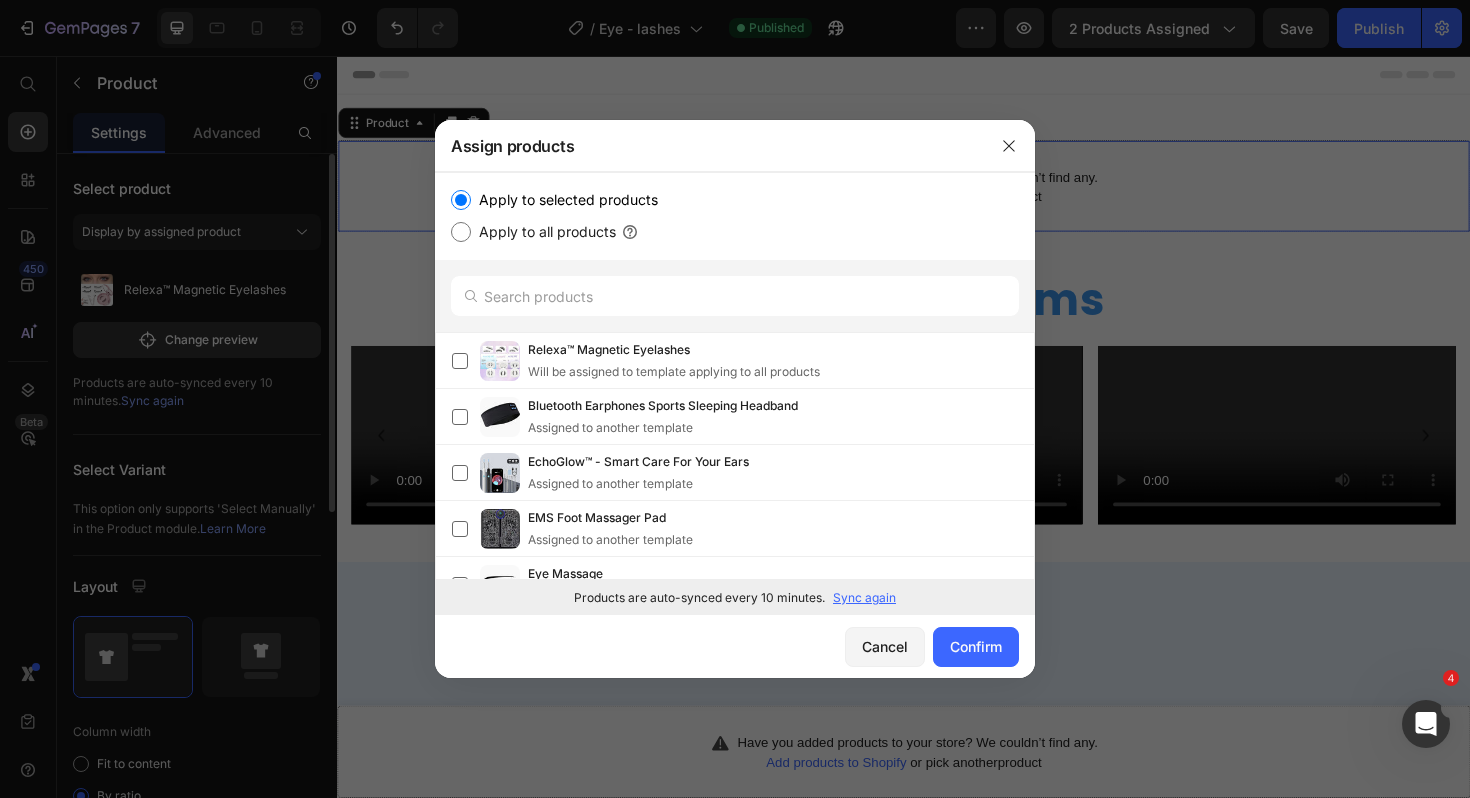 click on "Sync again" at bounding box center (864, 598) 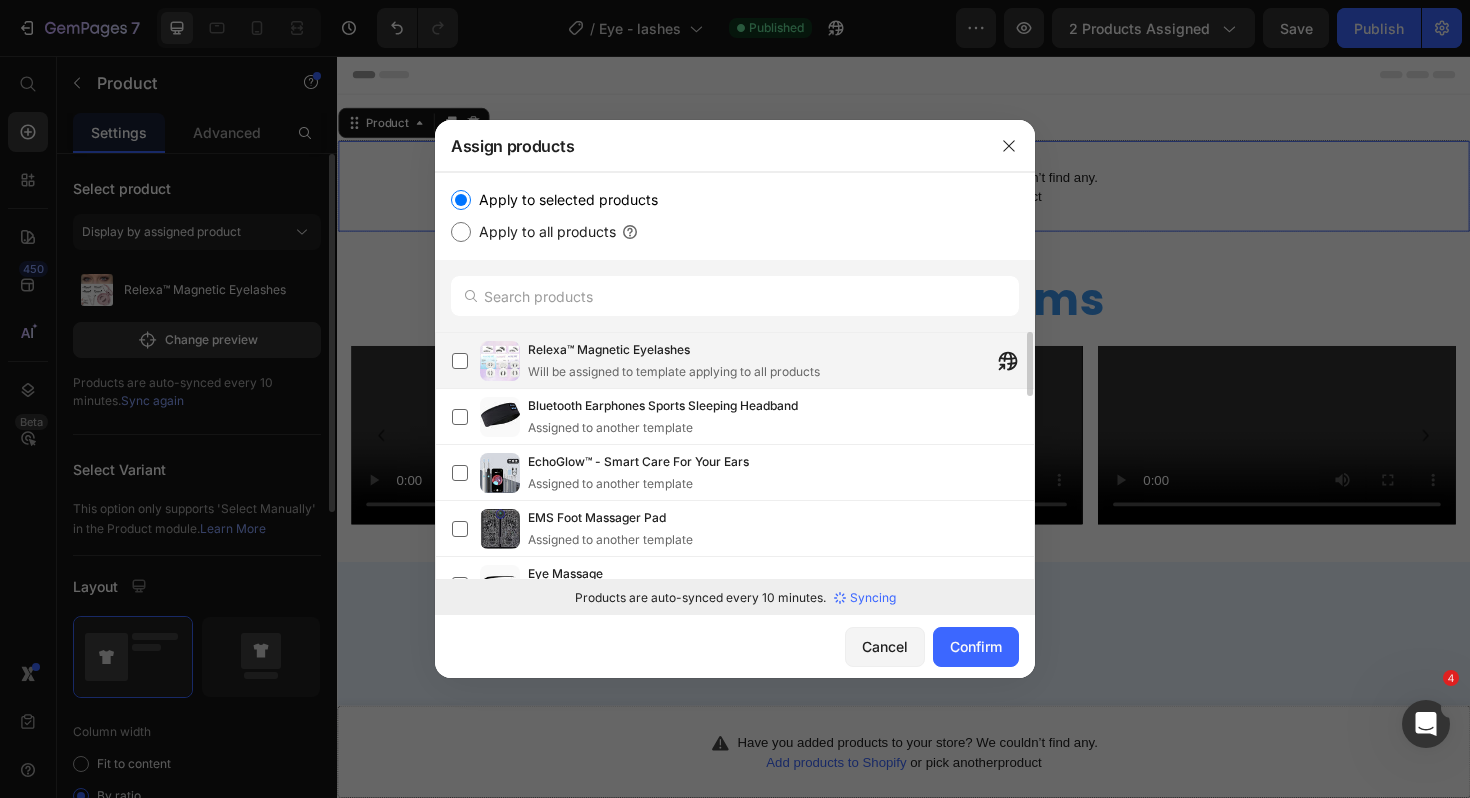 click on "Relexa™ Magnetic Eyelashes  Will be assigned to template applying to all products" 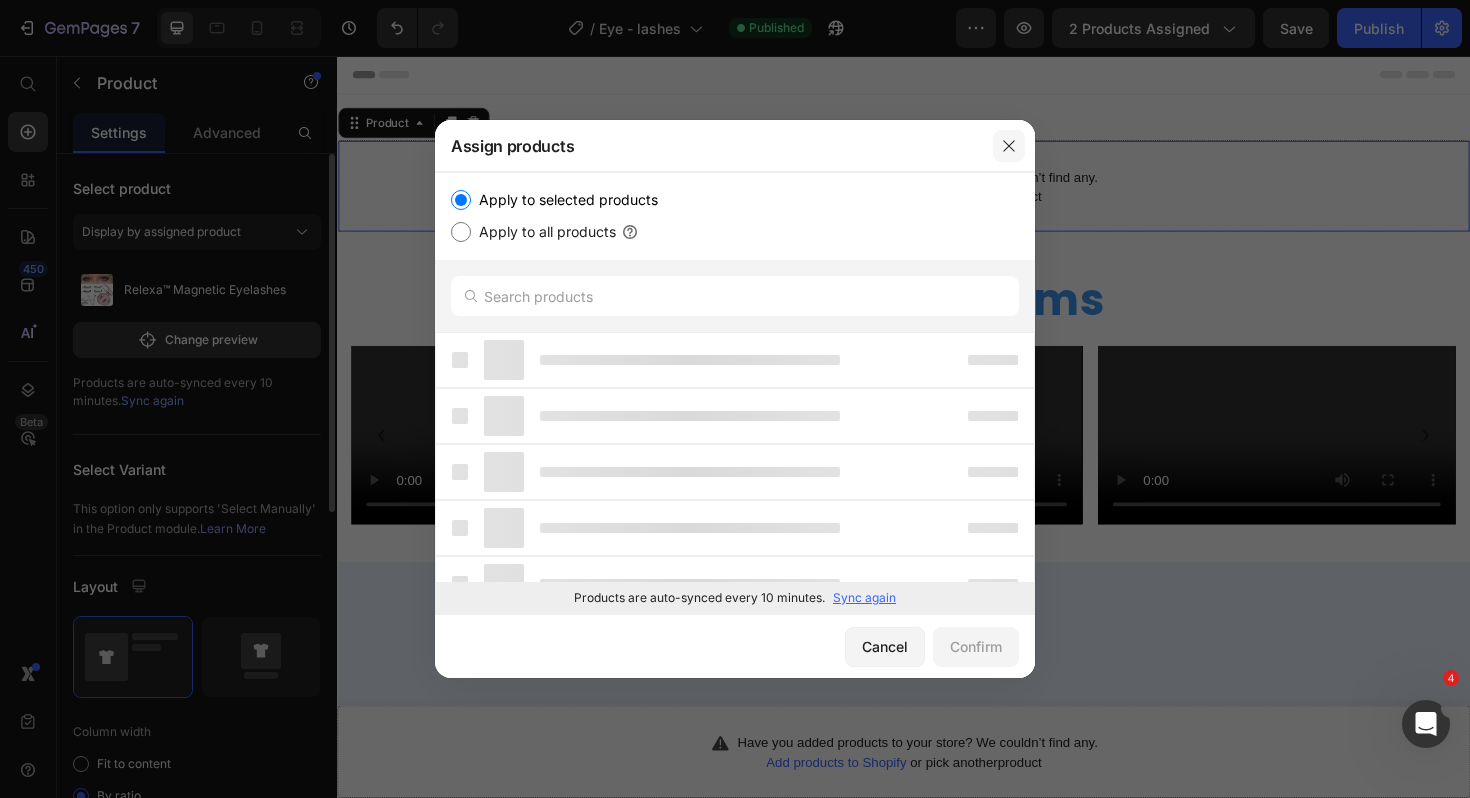 click 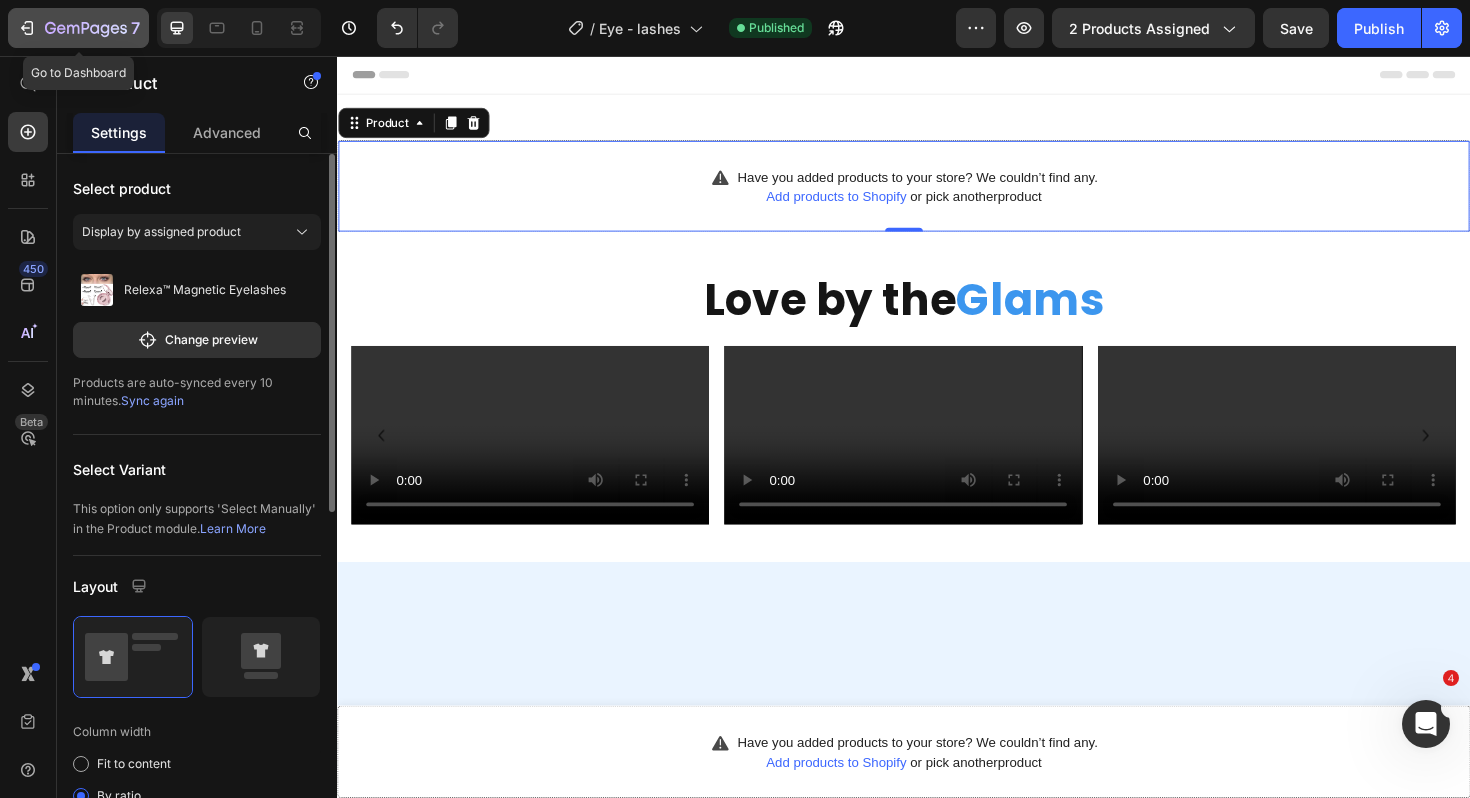 click 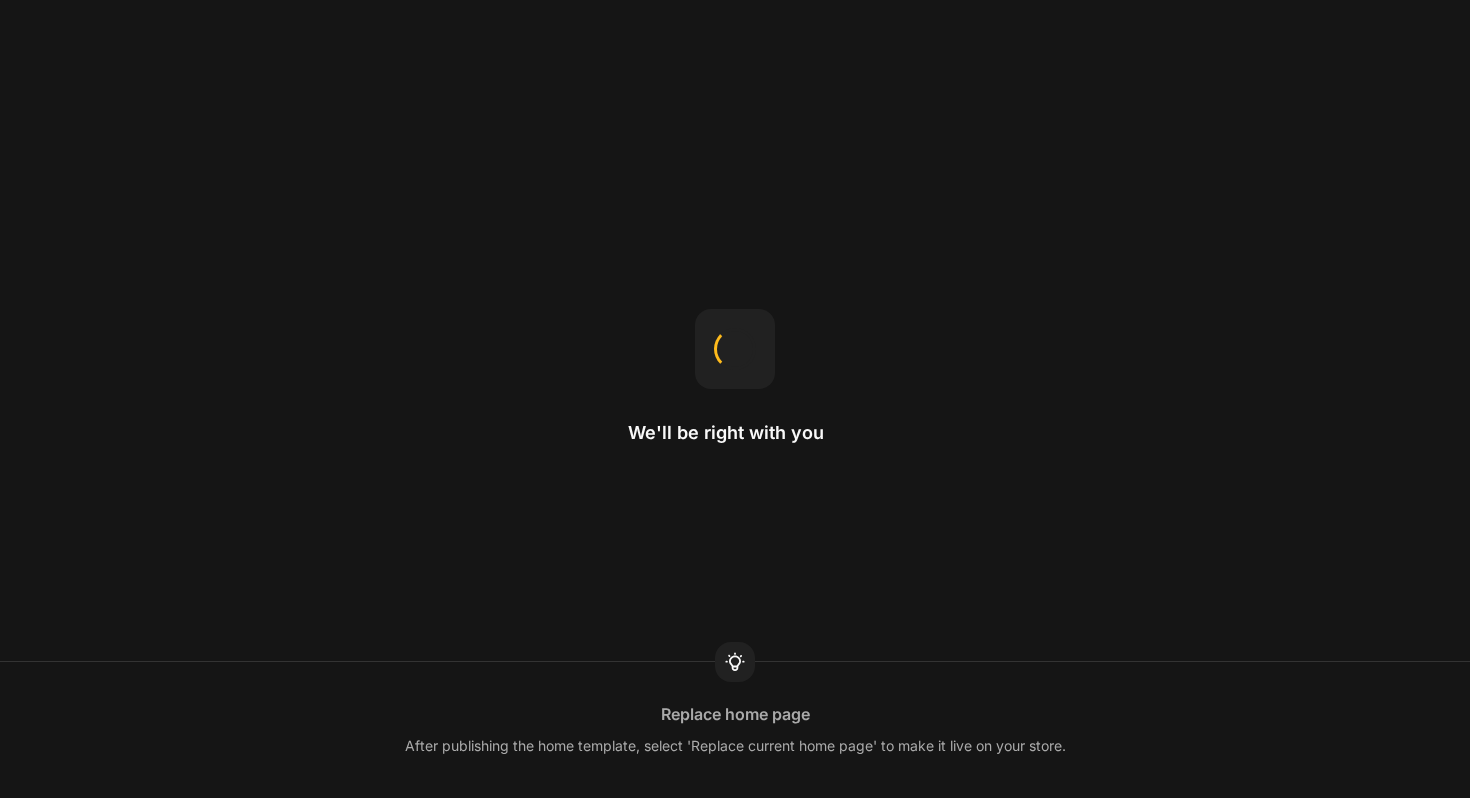 scroll, scrollTop: 0, scrollLeft: 0, axis: both 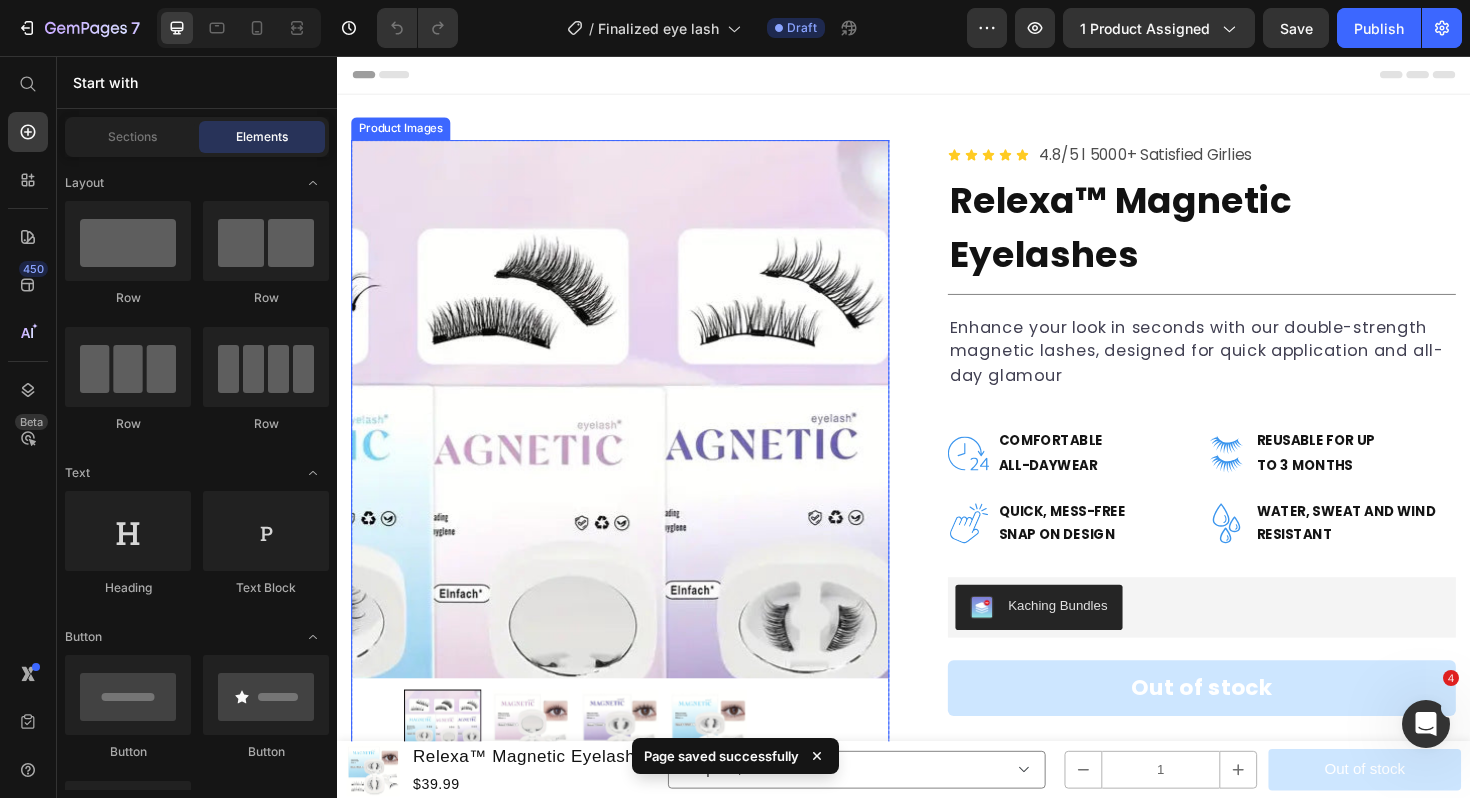 click at bounding box center (637, 430) 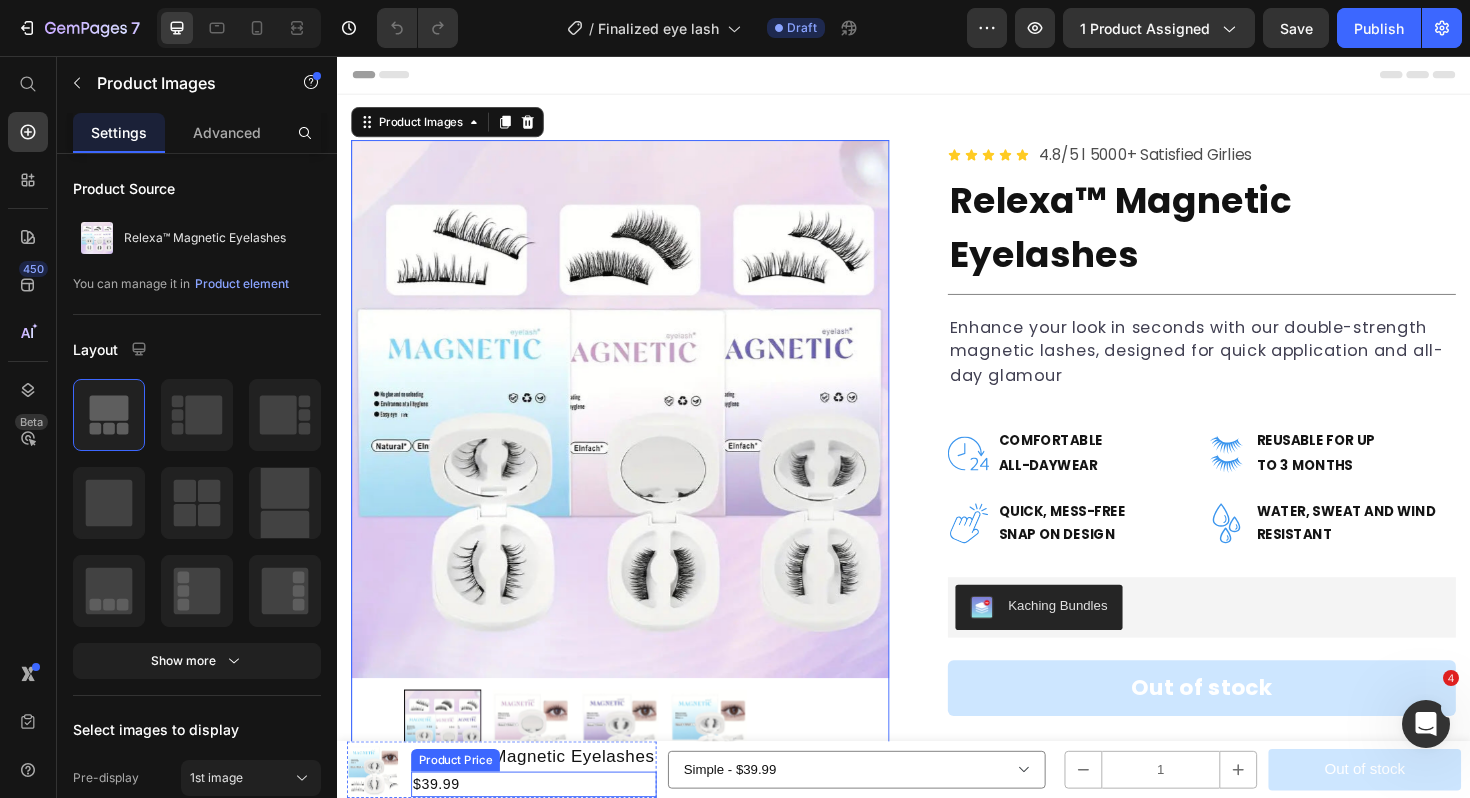 click on "$39.99" at bounding box center [545, 827] 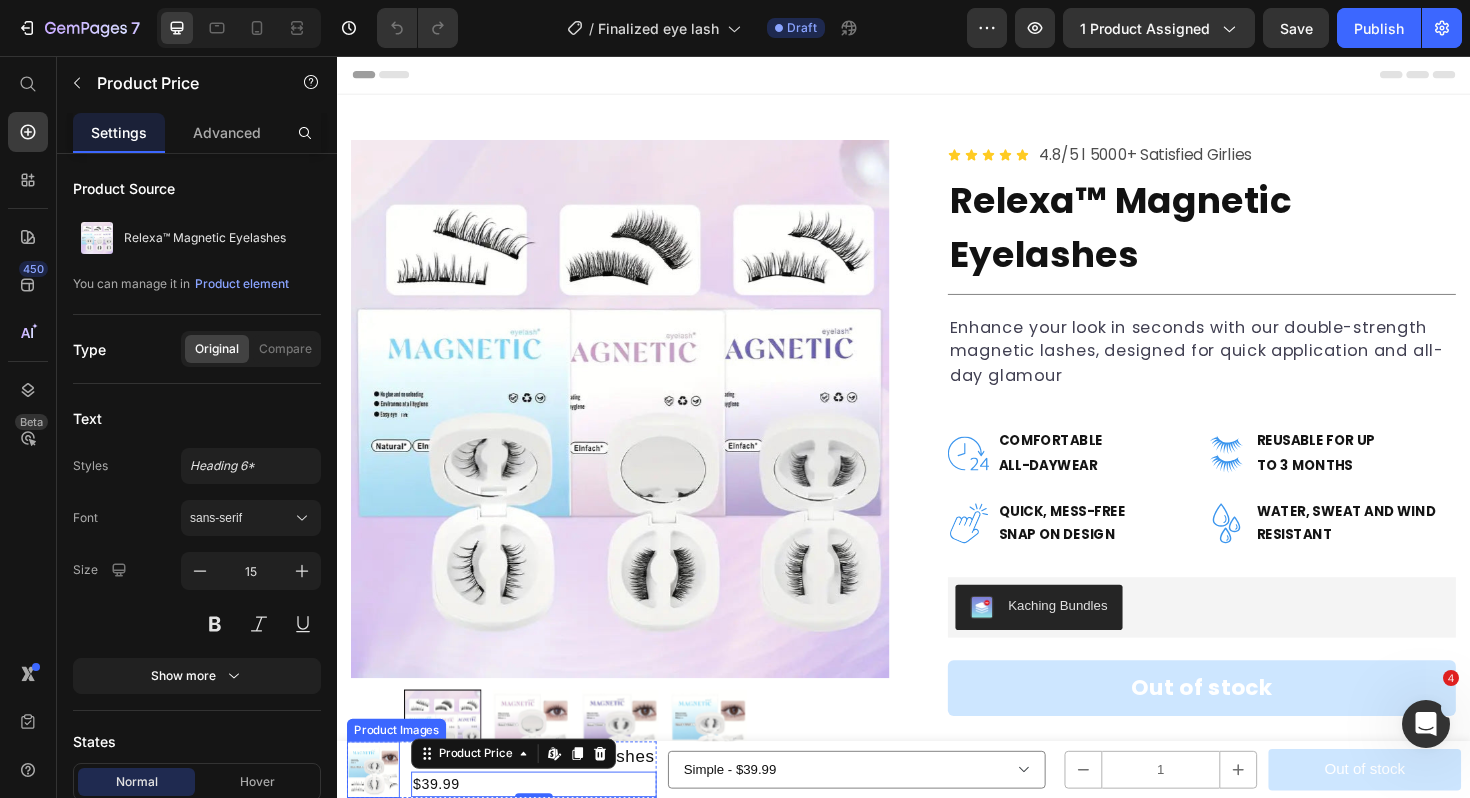 click at bounding box center (375, 812) 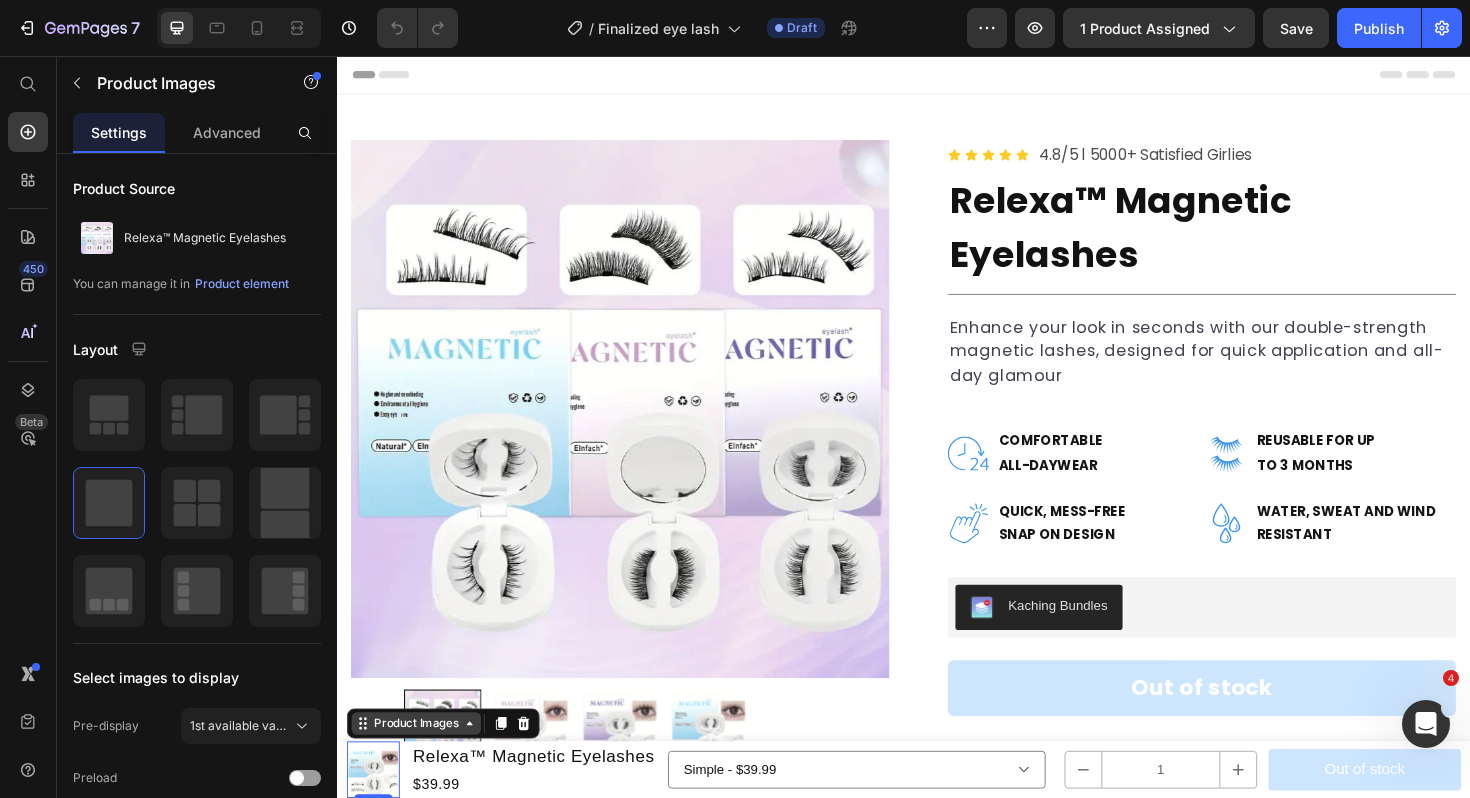 click on "Product Images" at bounding box center [420, 763] 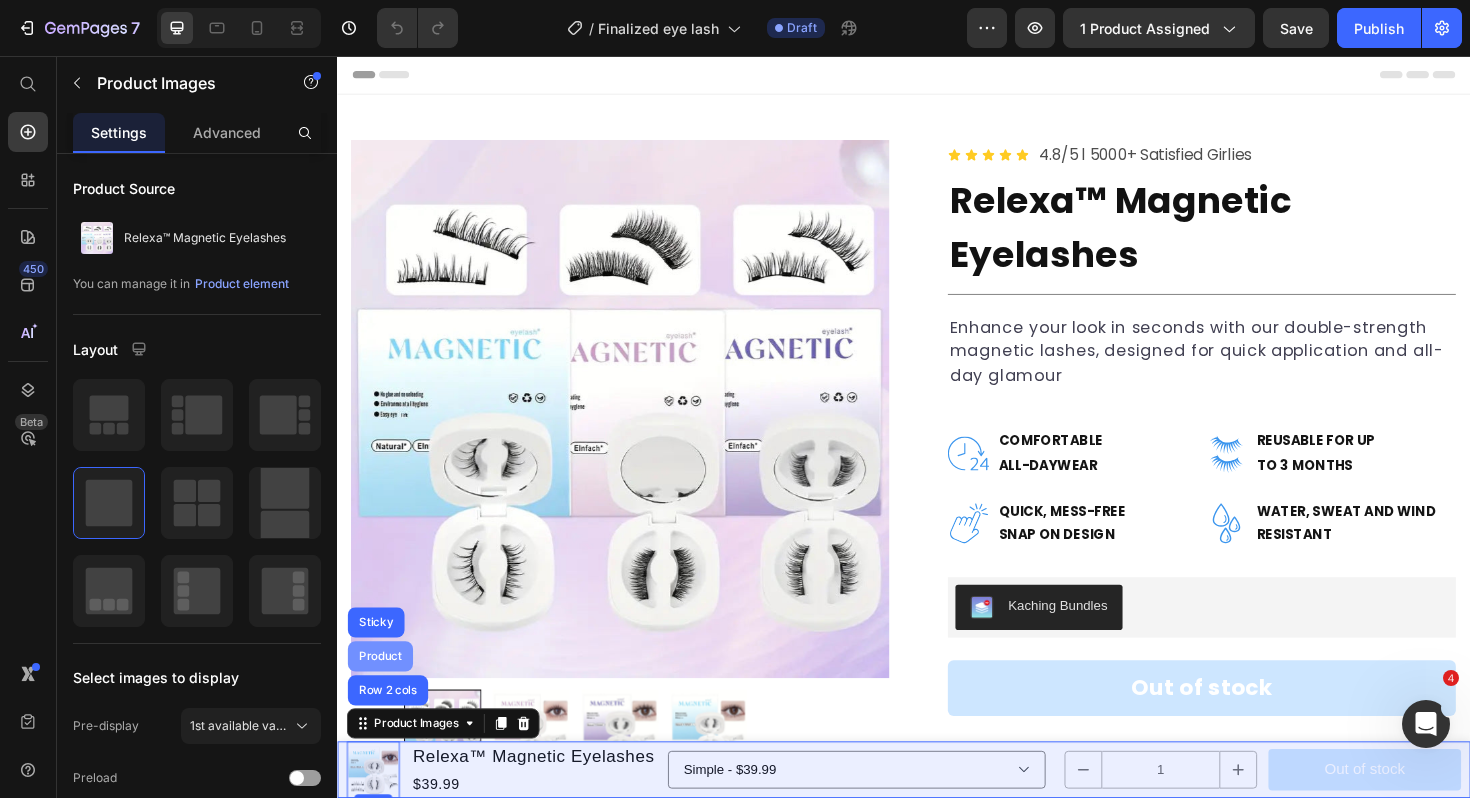 click on "Product" at bounding box center [382, 692] 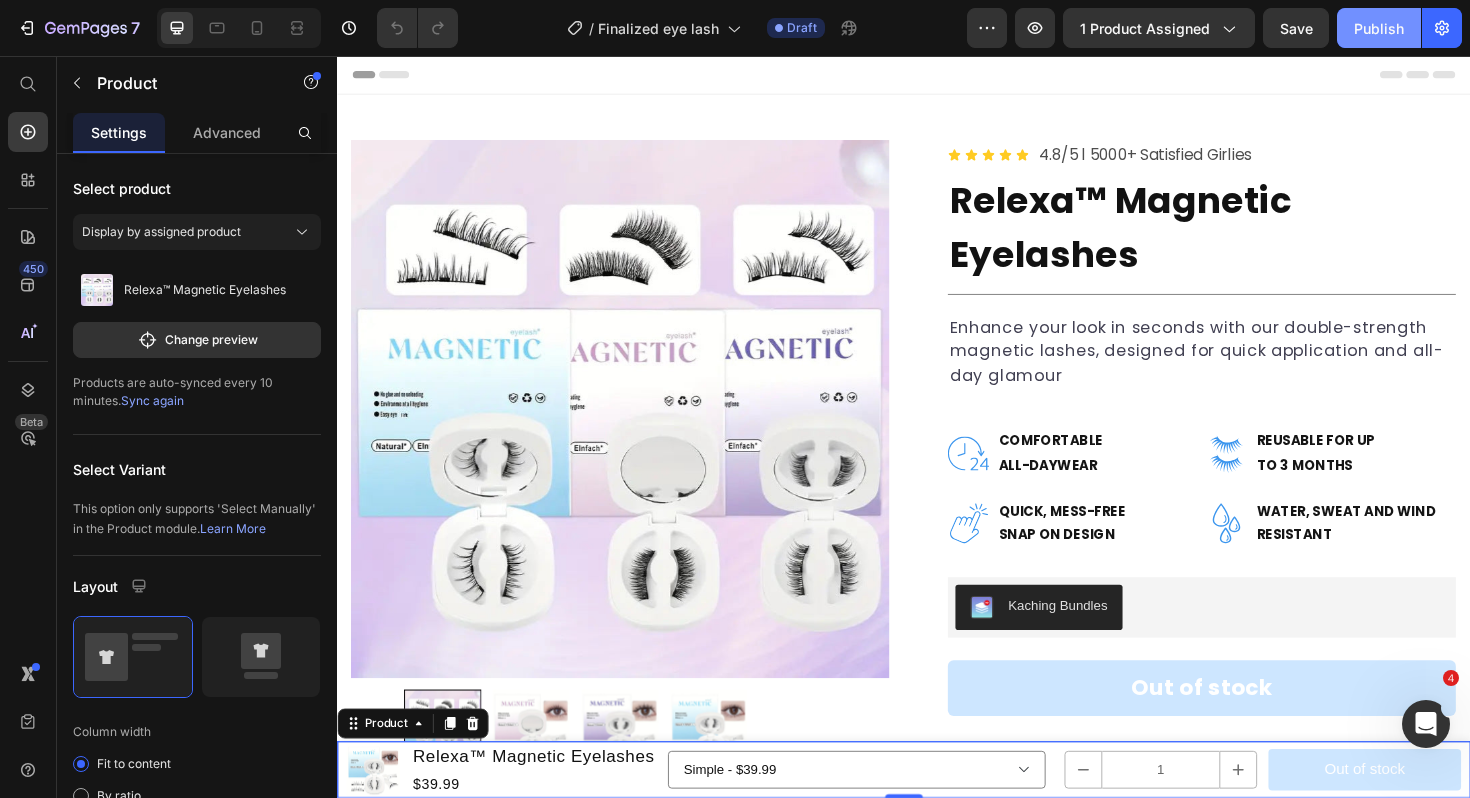 click on "Publish" at bounding box center [1379, 28] 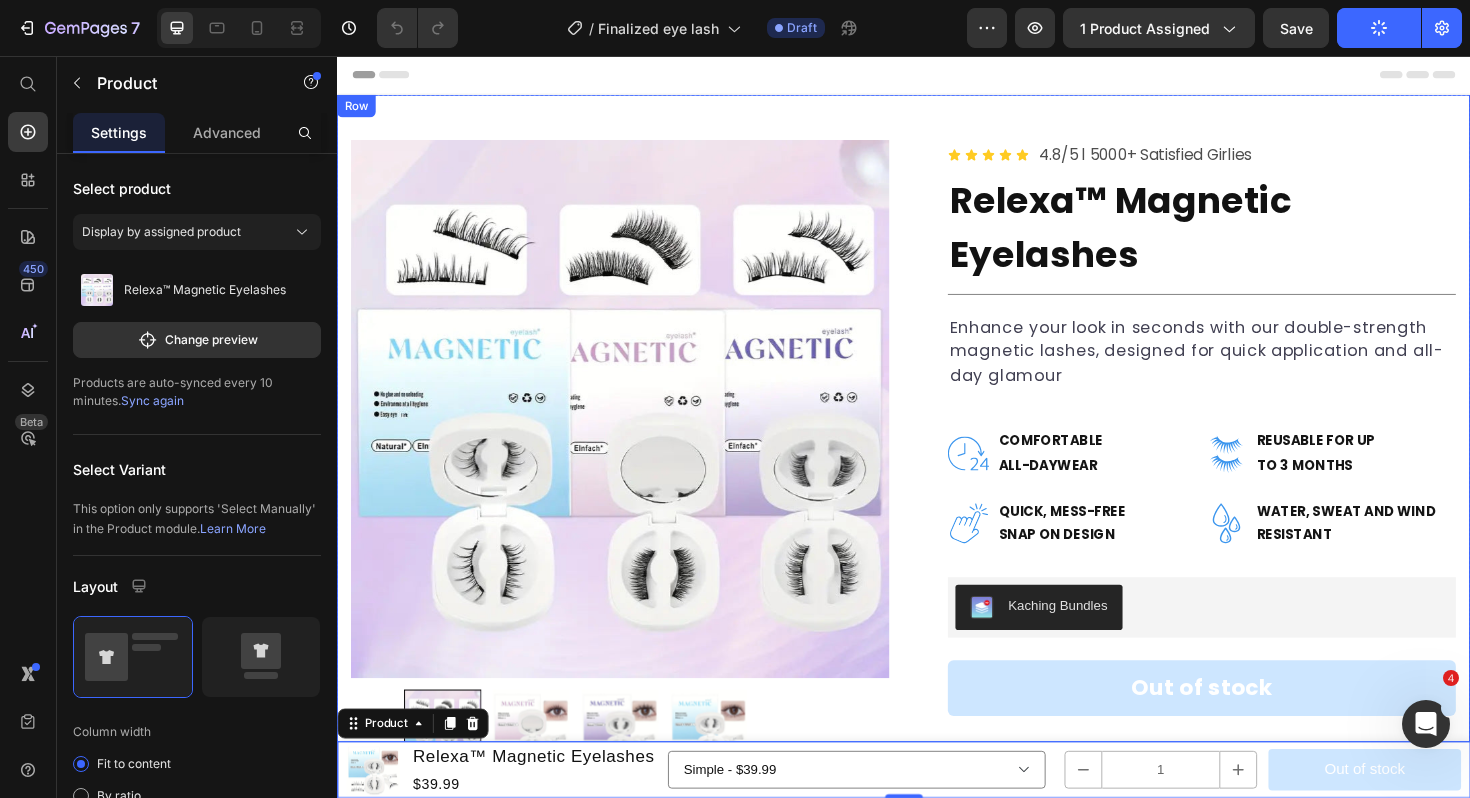 scroll, scrollTop: 149, scrollLeft: 0, axis: vertical 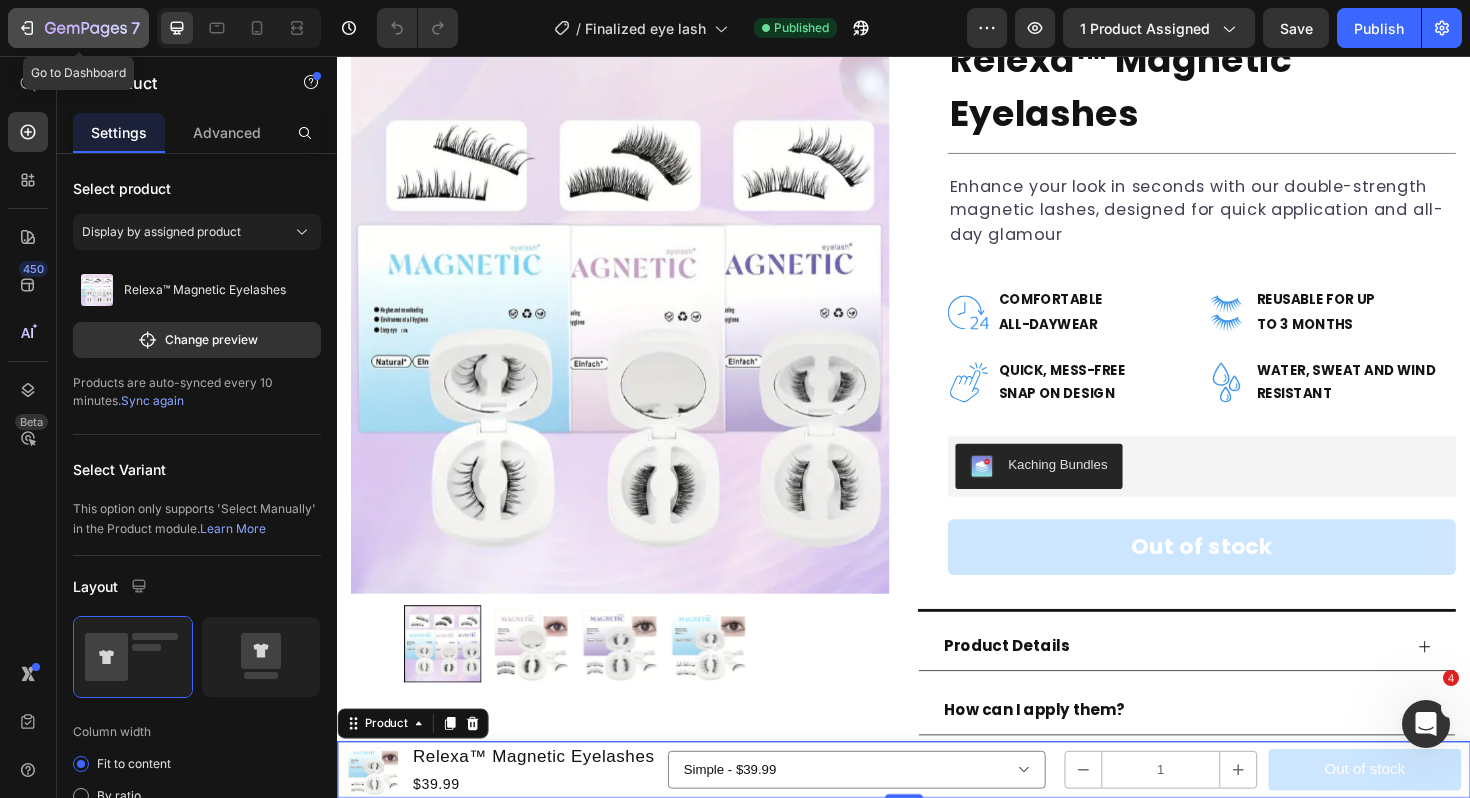 click 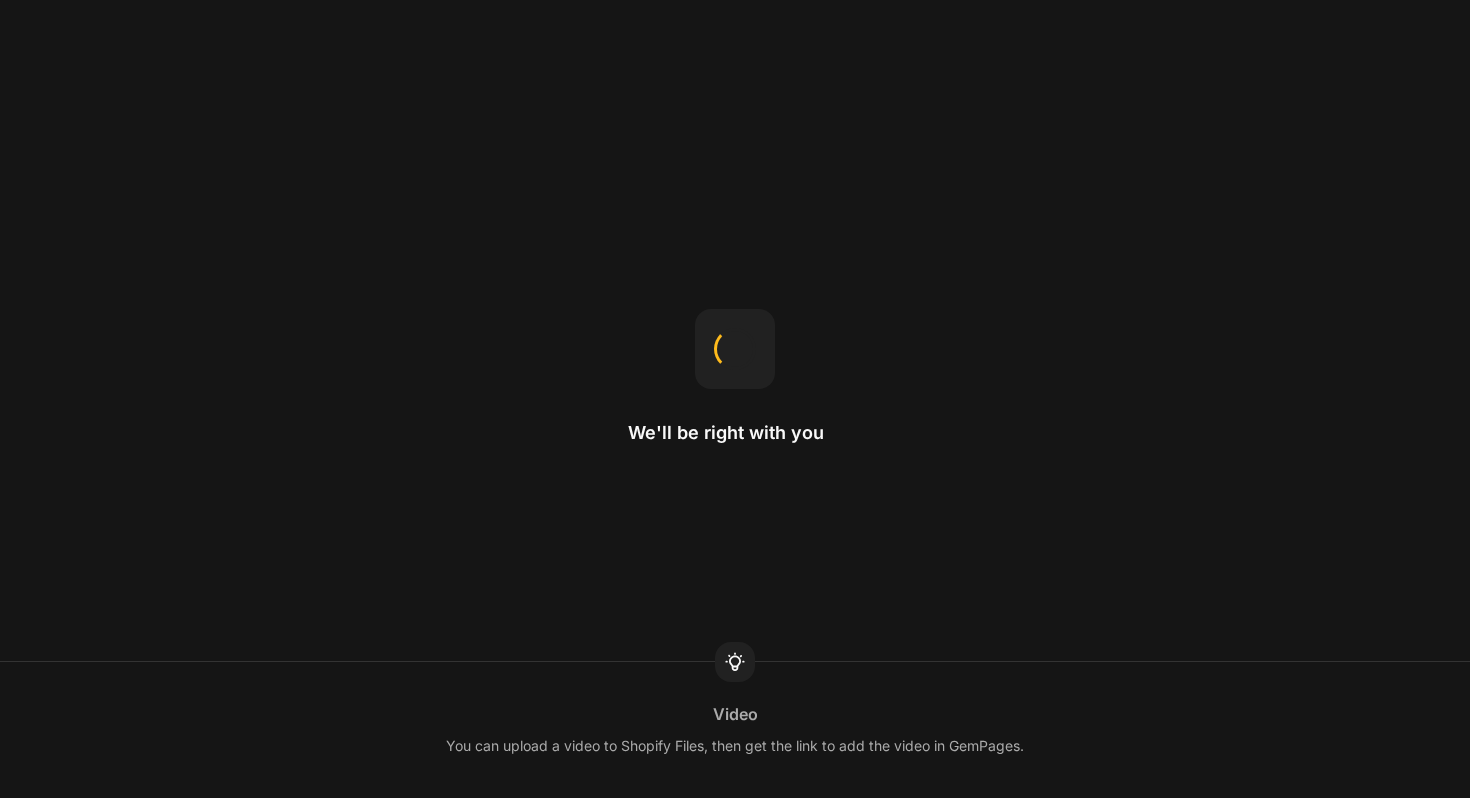scroll, scrollTop: 0, scrollLeft: 0, axis: both 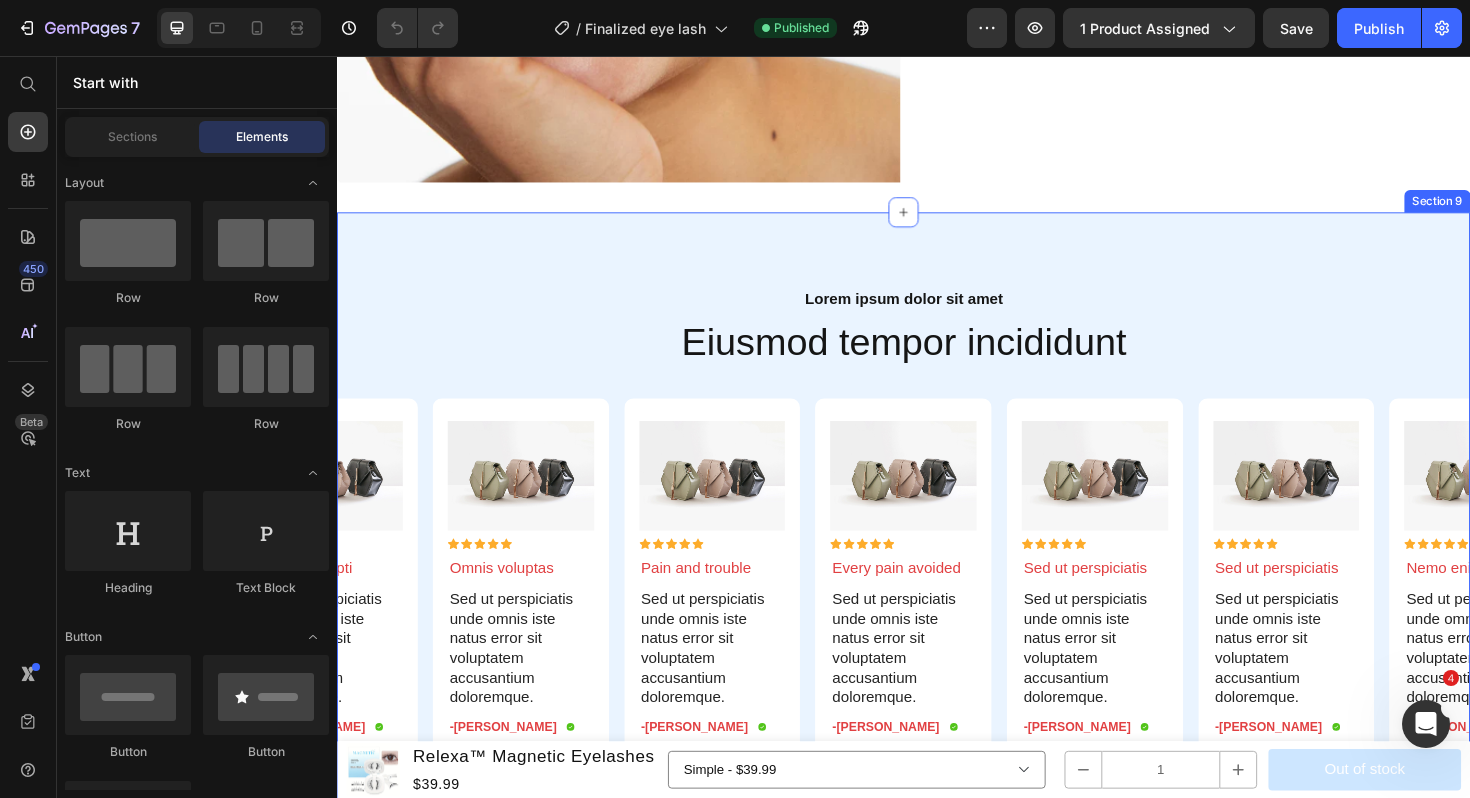 click on "Lorem ipsum dolor sit amet Text Block Eiusmod tempor incididunt Heading Row Image Icon Icon Icon Icon Icon Icon List Omnis voluptas Text Block Sed ut perspiciatis unde omnis iste natus error sit voluptatem accusantium doloremque. Text Block -[PERSON_NAME] Text Block
Icon Row Row Image Icon Icon Icon Icon Icon Icon List Pain and trouble Text Block Sed ut perspiciatis unde omnis iste natus error sit voluptatem accusantium doloremque. Text Block -[PERSON_NAME] Text Block
Icon Row Row Image Icon Icon Icon Icon Icon Icon List Every pain avoided Text Block Sed ut perspiciatis unde omnis iste natus error sit voluptatem accusantium doloremque. Text Block -Reylo Q. Text Block
Icon Row Row Image Icon Icon Icon Icon Icon Icon List Sed ut perspiciatis Text Block Sed ut perspiciatis unde omnis iste natus error sit voluptatem accusantium doloremque. Text Block -[PERSON_NAME] Text Block
Icon Row Row Image Icon Icon Icon Icon Icon Icon List Sed ut perspiciatis Text Block Icon" at bounding box center [937, 560] 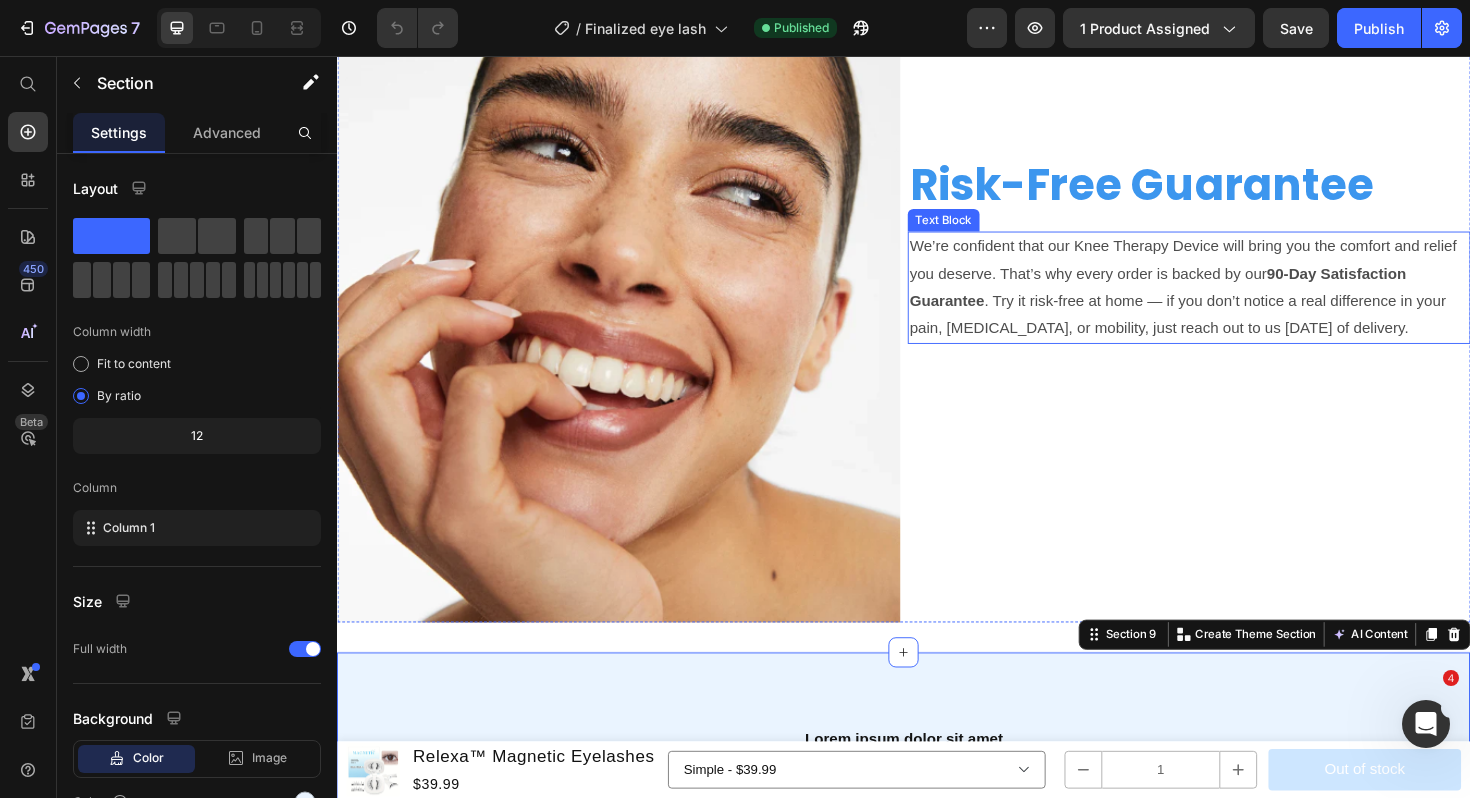 scroll, scrollTop: 6906, scrollLeft: 0, axis: vertical 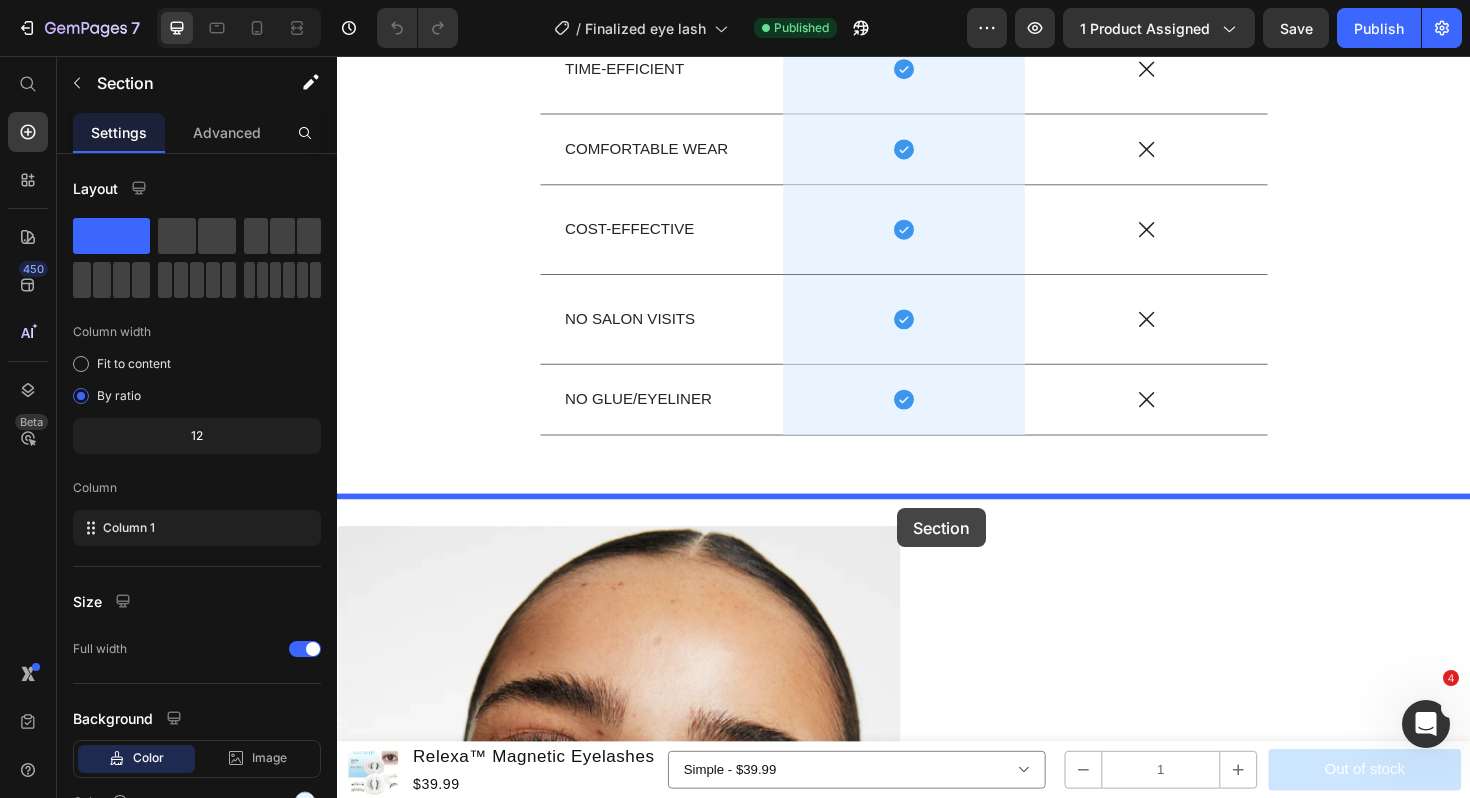 drag, startPoint x: 1159, startPoint y: 667, endPoint x: 931, endPoint y: 535, distance: 263.45398 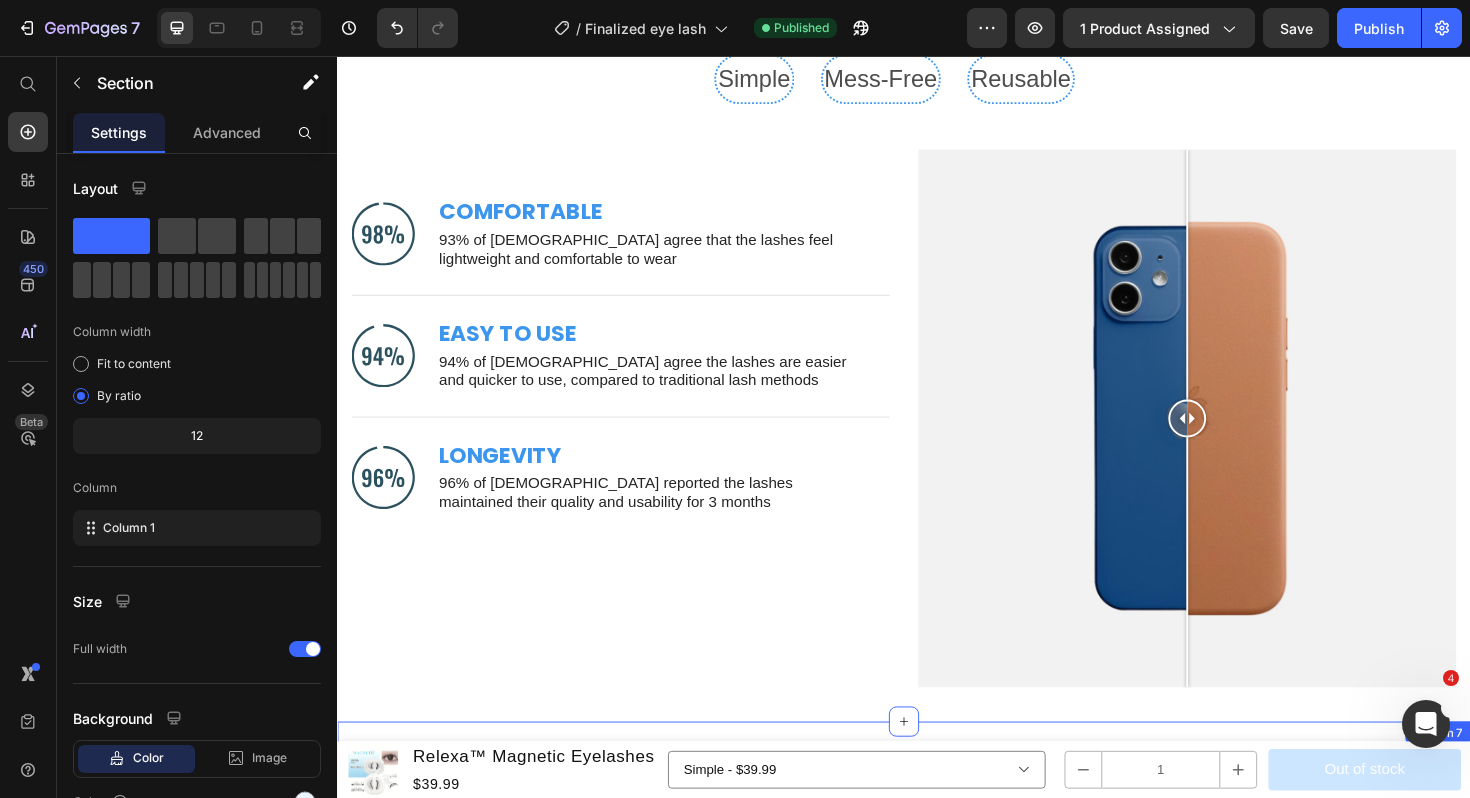 scroll, scrollTop: 4827, scrollLeft: 0, axis: vertical 